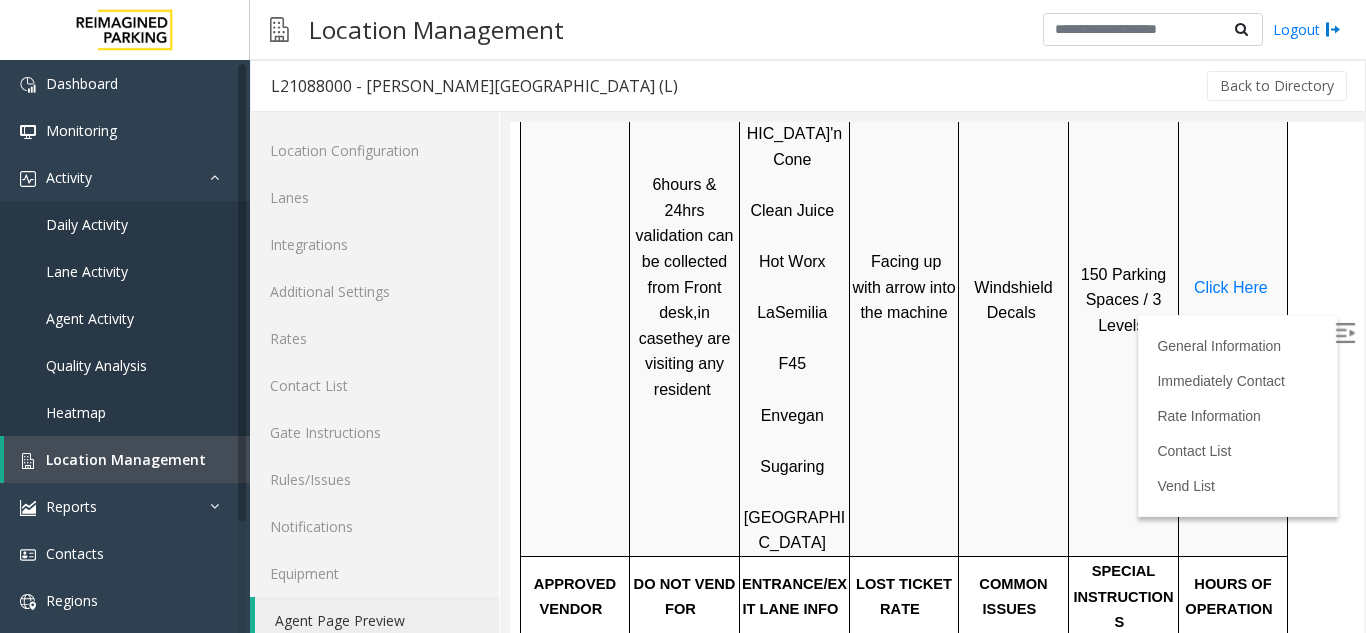 scroll, scrollTop: 1100, scrollLeft: 0, axis: vertical 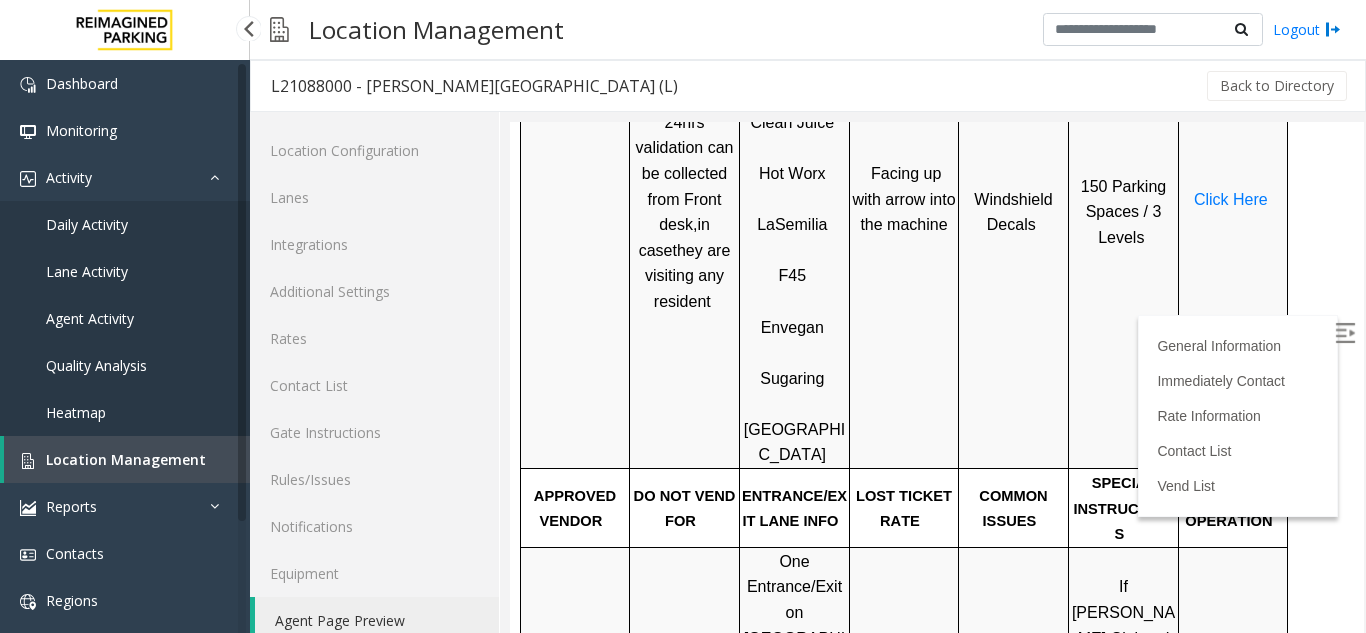click on "Location Management" at bounding box center [127, 459] 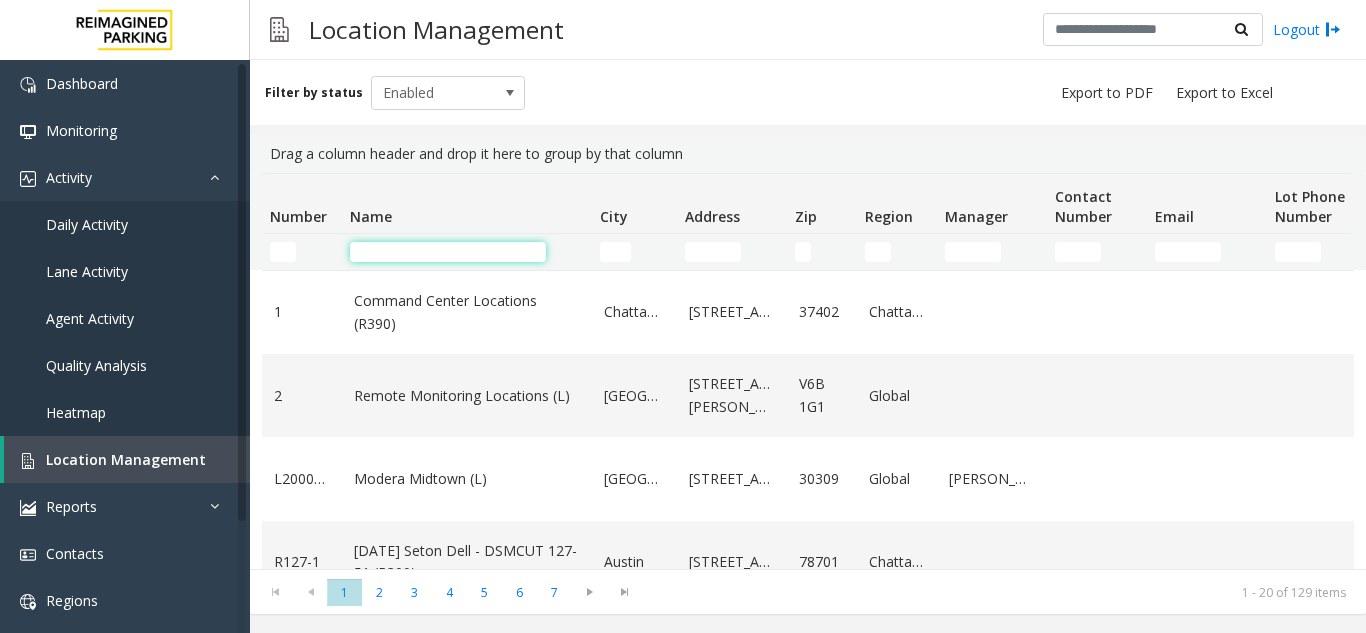 click 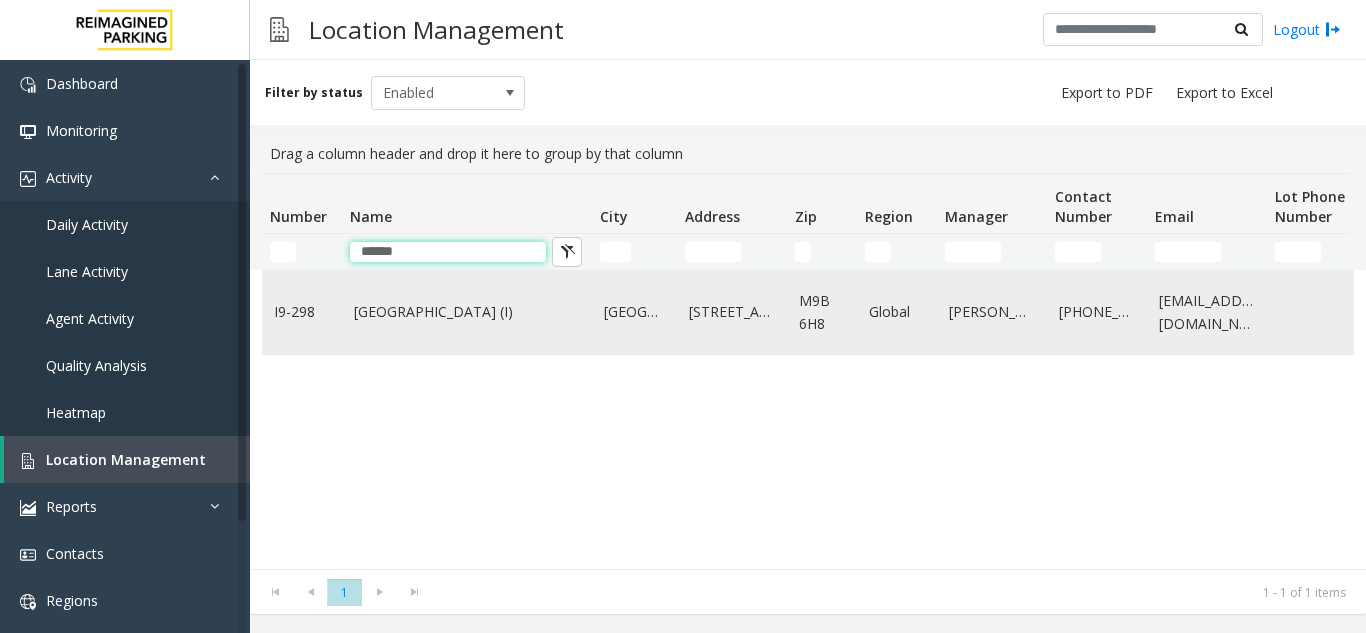 type on "******" 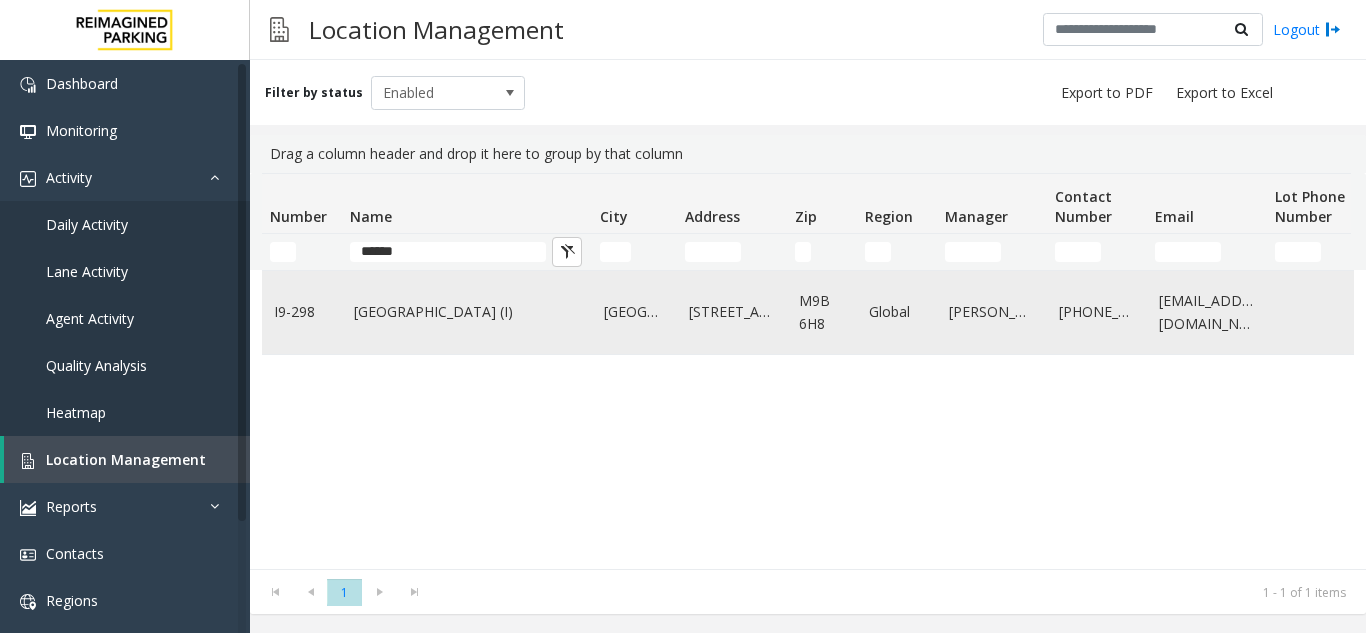 click on "[GEOGRAPHIC_DATA] (I)" 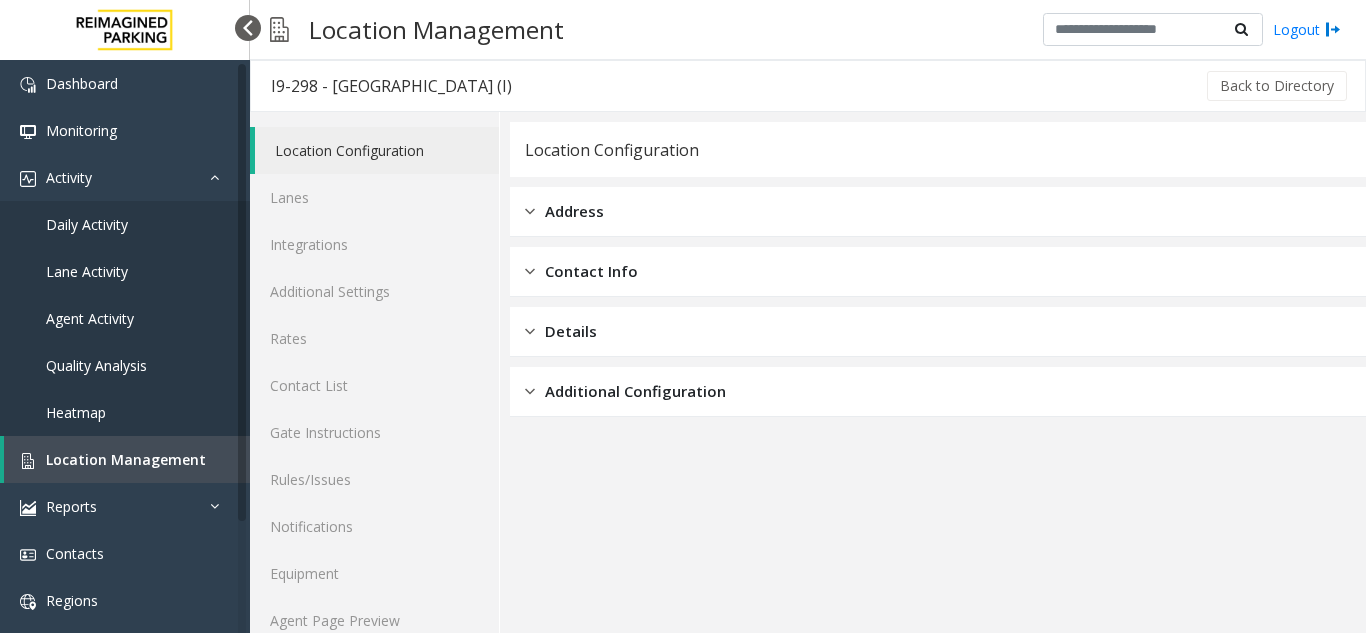 click at bounding box center (248, 28) 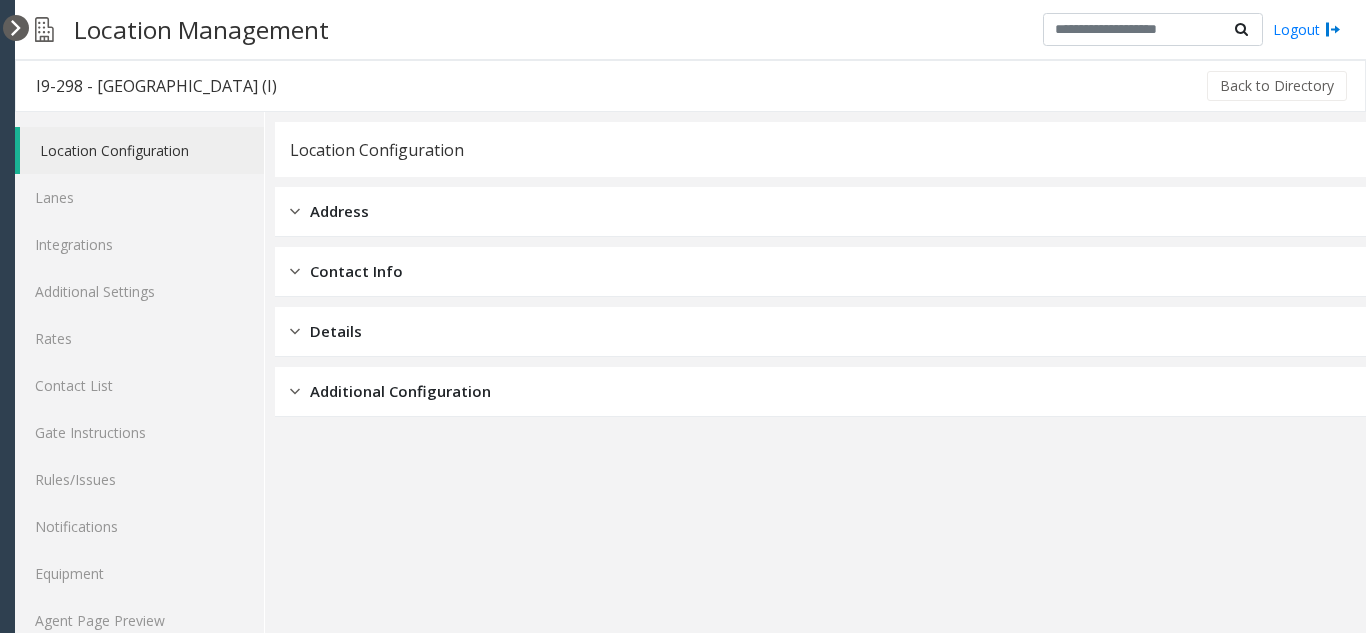 click at bounding box center [16, 28] 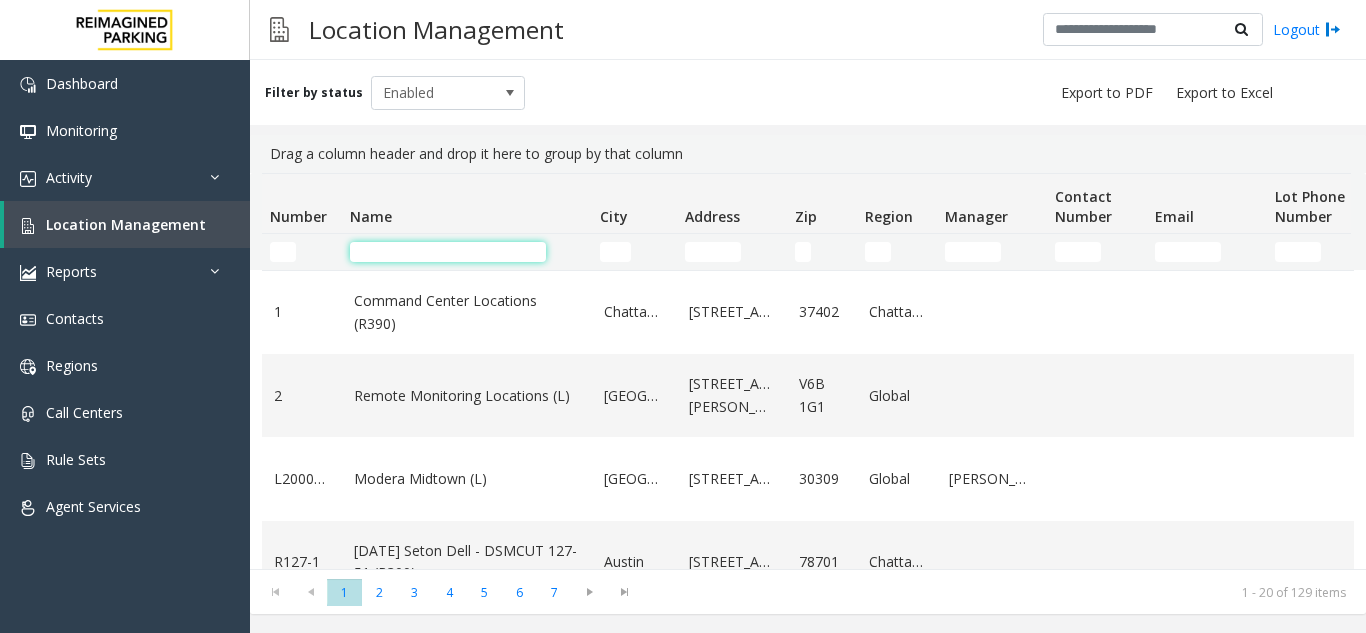 click 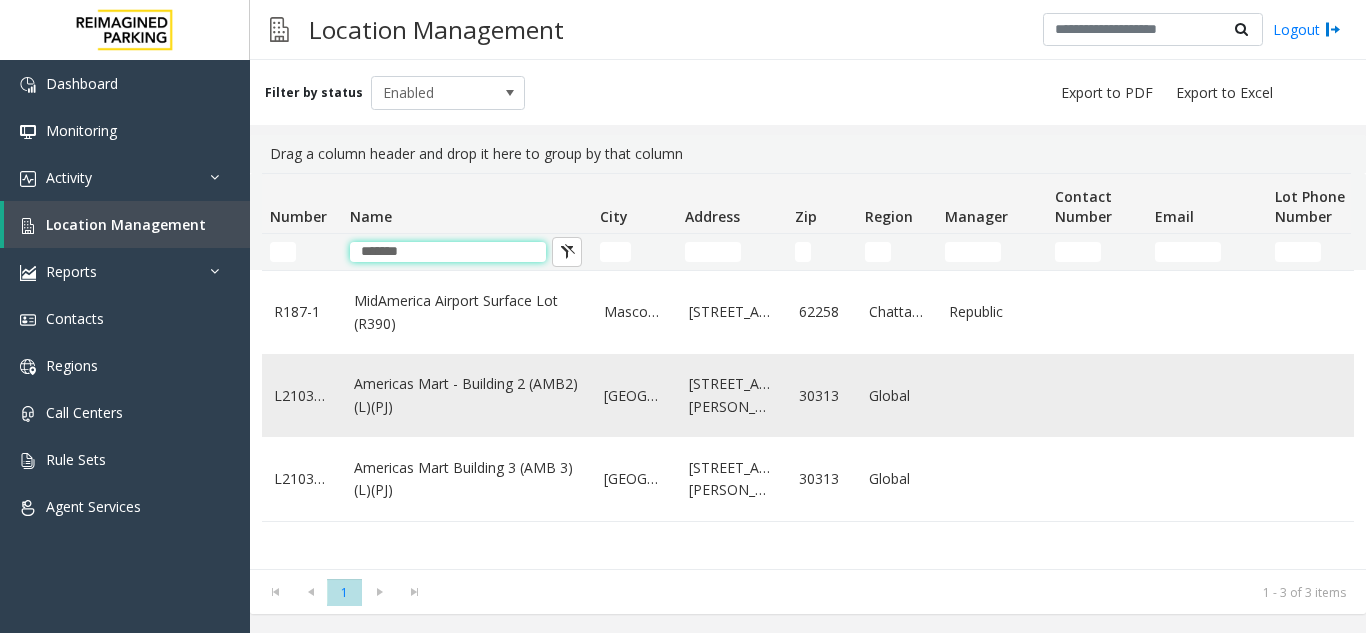 type on "*******" 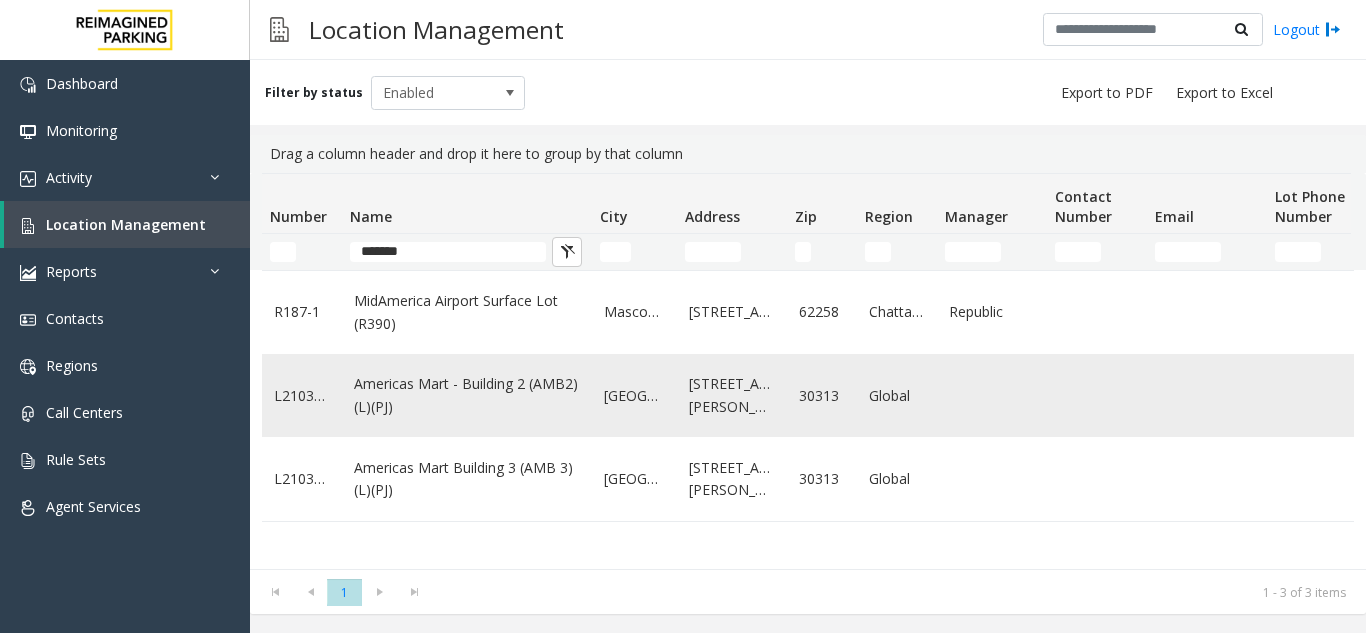 click on "Americas Mart - Building 2 (AMB2) (L)(PJ)" 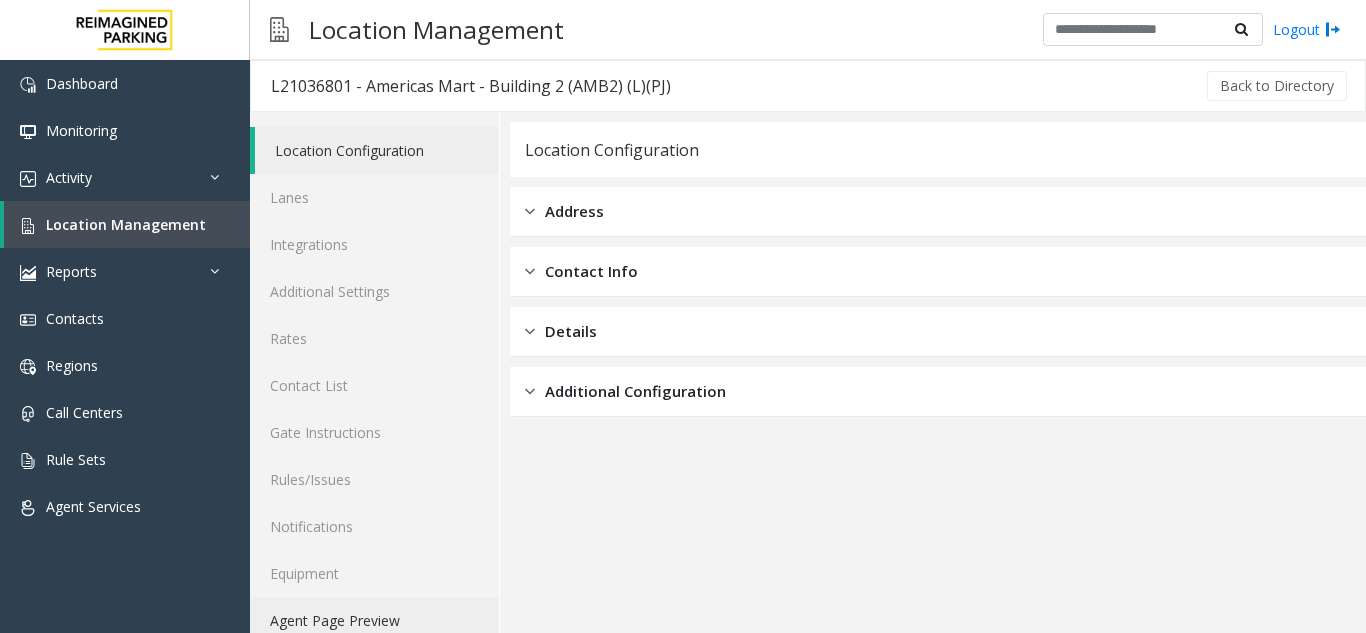 click on "Agent Page Preview" 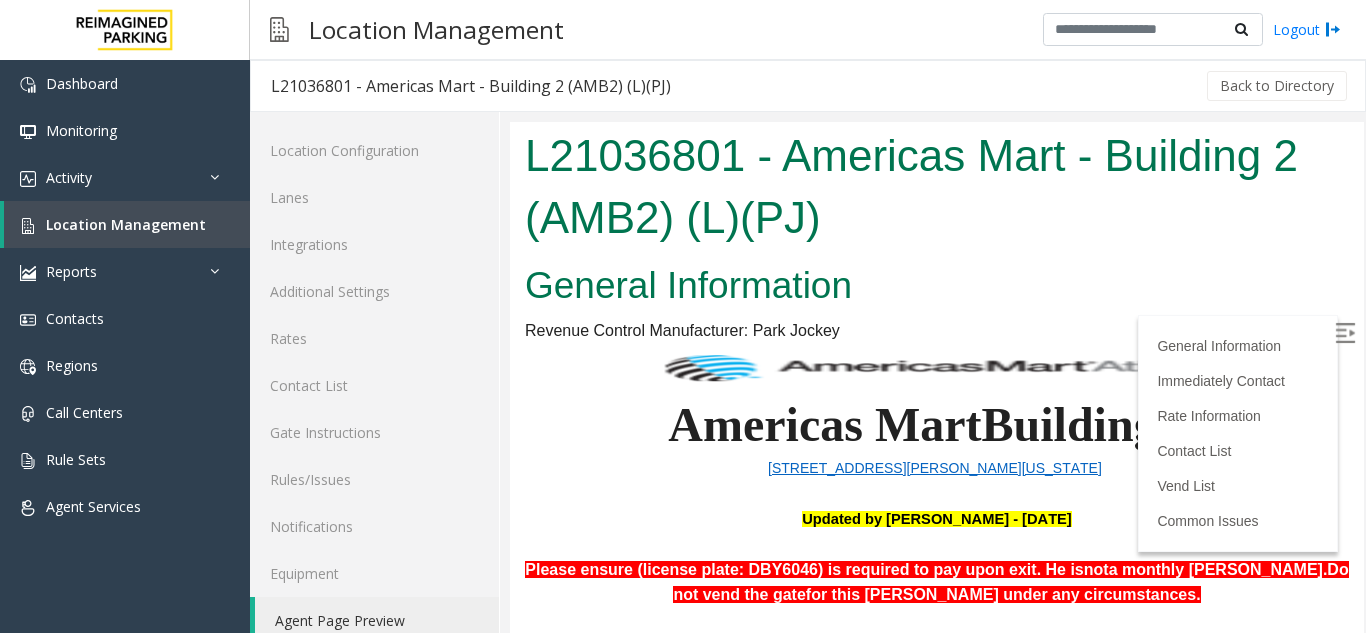 scroll, scrollTop: 0, scrollLeft: 0, axis: both 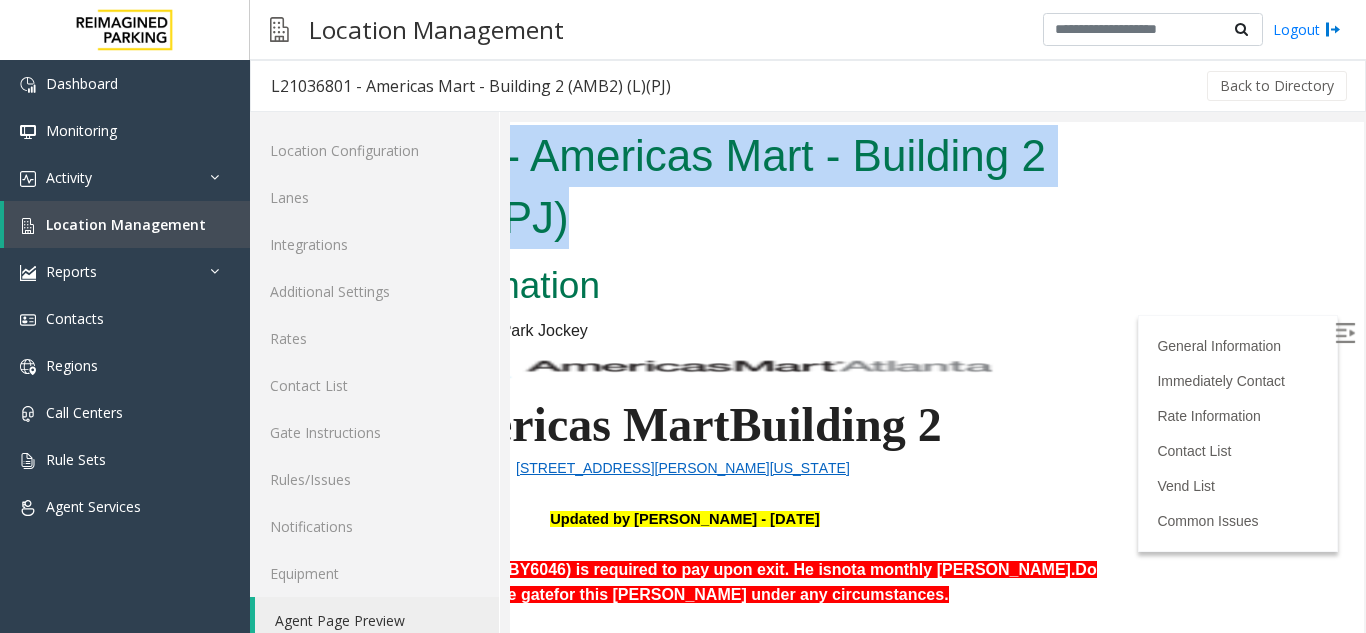 drag, startPoint x: 1331, startPoint y: 197, endPoint x: 1347, endPoint y: 264, distance: 68.88396 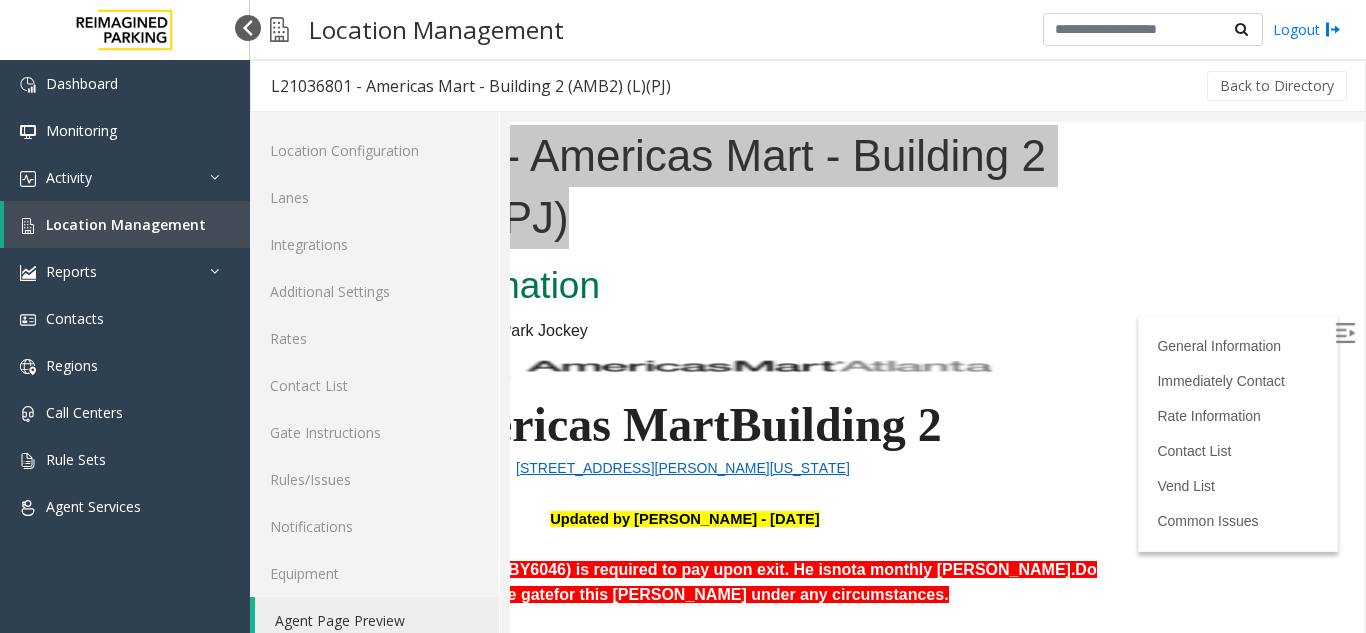 click at bounding box center [248, 28] 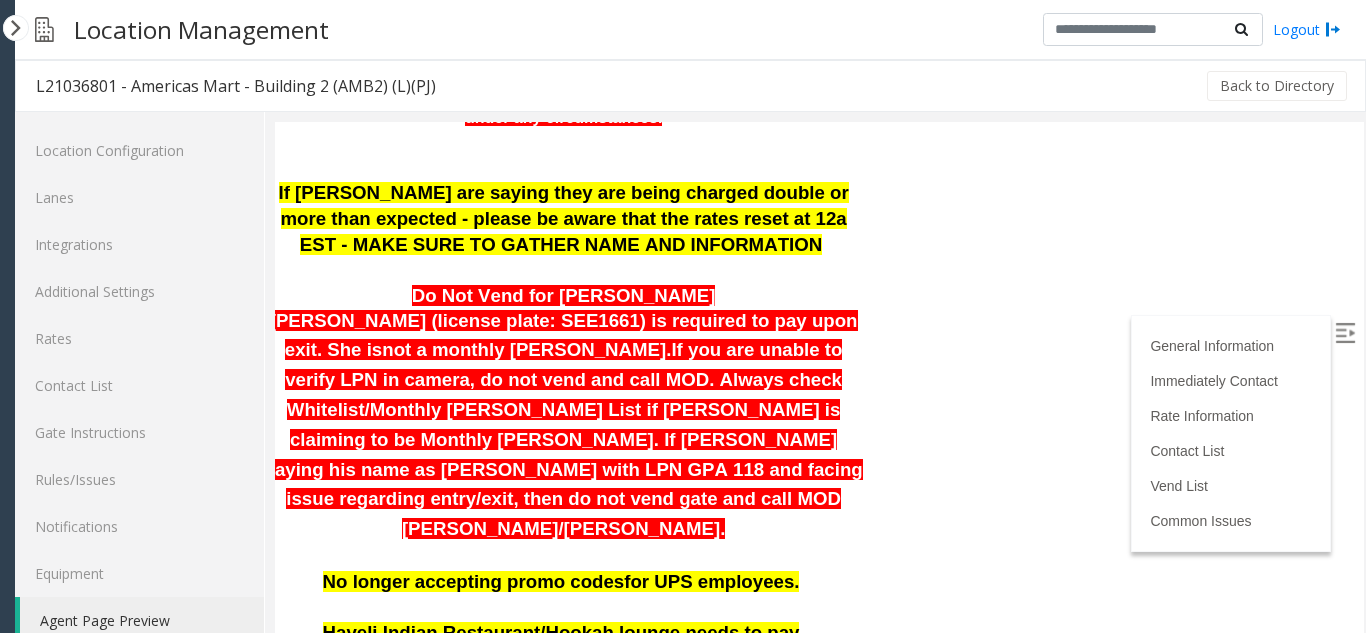 scroll, scrollTop: 400, scrollLeft: 101, axis: both 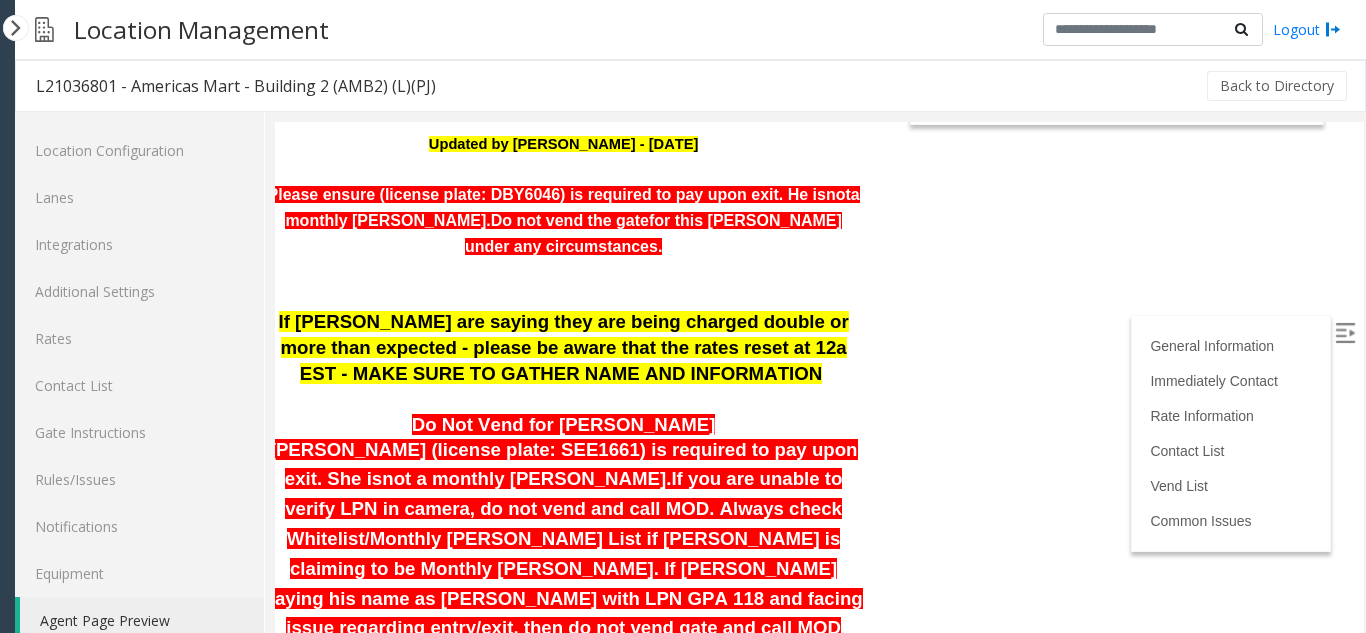 click on "L21036801 - Americas Mart - Building 2 (AMB2) (L)(PJ)
General Information
Revenue Control Manufacturer: Park Jockey
Americas [GEOGRAPHIC_DATA] 2   [STREET_ADDRESS][PERSON_NAME][PERSON_NAME][US_STATE]   Updated by [PERSON_NAME] - [DATE] Please ensure (license plate: DBY6046) is required to pay upon exit. He is  not  a monthly [PERSON_NAME].  Do not vend the gate  for this [PERSON_NAME] under any circumstances.     If parkers are saying they are being charged double or more than expected - please be aware that the rates reset at 12a EST - MAKE SURE TO GATHER NAME AND INFORMATION   Do Not Vend for [PERSON_NAME] [PERSON_NAME] (license plate: SEE1661) is required to pay upon exit. She is  not a monthly [PERSON_NAME].  No longer accepting promo codes  for UPS employees.     Haveli Indian Restaurant/Hookah lounge needs to pay       Status URL (Vend Gate):   [URL][DOMAIN_NAME]     Real Time URL (Check vehicle sessions):" at bounding box center [790, -10] 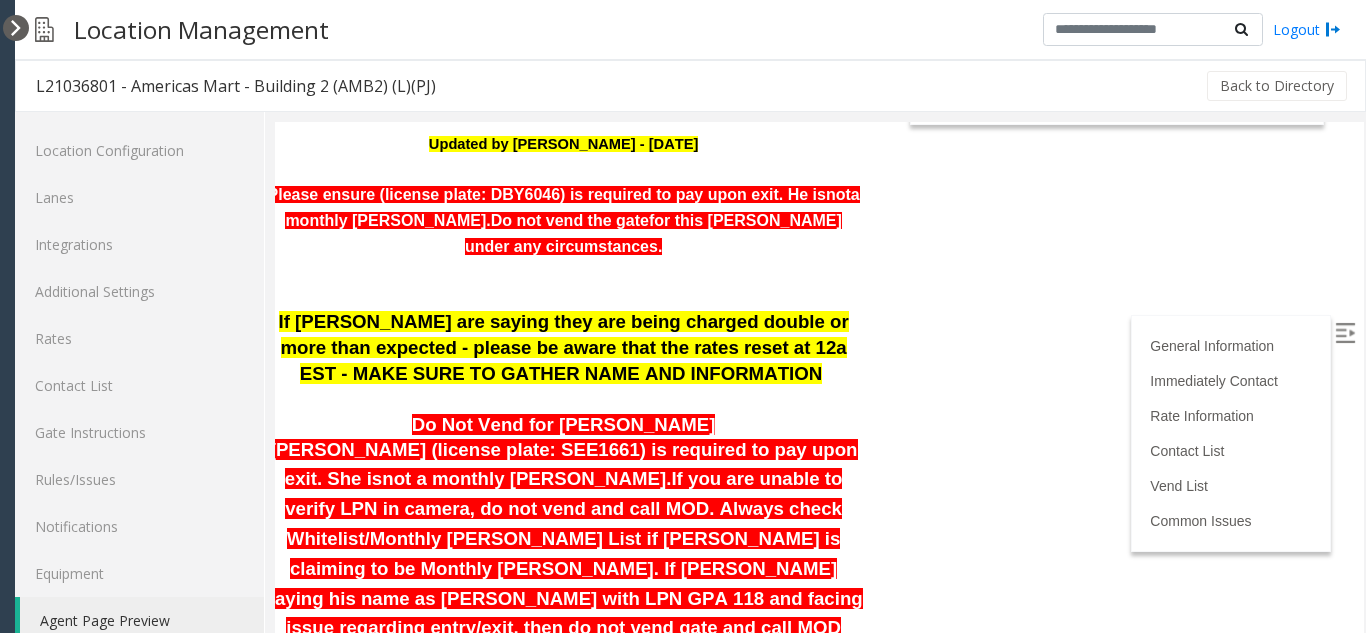 click at bounding box center [16, 28] 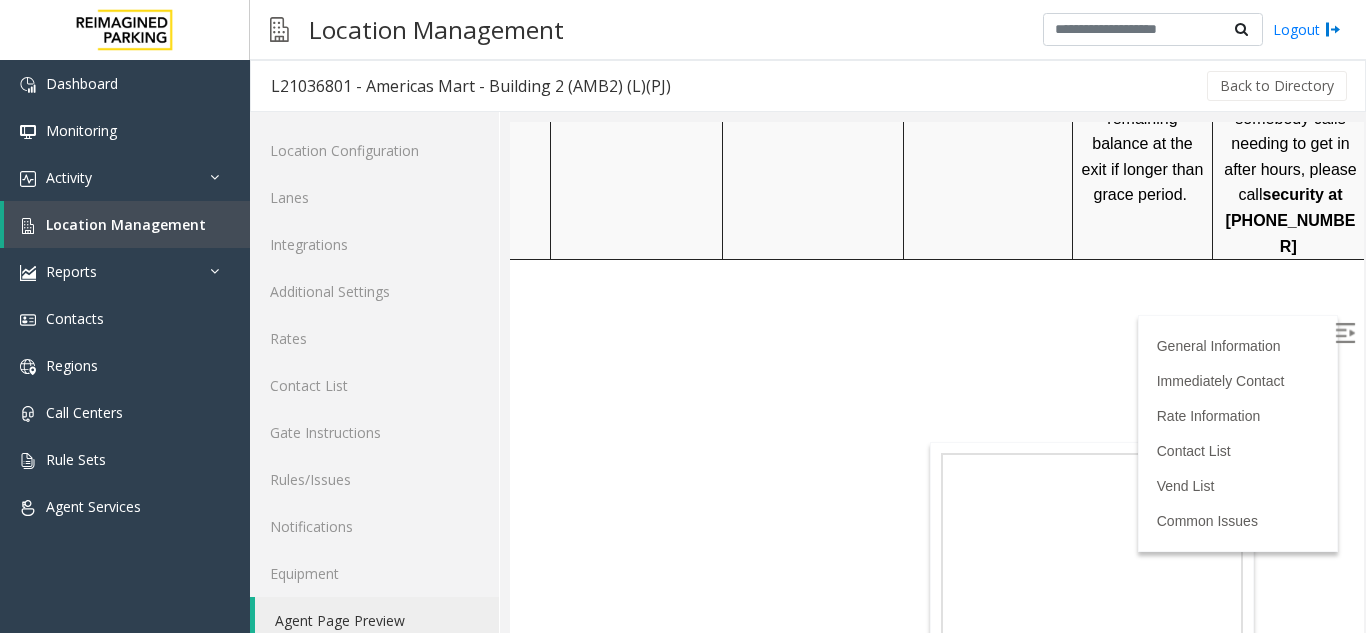 scroll, scrollTop: 2100, scrollLeft: 101, axis: both 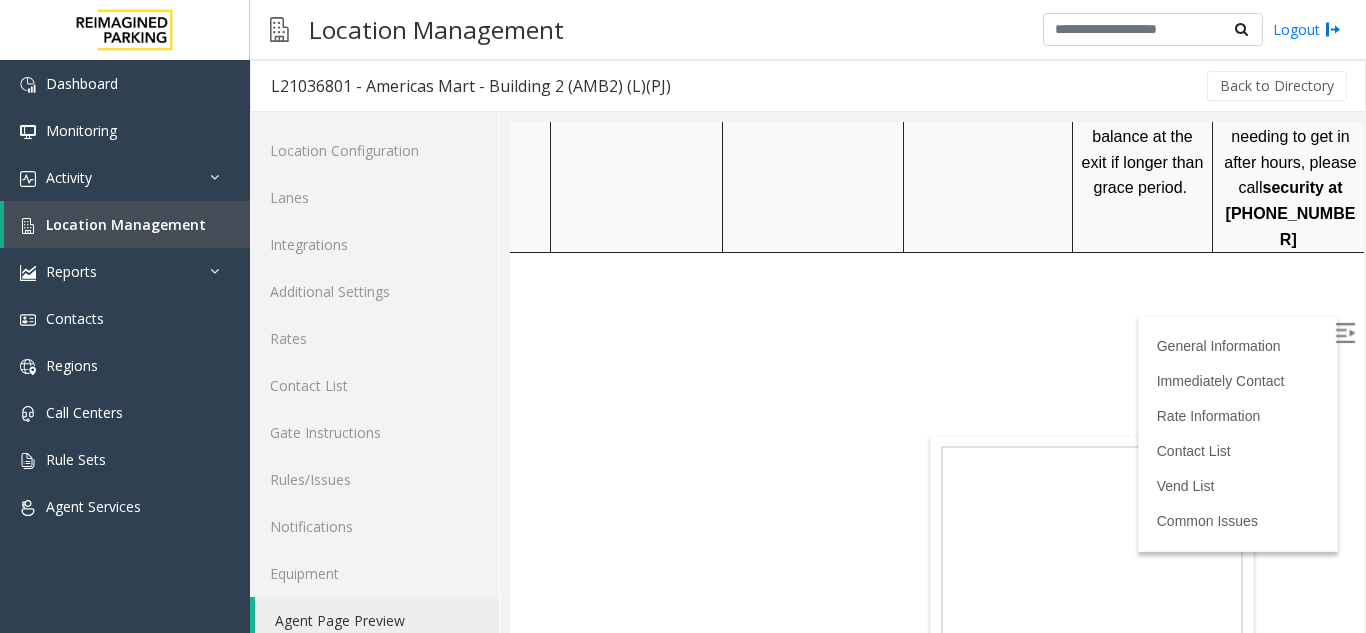 click on "L21036801 - Americas Mart - Building 2 (AMB2) (L)(PJ)
General Information
Revenue Control Manufacturer: Park Jockey
Americas [GEOGRAPHIC_DATA] 2   [STREET_ADDRESS][PERSON_NAME][PERSON_NAME][US_STATE]   Updated by [PERSON_NAME] - [DATE] Please ensure (license plate: DBY6046) is required to pay upon exit. He is  not  a monthly [PERSON_NAME].  Do not vend the gate  for this [PERSON_NAME] under any circumstances.     If parkers are saying they are being charged double or more than expected - please be aware that the rates reset at 12a EST - MAKE SURE TO GATHER NAME AND INFORMATION   Do Not Vend for [PERSON_NAME] [PERSON_NAME] (license plate: SEE1661) is required to pay upon exit. She is  not a monthly [PERSON_NAME].  No longer accepting promo codes  for UPS employees.     Haveli Indian Restaurant/Hookah lounge needs to pay       Status URL (Vend Gate):   [URL][DOMAIN_NAME]     Real Time URL (Check vehicle sessions):" at bounding box center [836, -1710] 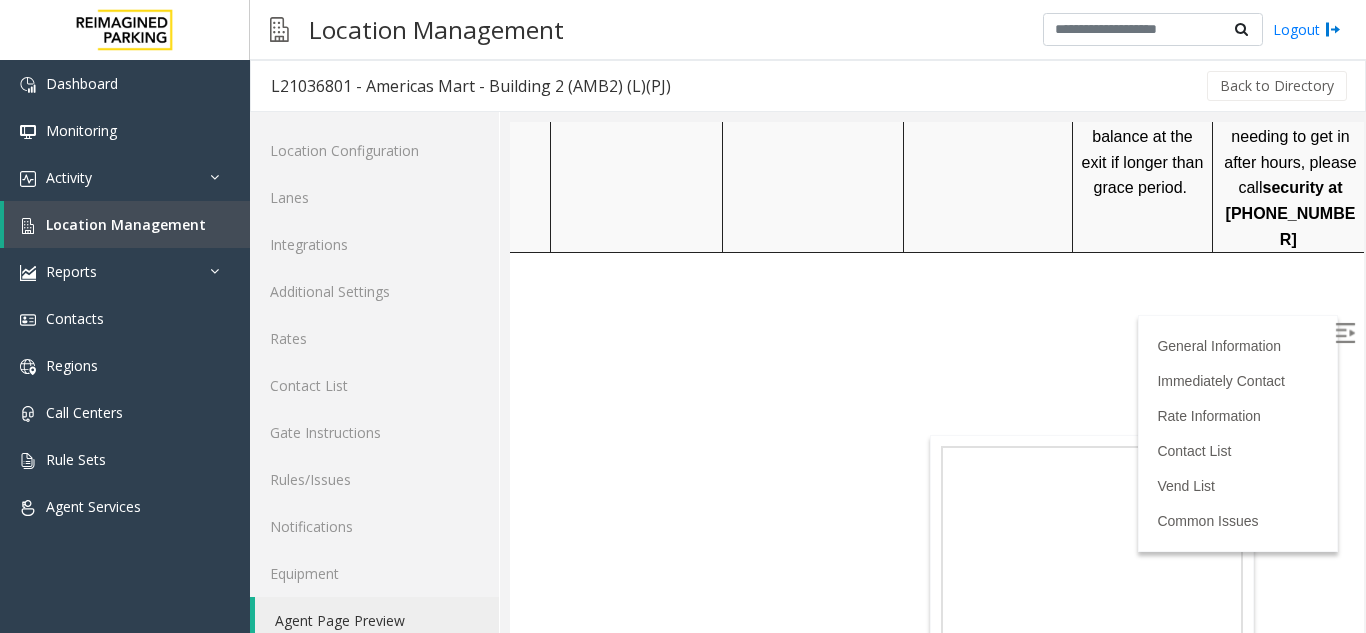 click on "L21036801 - Americas Mart - Building 2 (AMB2) (L)(PJ)
General Information
Revenue Control Manufacturer: Park Jockey
Americas [GEOGRAPHIC_DATA] 2   [STREET_ADDRESS][PERSON_NAME][PERSON_NAME][US_STATE]   Updated by [PERSON_NAME] - [DATE] Please ensure (license plate: DBY6046) is required to pay upon exit. He is  not  a monthly [PERSON_NAME].  Do not vend the gate  for this [PERSON_NAME] under any circumstances.     If parkers are saying they are being charged double or more than expected - please be aware that the rates reset at 12a EST - MAKE SURE TO GATHER NAME AND INFORMATION   Do Not Vend for [PERSON_NAME] [PERSON_NAME] (license plate: SEE1661) is required to pay upon exit. She is  not a monthly [PERSON_NAME].  No longer accepting promo codes  for UPS employees.     Haveli Indian Restaurant/Hookah lounge needs to pay       Status URL (Vend Gate):   [URL][DOMAIN_NAME]     Real Time URL (Check vehicle sessions):" at bounding box center (836, -1710) 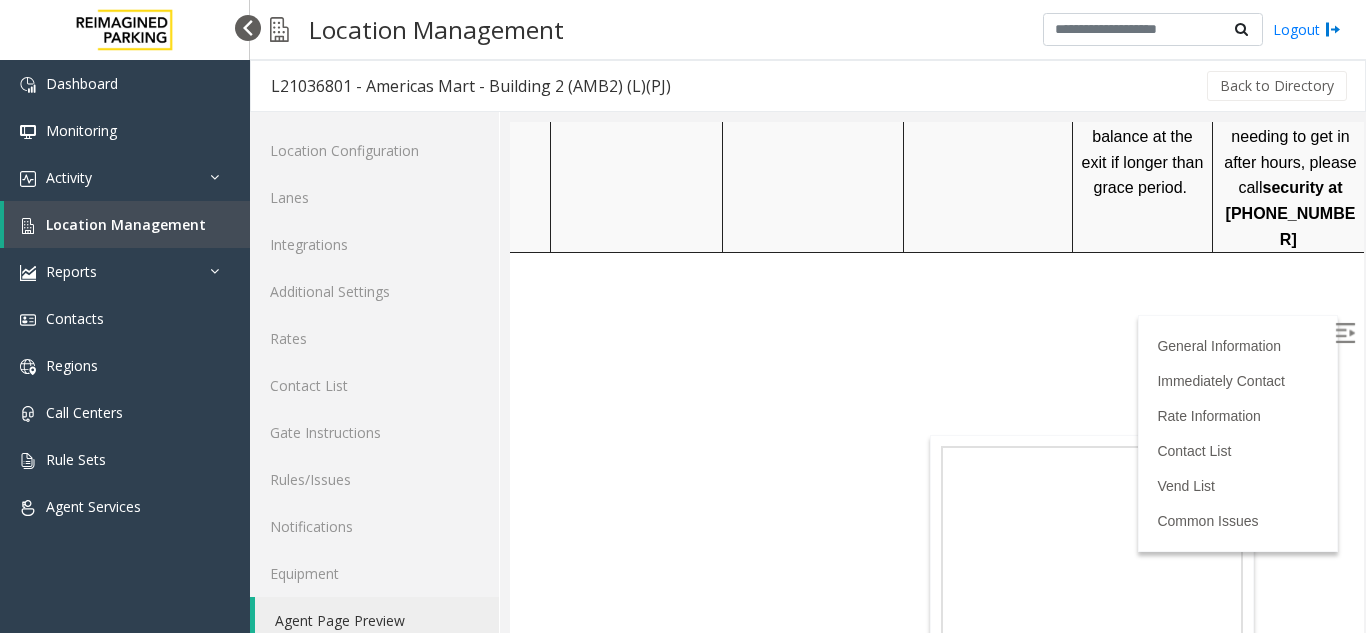 click at bounding box center (248, 28) 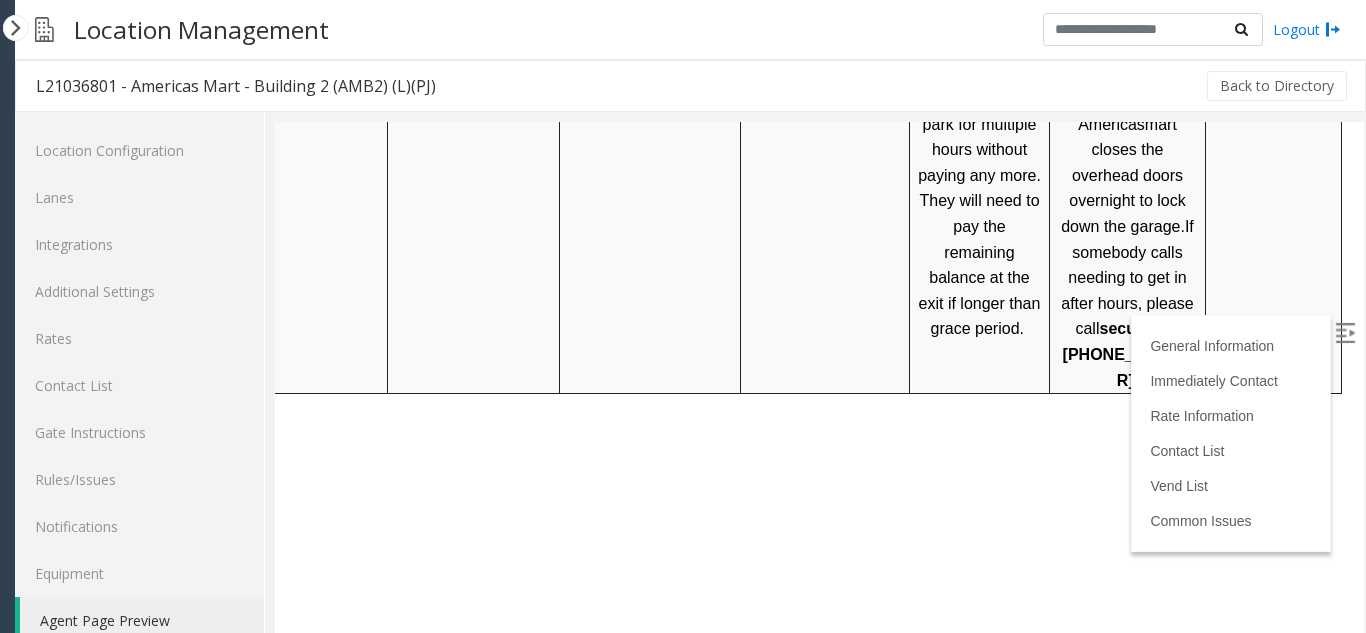 drag, startPoint x: 274, startPoint y: 490, endPoint x: 274, endPoint y: 446, distance: 44 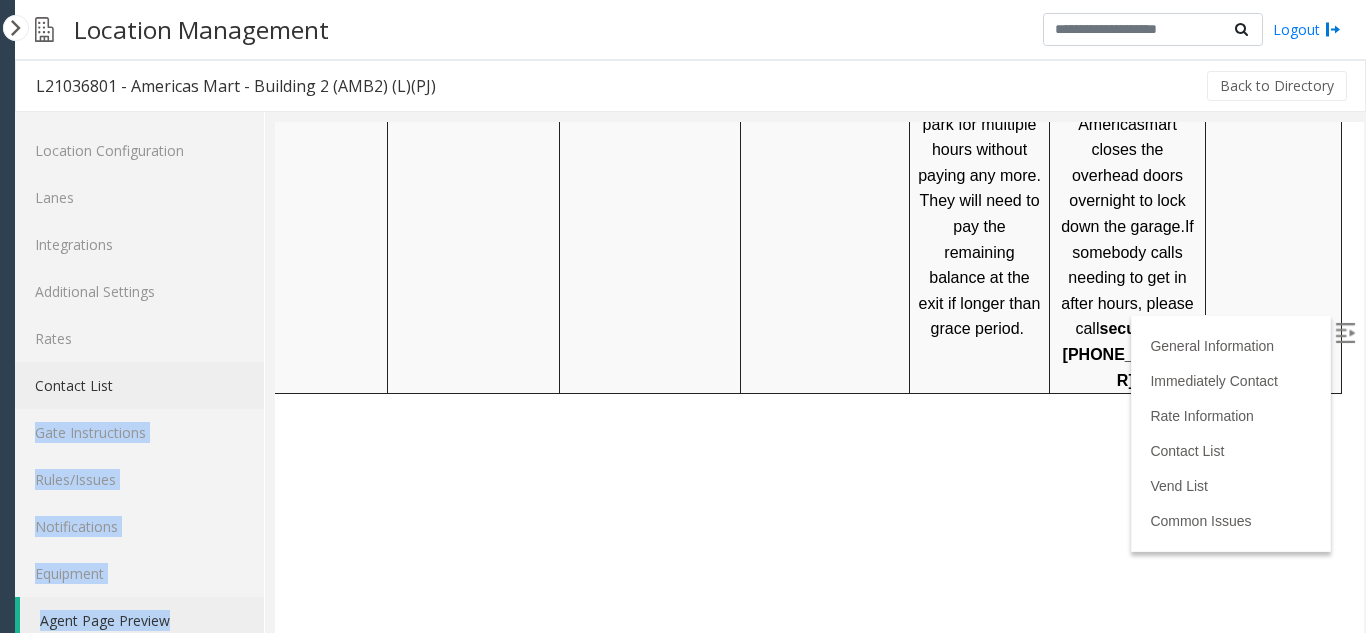 drag, startPoint x: 271, startPoint y: 413, endPoint x: 225, endPoint y: 375, distance: 59.665737 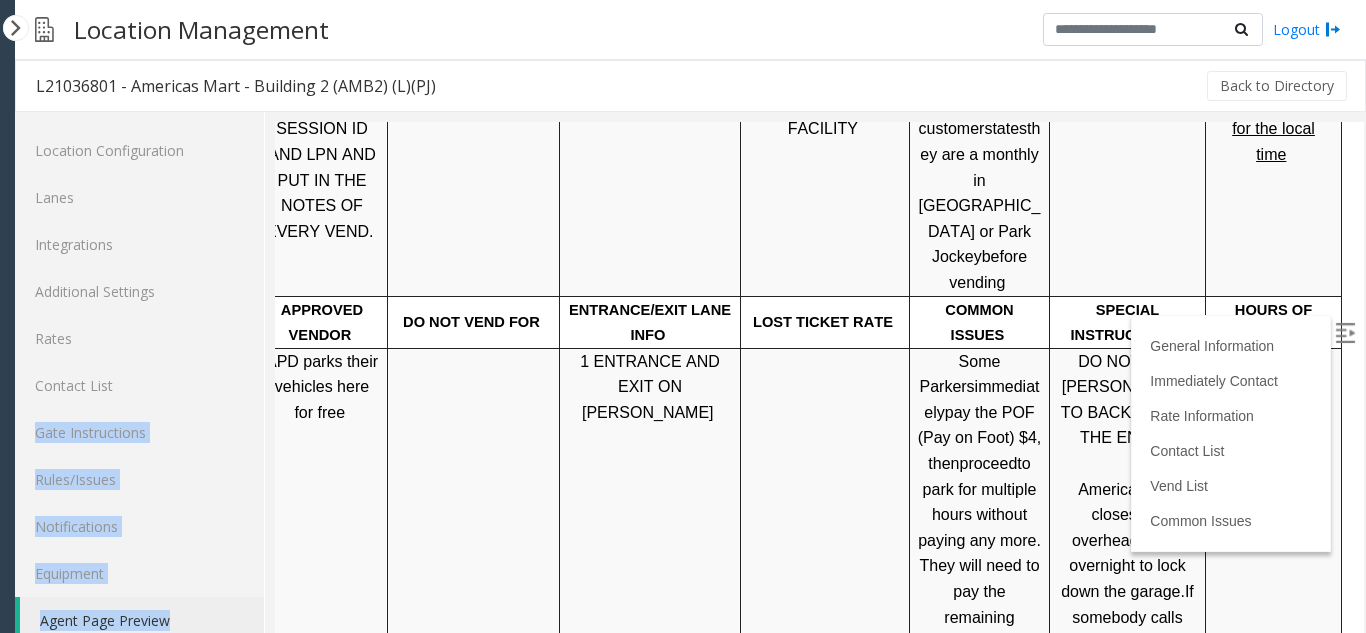 scroll, scrollTop: 1670, scrollLeft: 101, axis: both 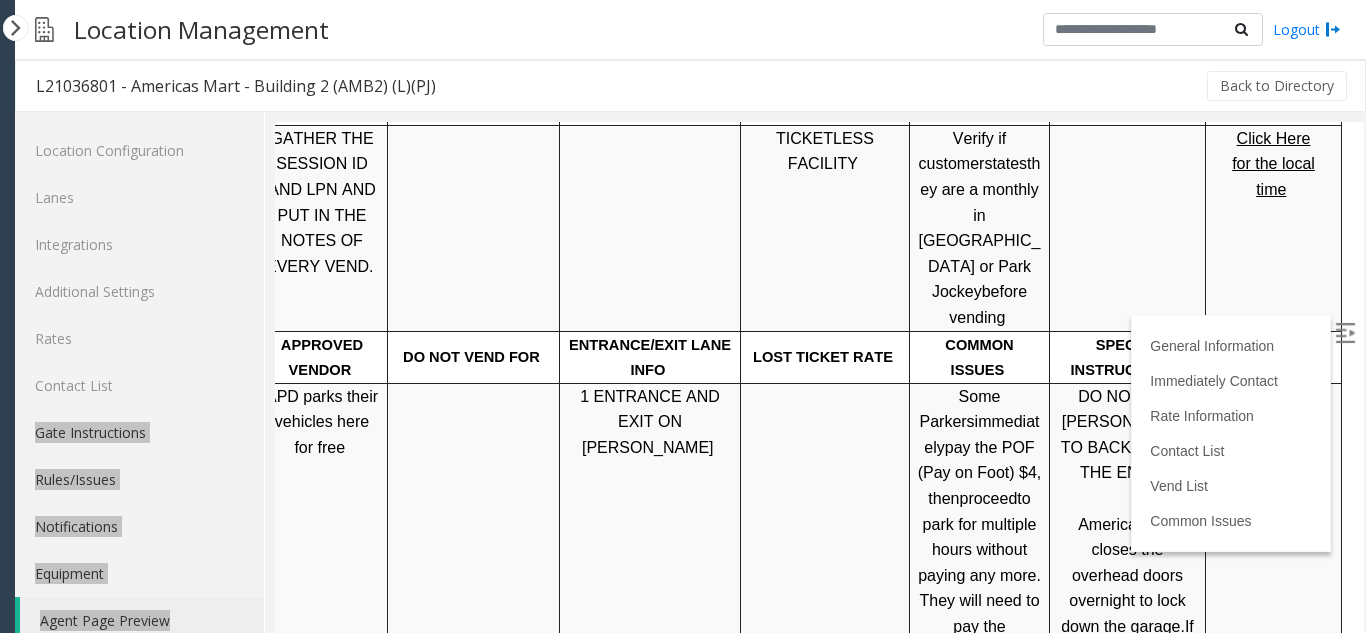 click on "6am - 12 midnight" at bounding box center (1274, 588) 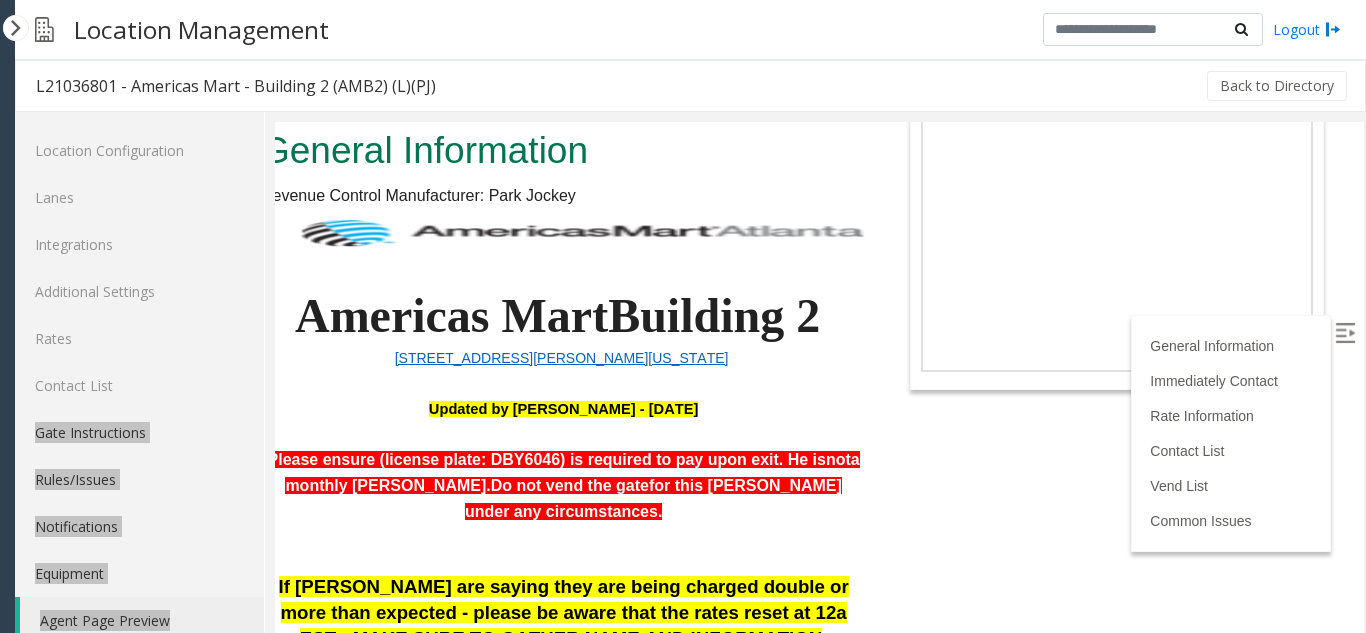 scroll, scrollTop: 0, scrollLeft: 101, axis: horizontal 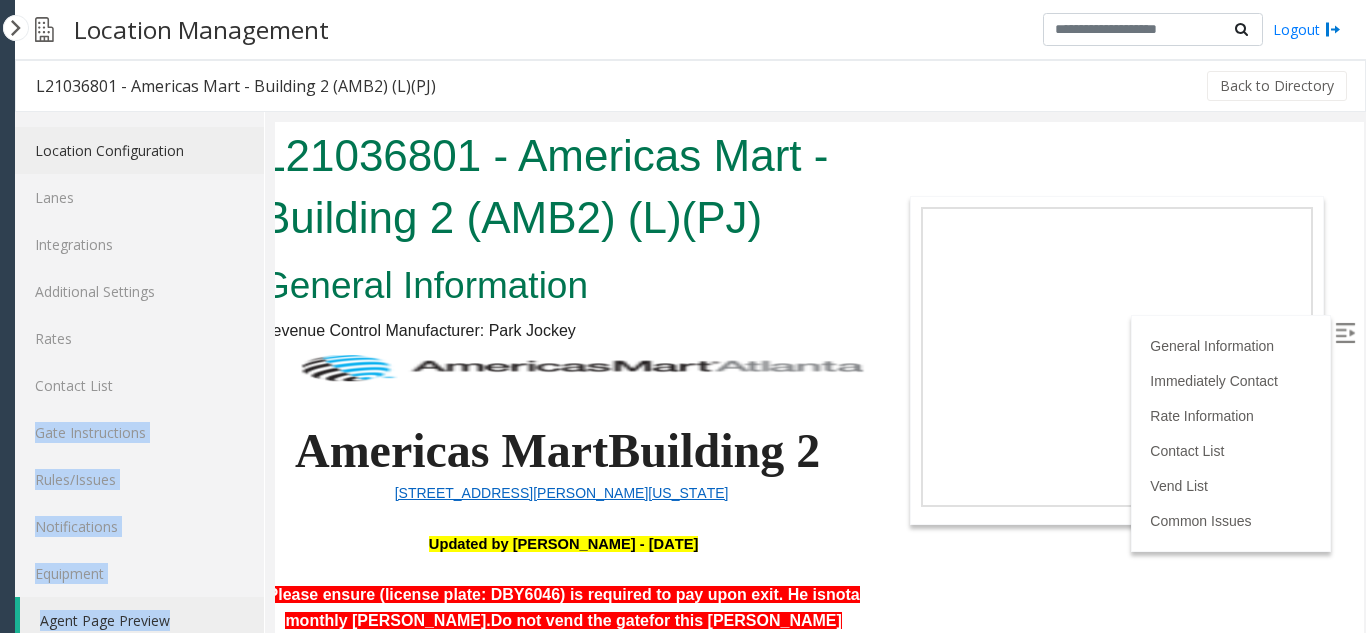 click on "Location Configuration" 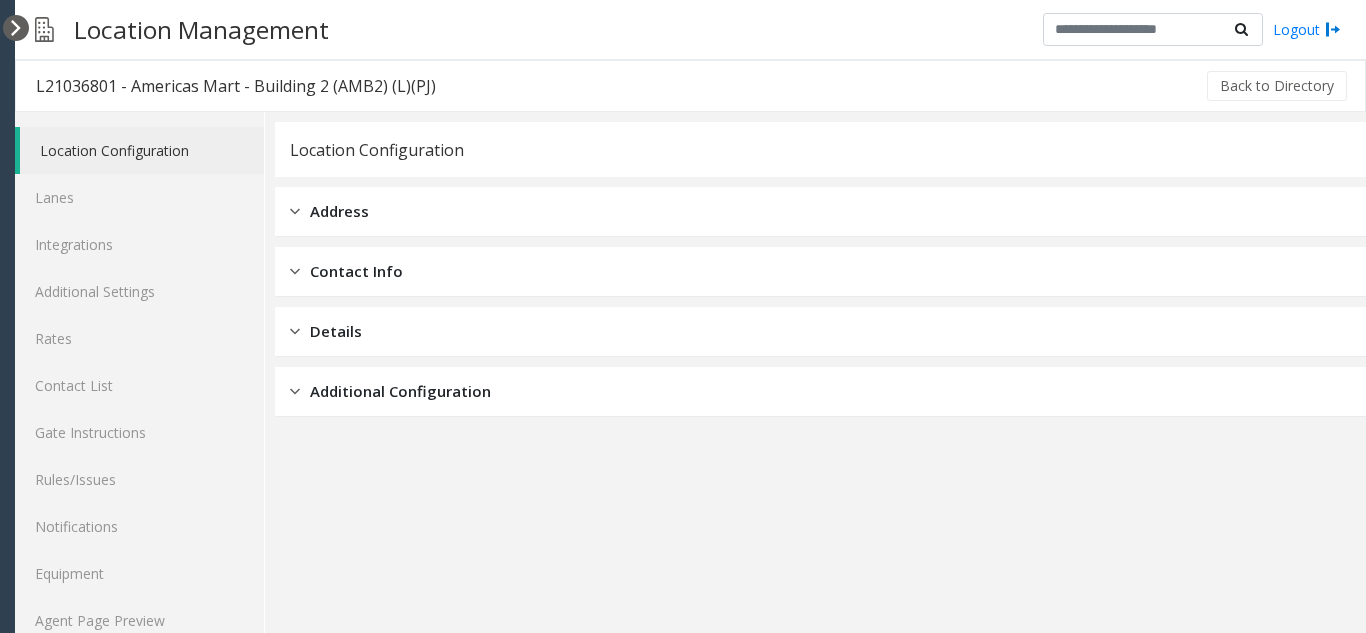click at bounding box center (16, 28) 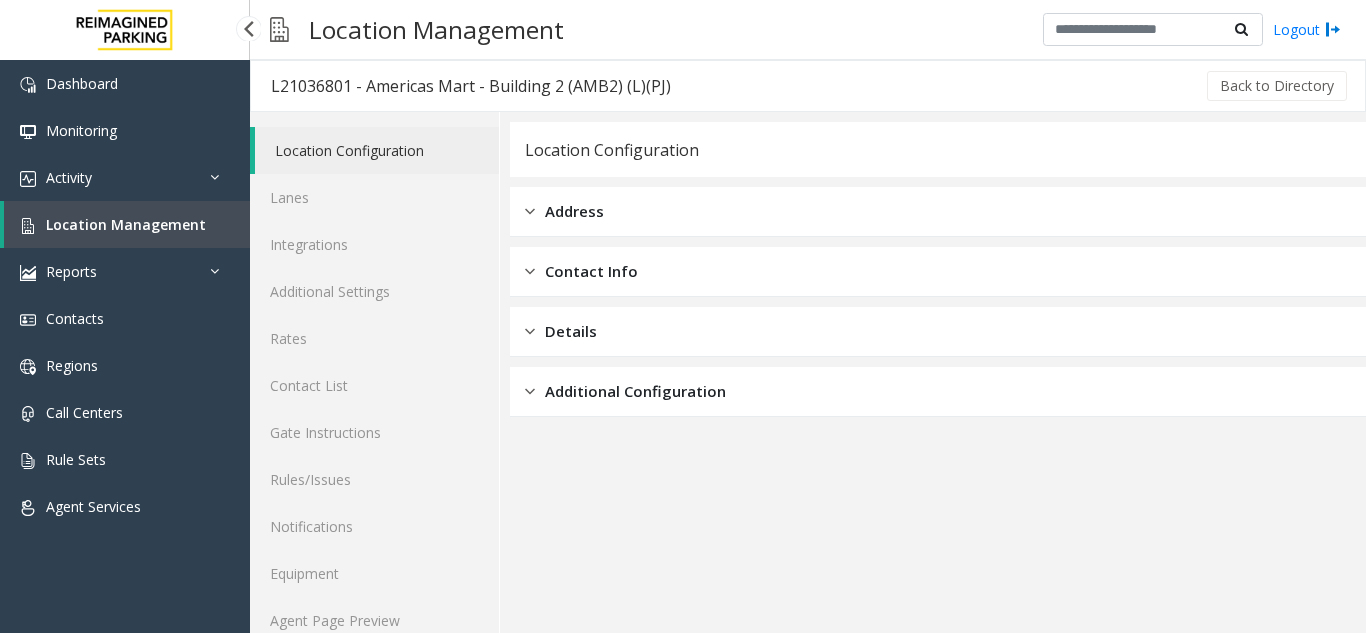 click on "Location Management" at bounding box center (126, 224) 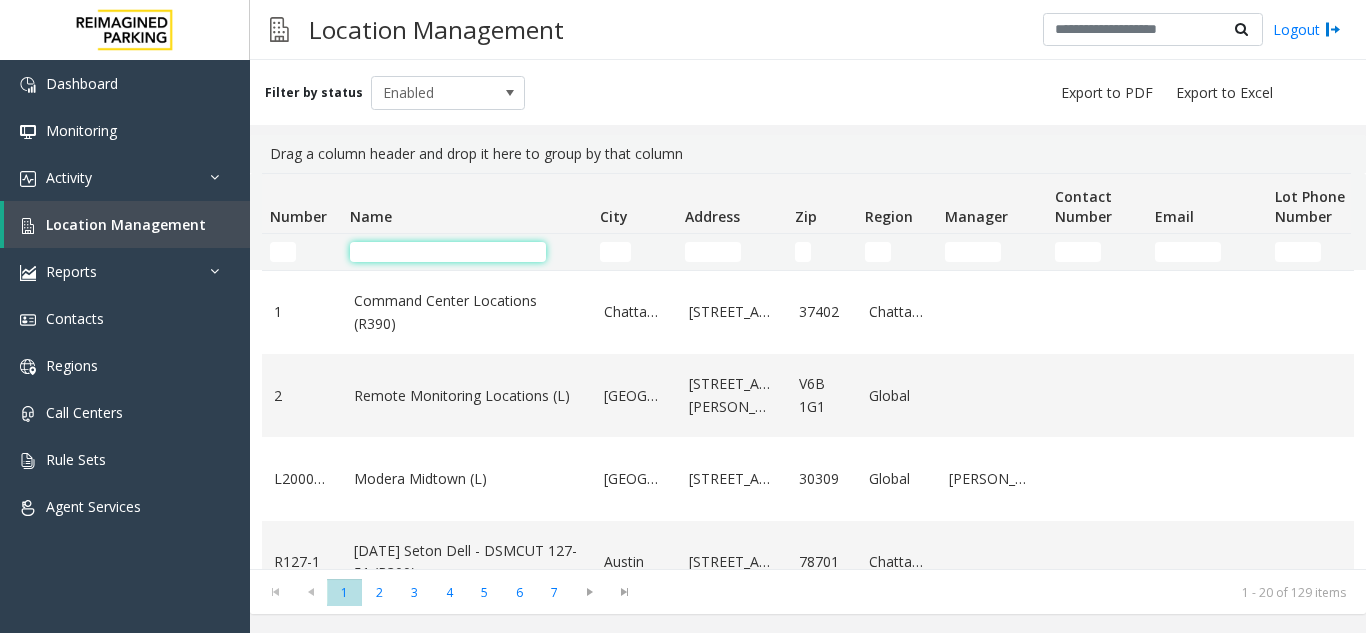 click 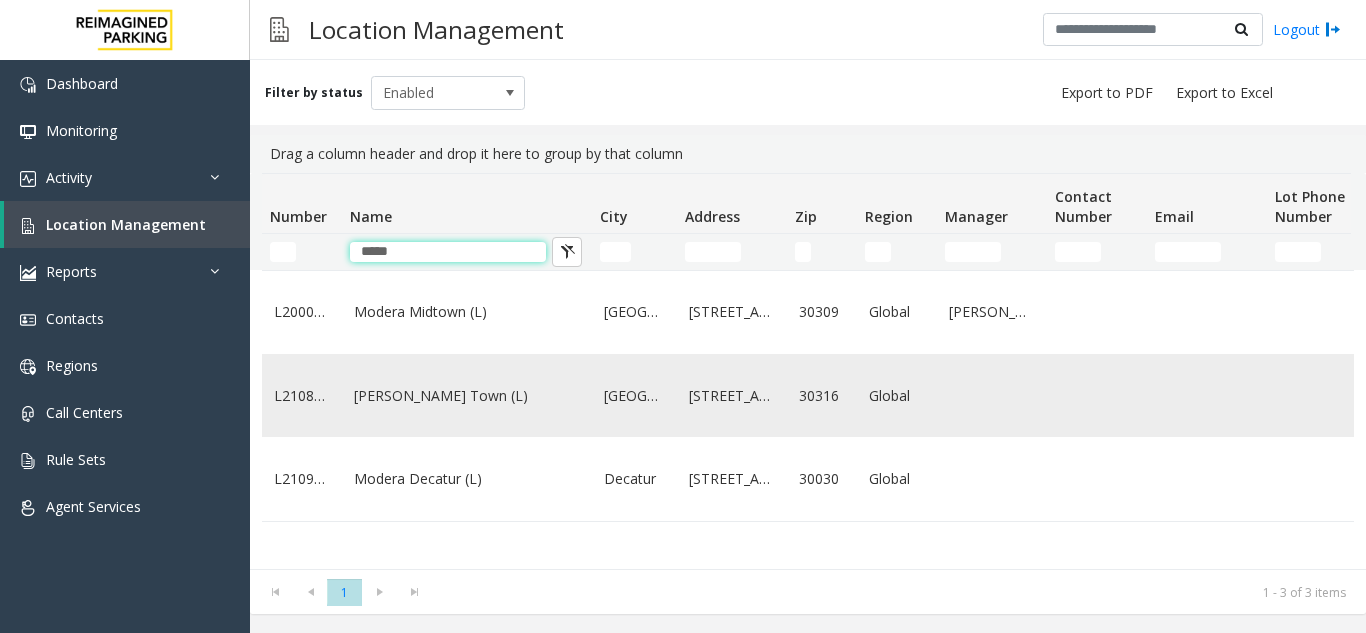 type on "*****" 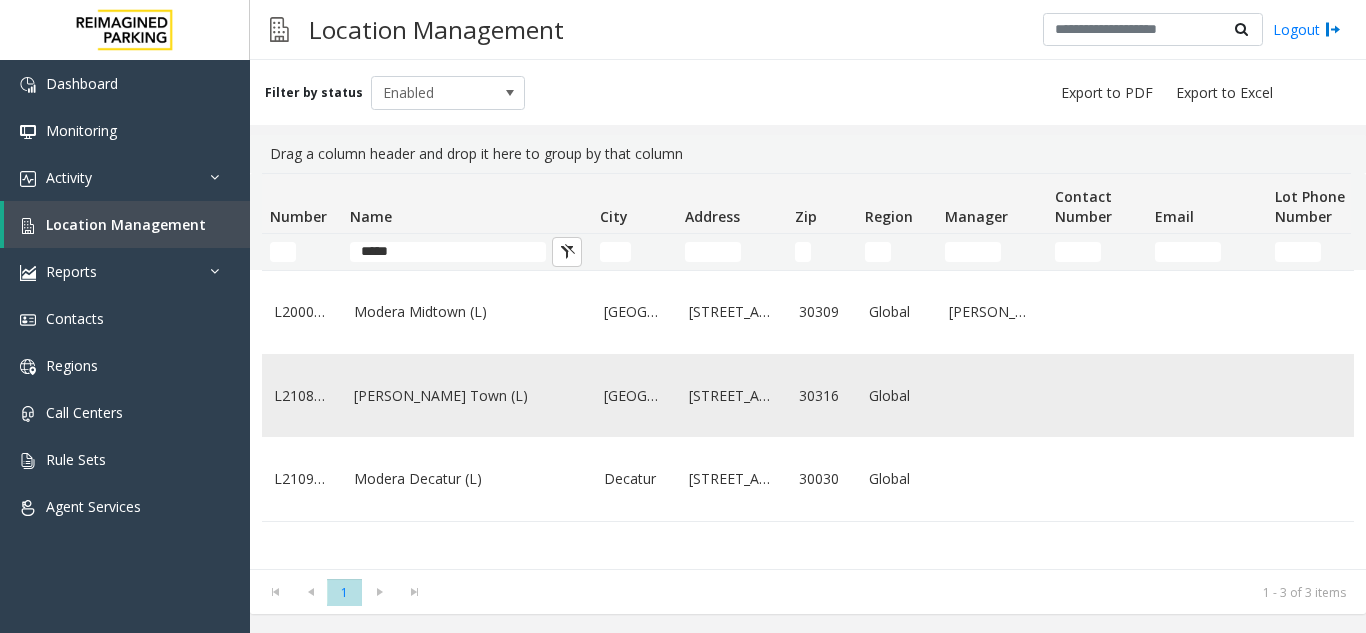 click on "[PERSON_NAME] Town (L)" 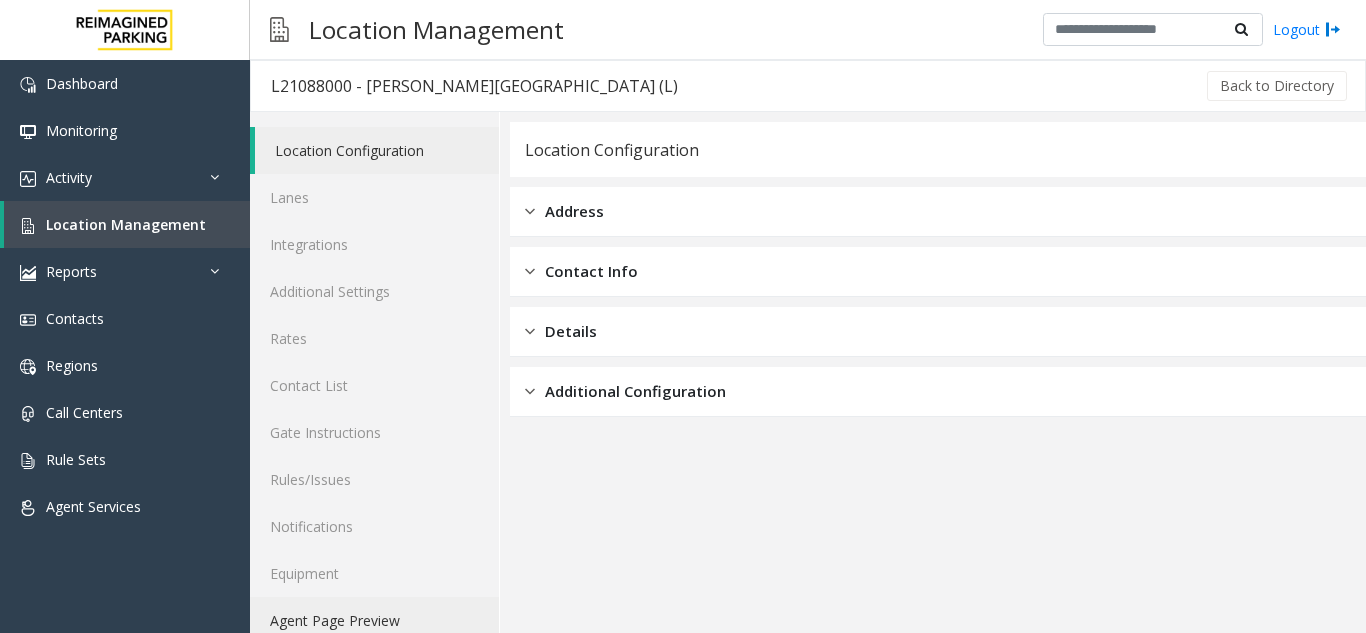 click on "Agent Page Preview" 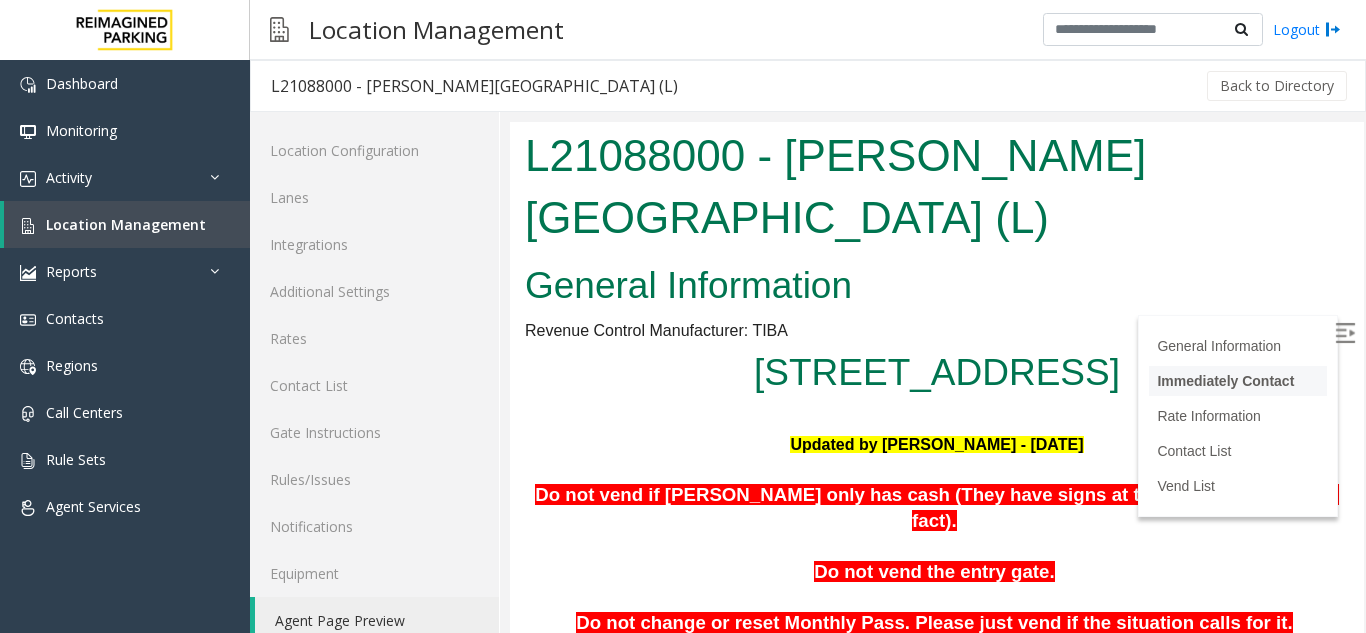 scroll, scrollTop: 200, scrollLeft: 0, axis: vertical 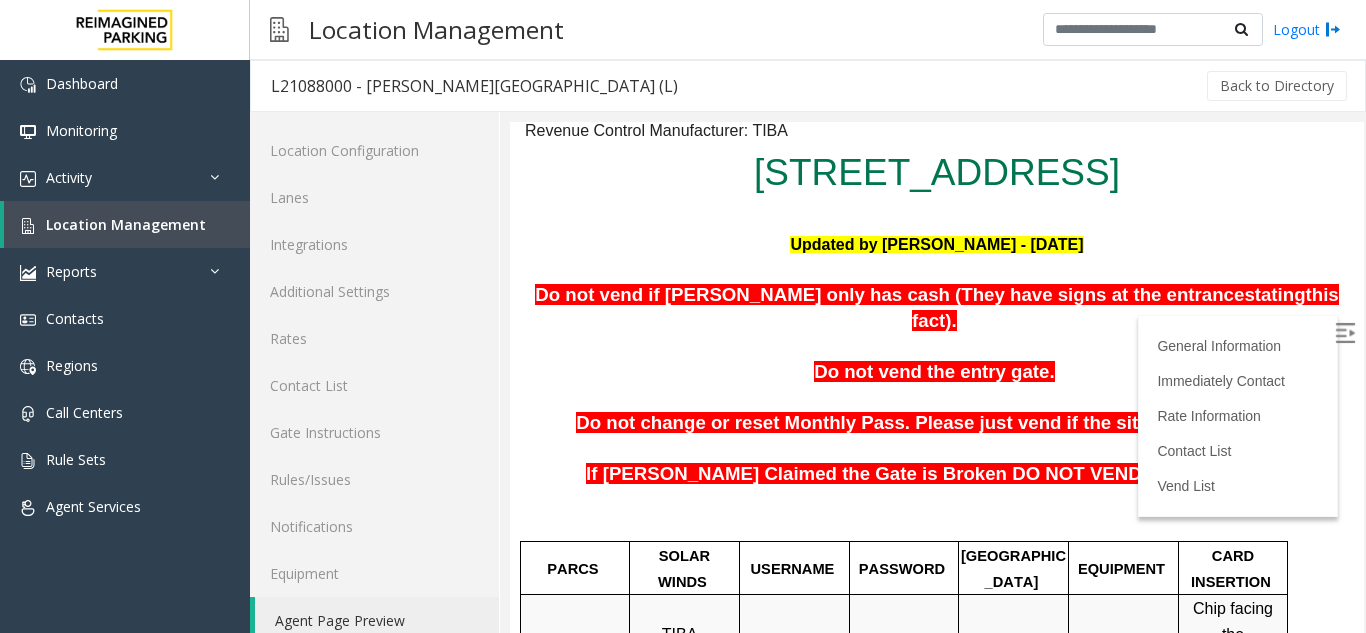 click at bounding box center (1345, 333) 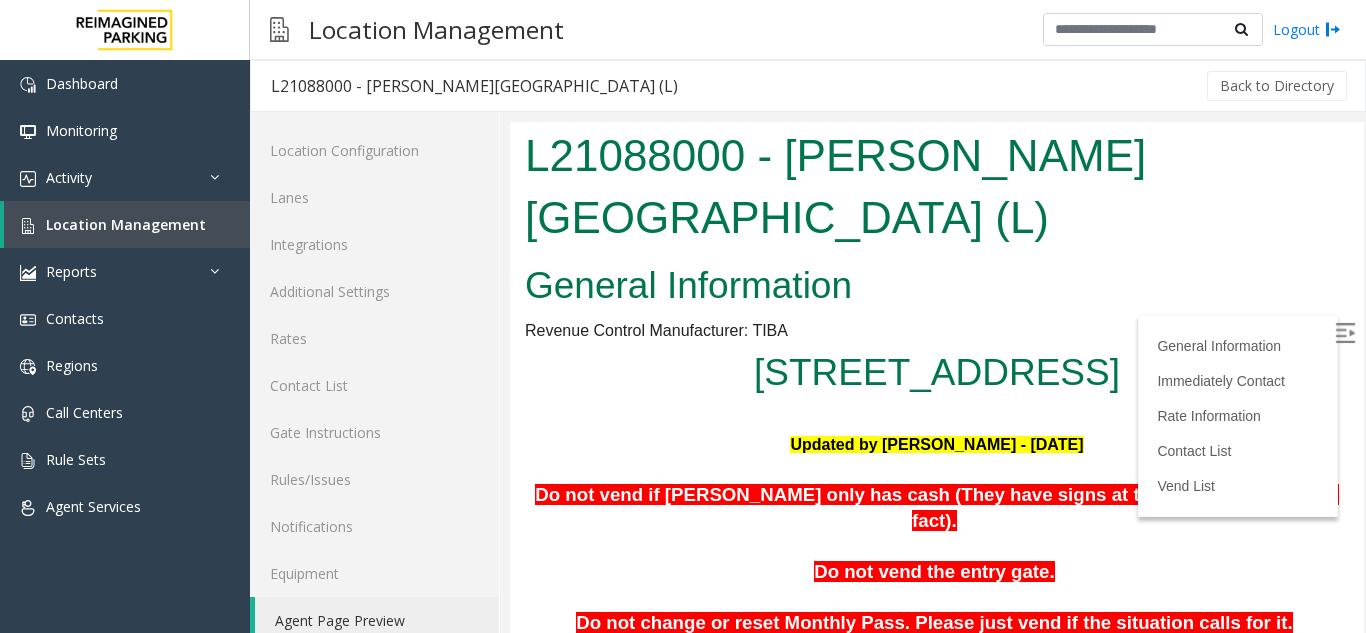 scroll, scrollTop: 26, scrollLeft: 0, axis: vertical 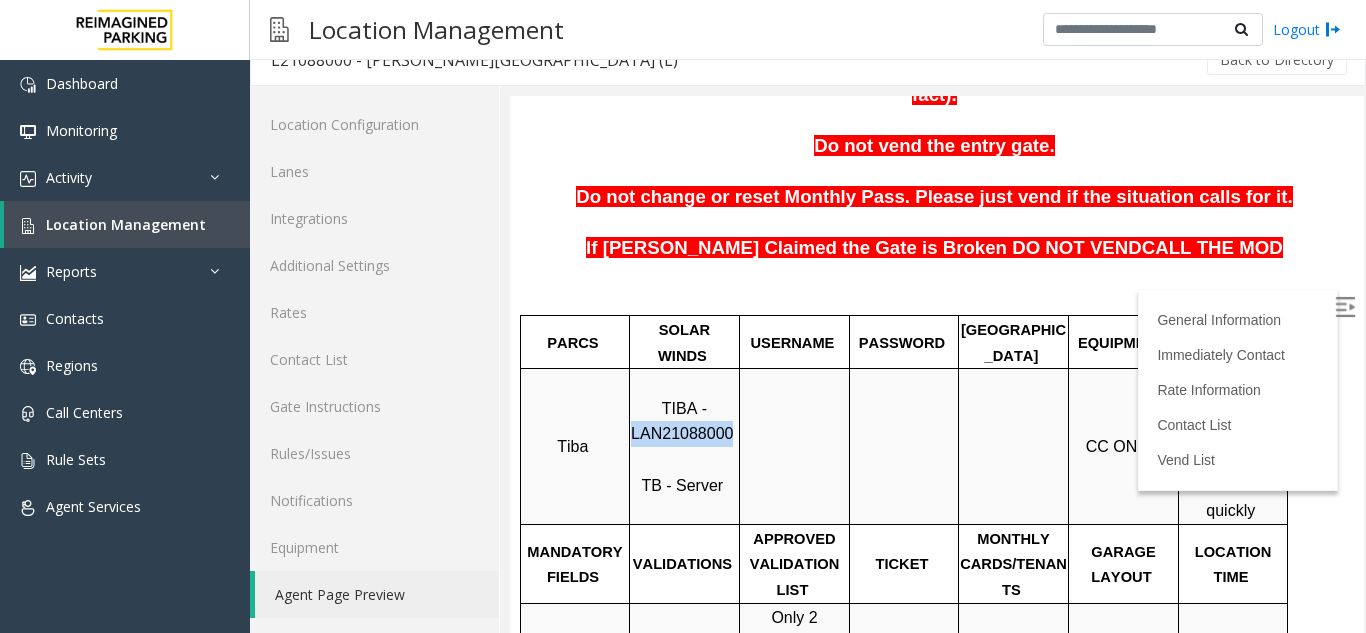 drag, startPoint x: 637, startPoint y: 387, endPoint x: 728, endPoint y: 392, distance: 91.13726 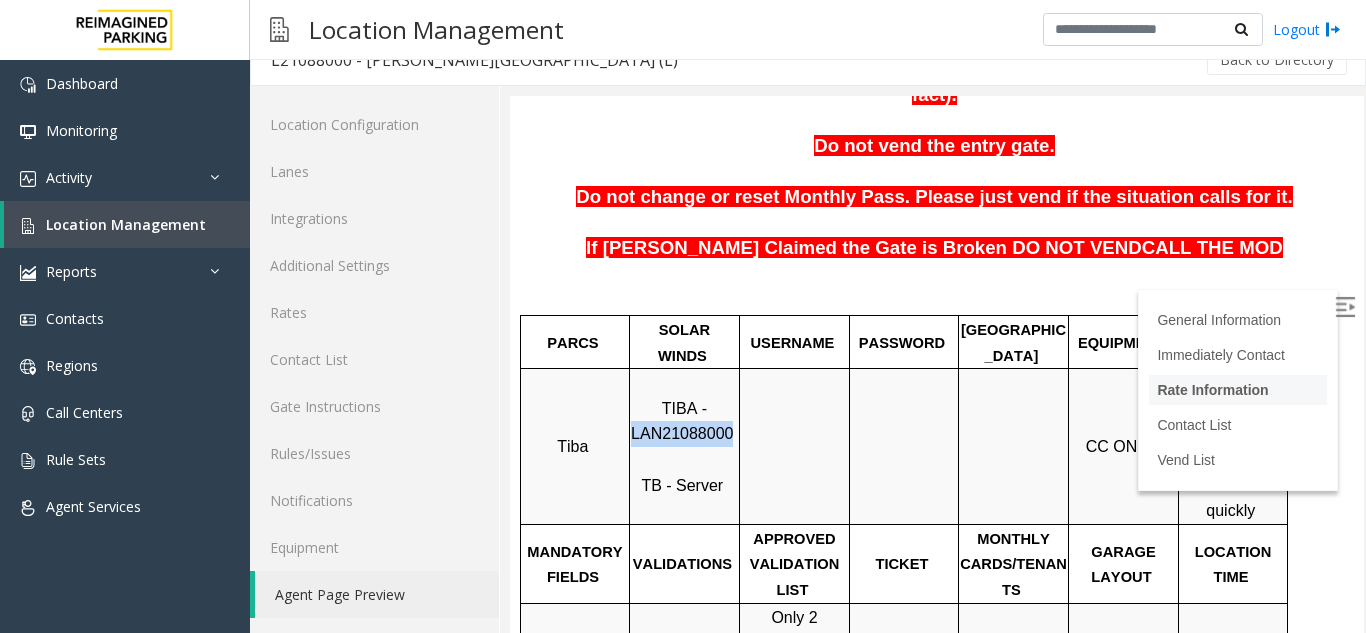 click on "Rate Information" at bounding box center [1212, 390] 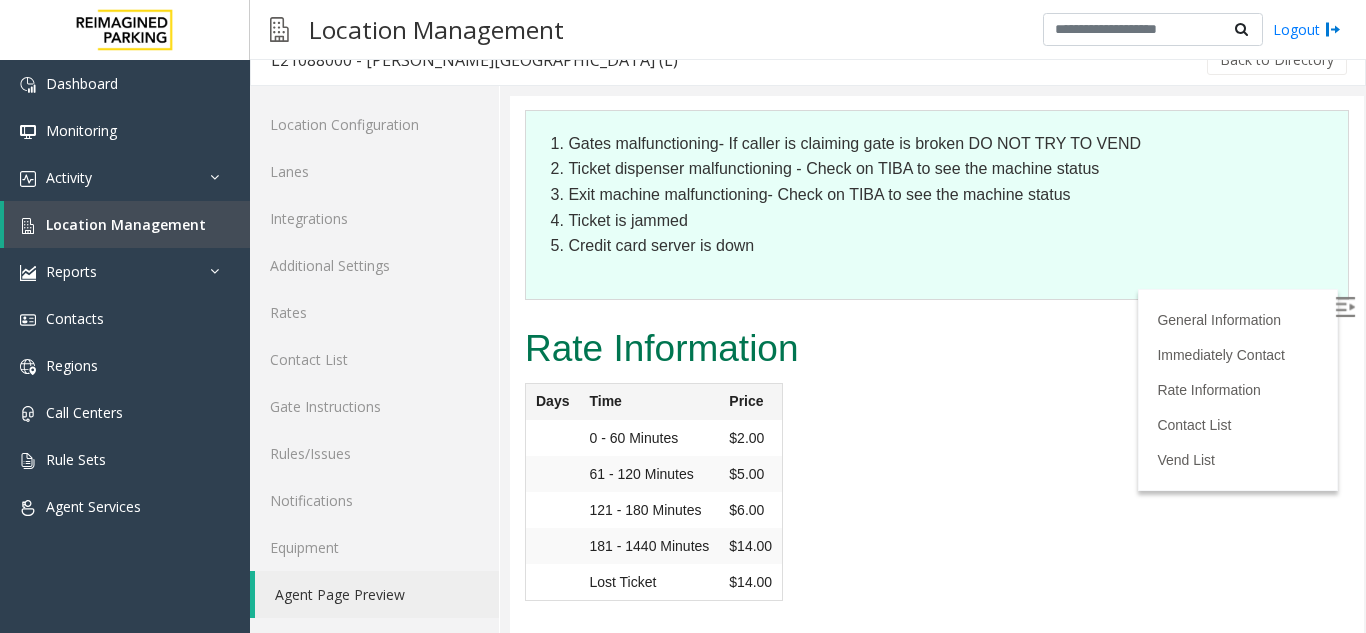 drag, startPoint x: 1000, startPoint y: 220, endPoint x: 1190, endPoint y: 291, distance: 202.83244 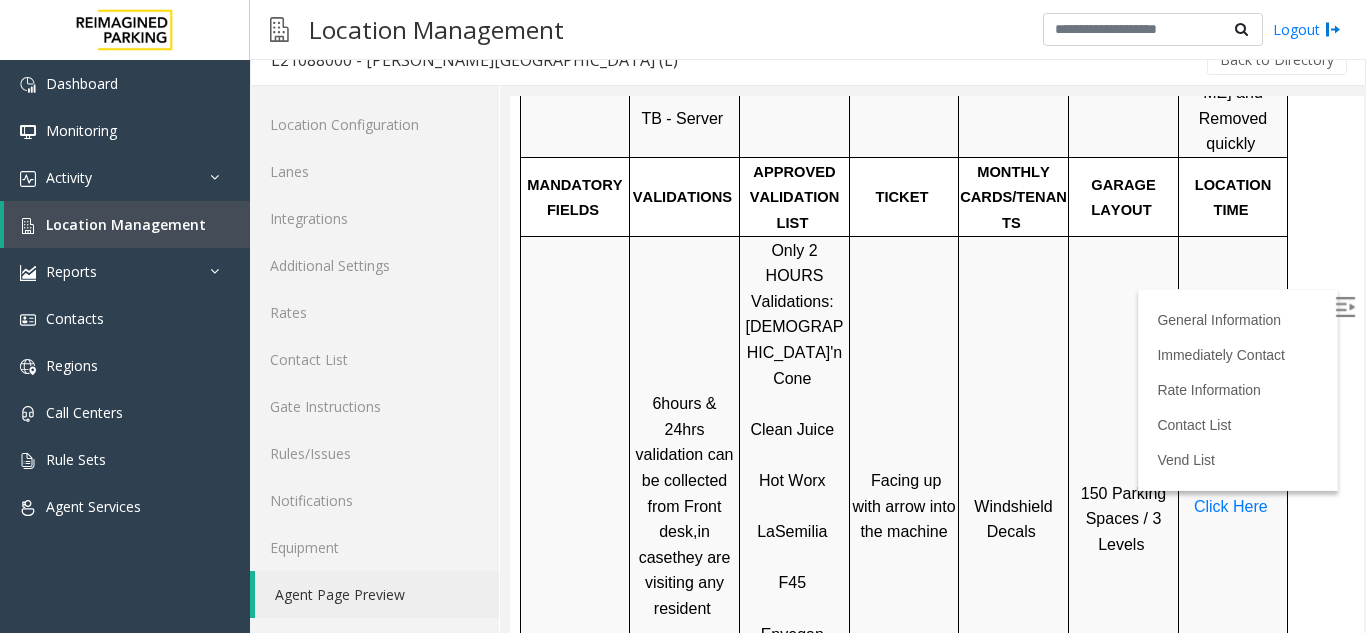 scroll, scrollTop: 781, scrollLeft: 0, axis: vertical 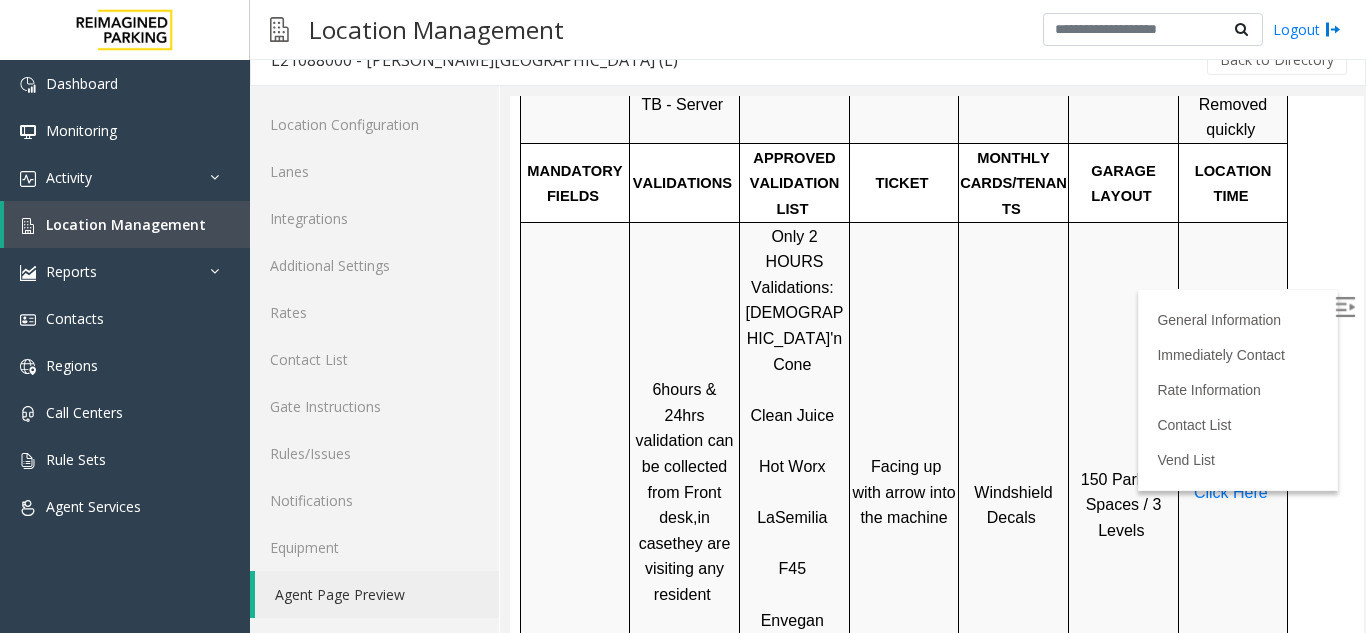 drag, startPoint x: 1342, startPoint y: 469, endPoint x: 1875, endPoint y: 340, distance: 548.38855 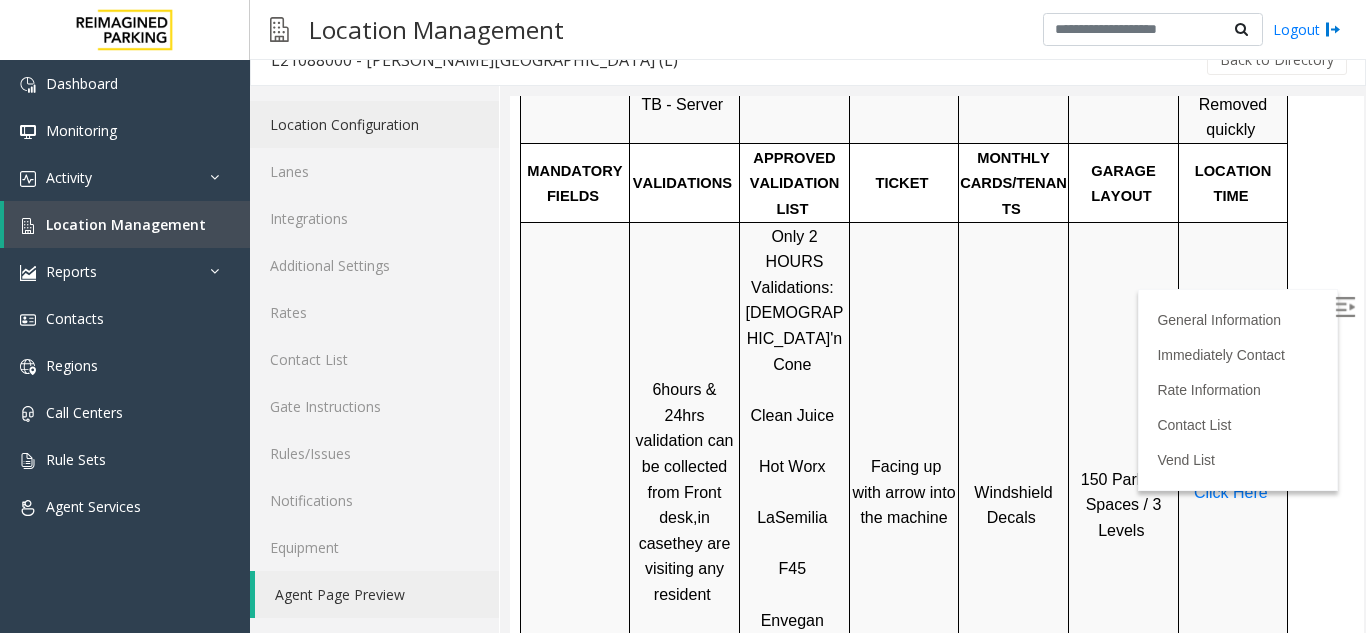 scroll, scrollTop: 0, scrollLeft: 0, axis: both 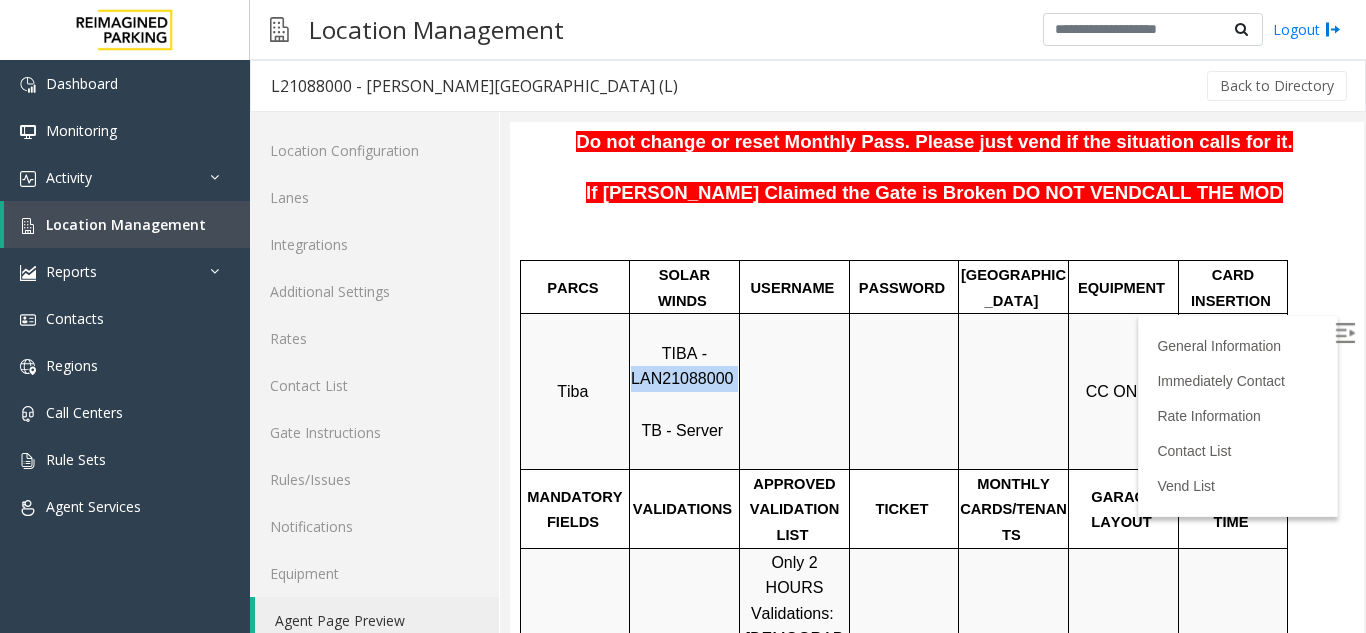 drag, startPoint x: 637, startPoint y: 331, endPoint x: 735, endPoint y: 330, distance: 98.005104 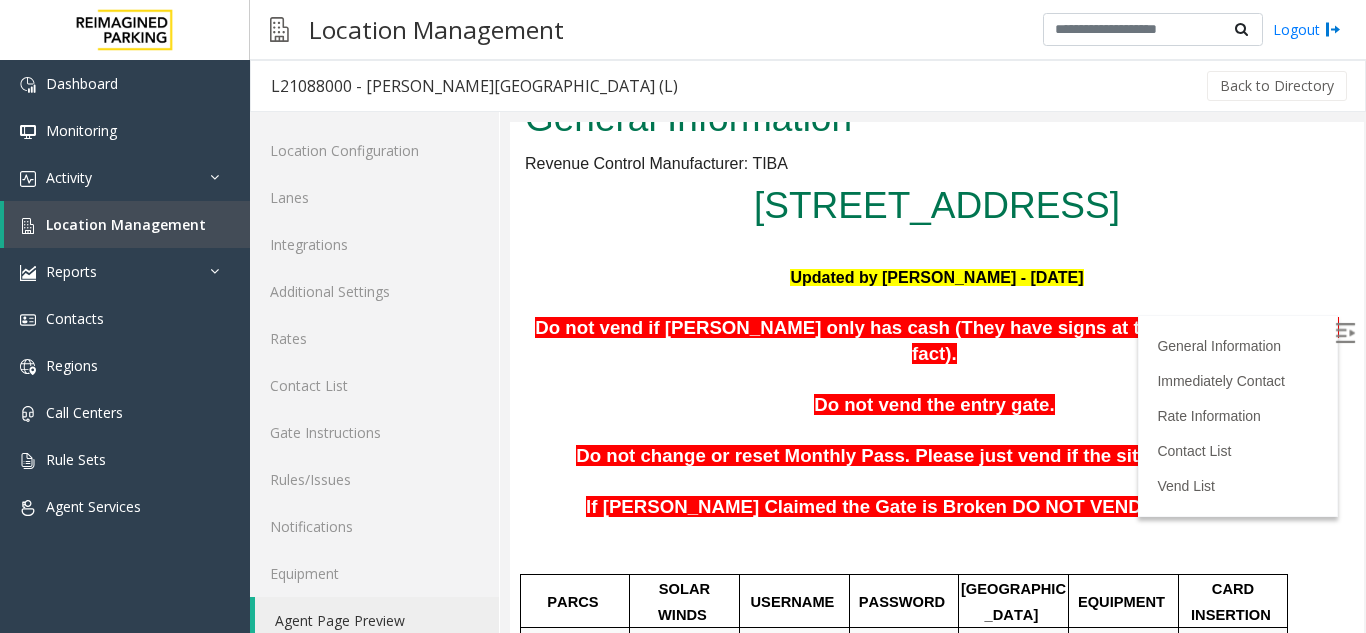 scroll, scrollTop: 0, scrollLeft: 0, axis: both 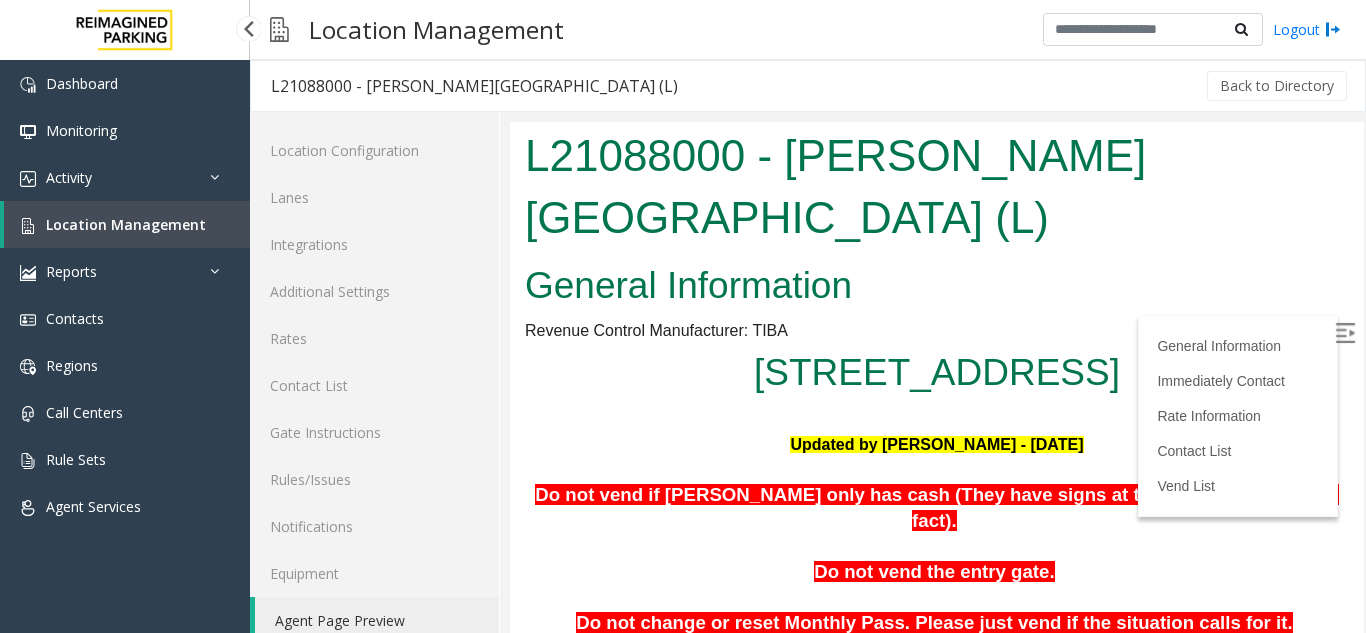 click on "Location Management" at bounding box center (127, 224) 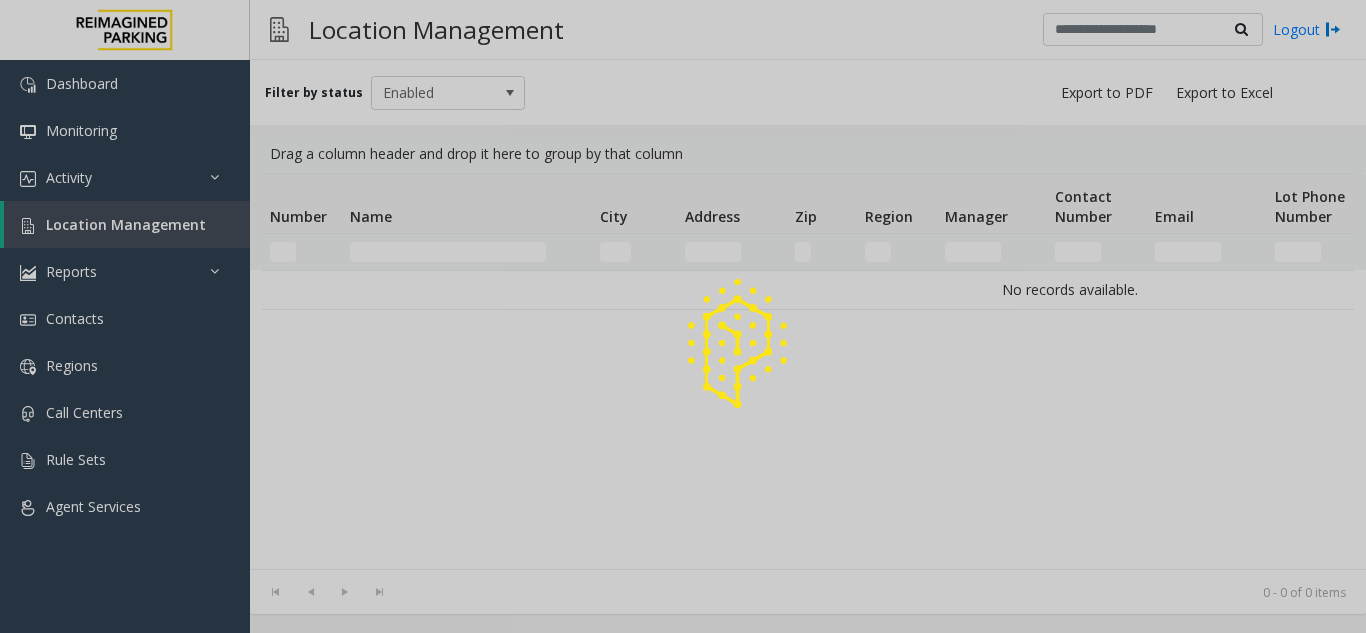 click 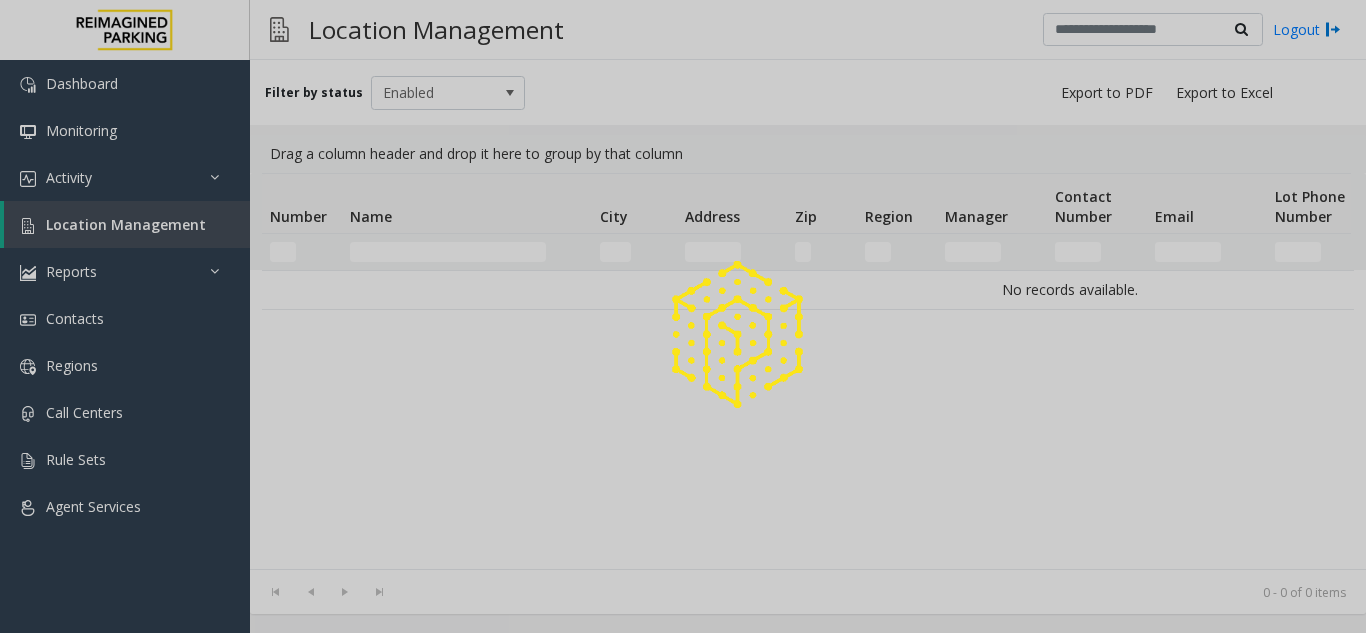 click 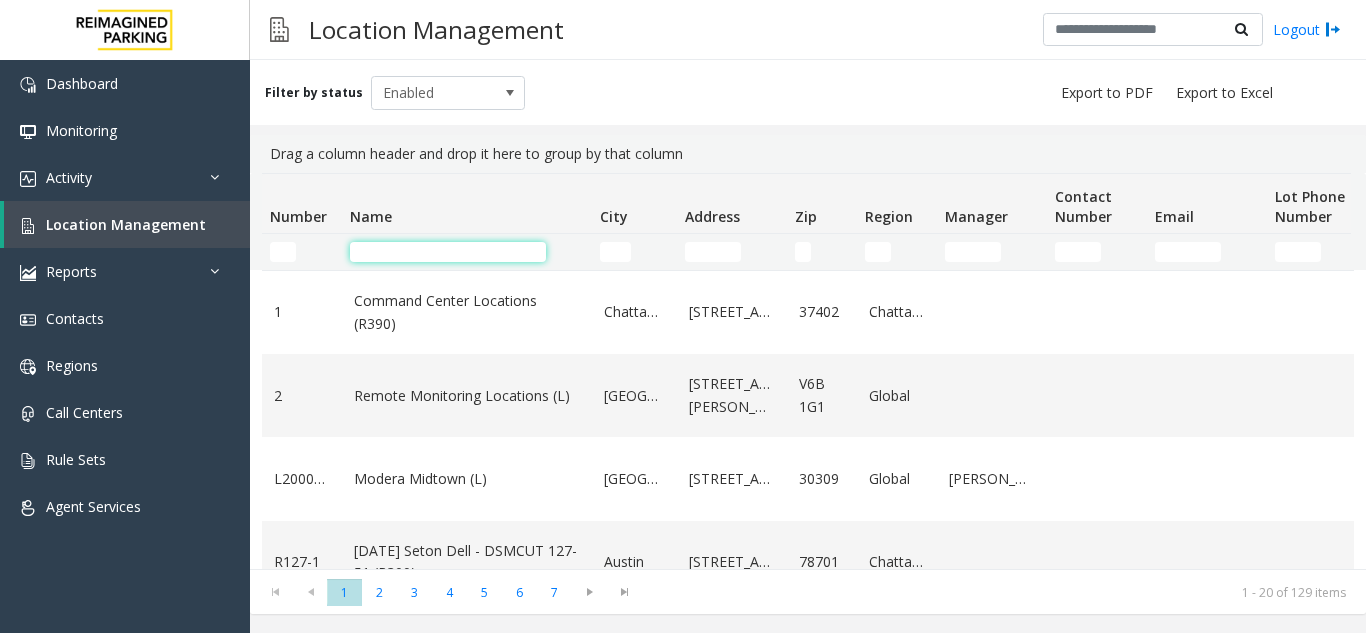 click 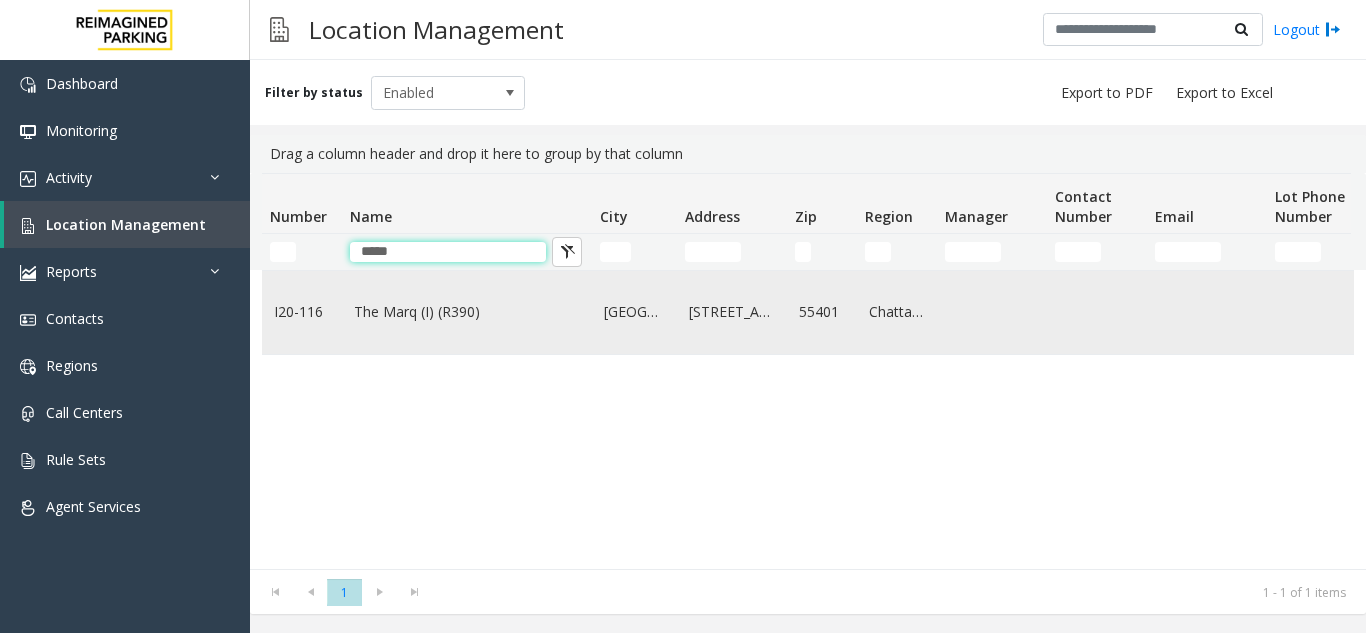 type on "*****" 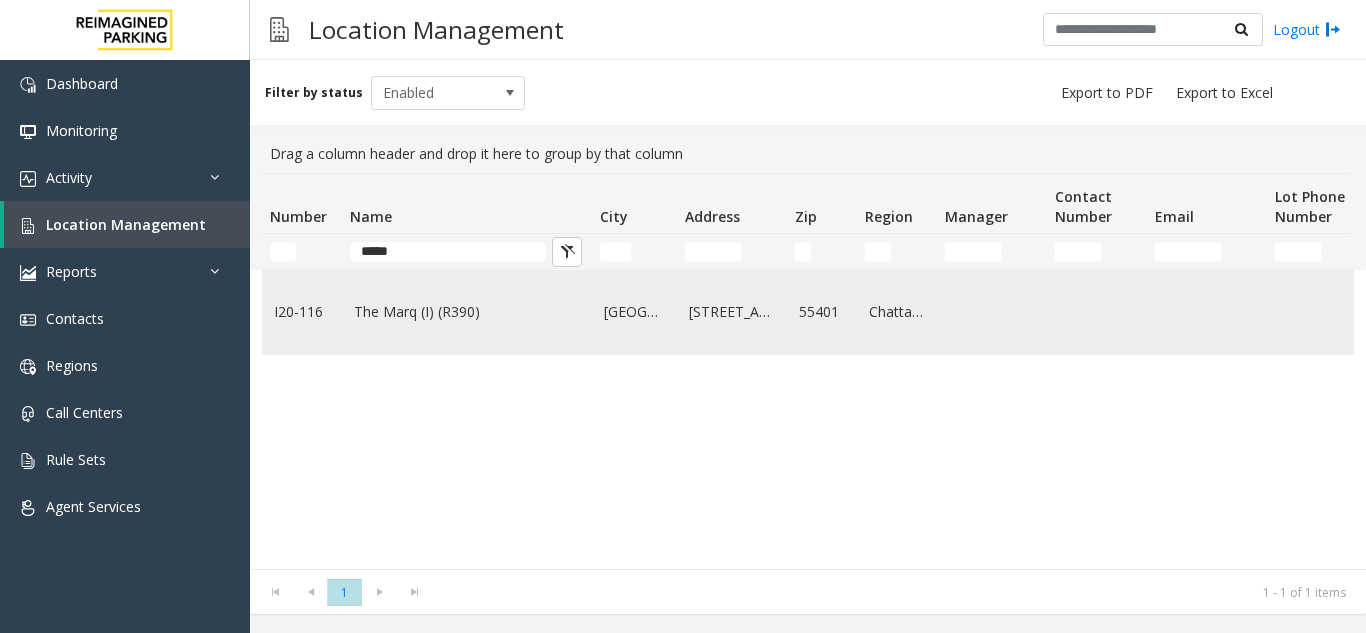 click on "The Marq (I) (R390)" 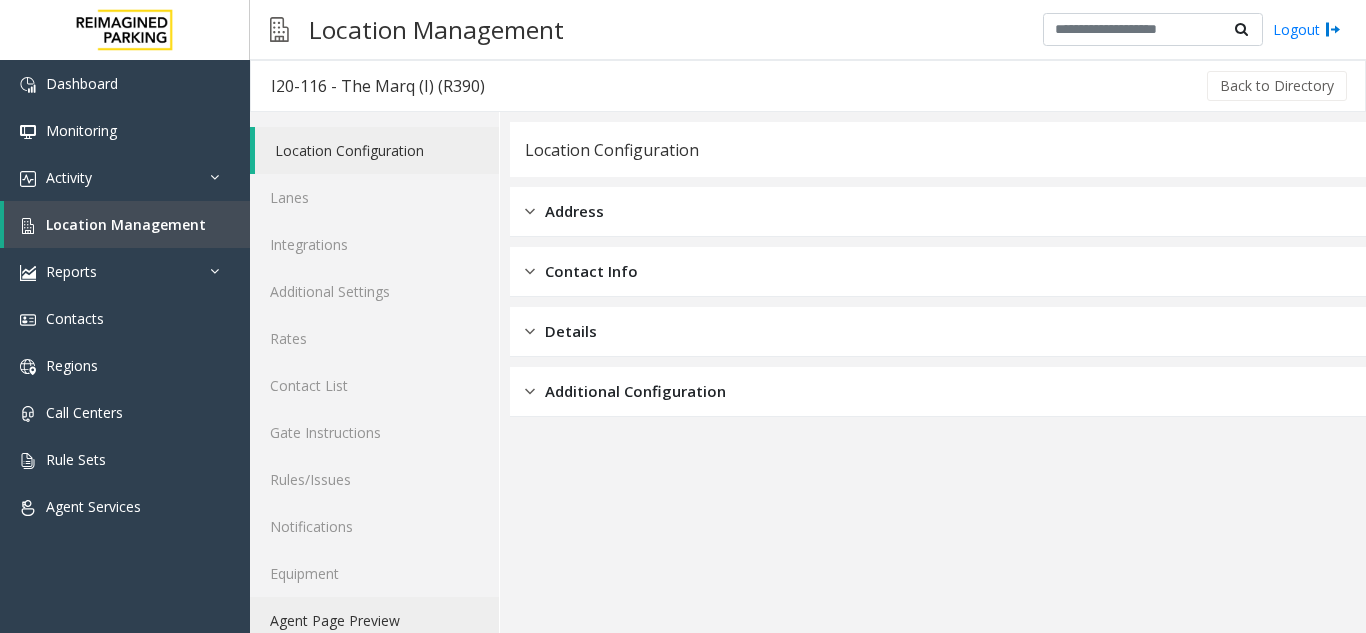 click on "Agent Page Preview" 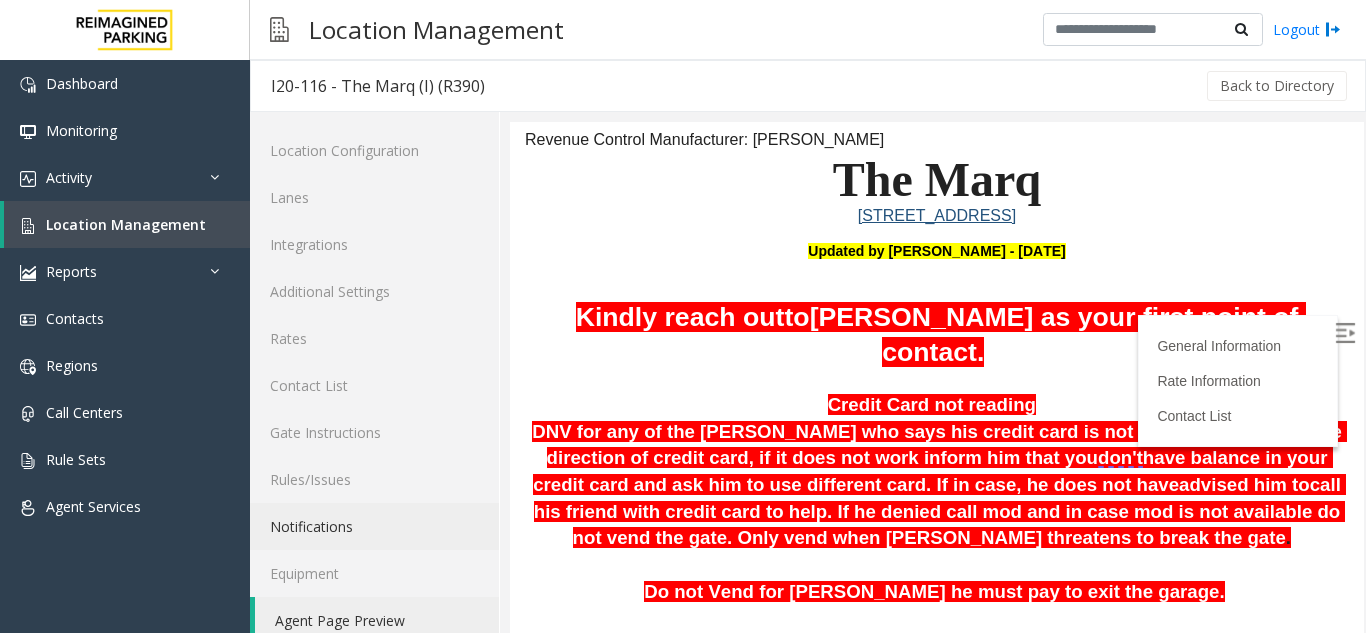 scroll, scrollTop: 100, scrollLeft: 0, axis: vertical 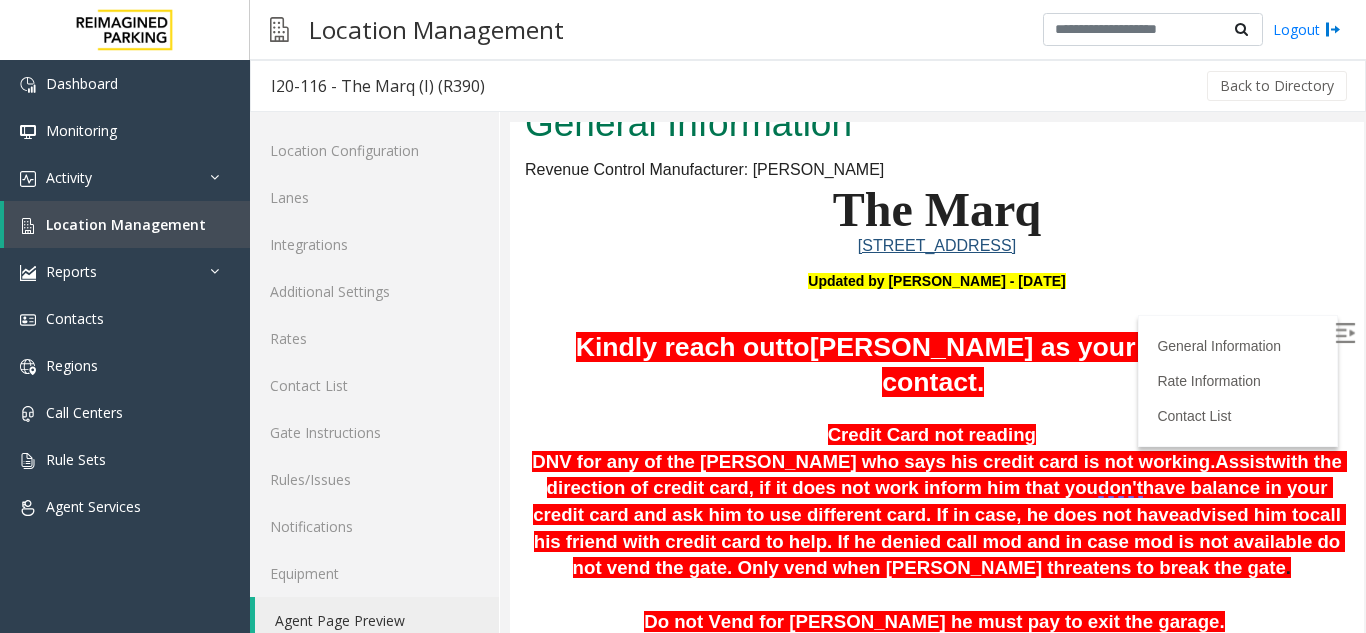click at bounding box center (1345, 333) 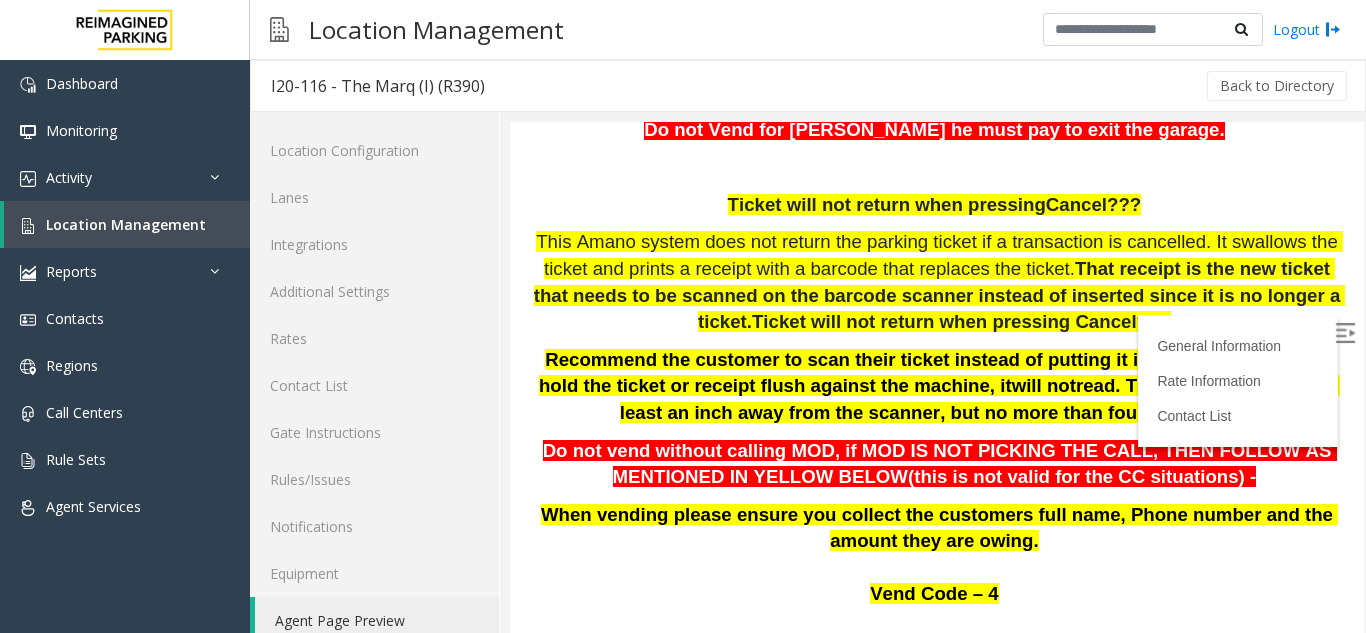scroll, scrollTop: 600, scrollLeft: 0, axis: vertical 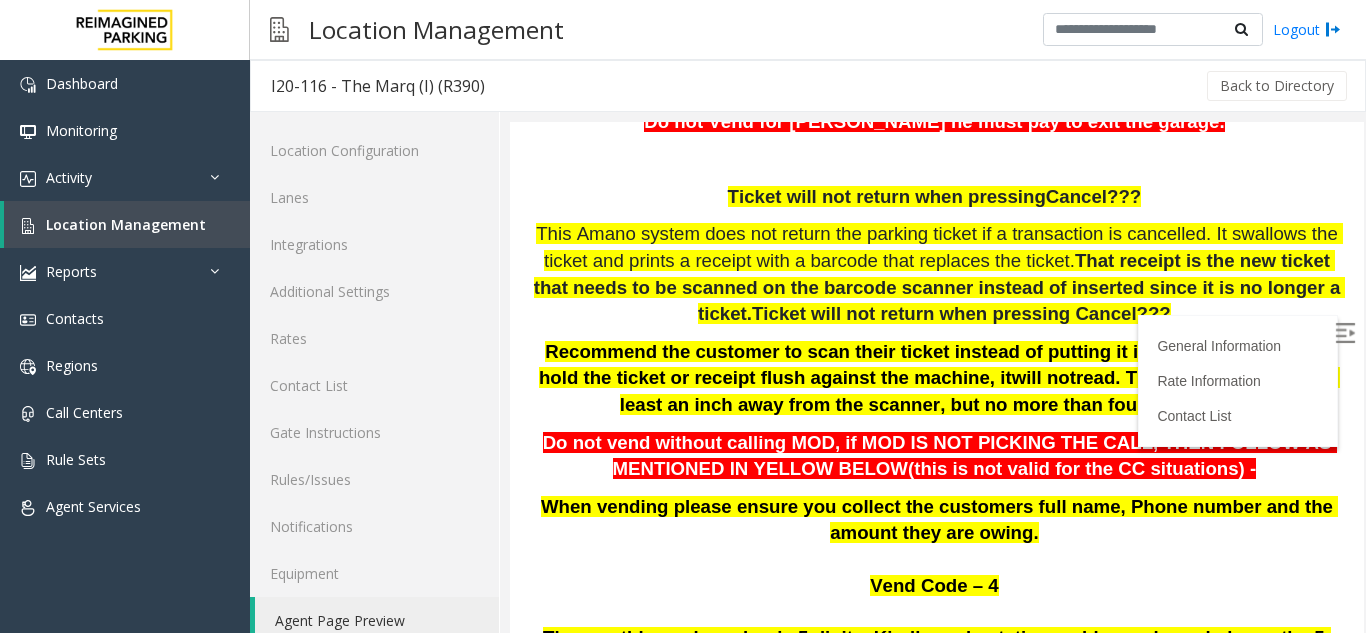click on "Back to Directory" 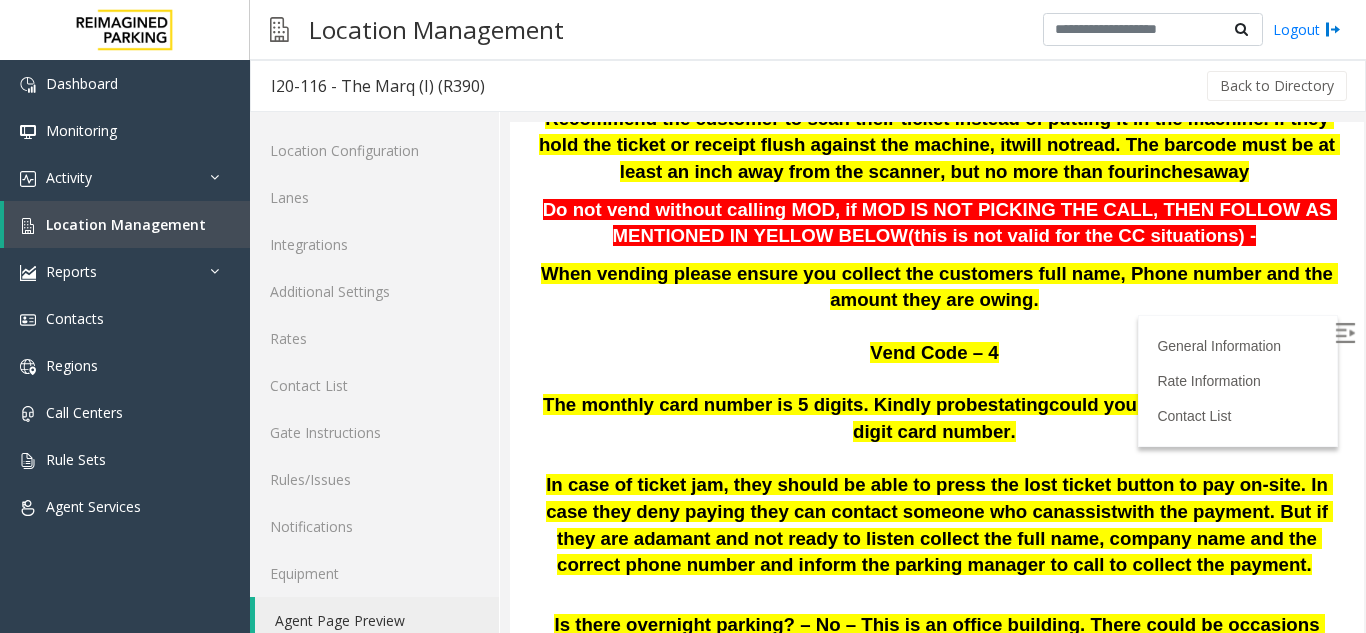 scroll, scrollTop: 800, scrollLeft: 0, axis: vertical 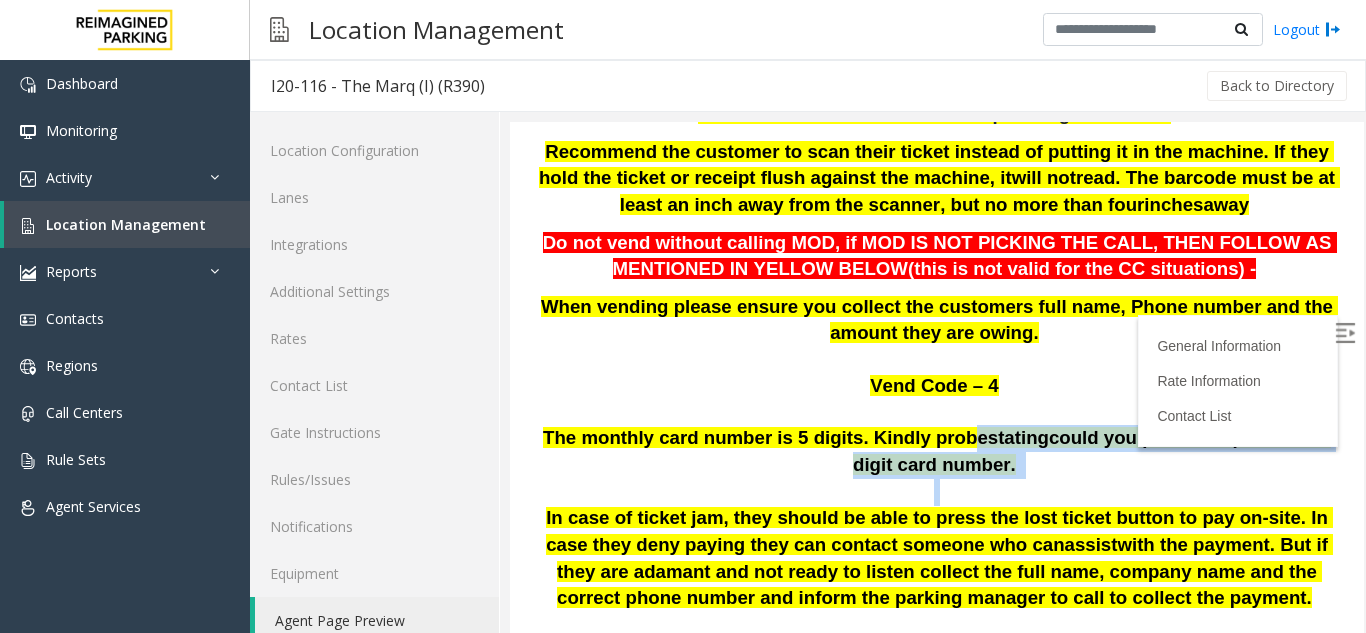 drag, startPoint x: 918, startPoint y: 449, endPoint x: 1015, endPoint y: 479, distance: 101.53325 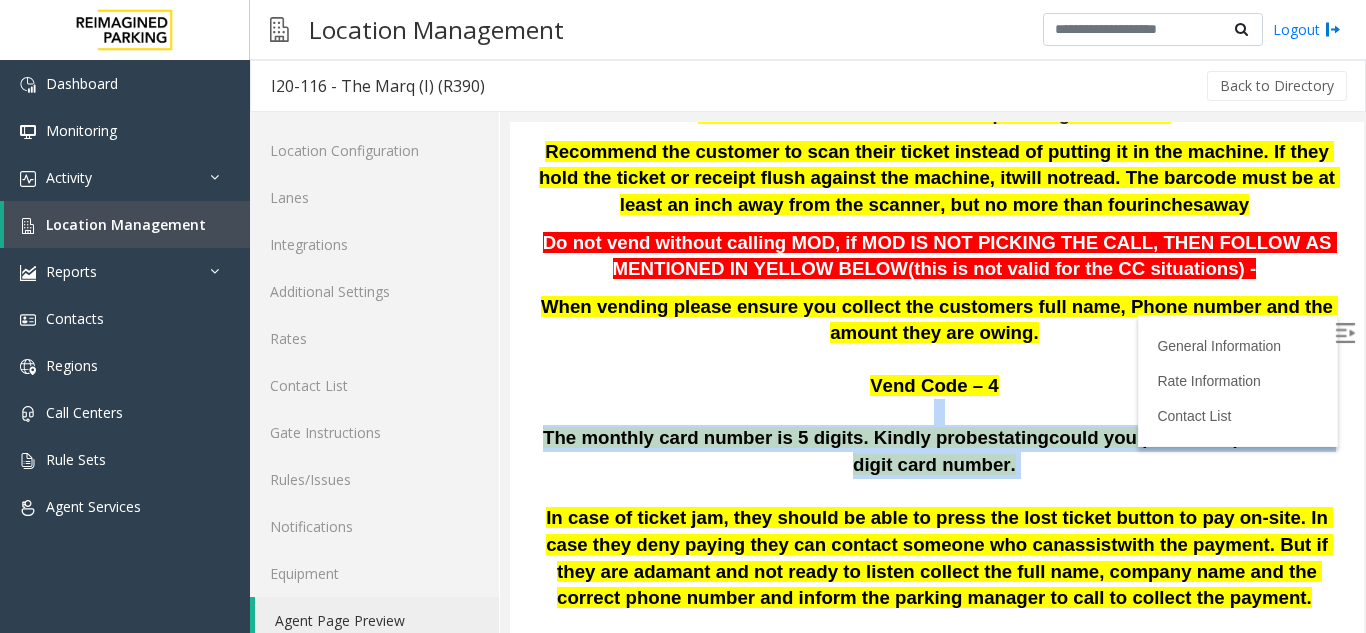 drag, startPoint x: 916, startPoint y: 415, endPoint x: 1012, endPoint y: 475, distance: 113.20777 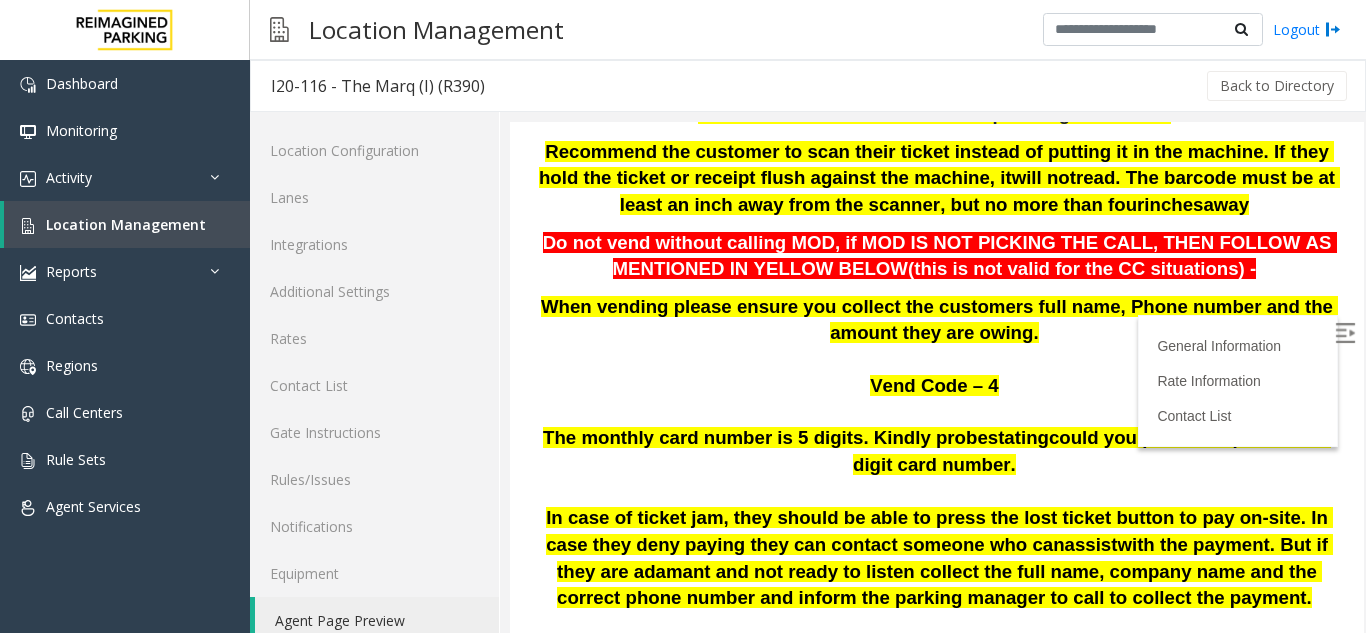 click at bounding box center [937, 492] 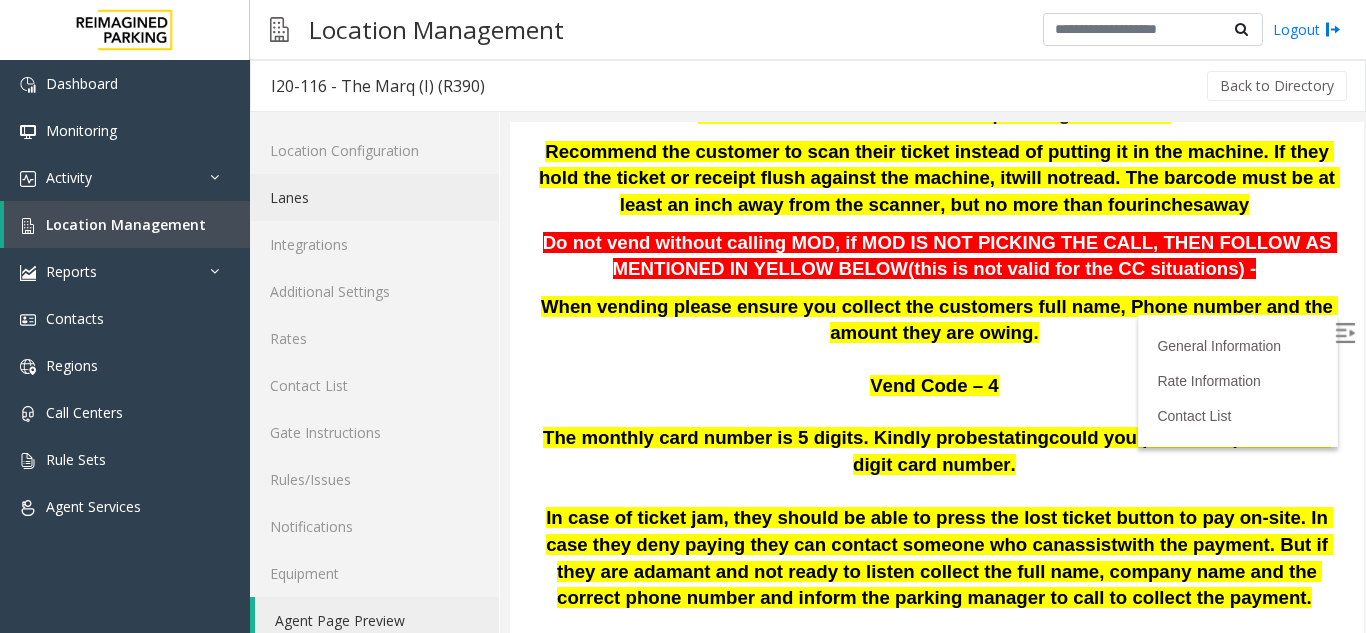 click on "Lanes" 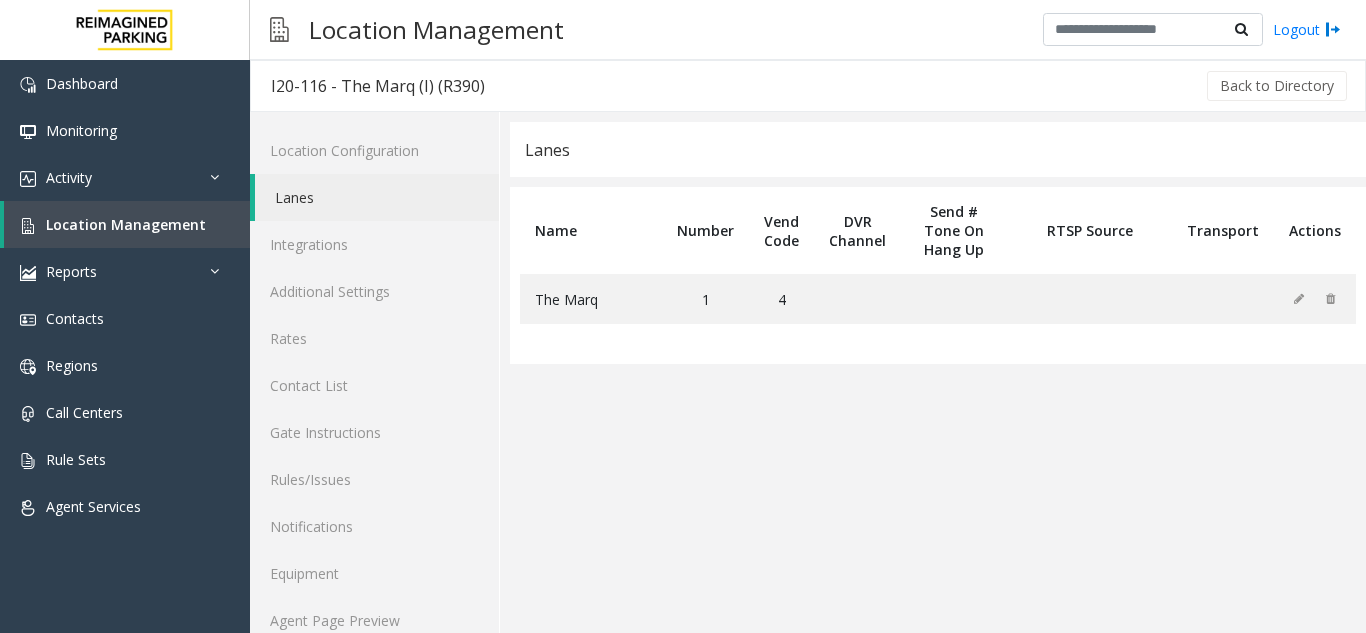 click on "Back to Directory" 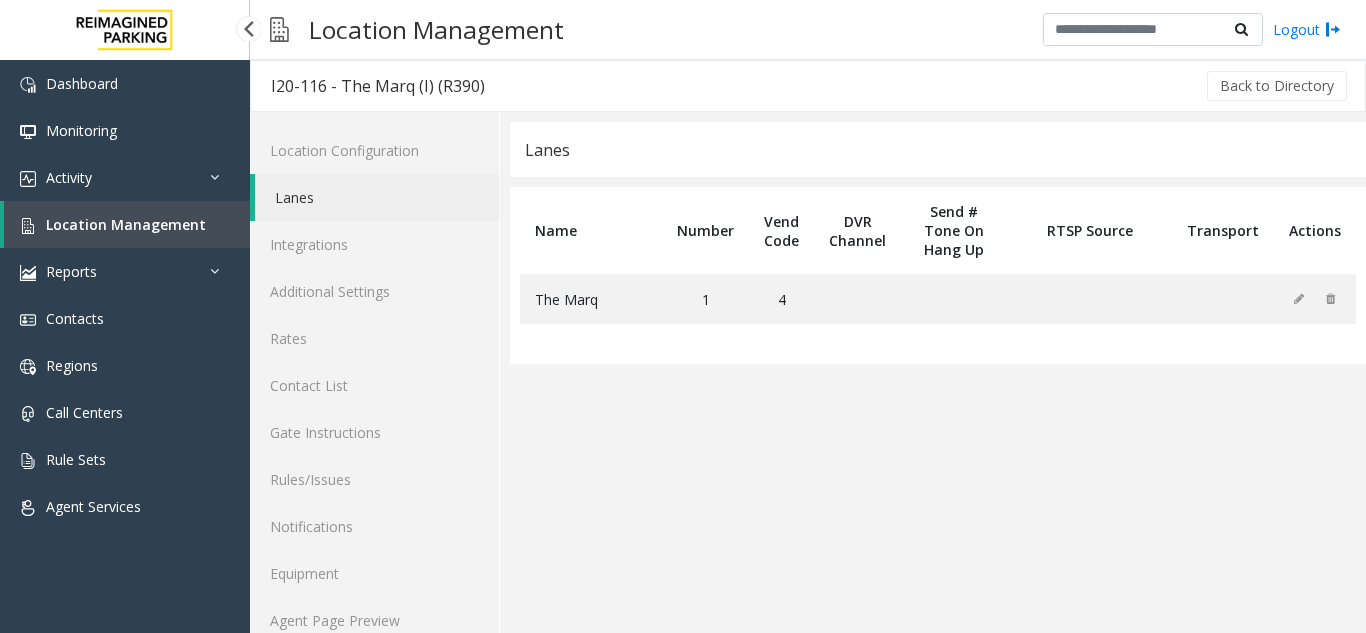 click on "Location Management" at bounding box center [127, 224] 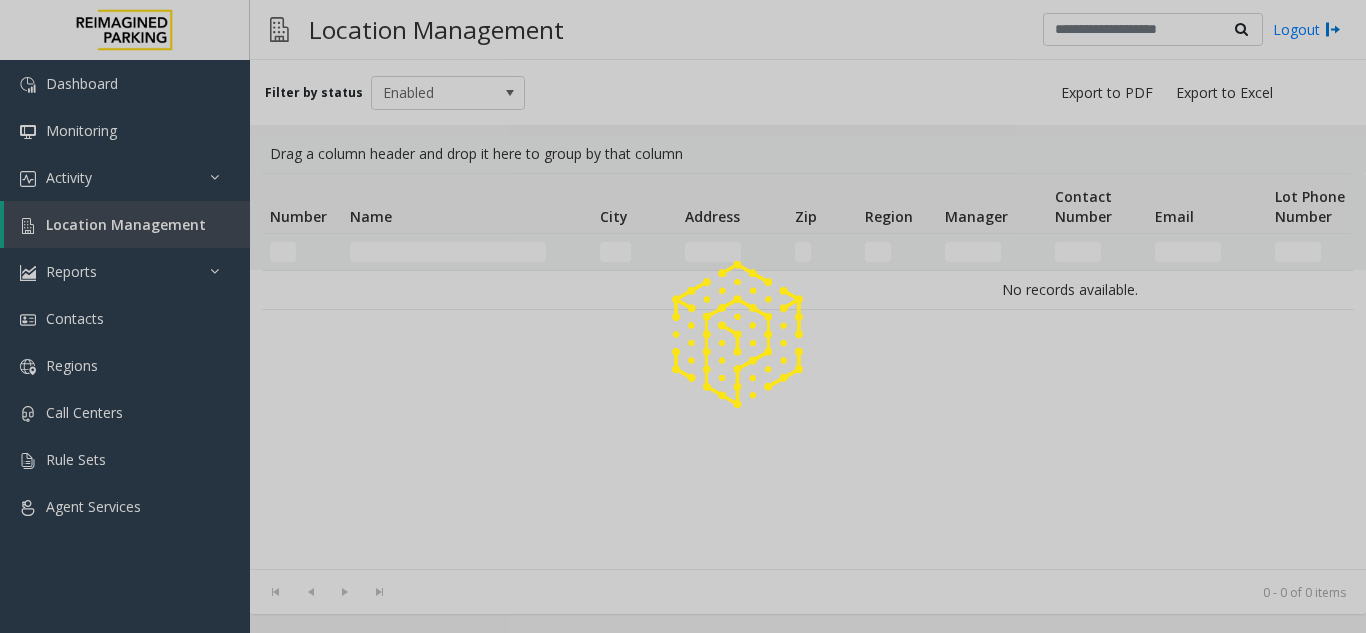 click 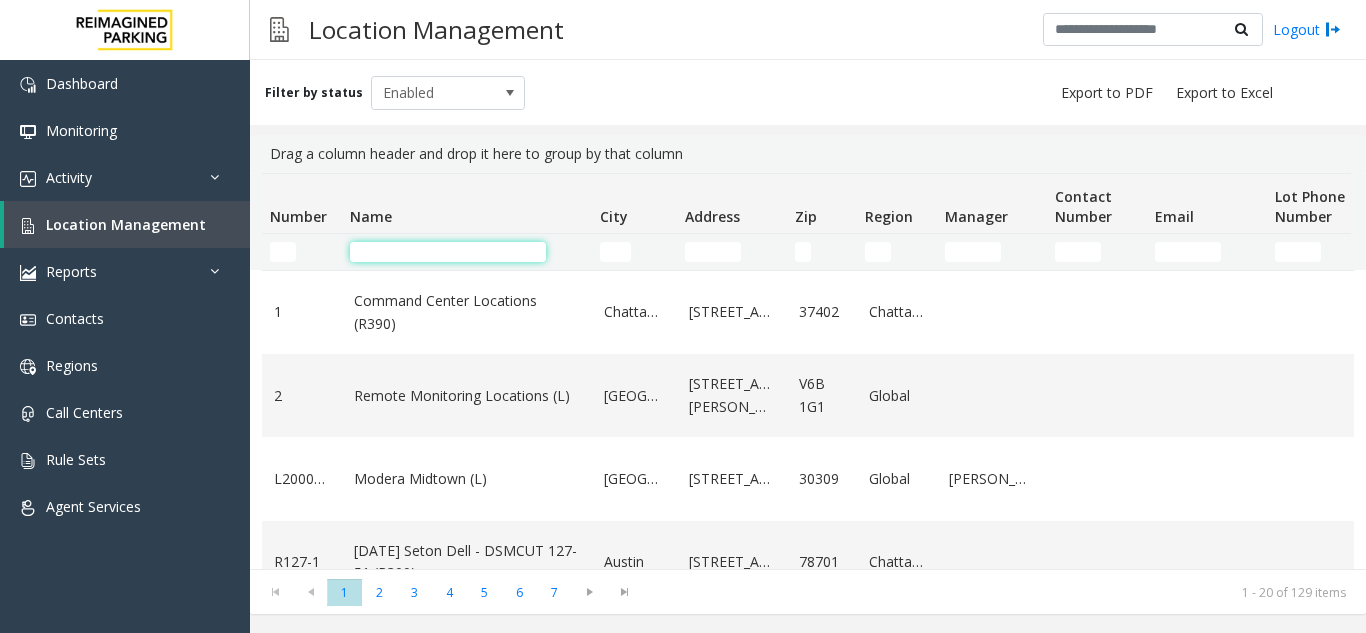 click 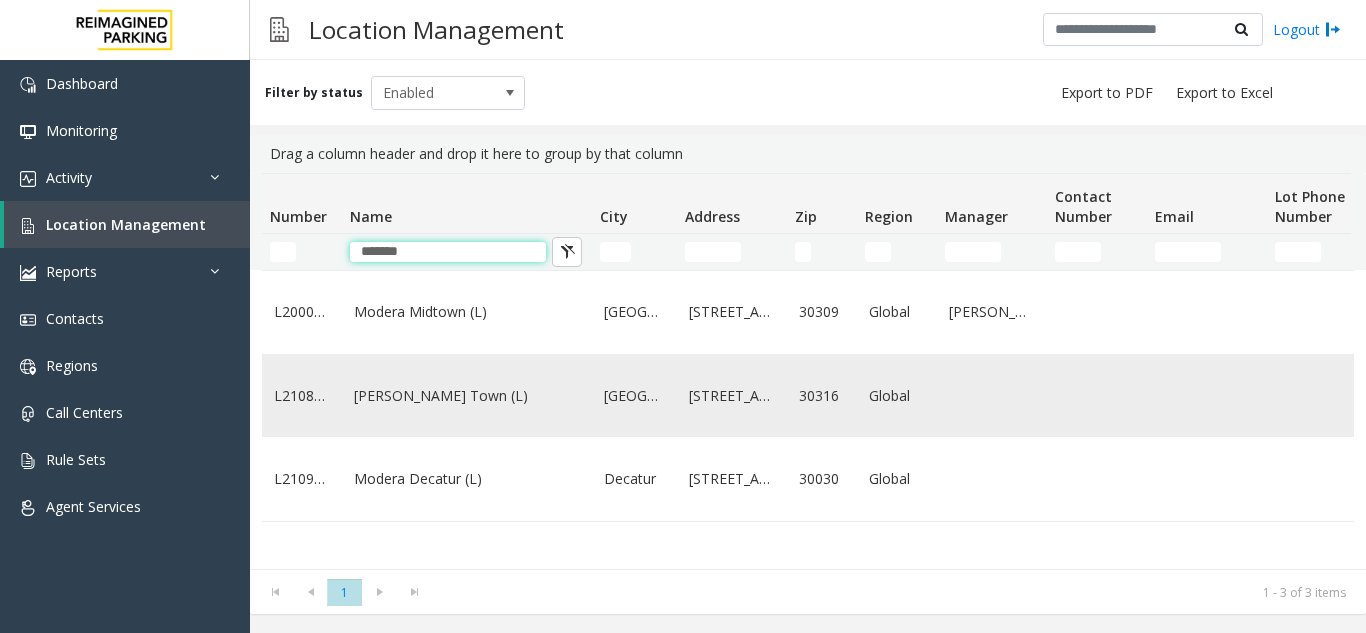 type on "******" 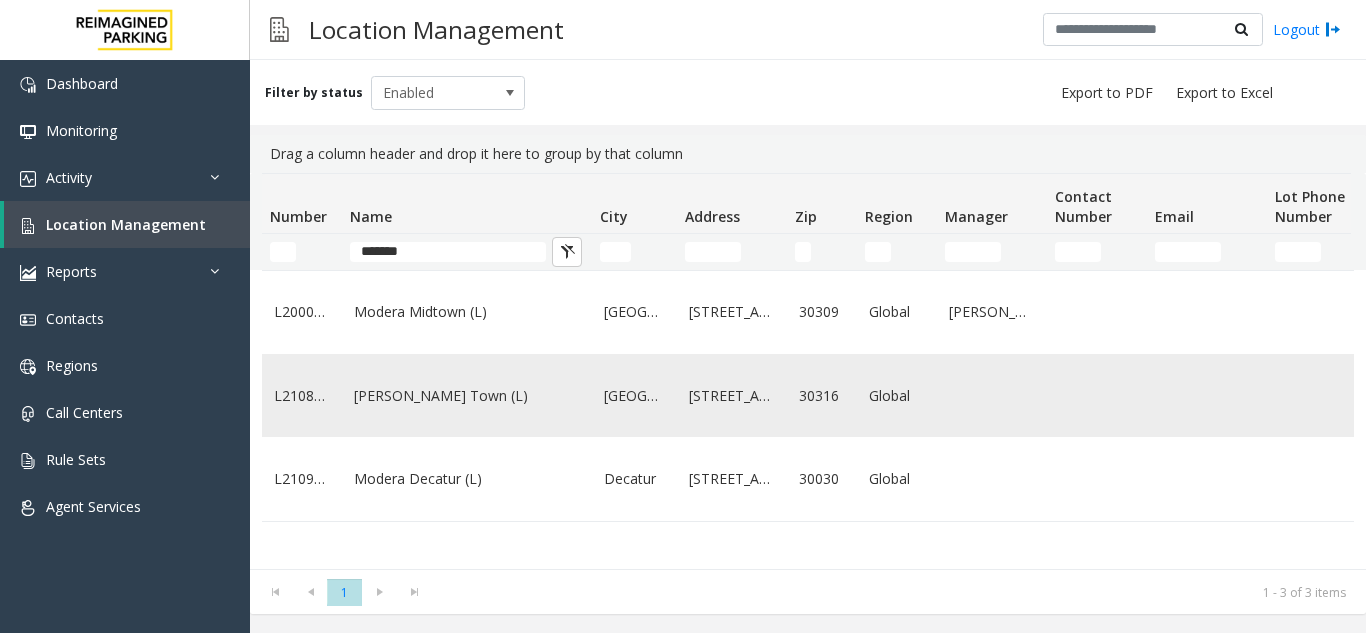 click on "[PERSON_NAME] Town (L)" 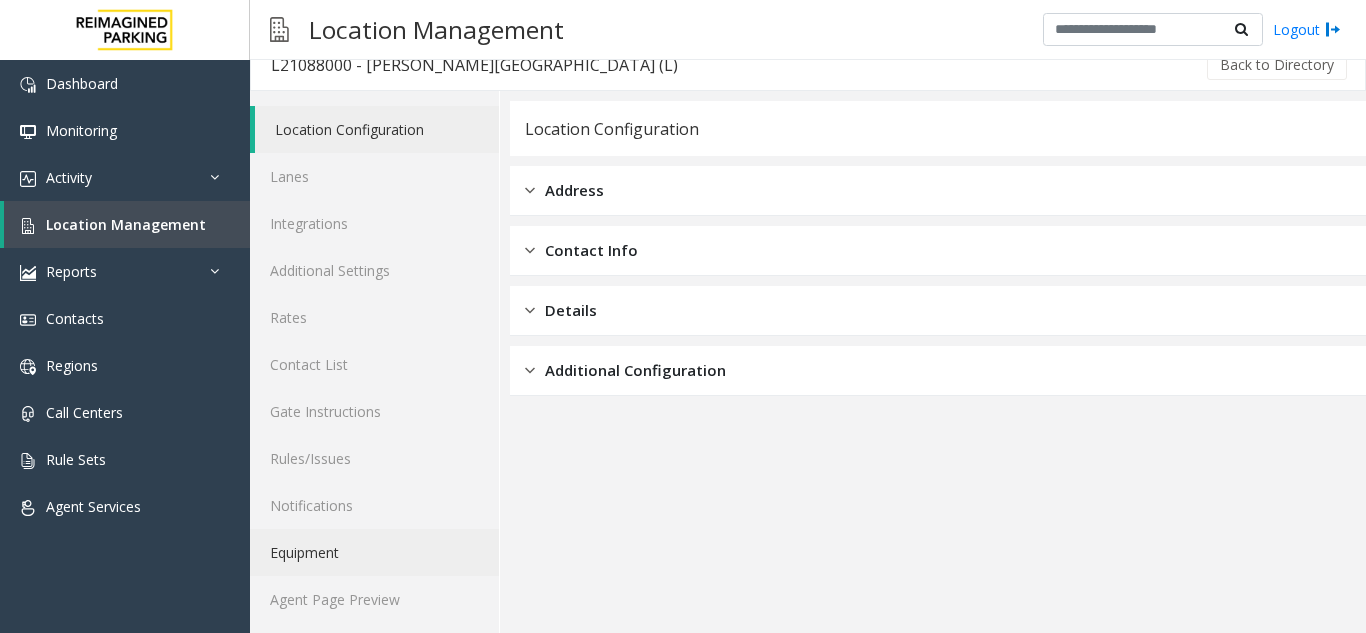 scroll, scrollTop: 26, scrollLeft: 0, axis: vertical 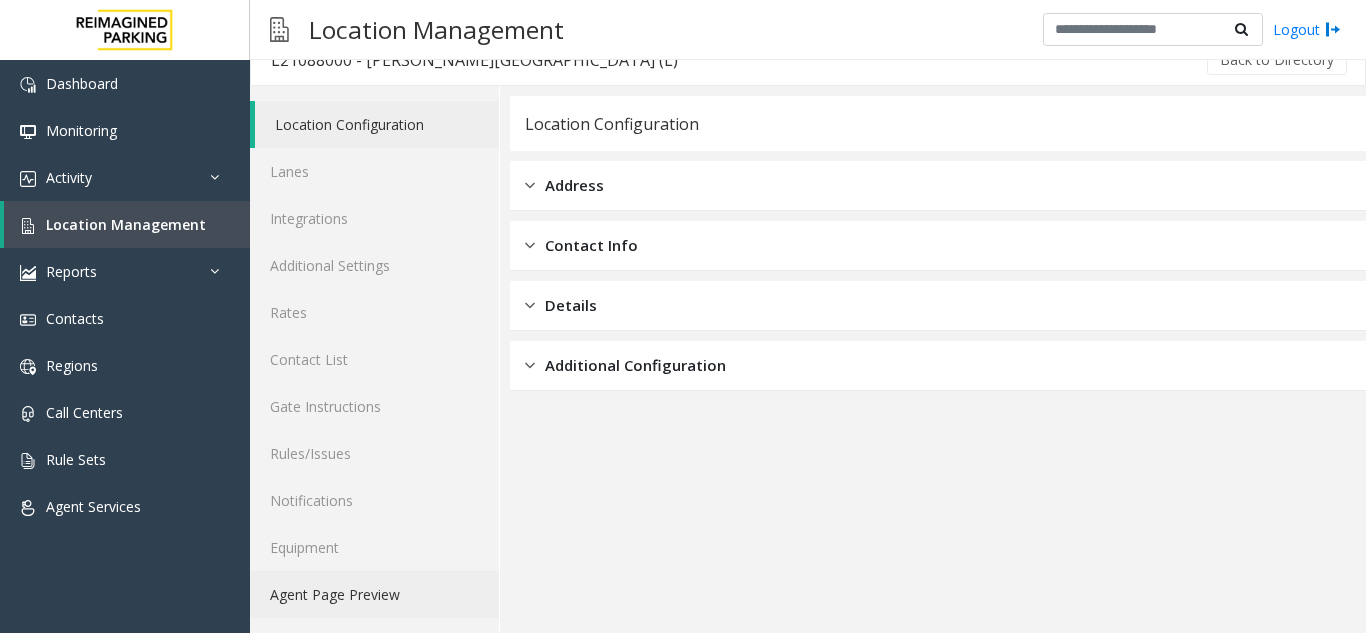 click on "Agent Page Preview" 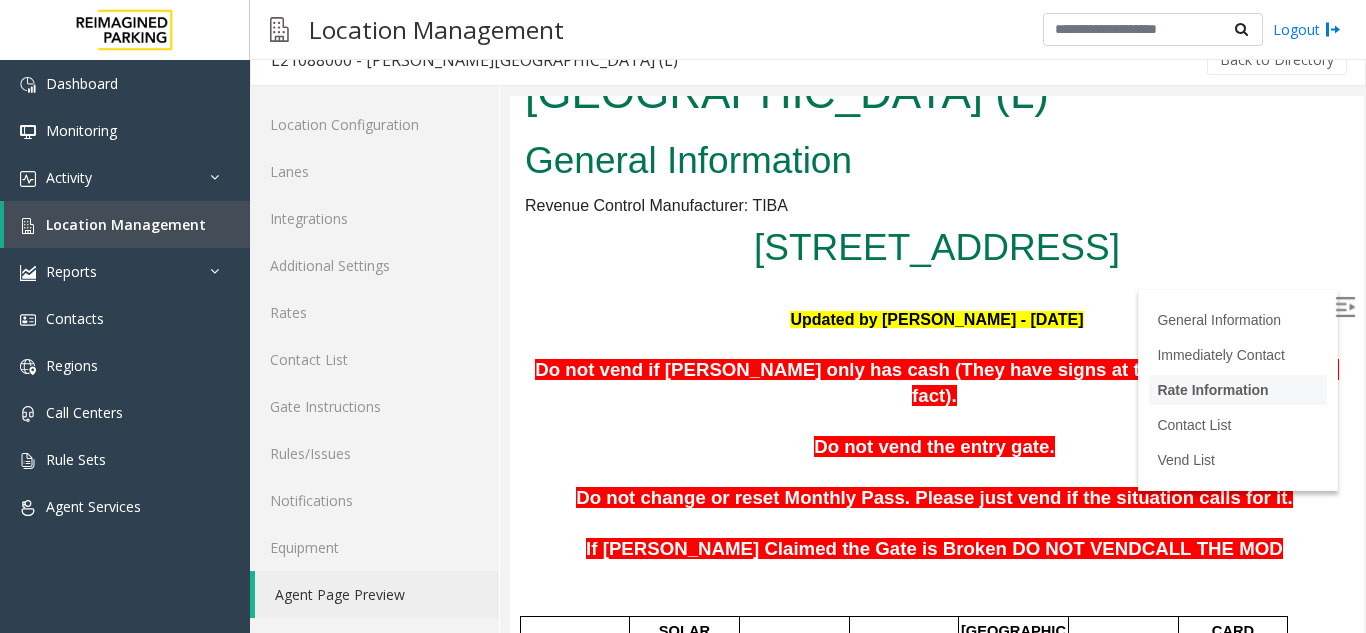 scroll, scrollTop: 0, scrollLeft: 0, axis: both 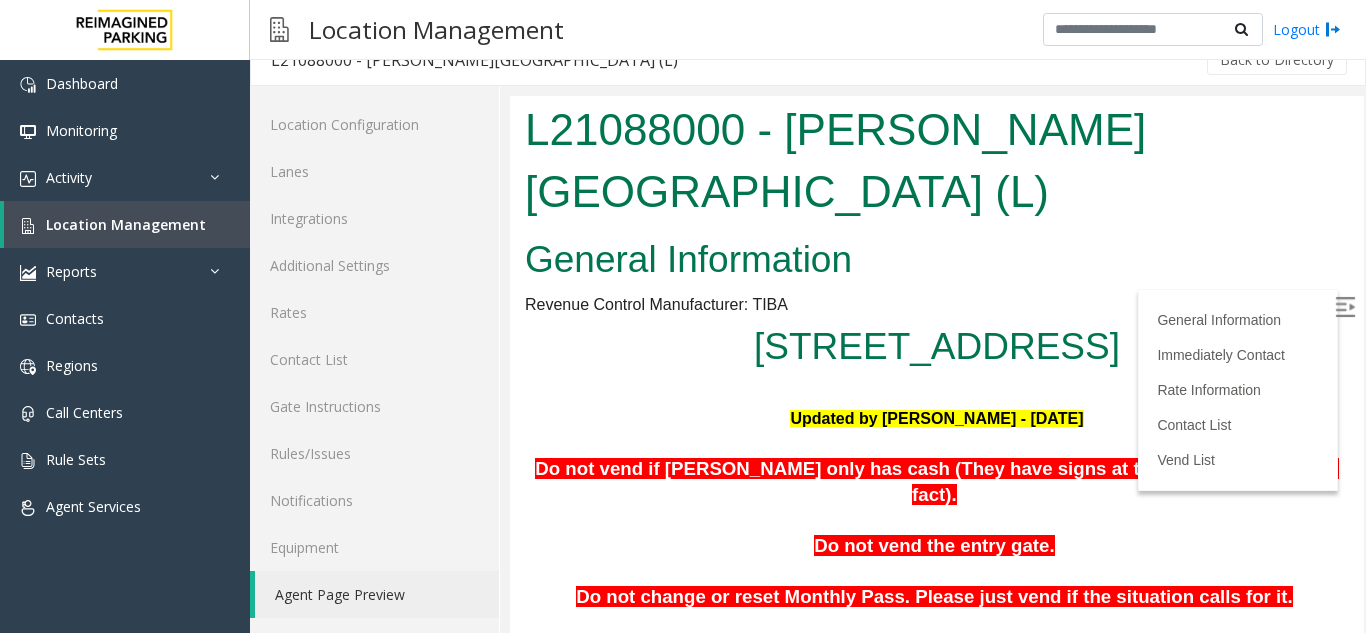 click on "General Information
Immediately Contact
Rate Information
Contact List
Vend List" at bounding box center [1238, 390] 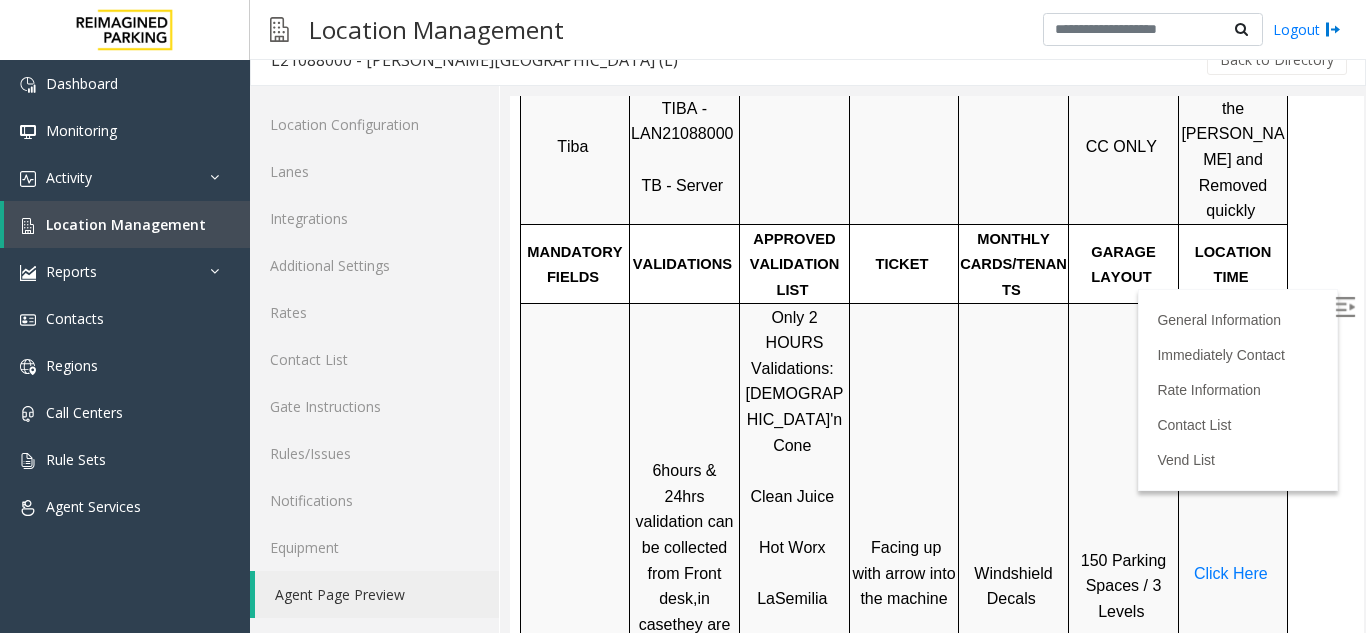 scroll, scrollTop: 600, scrollLeft: 0, axis: vertical 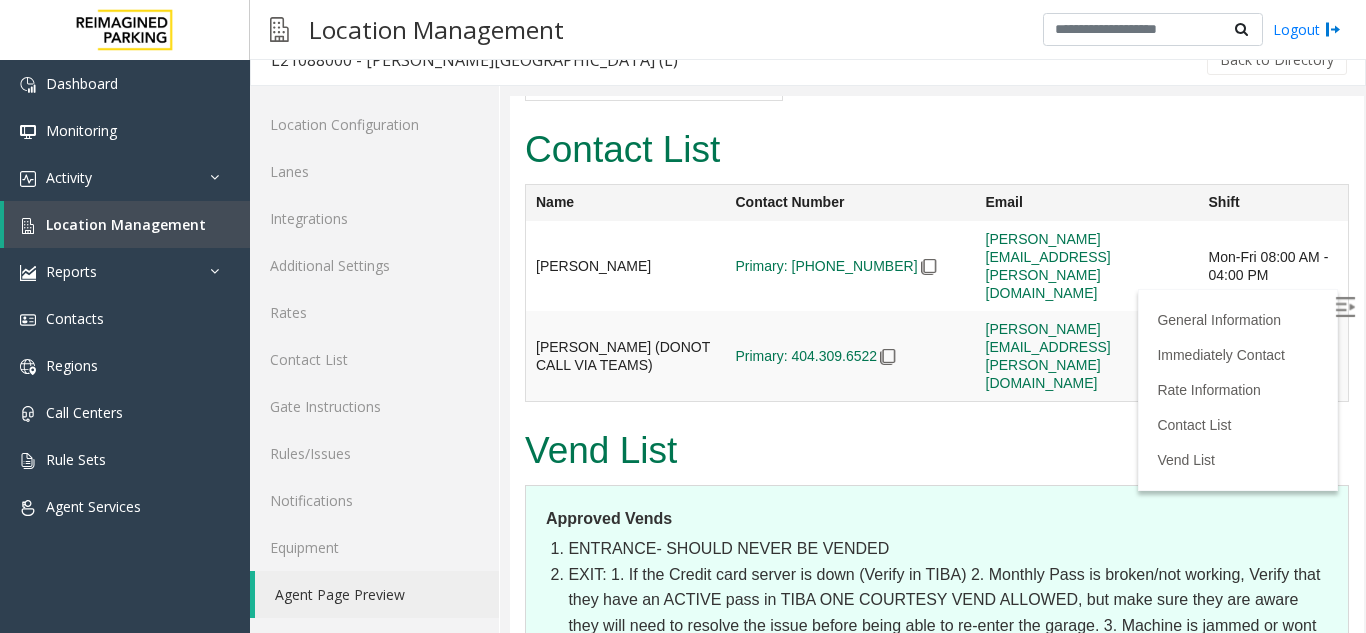 drag, startPoint x: 1342, startPoint y: 227, endPoint x: 1875, endPoint y: 686, distance: 703.39886 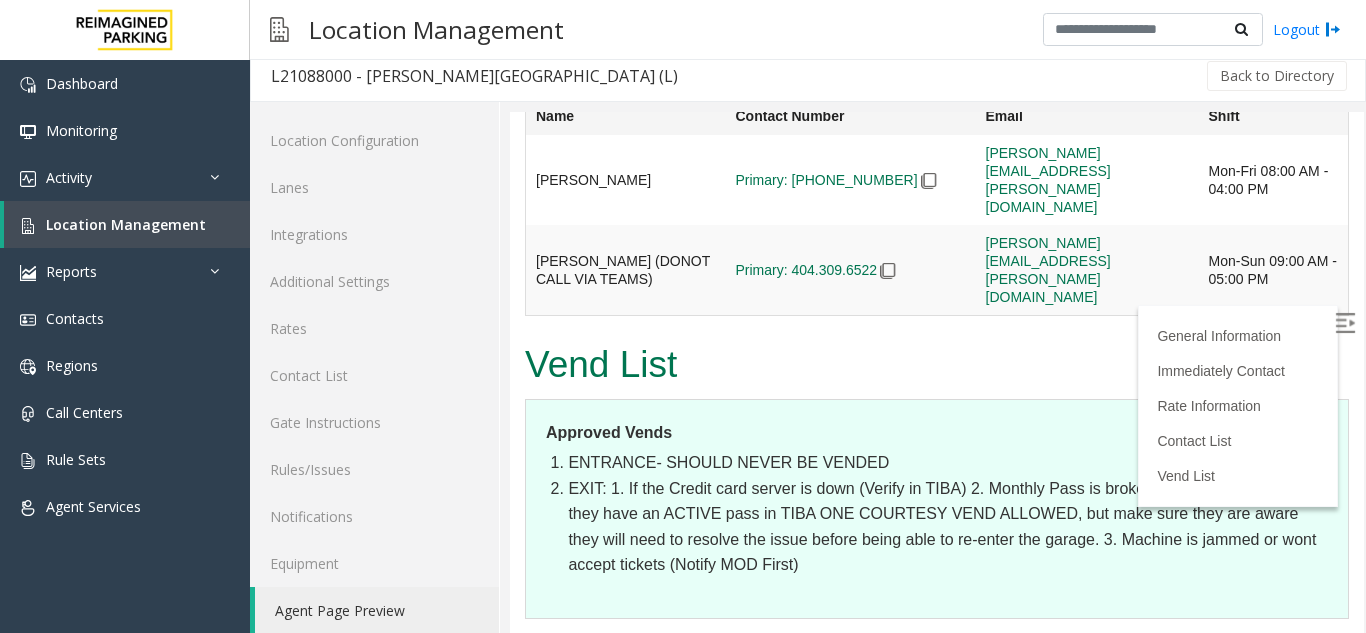 scroll, scrollTop: 0, scrollLeft: 0, axis: both 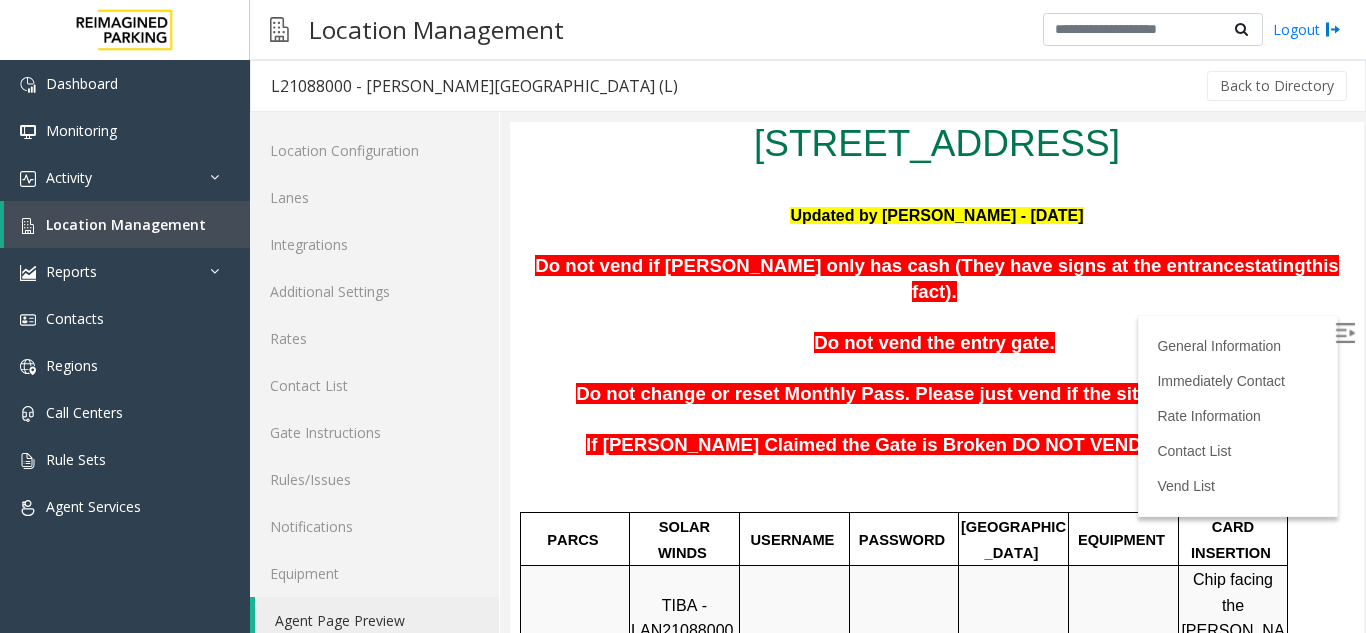 drag, startPoint x: 1339, startPoint y: 587, endPoint x: 1875, endPoint y: 318, distance: 599.7141 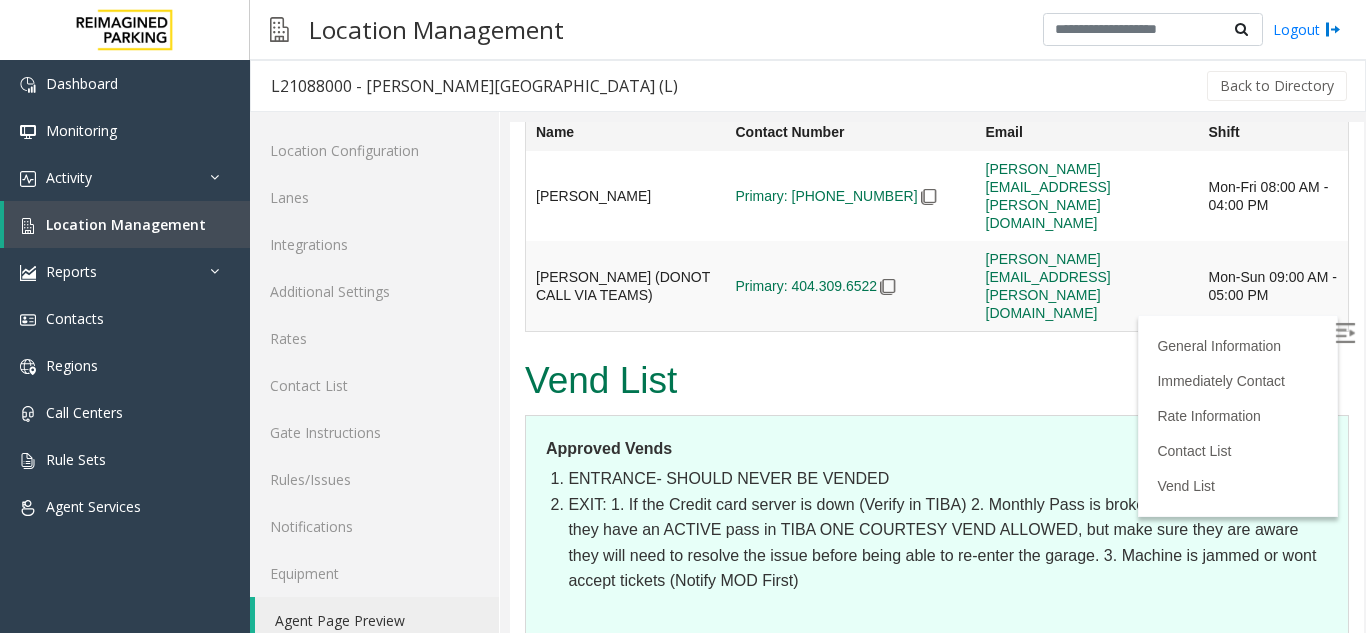 scroll, scrollTop: 2947, scrollLeft: 0, axis: vertical 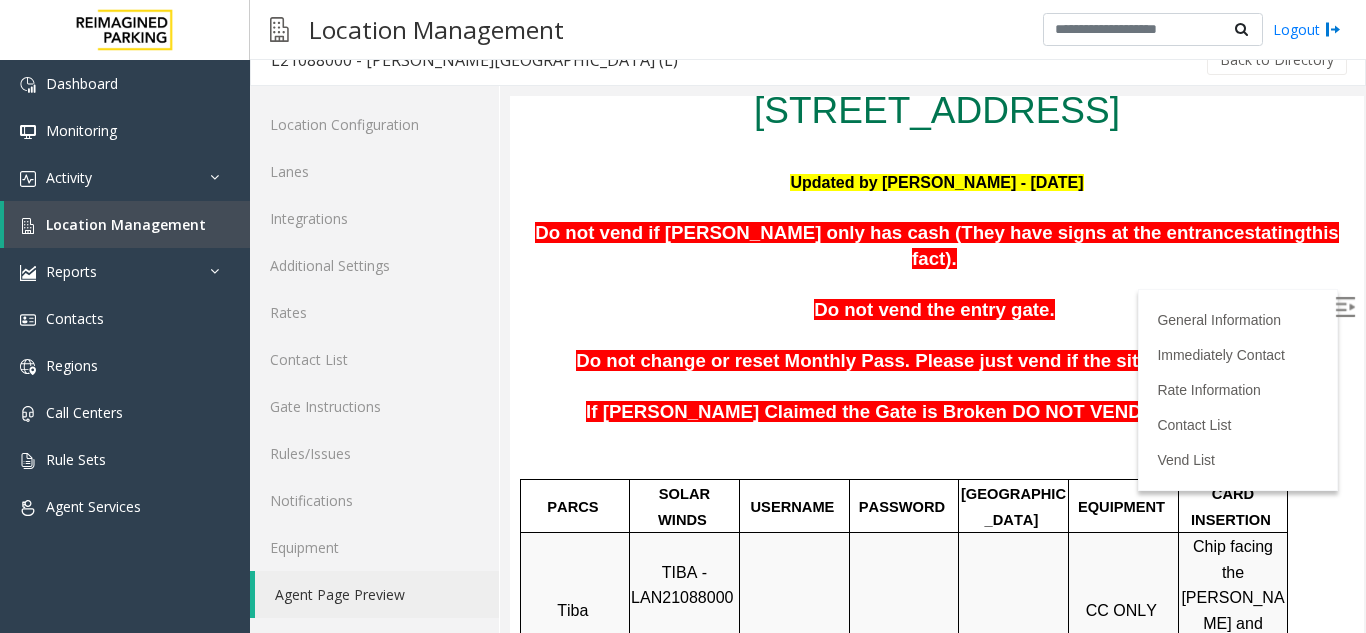 drag, startPoint x: 1339, startPoint y: 554, endPoint x: 1873, endPoint y: 260, distance: 609.58344 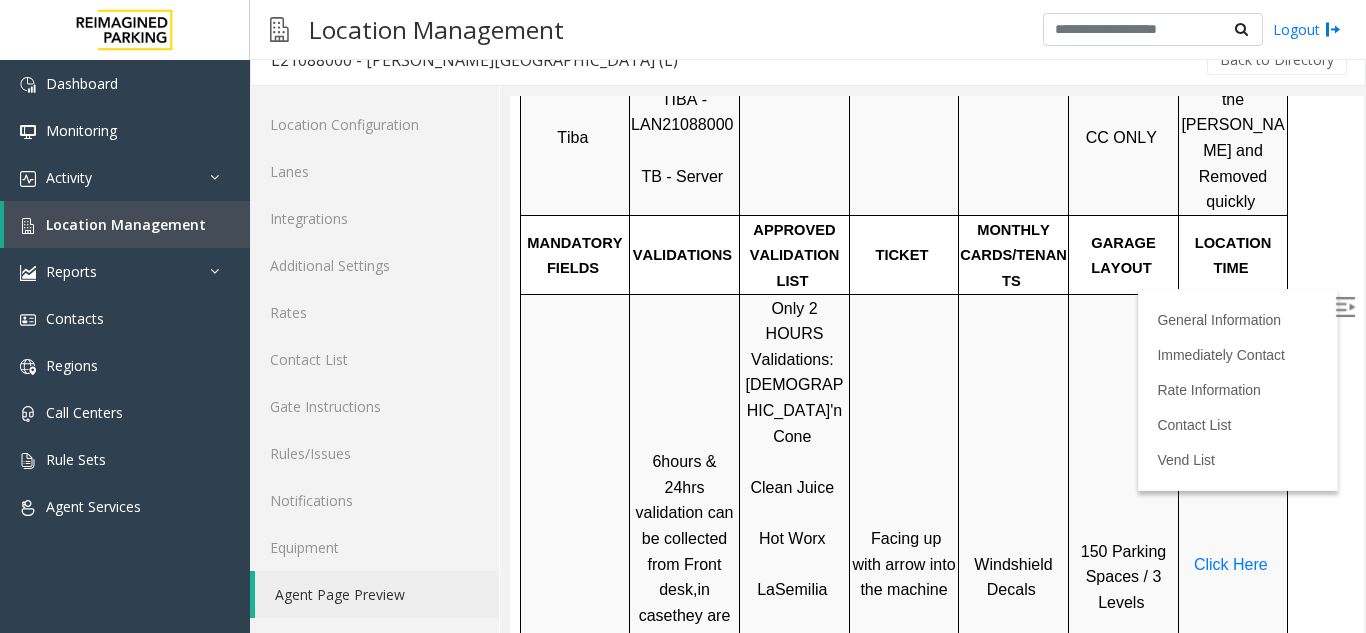 scroll, scrollTop: 0, scrollLeft: 0, axis: both 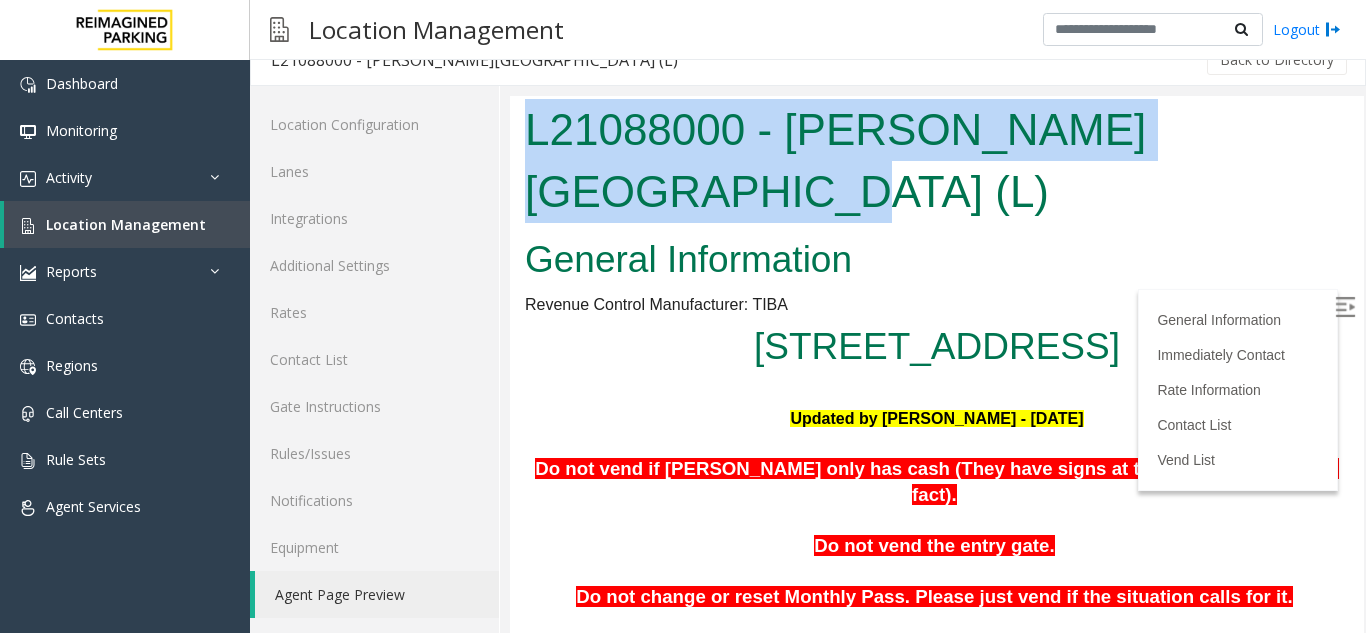 drag, startPoint x: 1332, startPoint y: 165, endPoint x: 1337, endPoint y: 196, distance: 31.400637 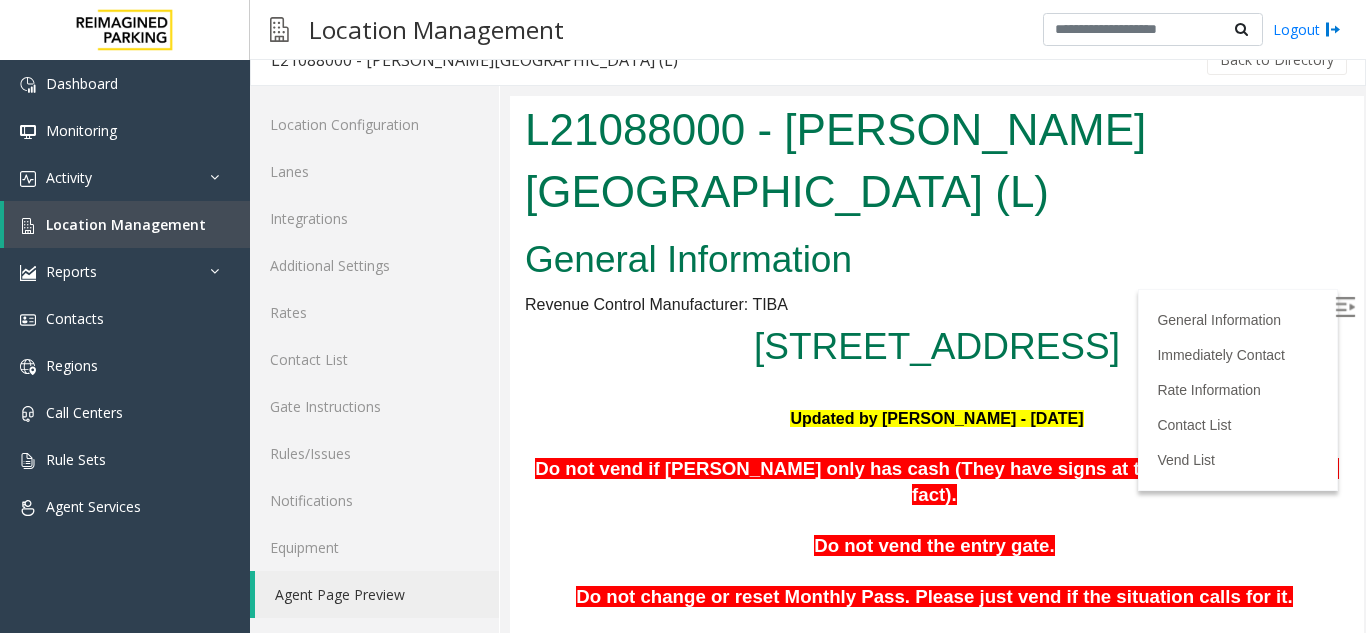 click on "General Information" at bounding box center [937, 260] 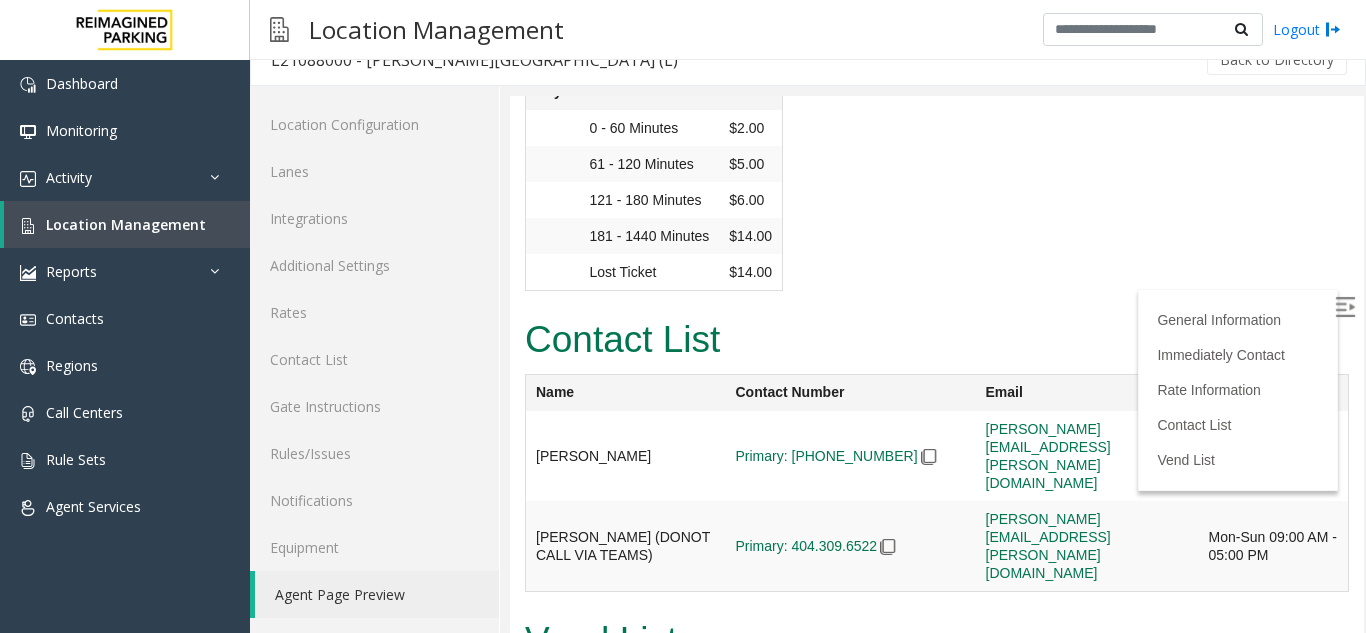 scroll, scrollTop: 2891, scrollLeft: 0, axis: vertical 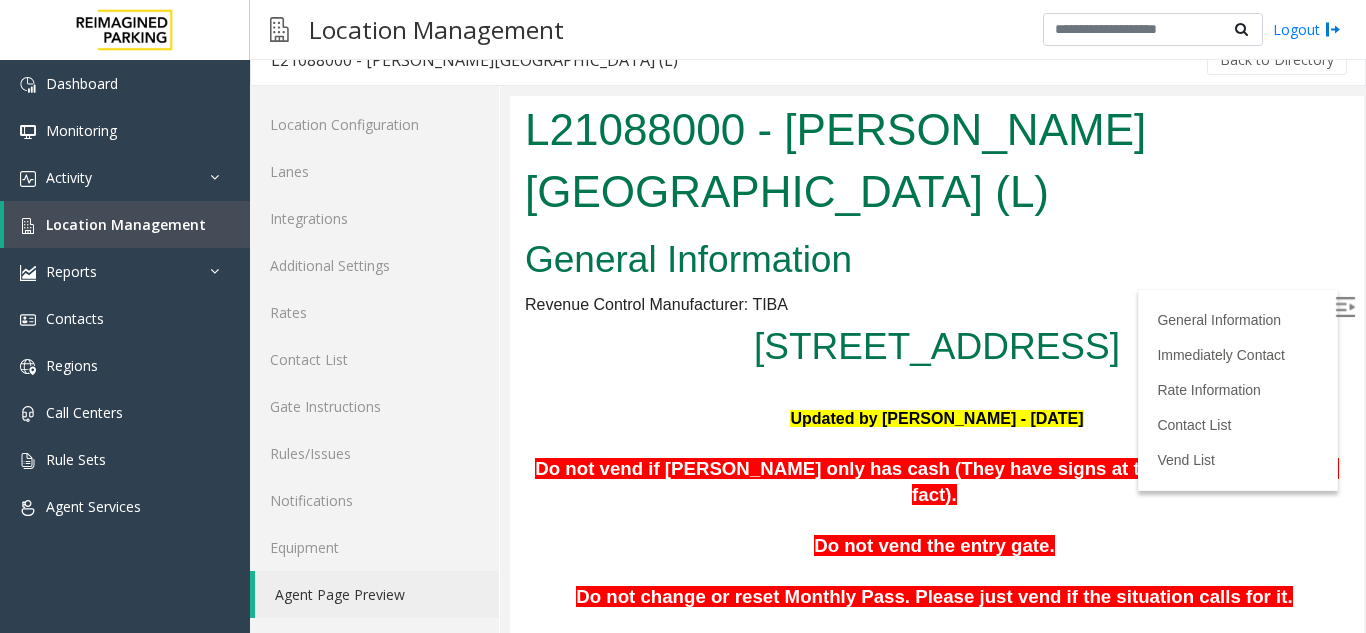 drag, startPoint x: 1342, startPoint y: 565, endPoint x: 1865, endPoint y: 199, distance: 638.3455 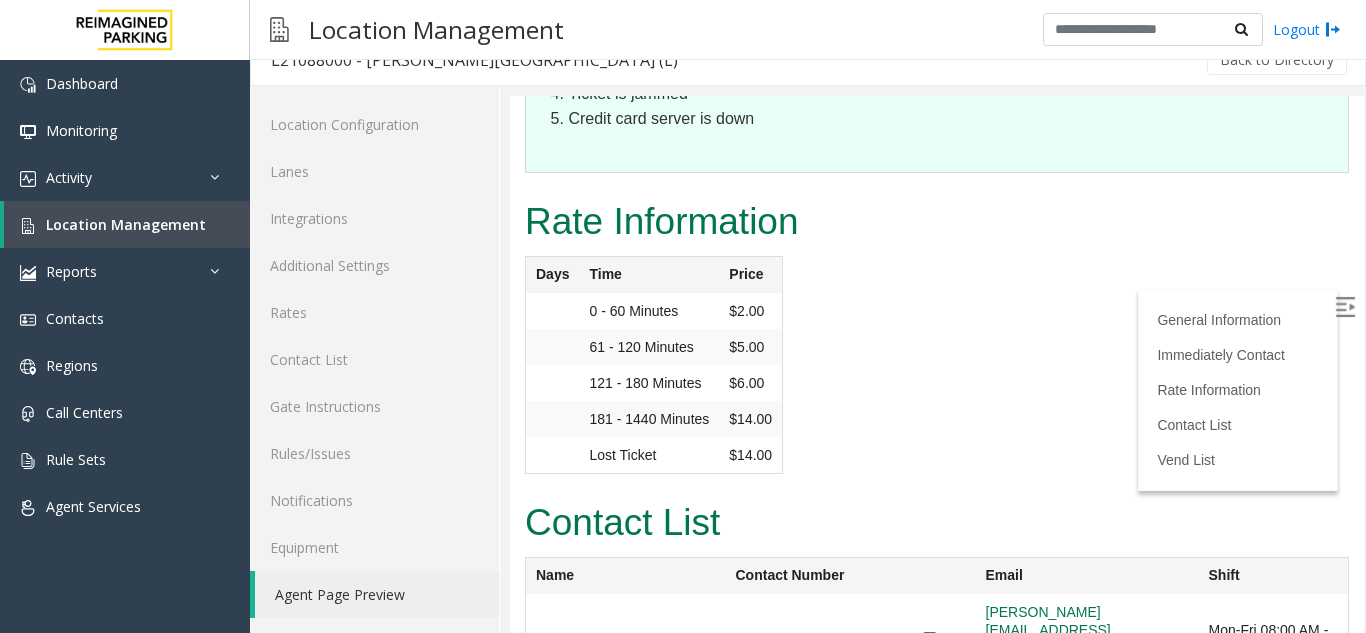 scroll, scrollTop: 2500, scrollLeft: 0, axis: vertical 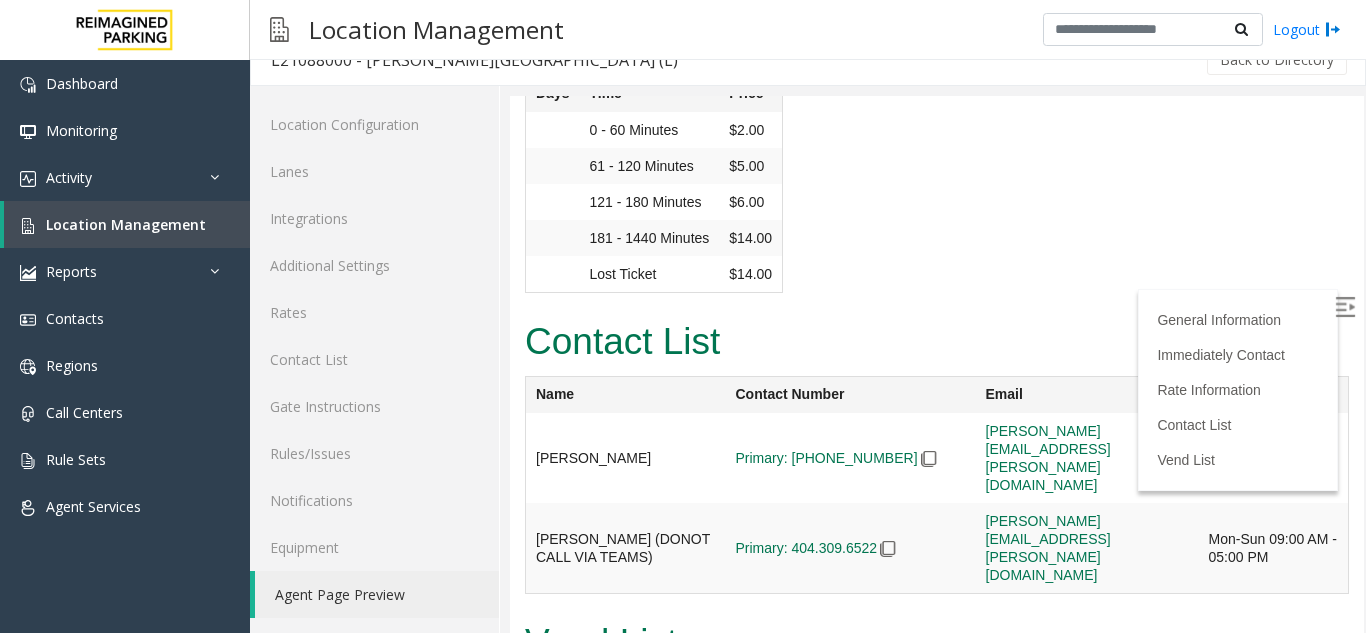 drag, startPoint x: 841, startPoint y: 565, endPoint x: 938, endPoint y: 591, distance: 100.4241 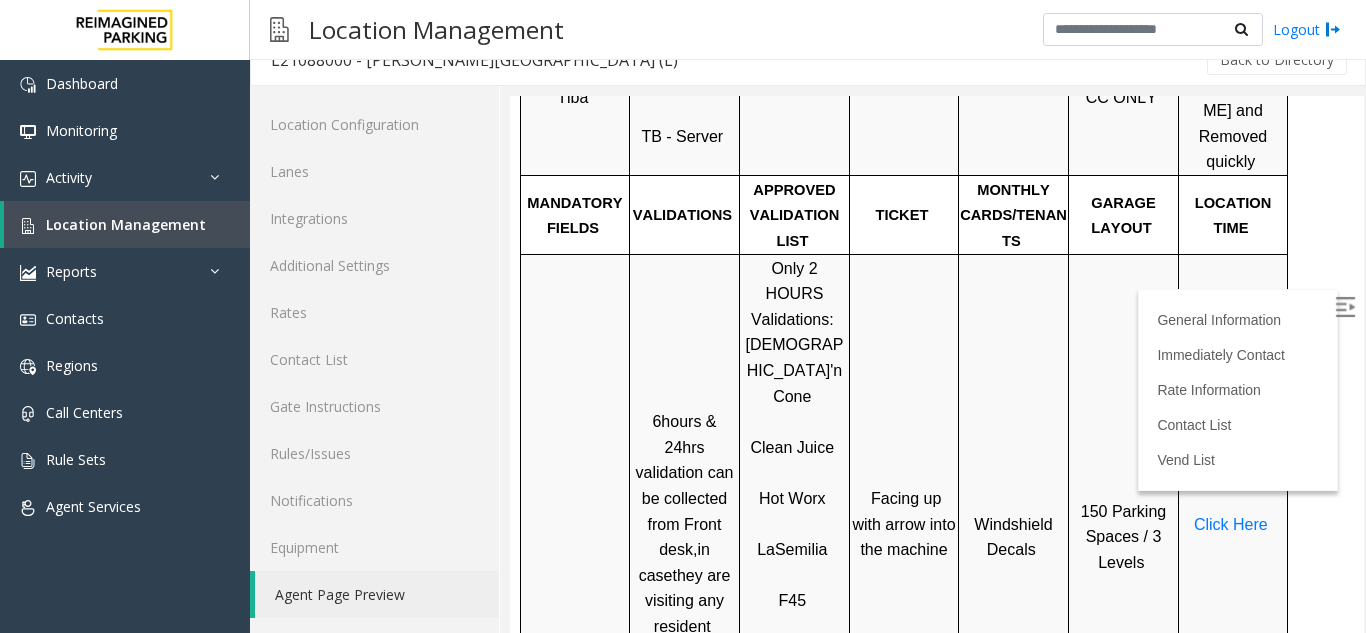 scroll, scrollTop: 753, scrollLeft: 0, axis: vertical 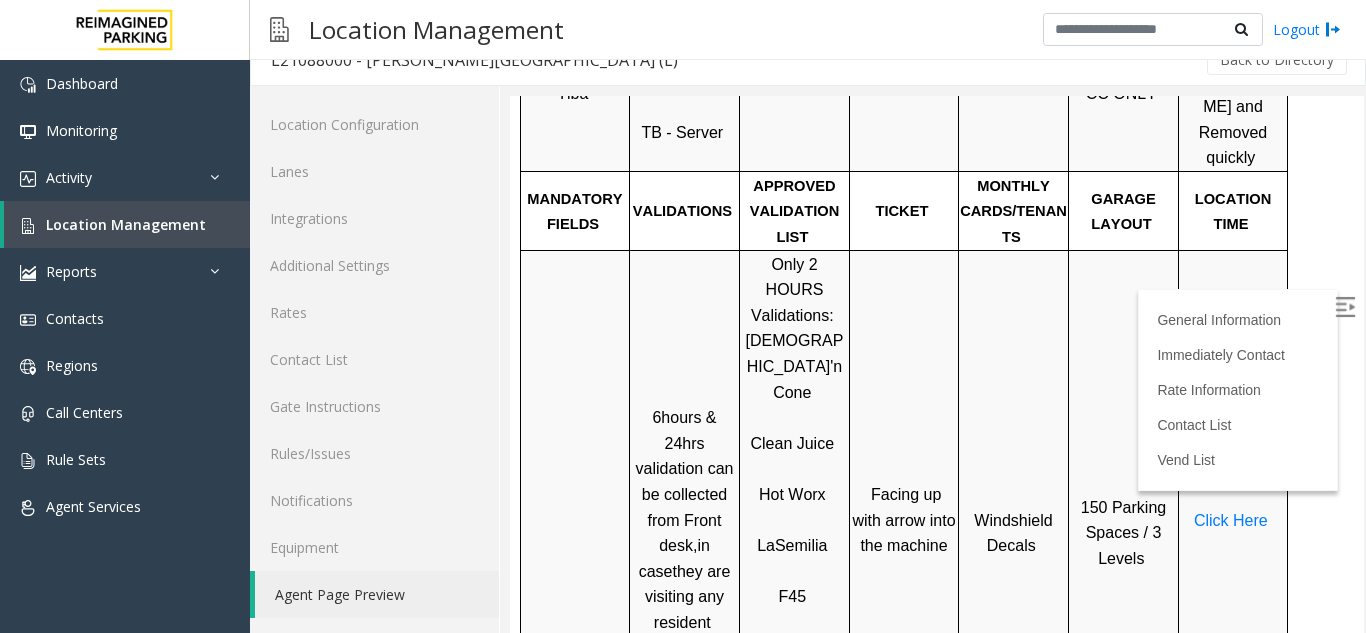 click at bounding box center (1345, 307) 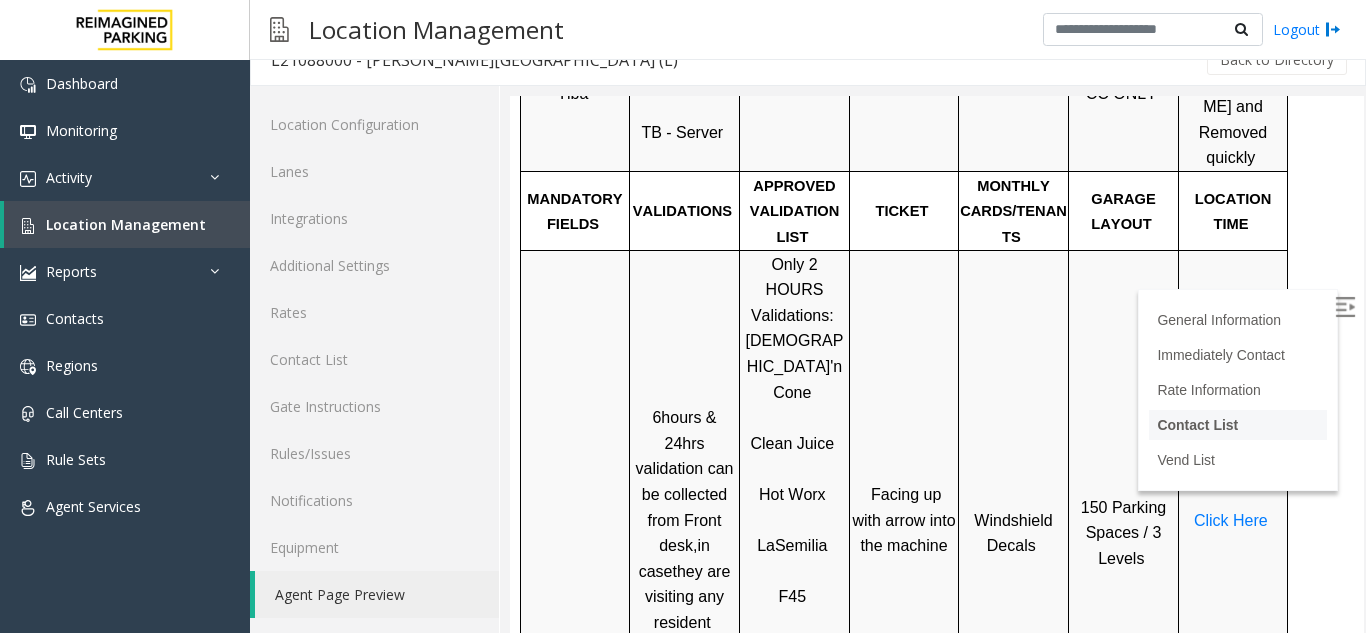 click on "Contact List" at bounding box center [1238, 425] 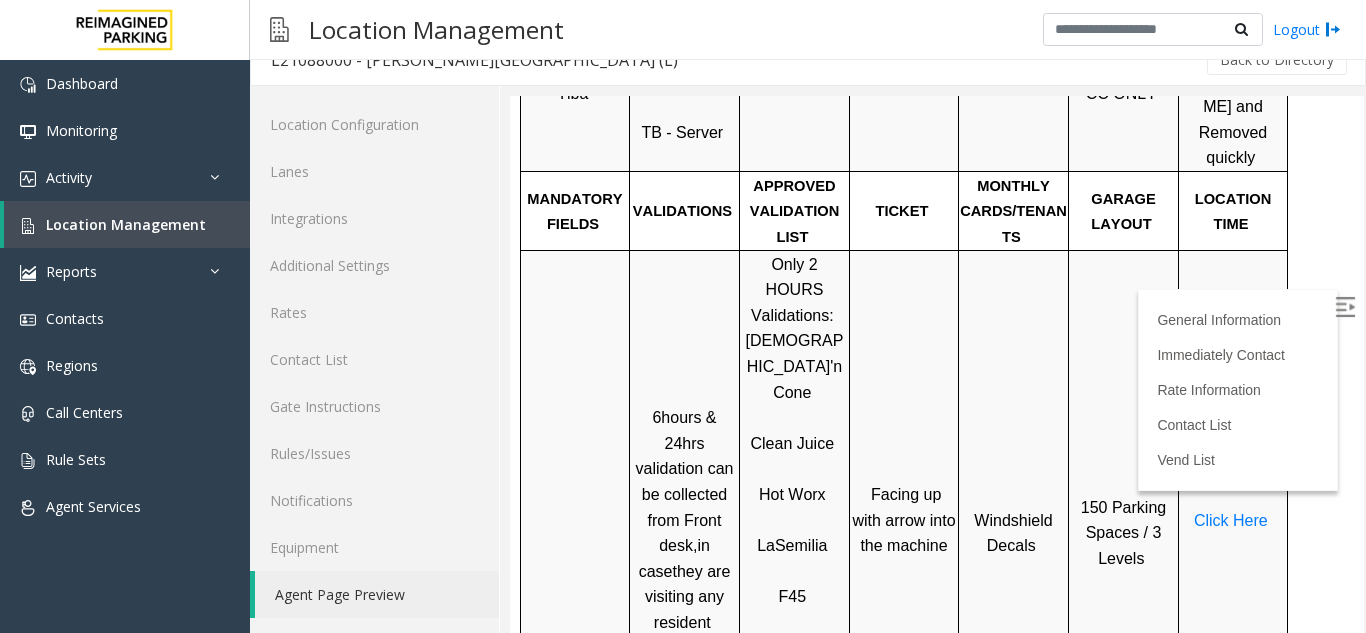 click on "General Information
Revenue Control Manufacturer: TIBA
[STREET_ADDRESS] Updated by [PERSON_NAME] - [DATE] Do not vend if [PERSON_NAME] only has cash (They have signs at the entrance  stating  this fact ).     Do not vend the entry gate.     Do not change or reset Monthly Pass. Please just vend if the situation calls for it.     If [PERSON_NAME] Claimed the Gate is Broken DO NOT VEND  CALL THE MOD       PARCS   SOLAR WINDS   USERNAME   PASSWORD   PARIS   EQUIPMENT   CARD INSERTION   Tiba   TIBA - LAN21088000     TB - Server               CC ONLY   Chip facing the [PERSON_NAME] and Removed quickly   MANDATORY FIELDS   VALIDATIONS   APPROVED VALIDATION LIST   TICKET   MONTHLY CARDS/TENANTS   GARAGE LAYOUT   LOCATION TIME       6hours & 24hrs validation can be collected from Front desk,  in case  they are visiting any resident   Only 2 HOURS Validations:   [DEMOGRAPHIC_DATA]'n Cone     Clean Juice     Hot Worx     [PERSON_NAME]" at bounding box center [937, 423] 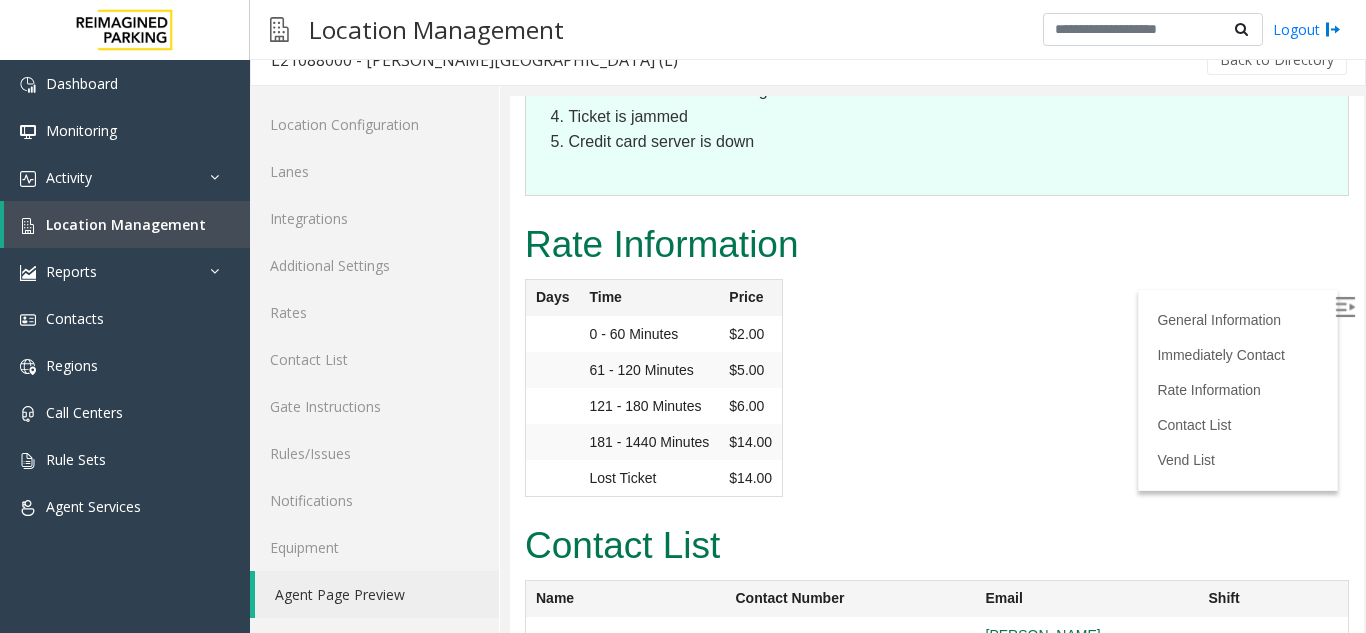 scroll, scrollTop: 2470, scrollLeft: 0, axis: vertical 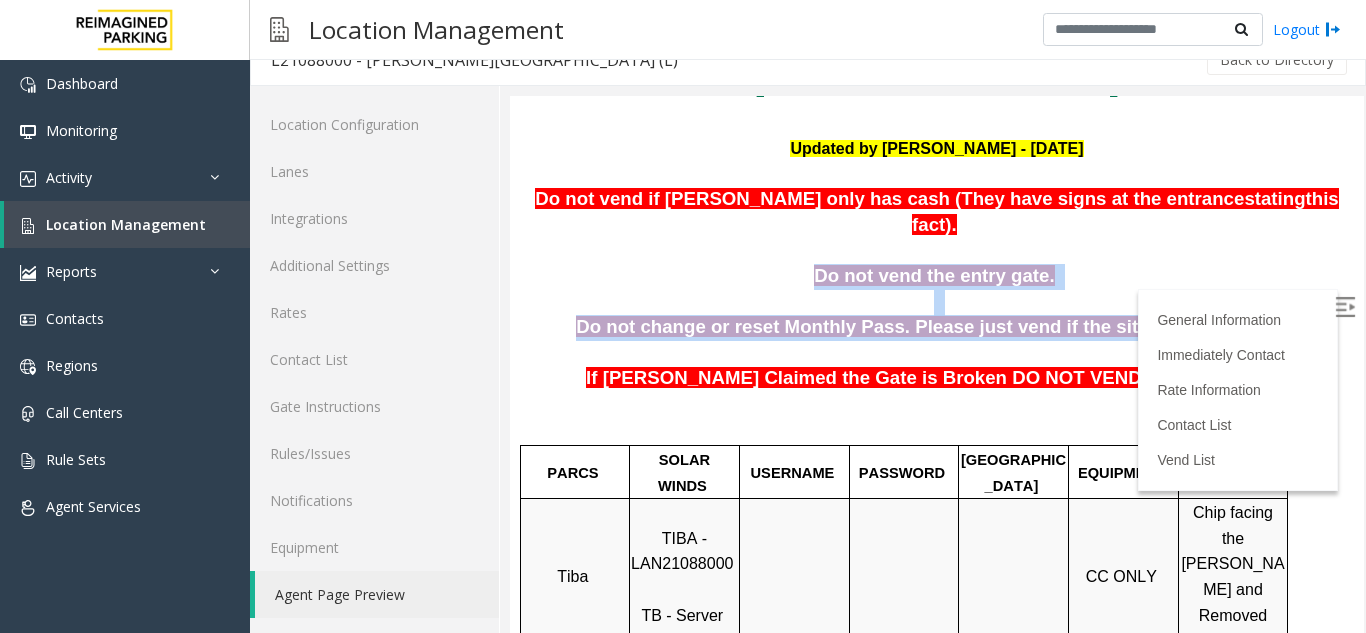 drag, startPoint x: 709, startPoint y: 258, endPoint x: 1875, endPoint y: 366, distance: 1170.9911 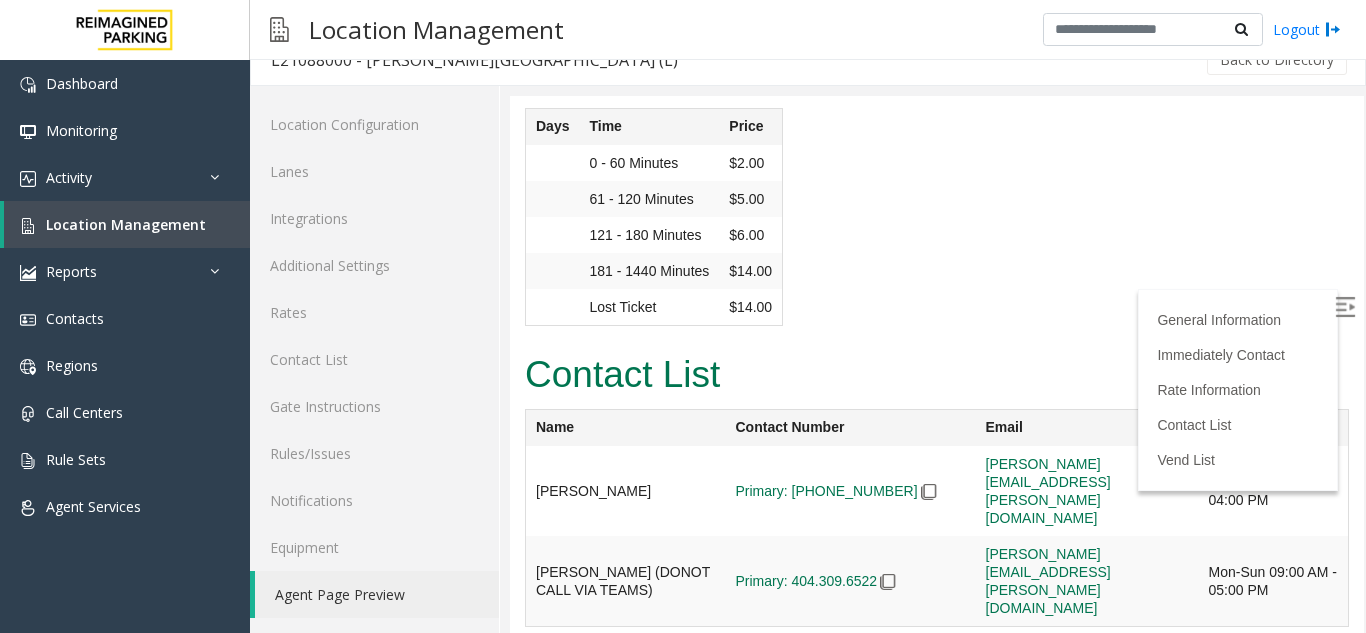 scroll, scrollTop: 2738, scrollLeft: 0, axis: vertical 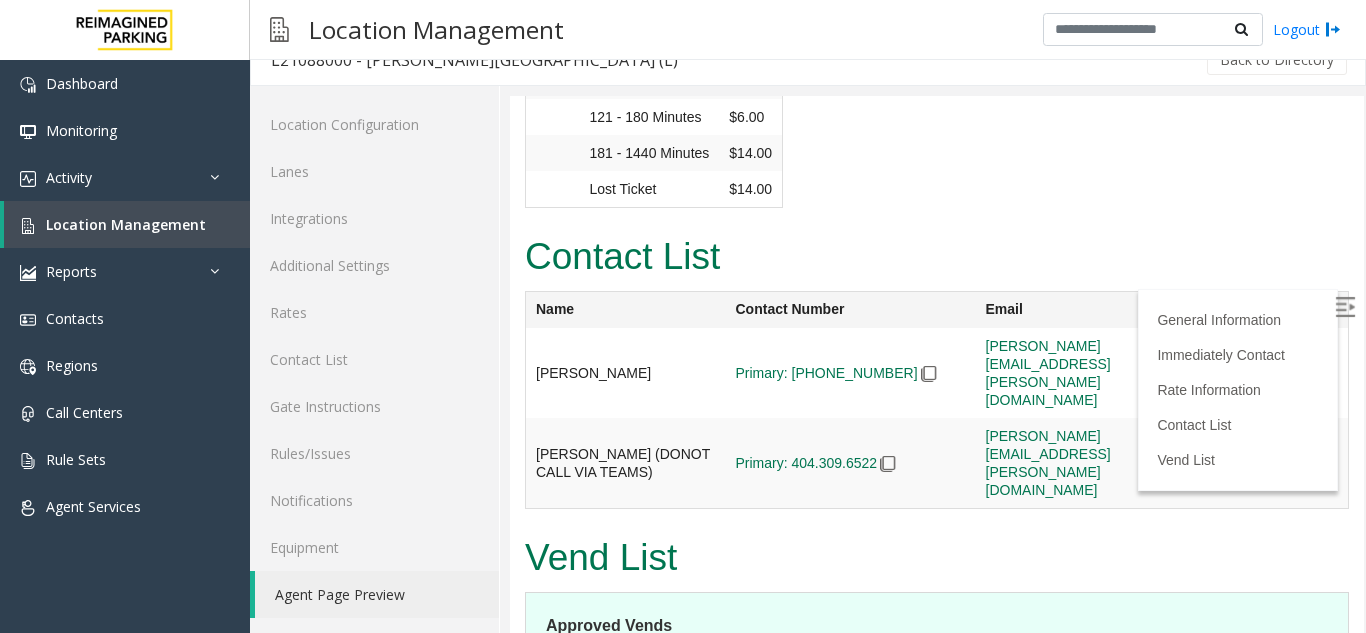 drag, startPoint x: 1340, startPoint y: 206, endPoint x: 1873, endPoint y: 657, distance: 698.20483 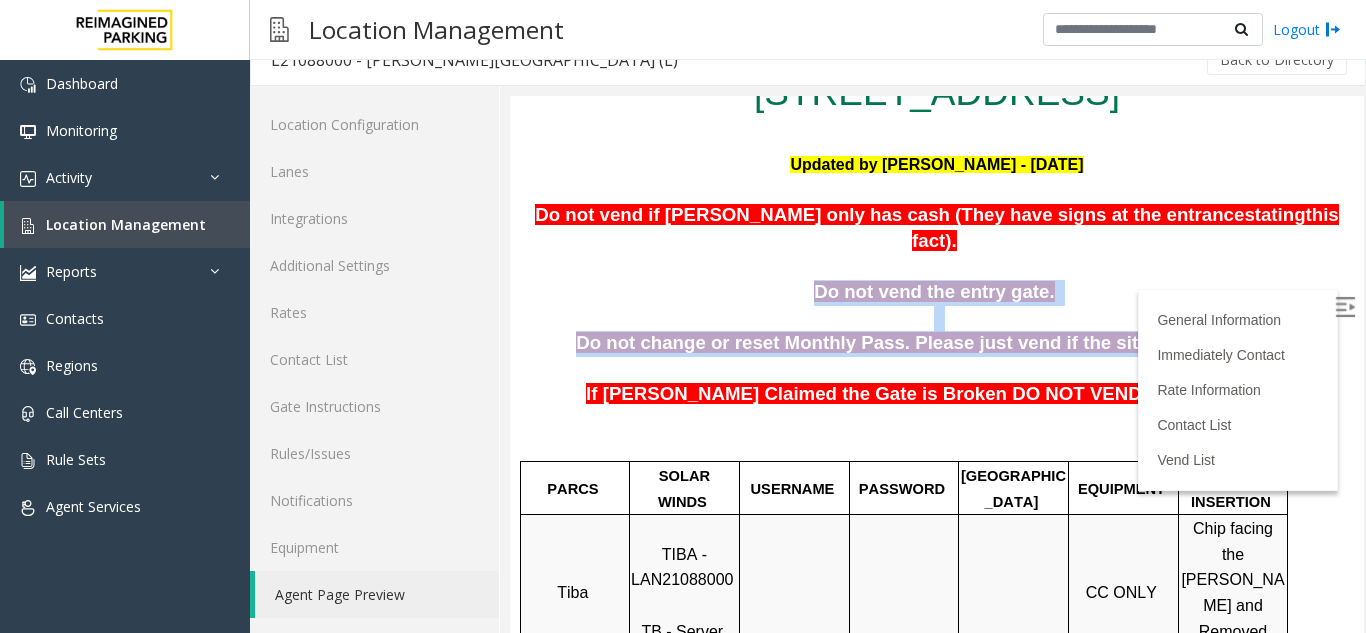 scroll, scrollTop: 192, scrollLeft: 0, axis: vertical 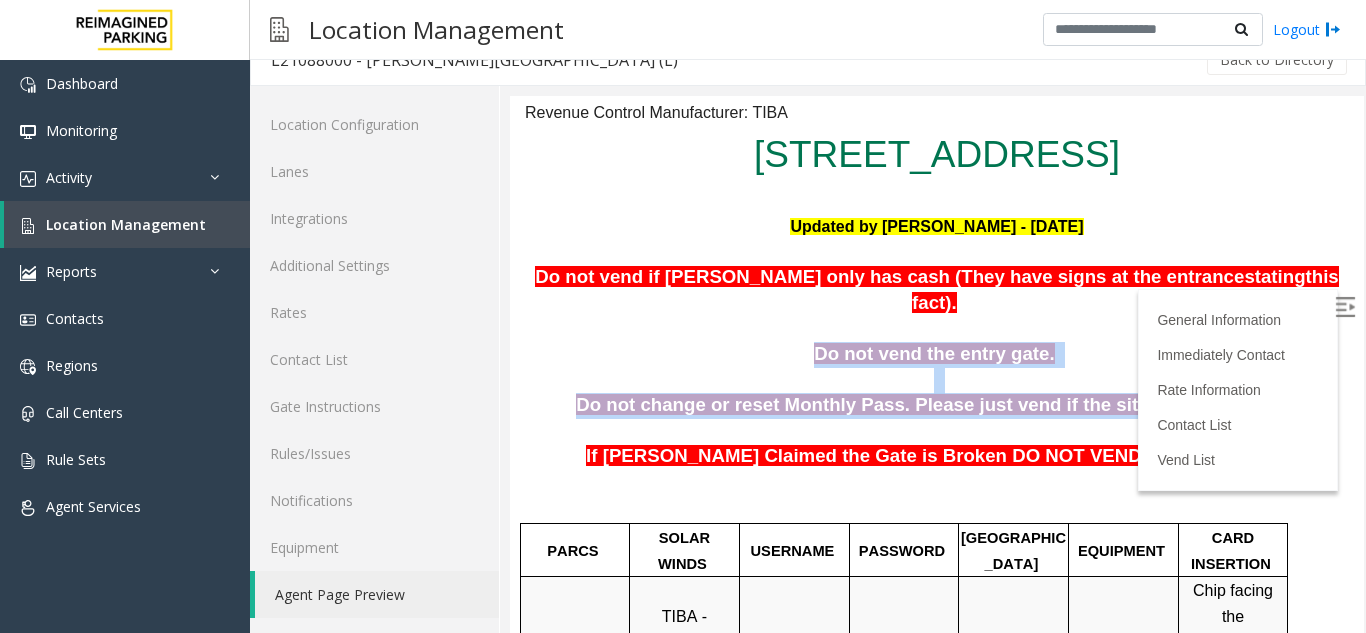 click on "Do not vend the entry gate." at bounding box center [937, 355] 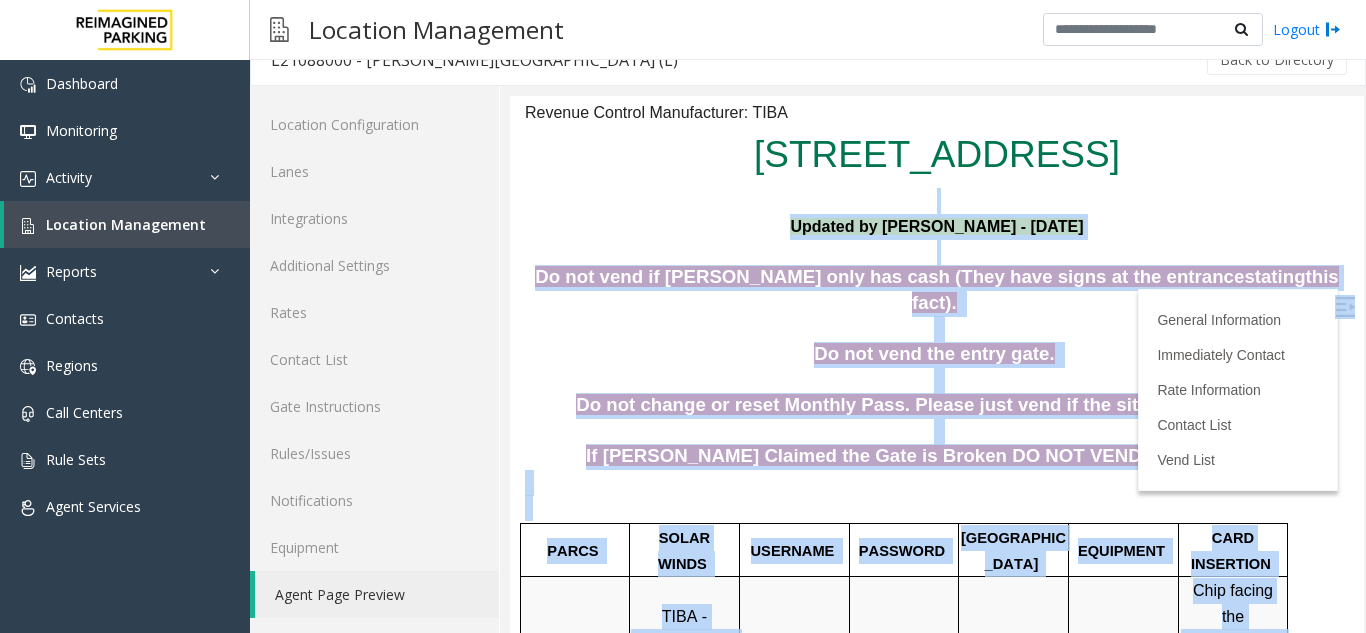 drag, startPoint x: 1319, startPoint y: 185, endPoint x: 1322, endPoint y: 302, distance: 117.03845 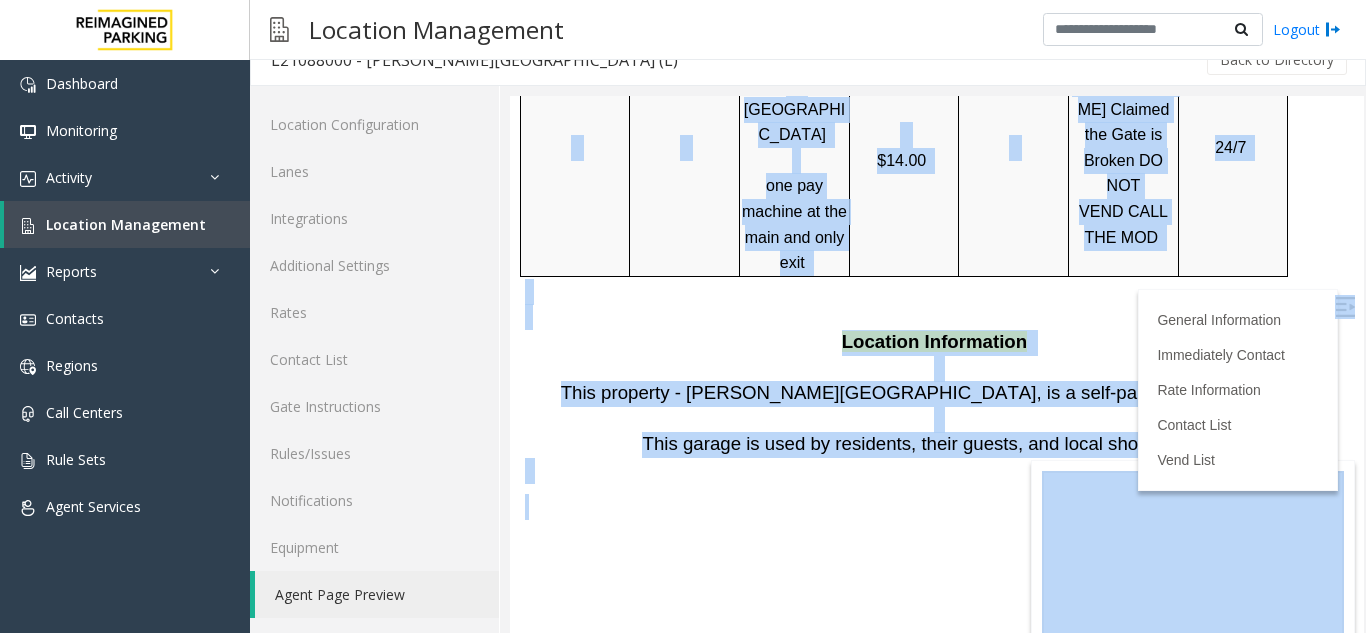 scroll, scrollTop: 1881, scrollLeft: 0, axis: vertical 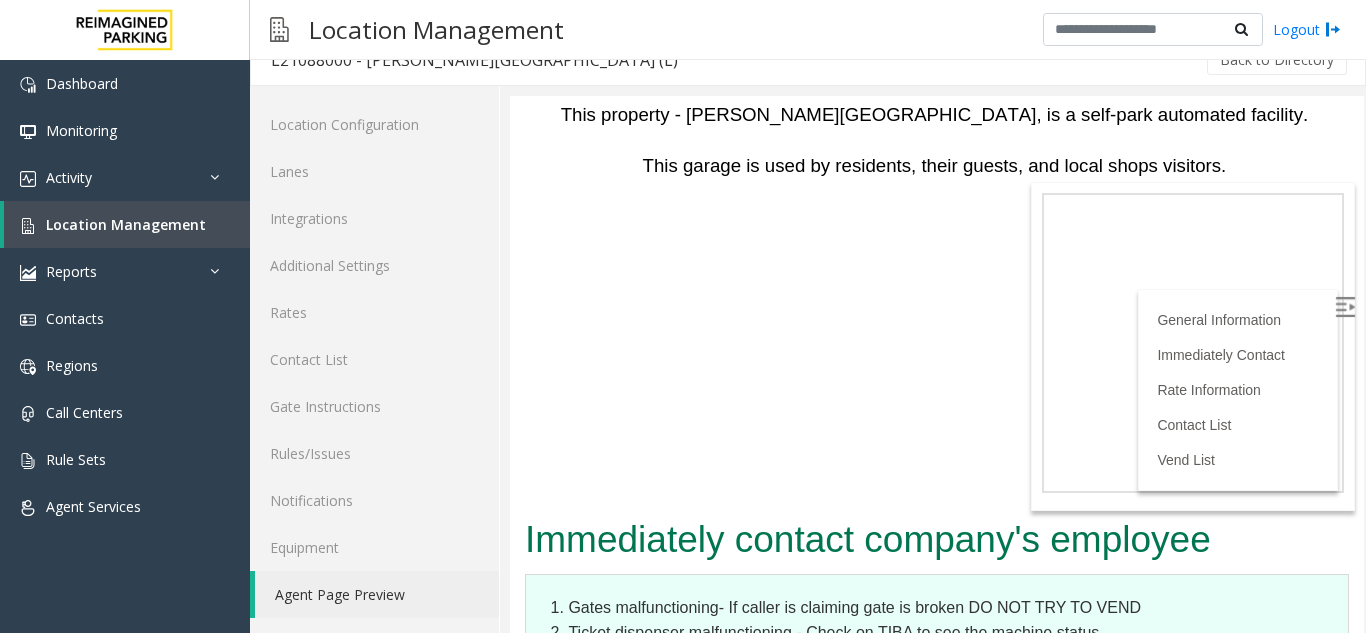 click on "Rate Information" at bounding box center (937, 813) 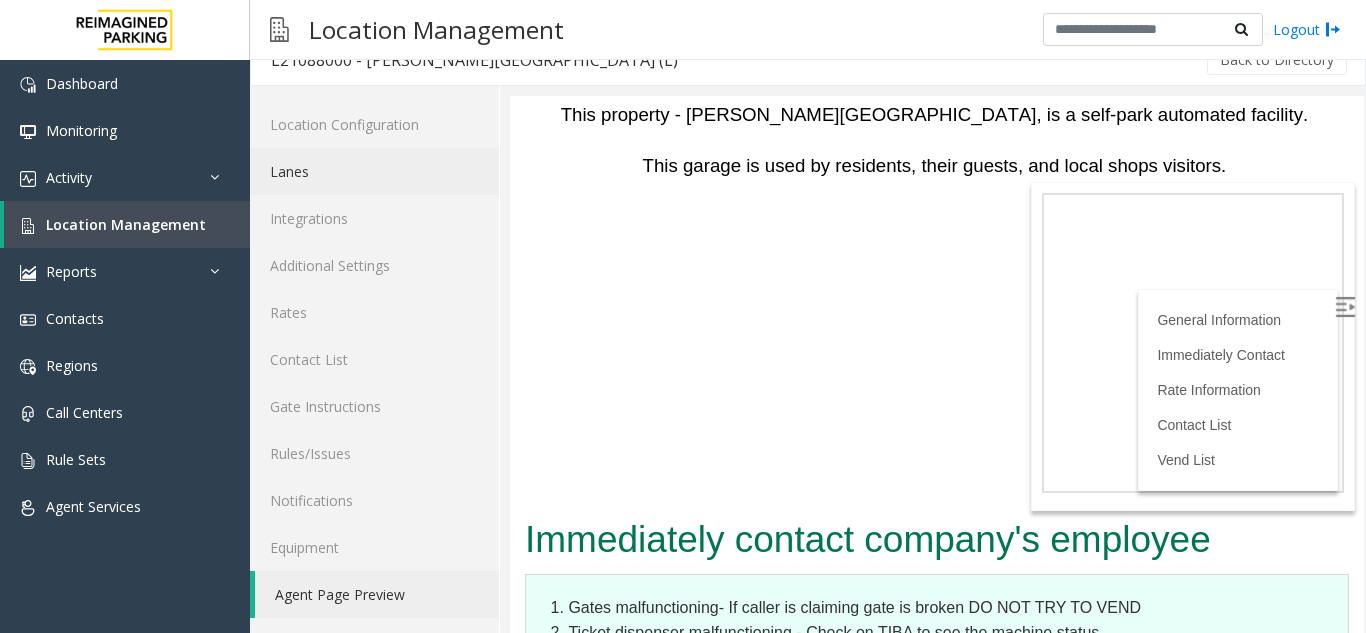 click on "Lanes" 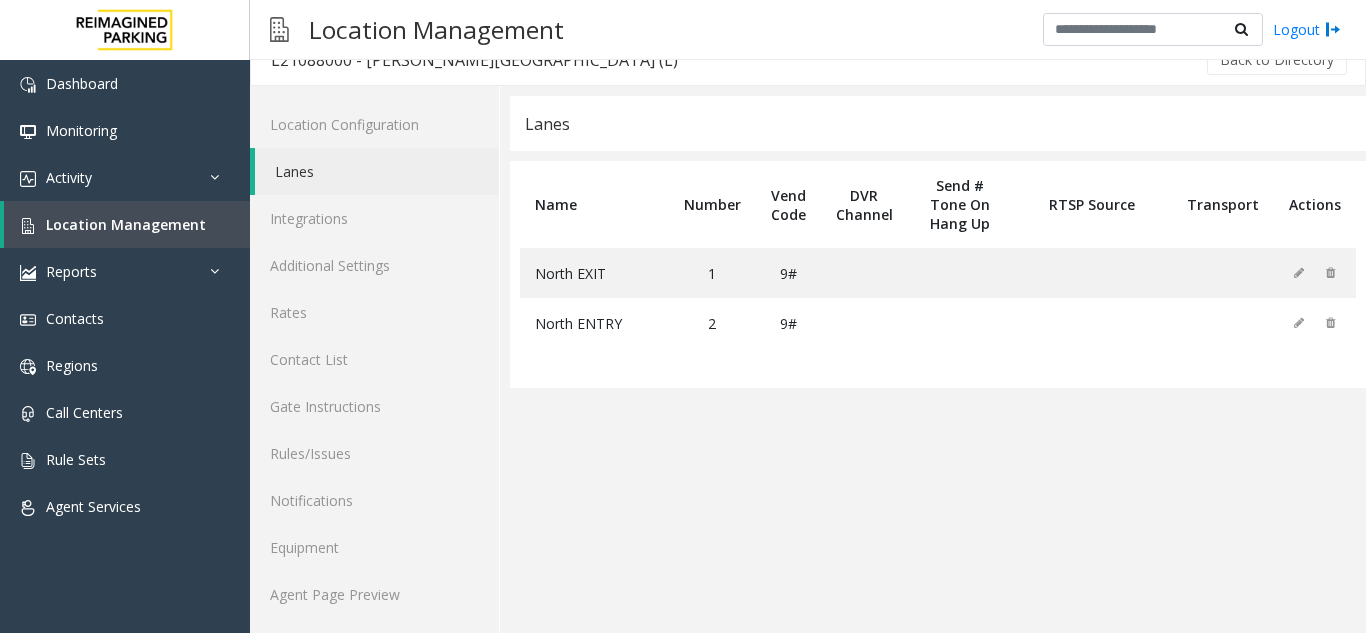 click on "Lanes" 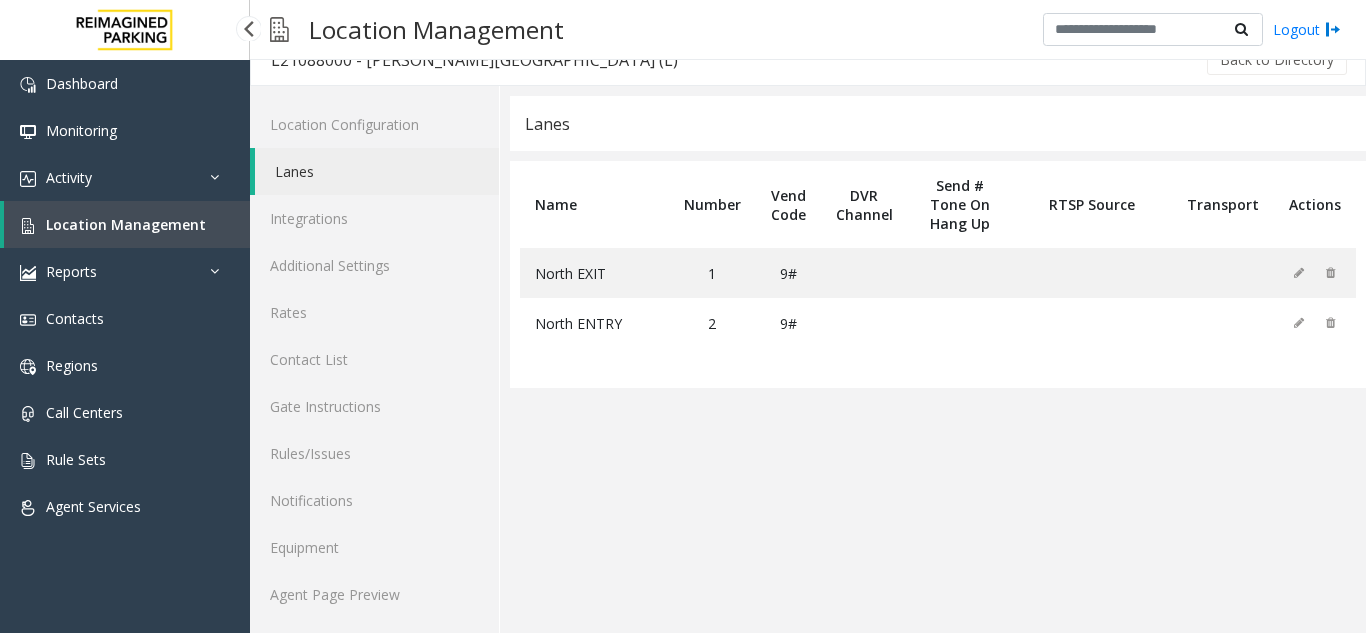 click on "Location Management" at bounding box center [126, 224] 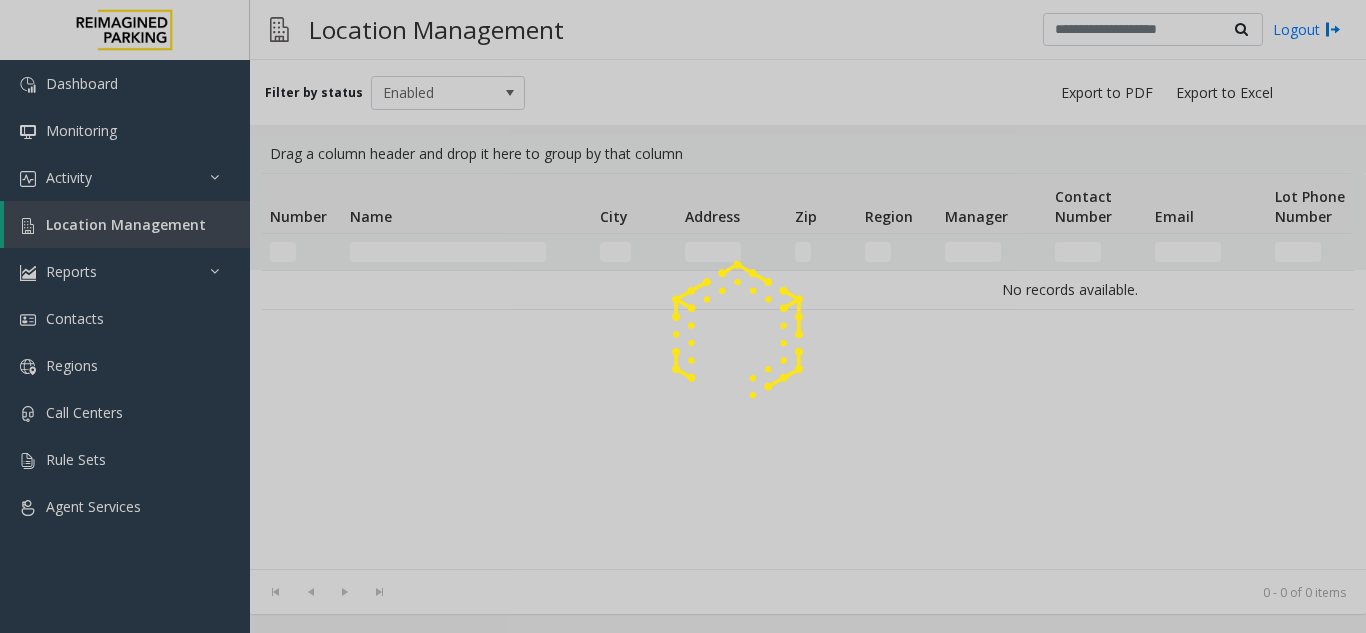 scroll, scrollTop: 0, scrollLeft: 0, axis: both 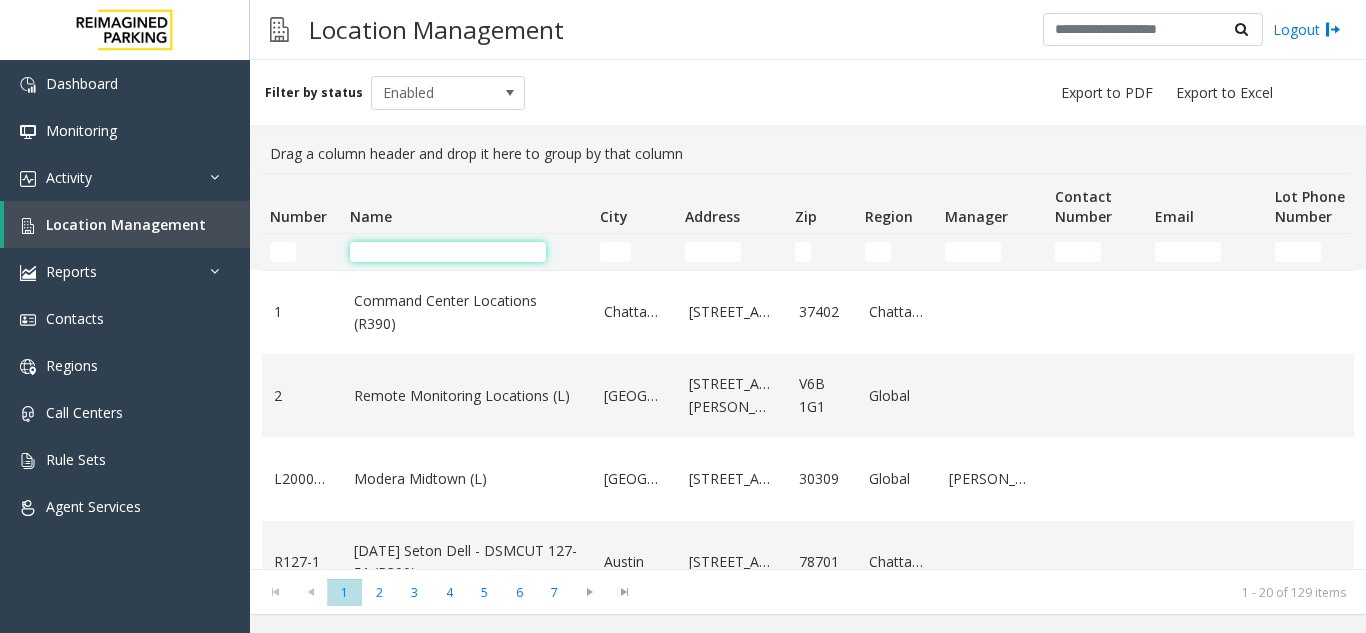 click 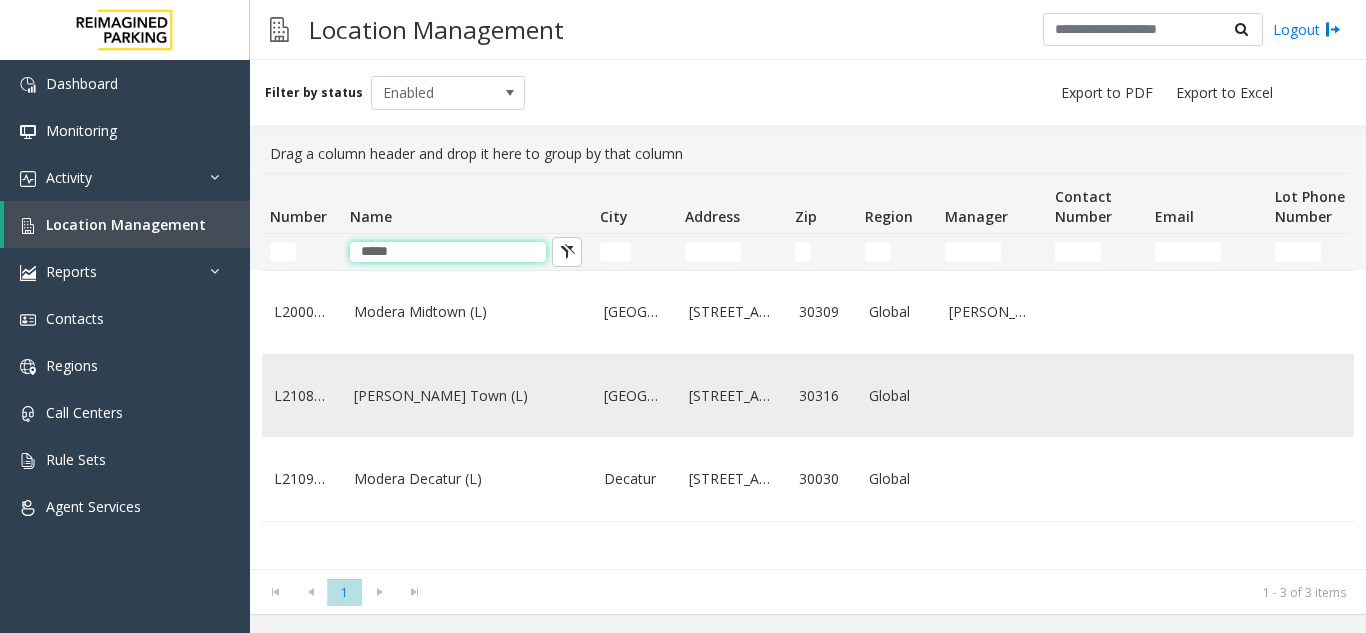 type on "*****" 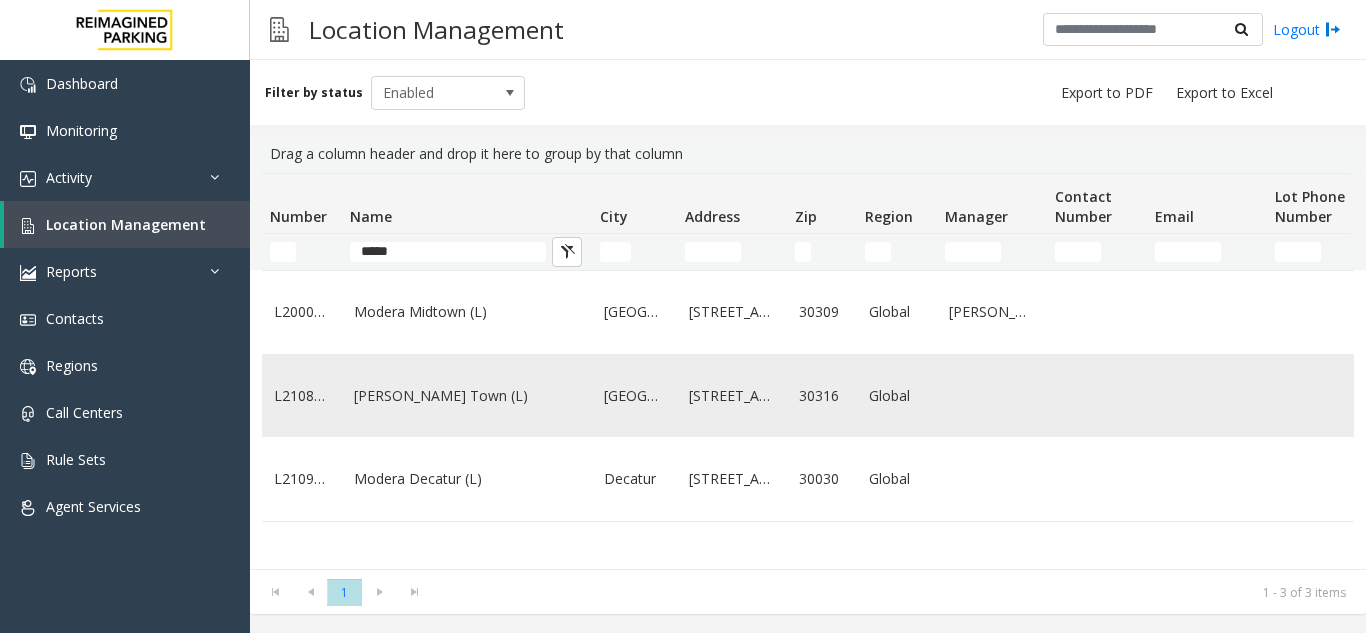 click on "[PERSON_NAME] Town (L)" 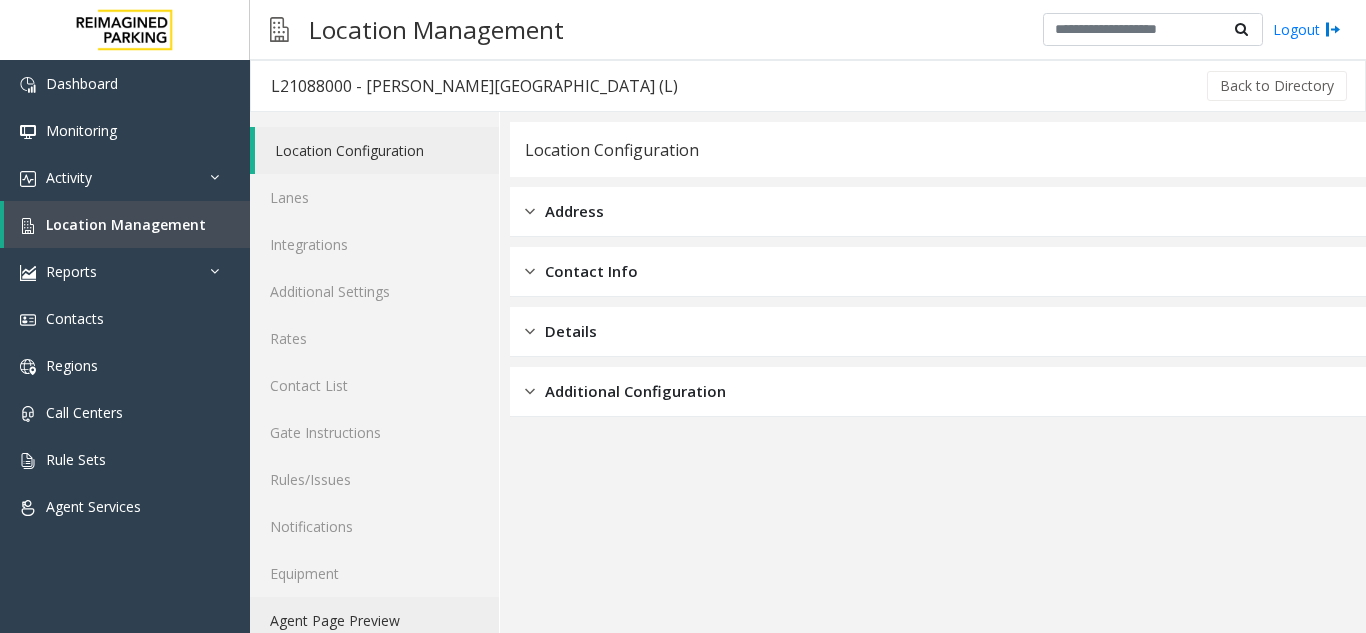 click on "Agent Page Preview" 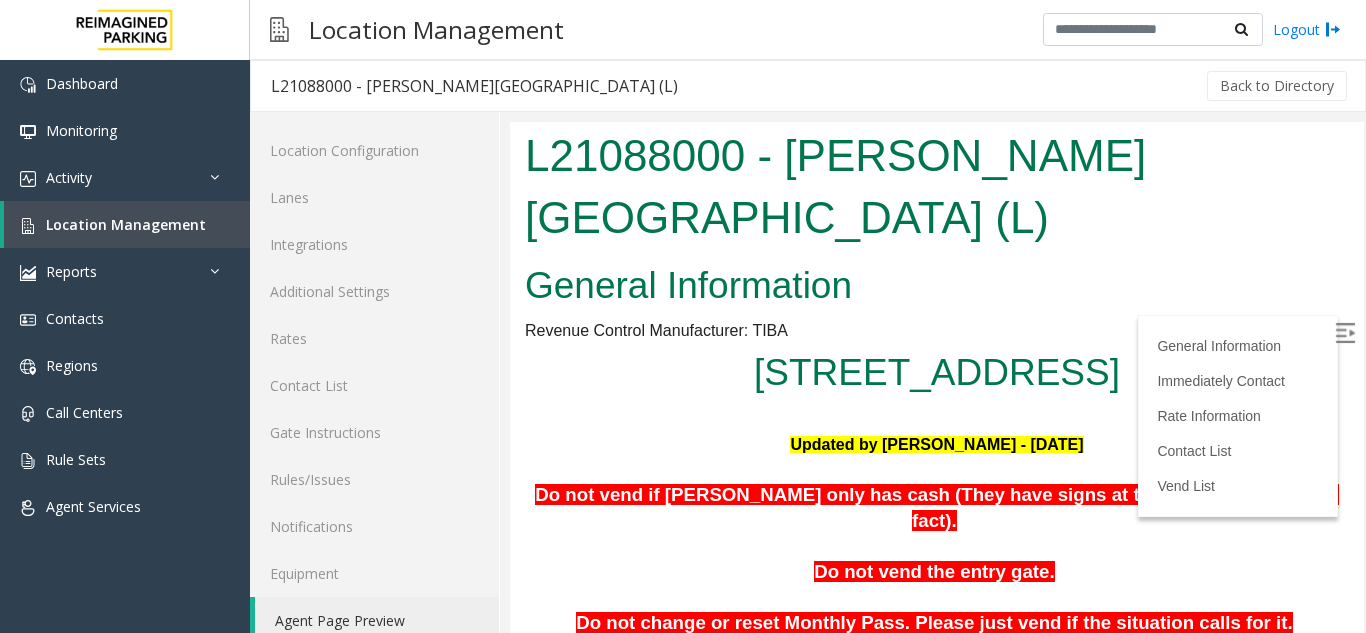 scroll, scrollTop: 0, scrollLeft: 0, axis: both 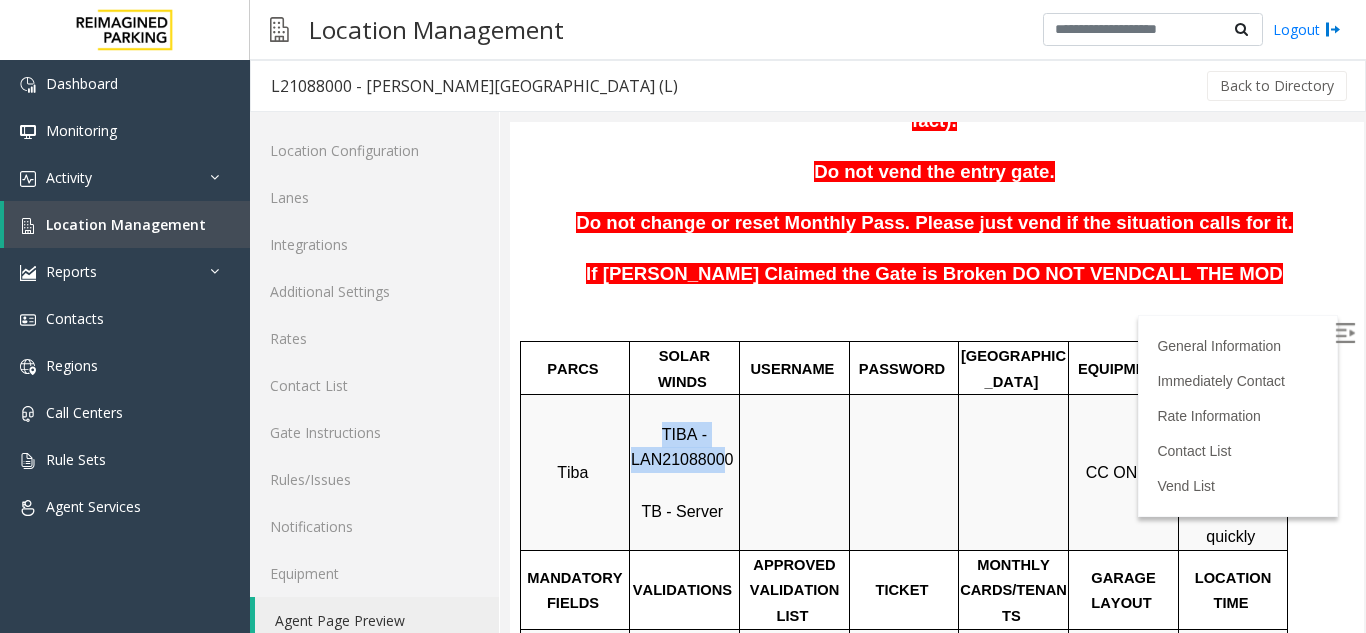 drag, startPoint x: 723, startPoint y: 410, endPoint x: 645, endPoint y: 395, distance: 79.429214 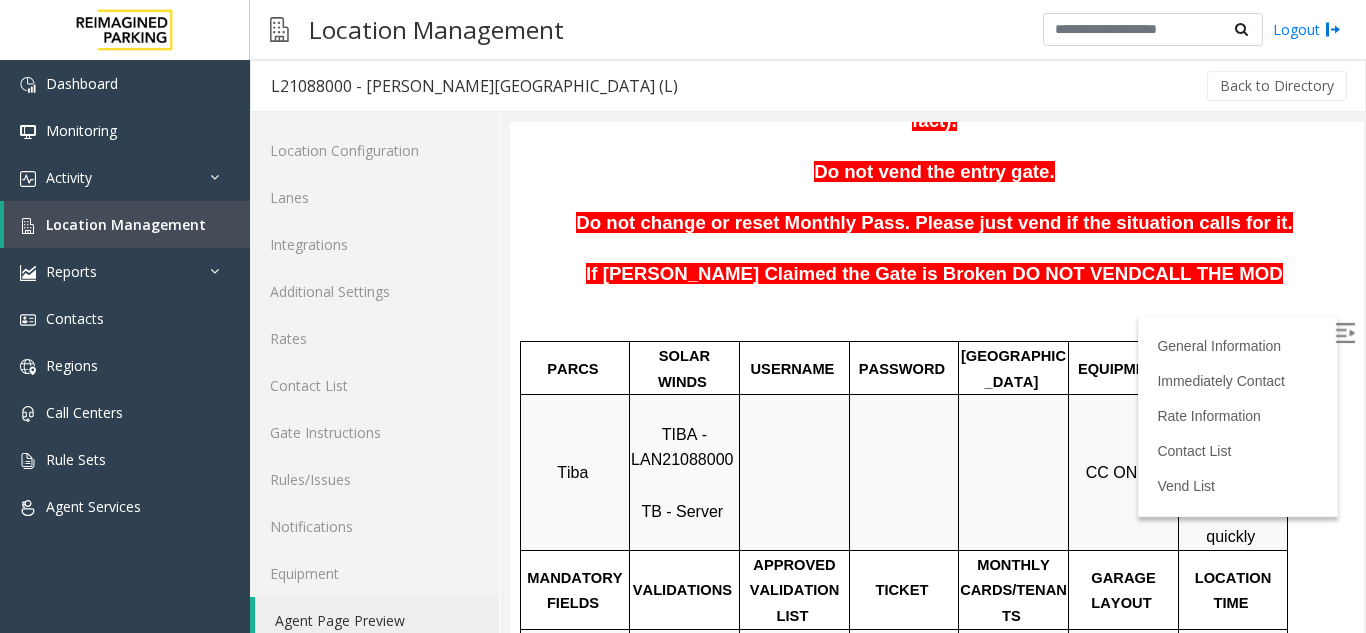 click at bounding box center (794, 473) 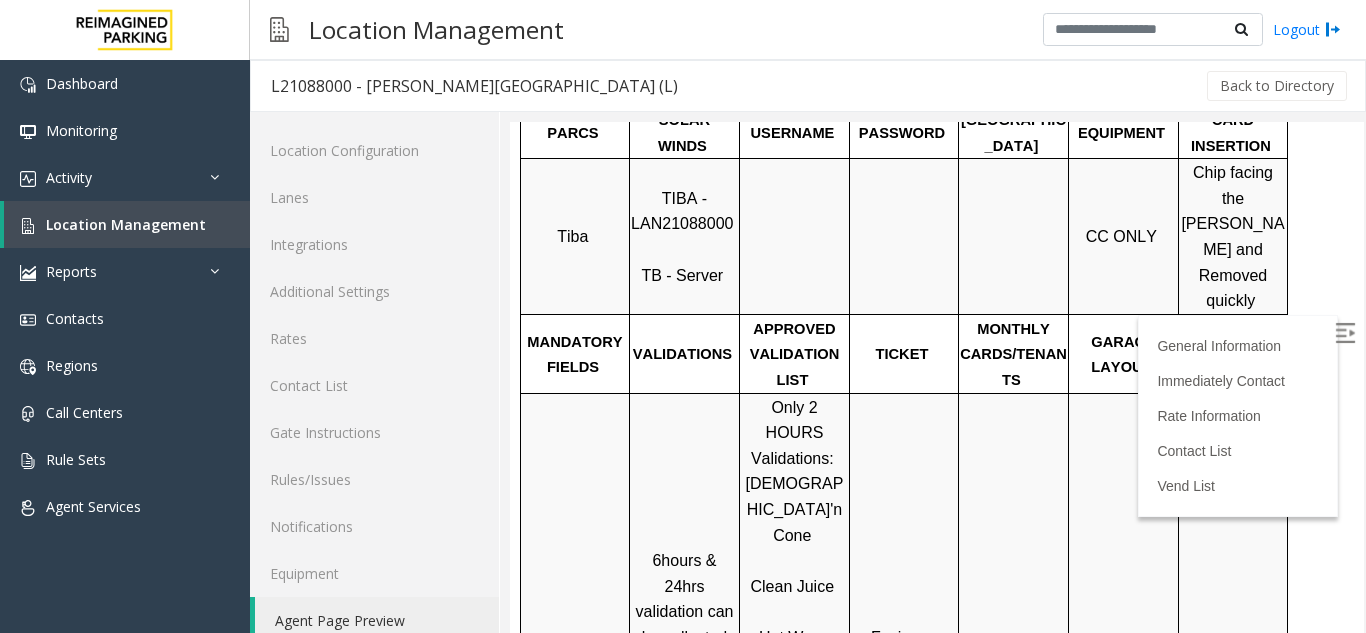 scroll, scrollTop: 600, scrollLeft: 0, axis: vertical 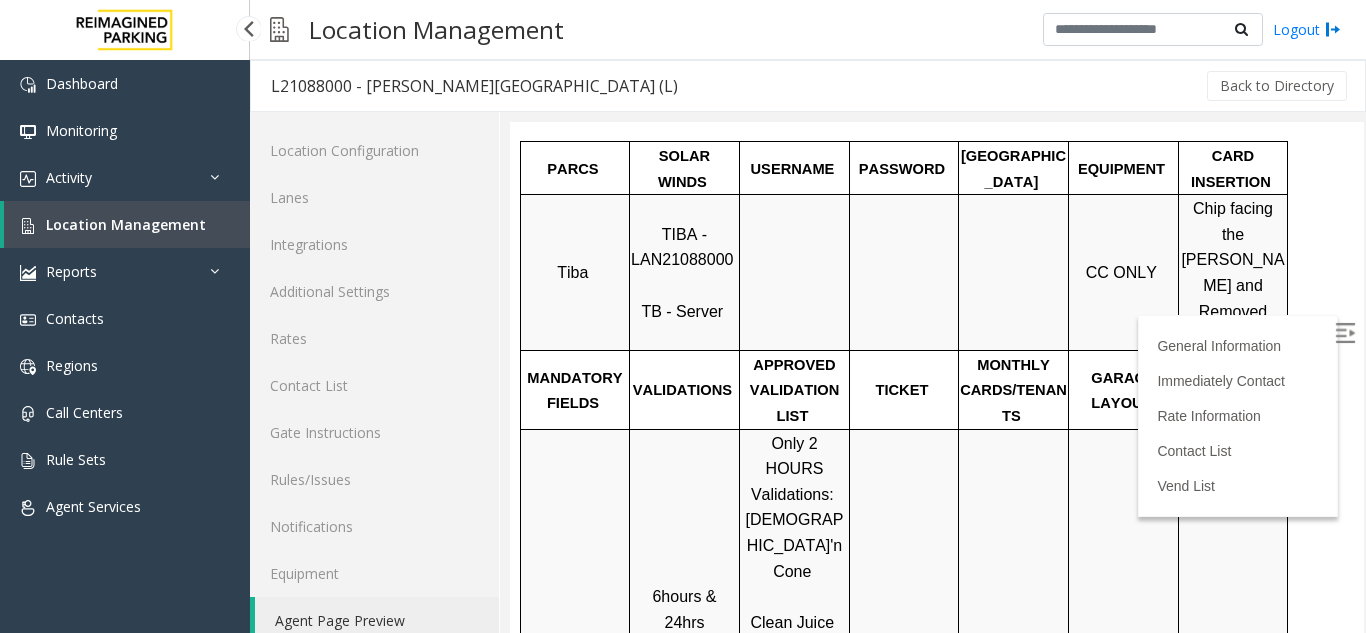 click on "Location Management" at bounding box center (126, 224) 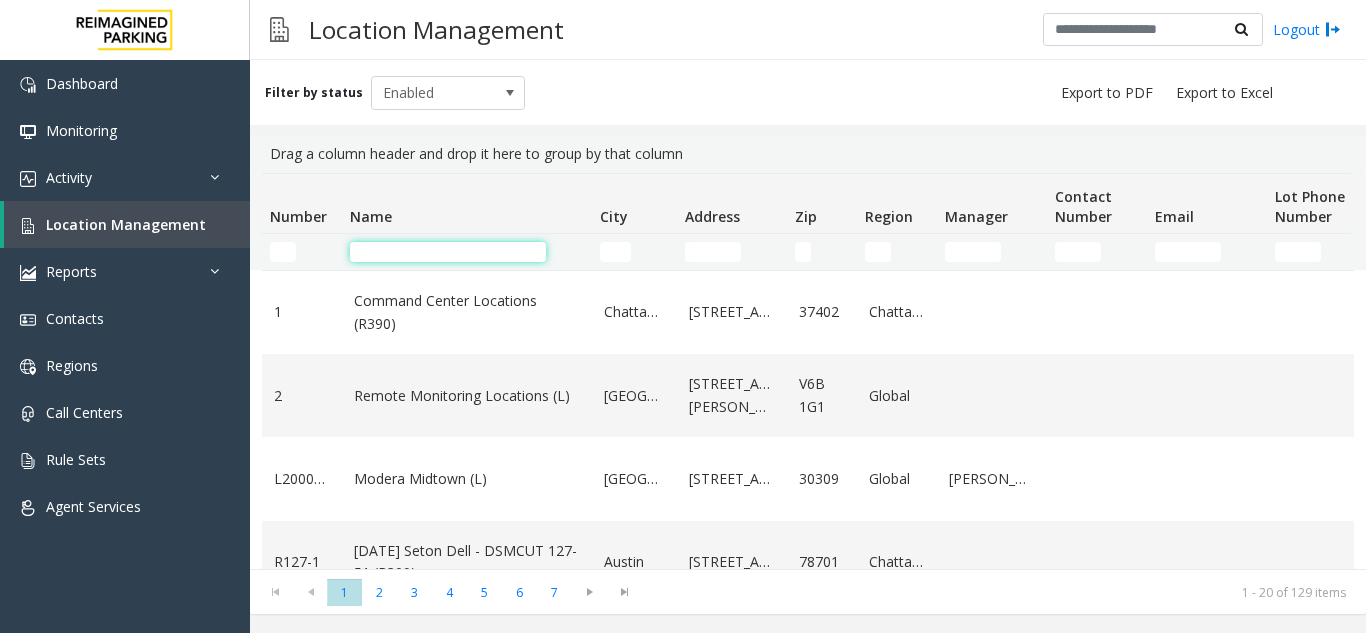 drag, startPoint x: 395, startPoint y: 246, endPoint x: 385, endPoint y: 251, distance: 11.18034 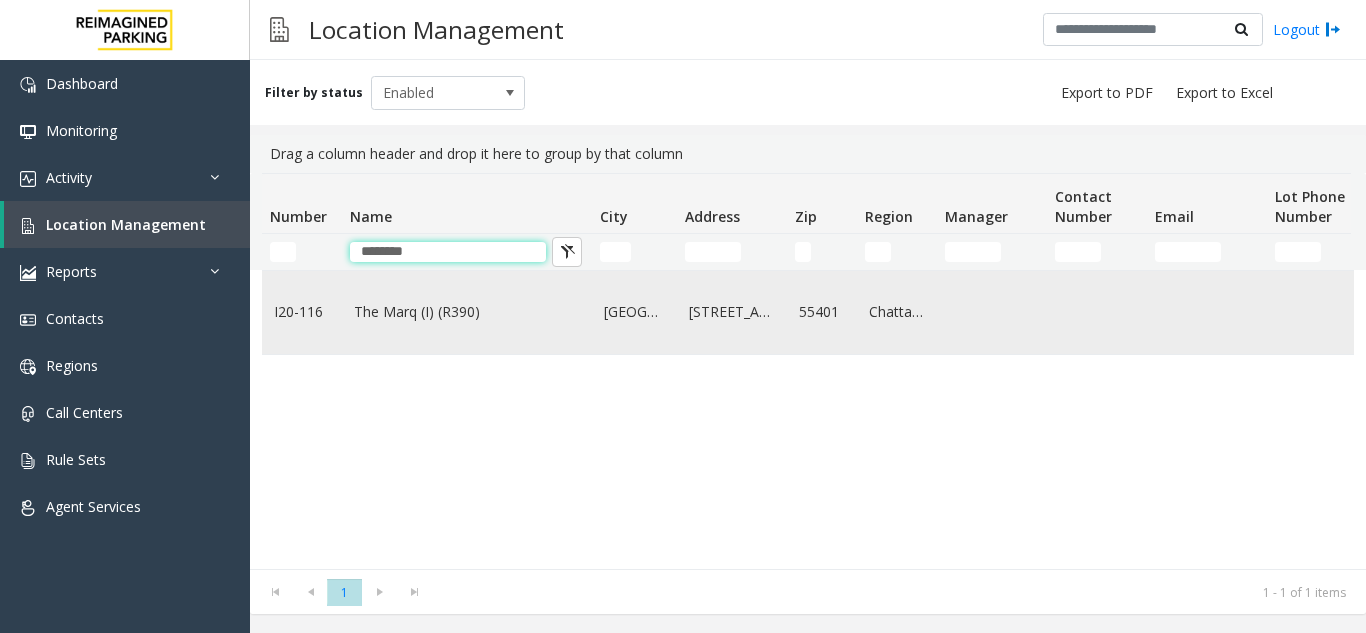 type on "********" 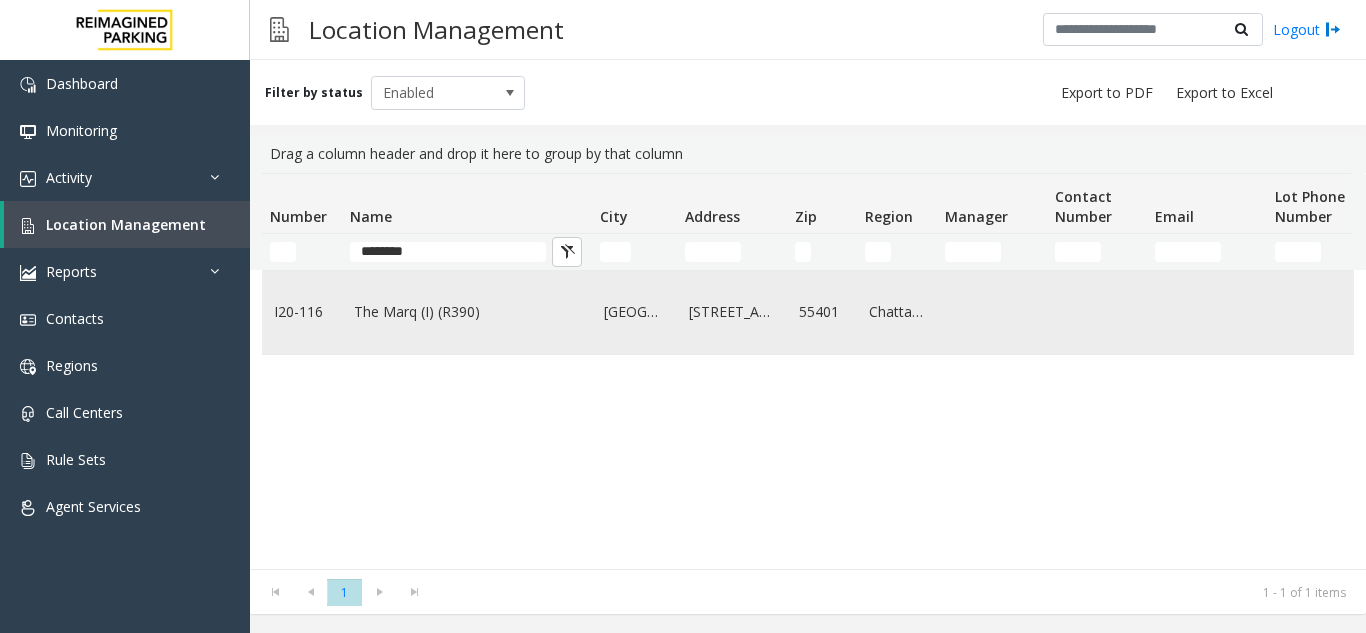 click on "The Marq (I) (R390)" 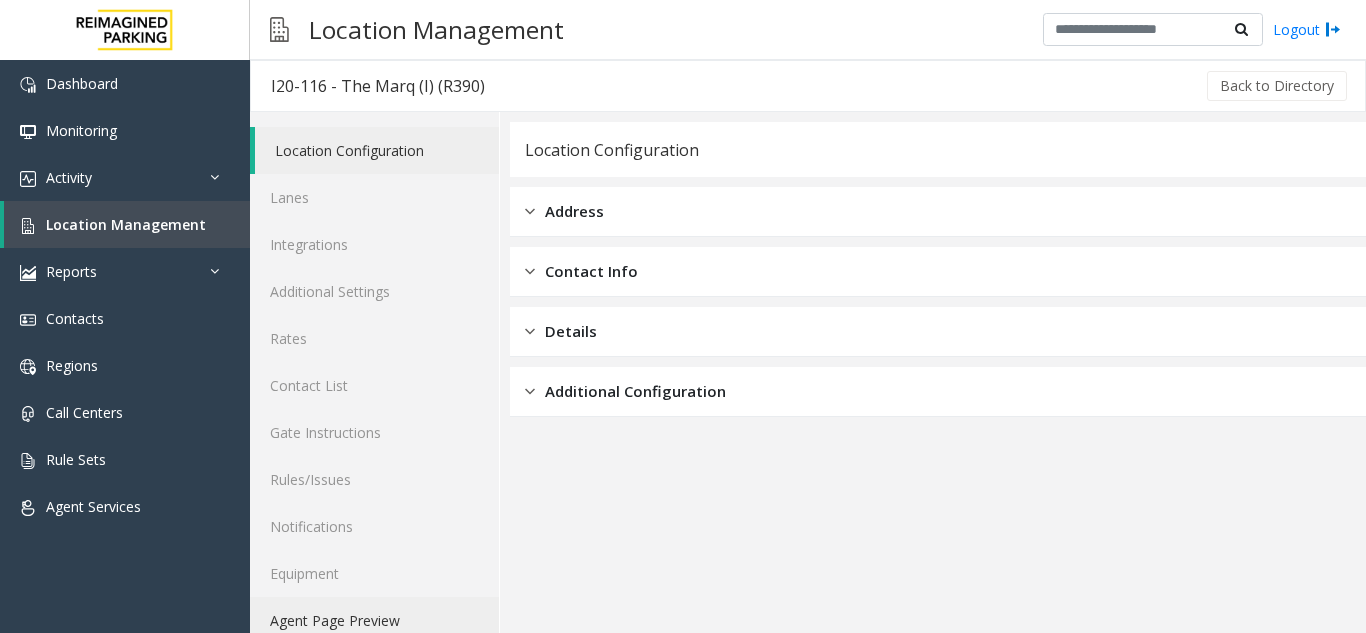 click on "Agent Page Preview" 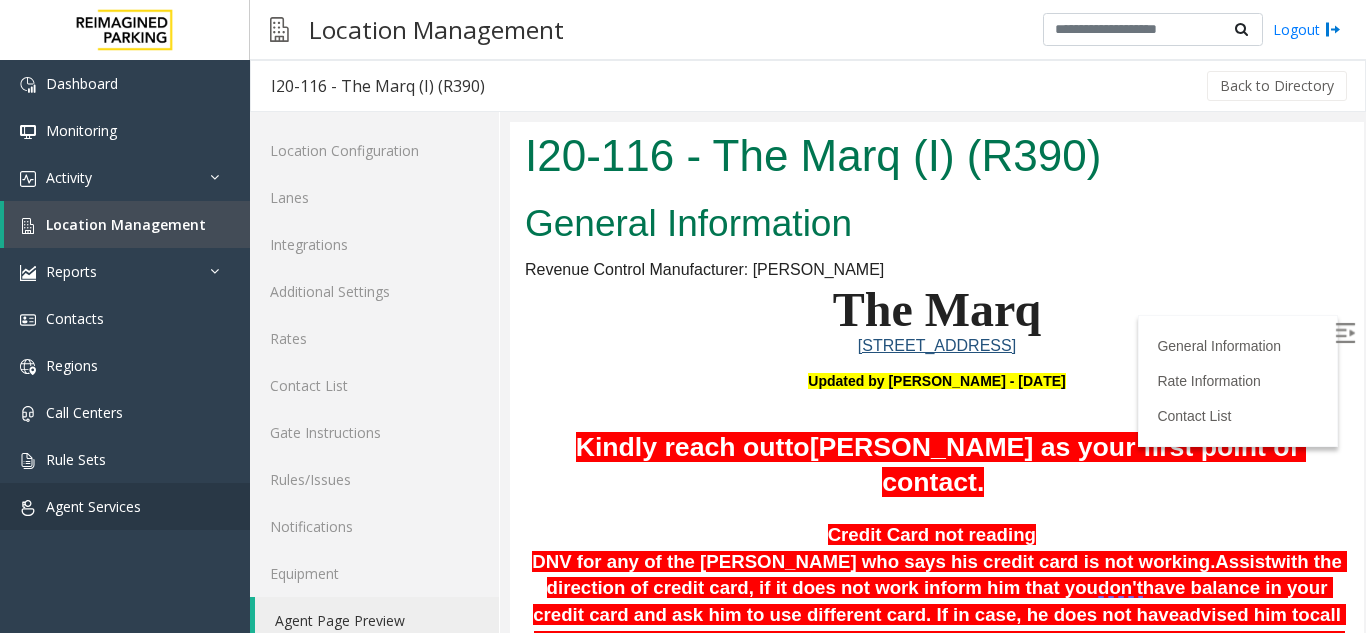 scroll, scrollTop: 0, scrollLeft: 0, axis: both 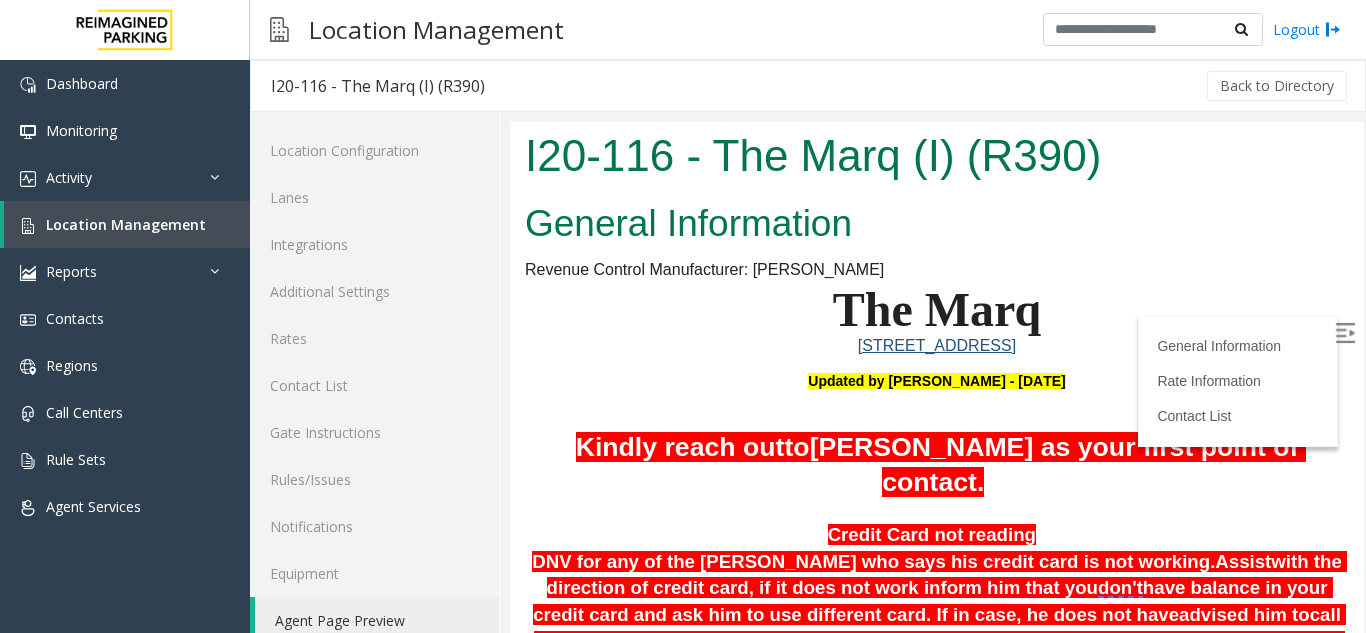 click at bounding box center [1345, 333] 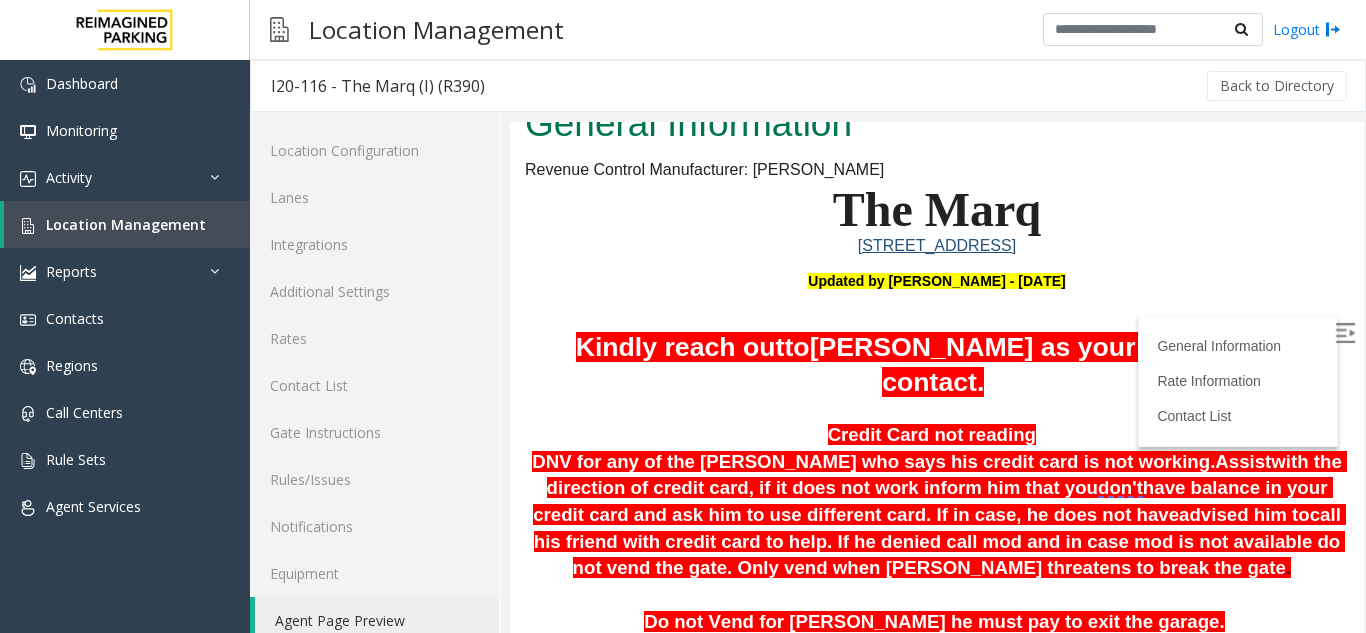 scroll, scrollTop: 0, scrollLeft: 0, axis: both 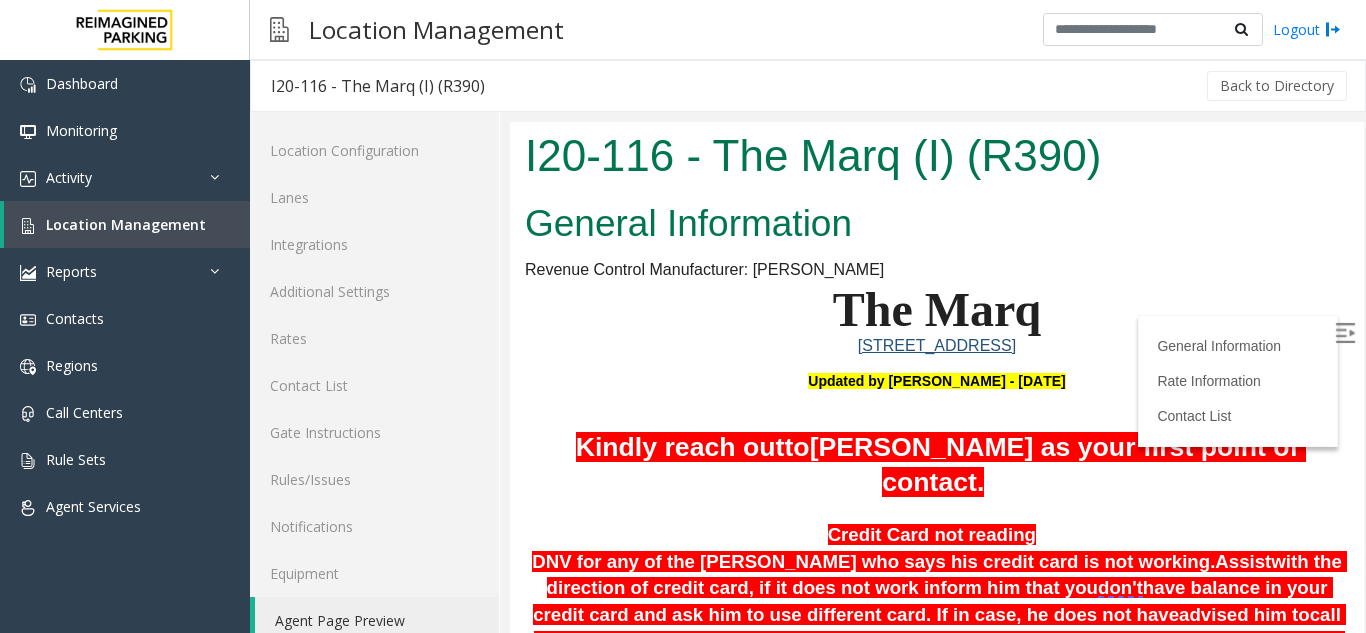 drag, startPoint x: 1335, startPoint y: 174, endPoint x: 1861, endPoint y: 270, distance: 534.6887 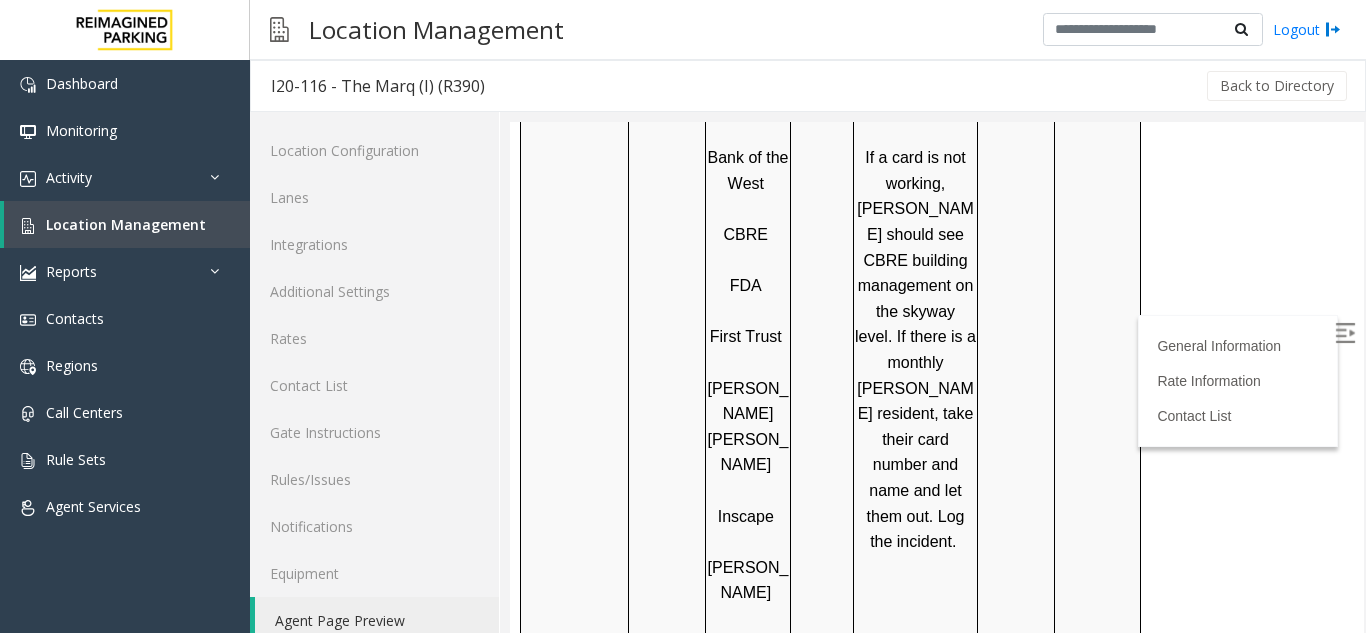 scroll, scrollTop: 1600, scrollLeft: 0, axis: vertical 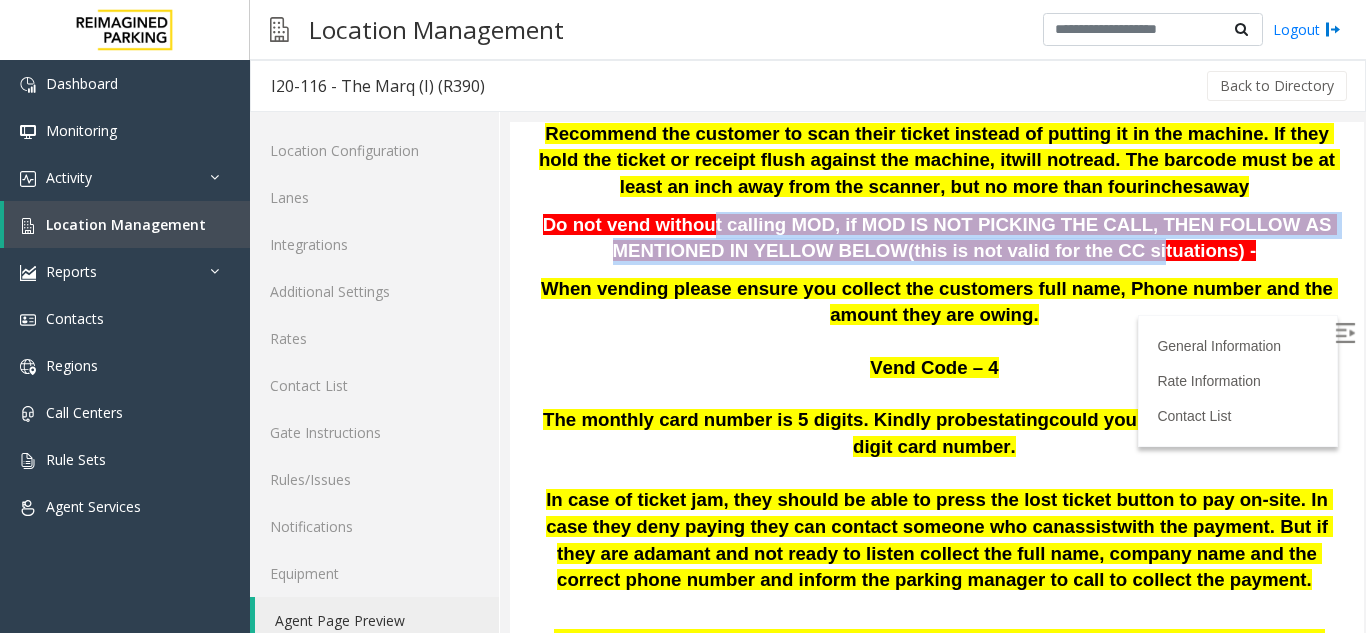 drag, startPoint x: 689, startPoint y: 229, endPoint x: 1128, endPoint y: 260, distance: 440.09317 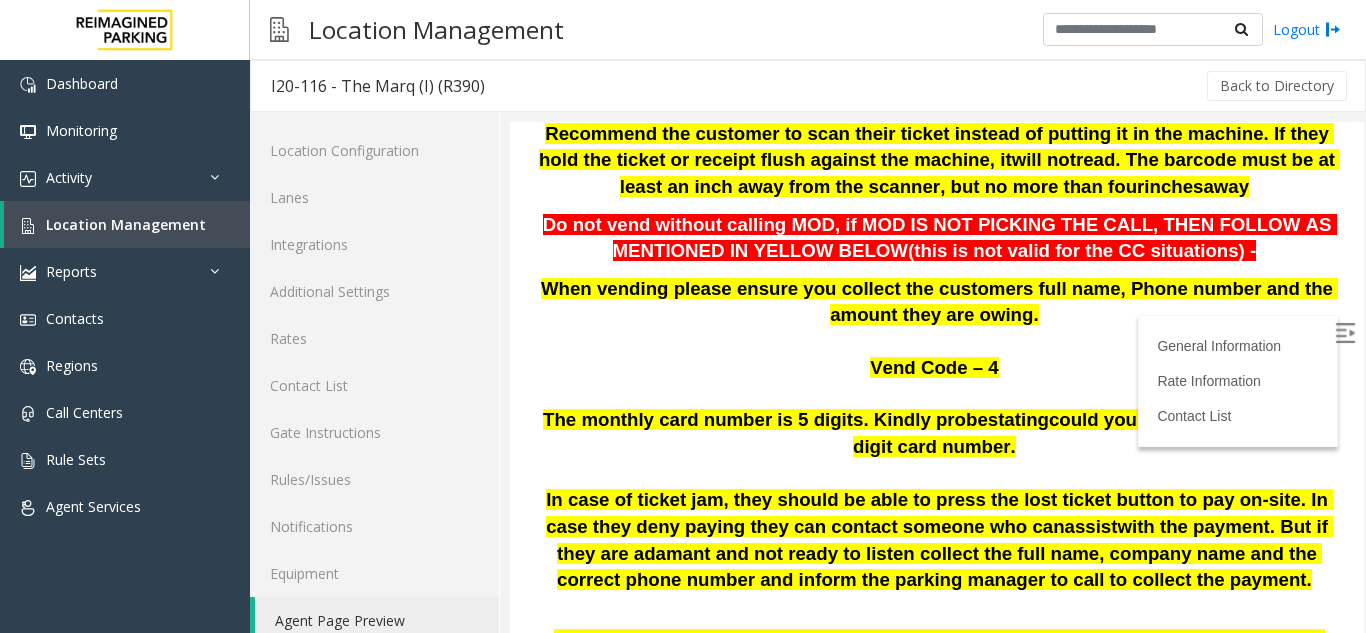 click on "Do not vend without calling MOD, if MOD IS NOT PICKING THE CALL, THEN FOLLOW AS MENTIONED IN YELLOW BELOW  (this is not valid for the CC situations)   -" at bounding box center (937, 238) 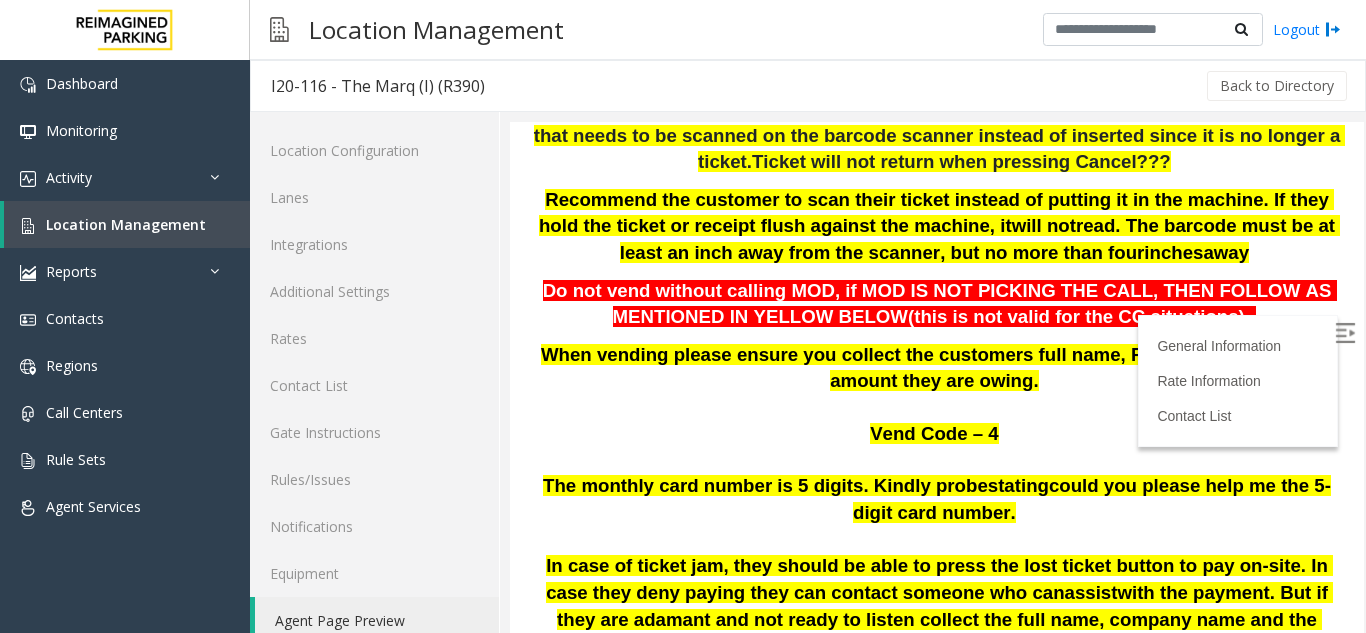 scroll, scrollTop: 718, scrollLeft: 0, axis: vertical 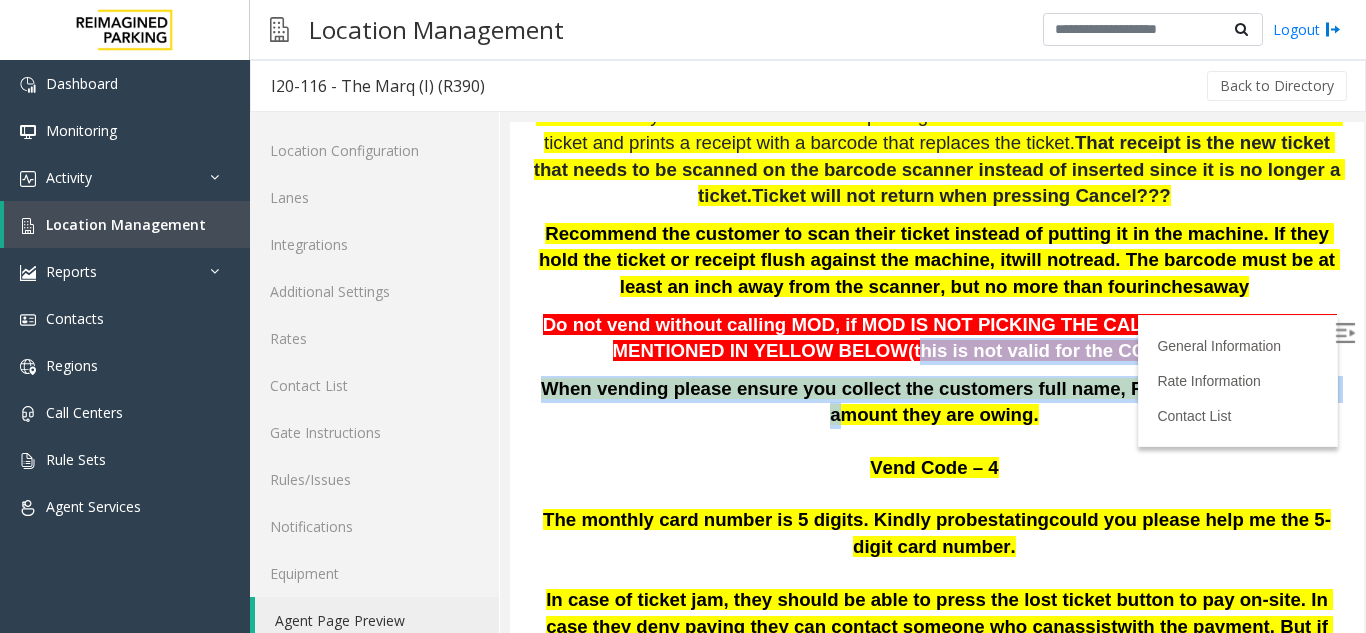 drag, startPoint x: 850, startPoint y: 344, endPoint x: 1246, endPoint y: 369, distance: 396.78836 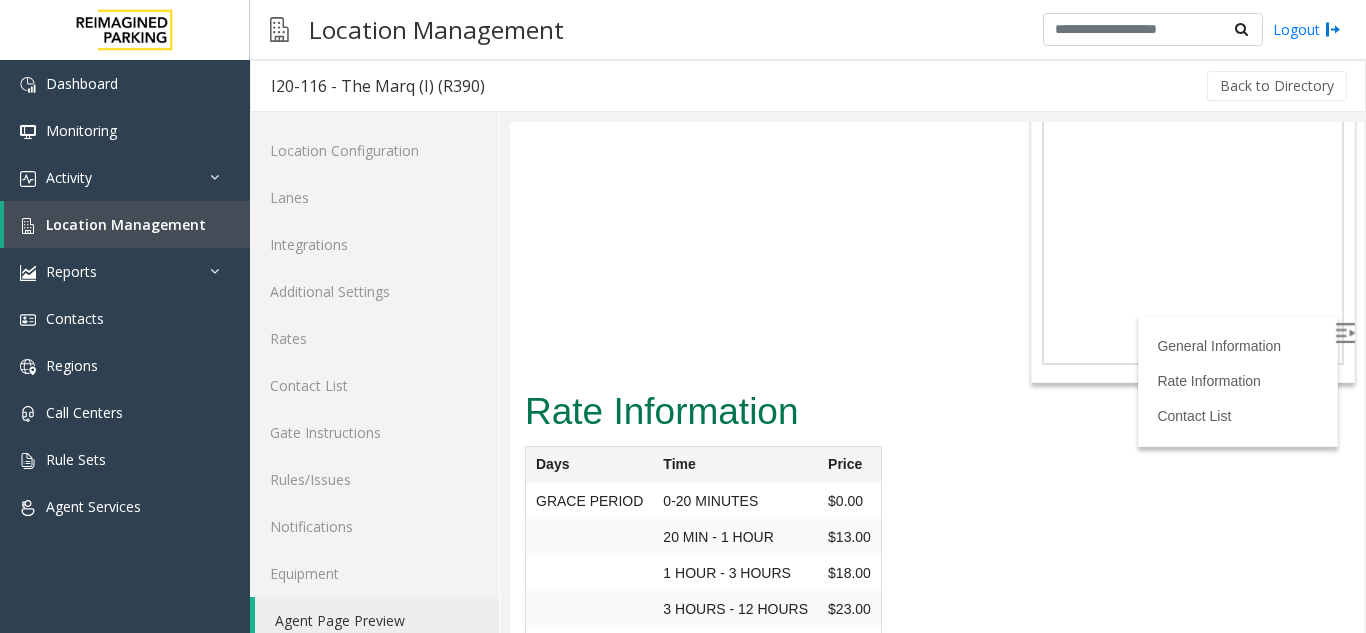 scroll, scrollTop: 4484, scrollLeft: 0, axis: vertical 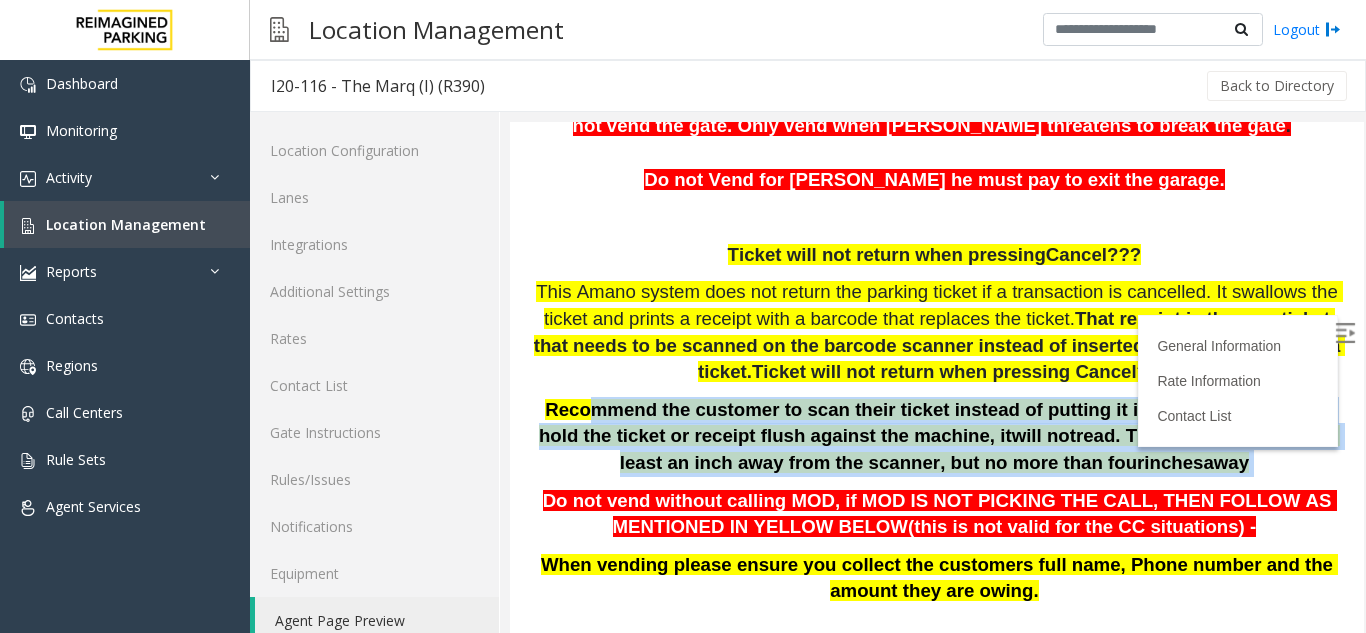 drag, startPoint x: 586, startPoint y: 409, endPoint x: 1229, endPoint y: 460, distance: 645.0194 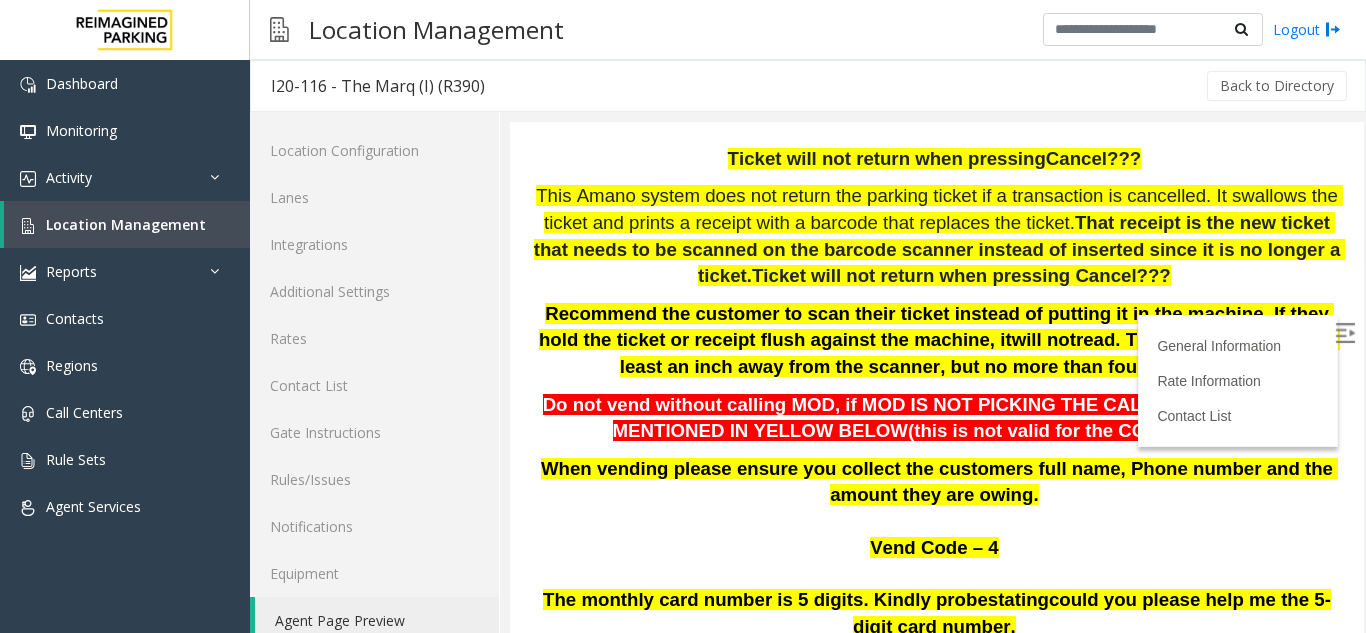 scroll, scrollTop: 542, scrollLeft: 0, axis: vertical 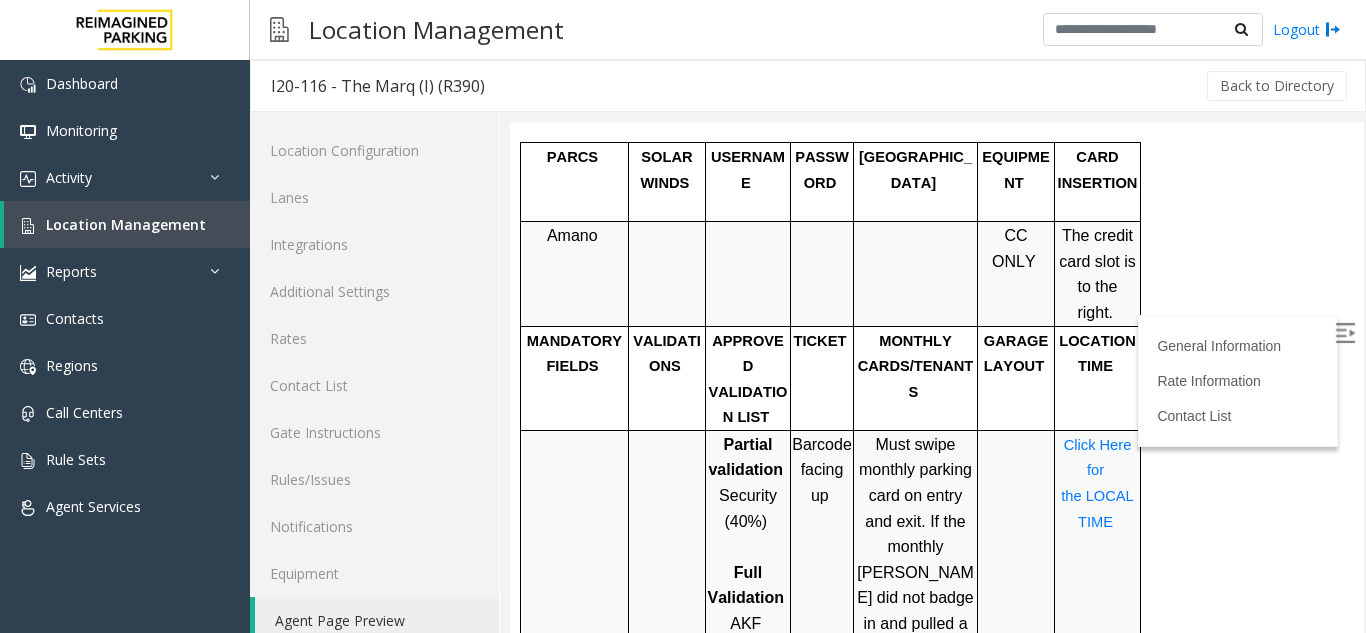 click on "Click Here for  the LOCAL TIME" at bounding box center [1099, 483] 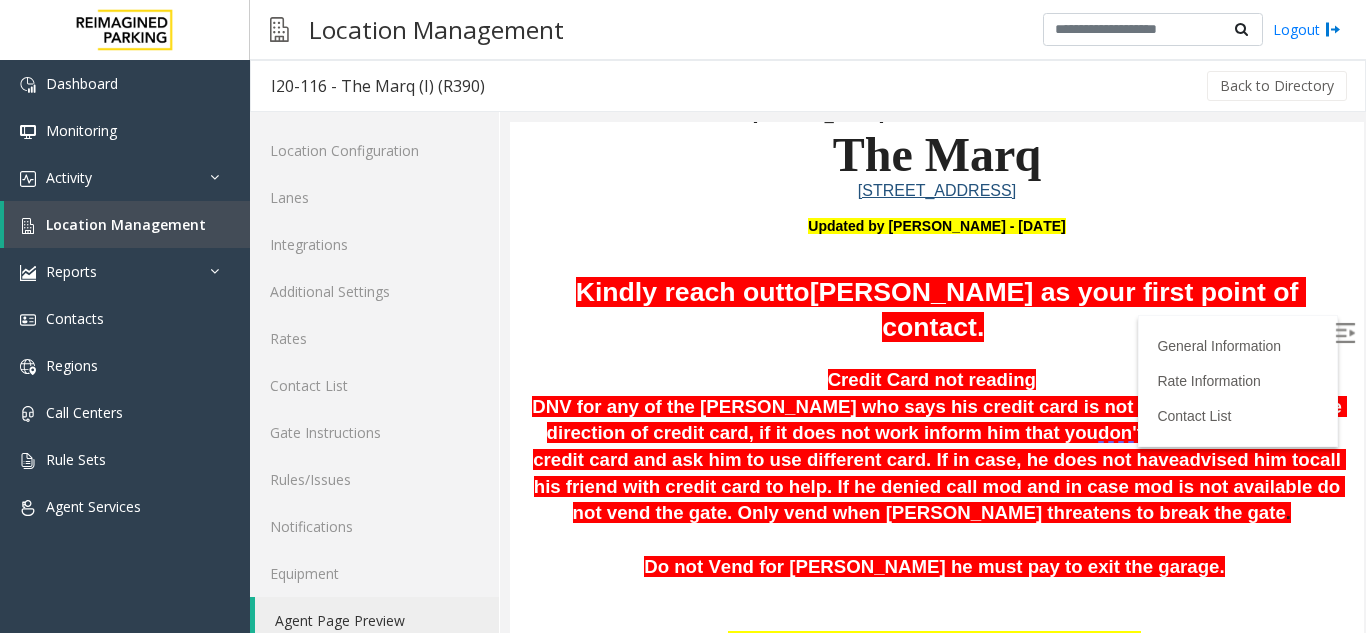 scroll, scrollTop: 0, scrollLeft: 0, axis: both 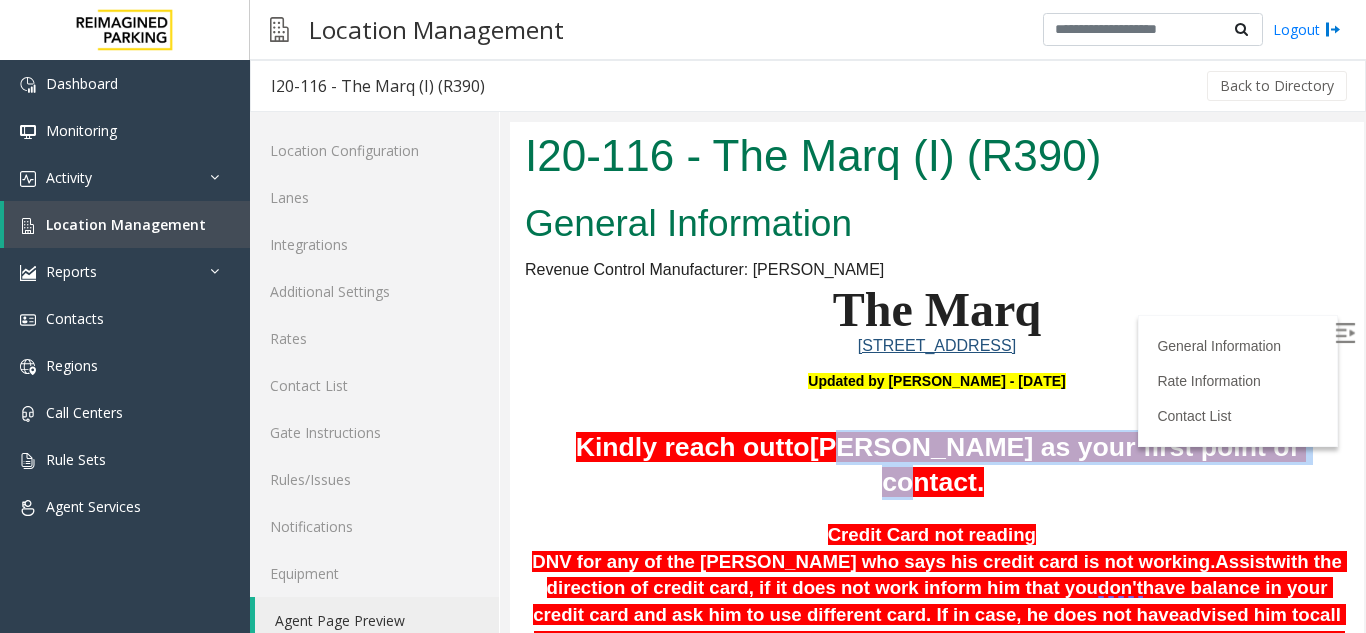 drag, startPoint x: 665, startPoint y: 468, endPoint x: 831, endPoint y: 448, distance: 167.20049 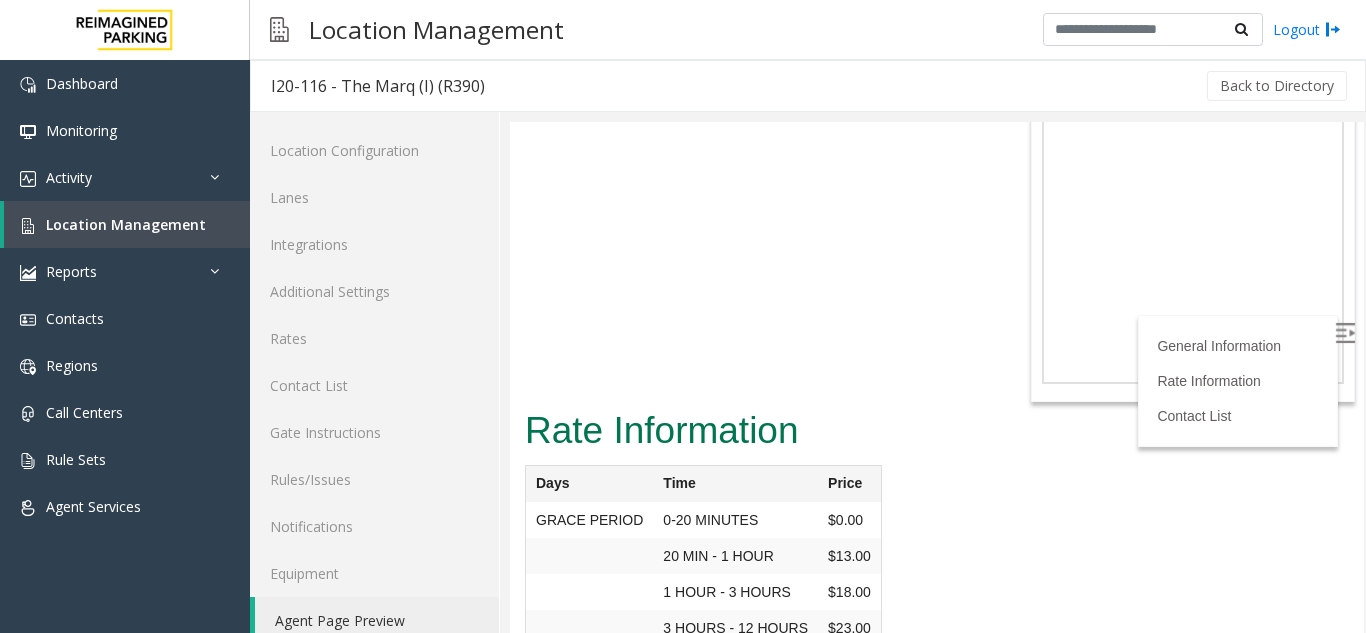 scroll, scrollTop: 4484, scrollLeft: 0, axis: vertical 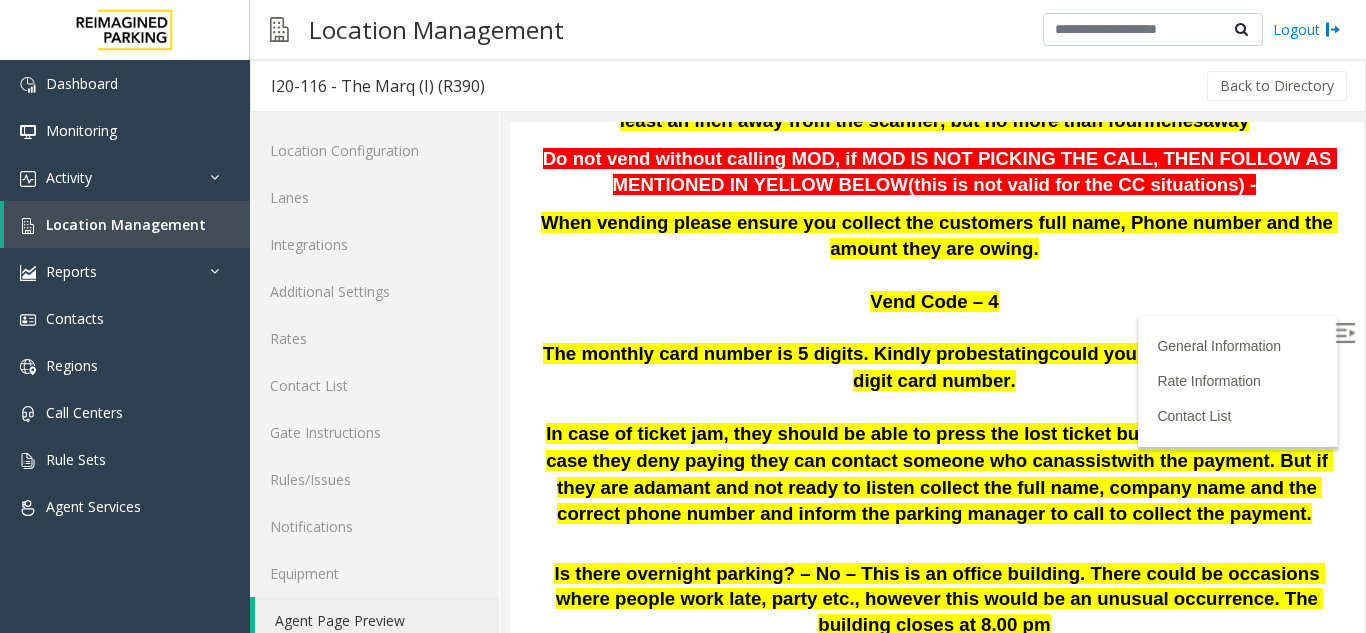 click at bounding box center [937, 408] 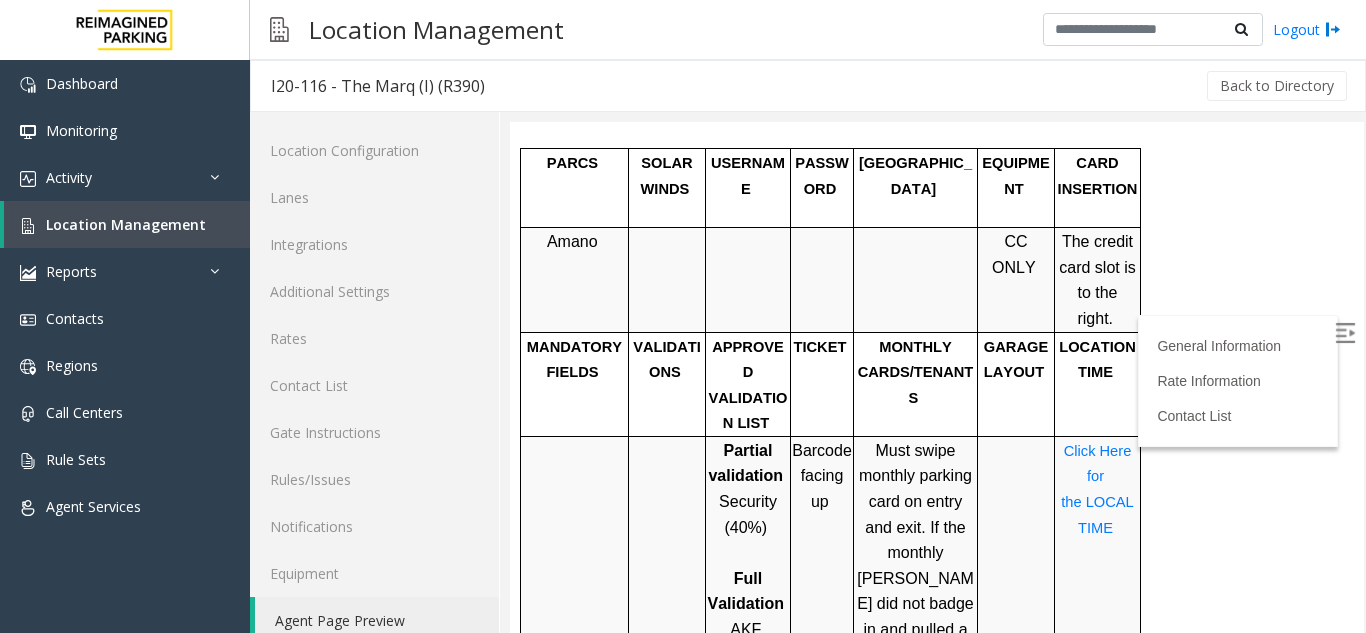 scroll, scrollTop: 1484, scrollLeft: 0, axis: vertical 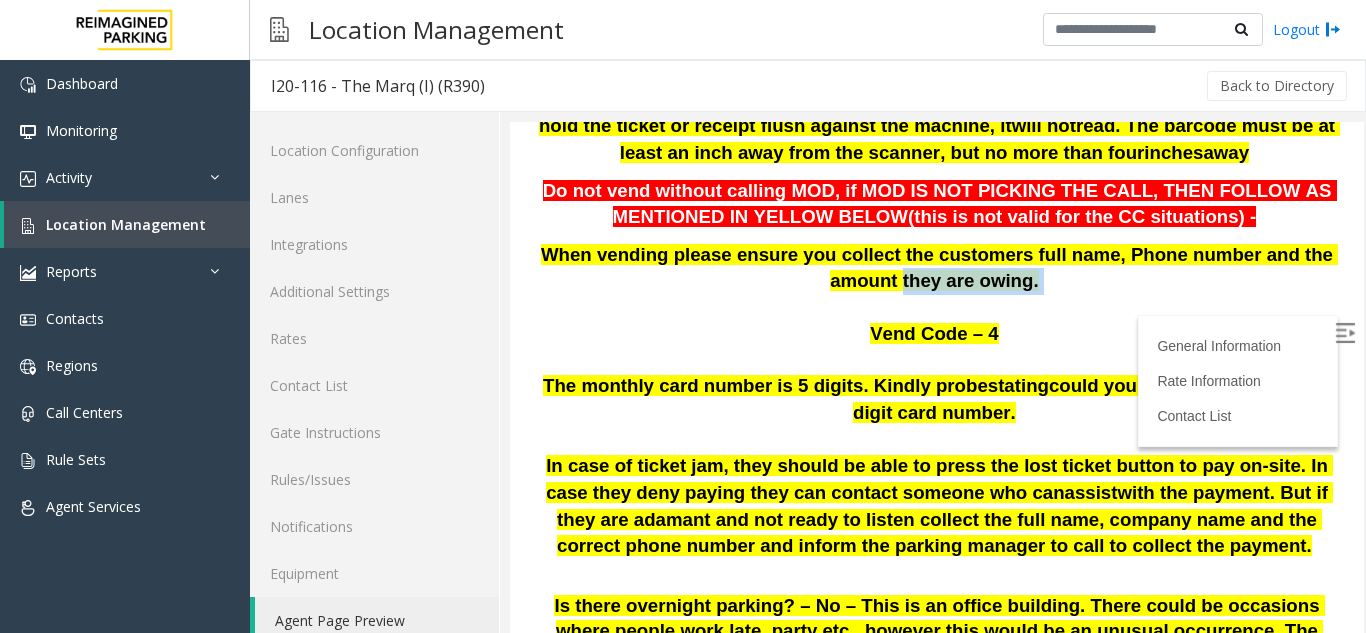 drag, startPoint x: 1330, startPoint y: 269, endPoint x: 1330, endPoint y: 256, distance: 13 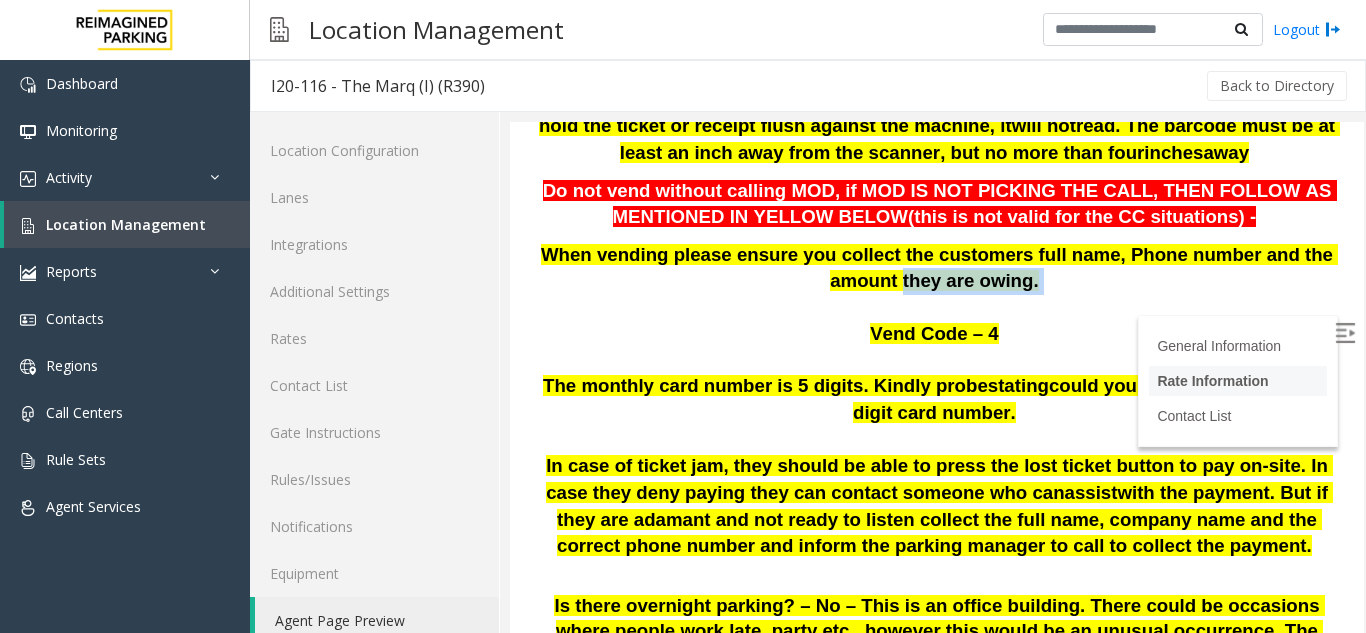 click on "Rate Information" at bounding box center (1212, 381) 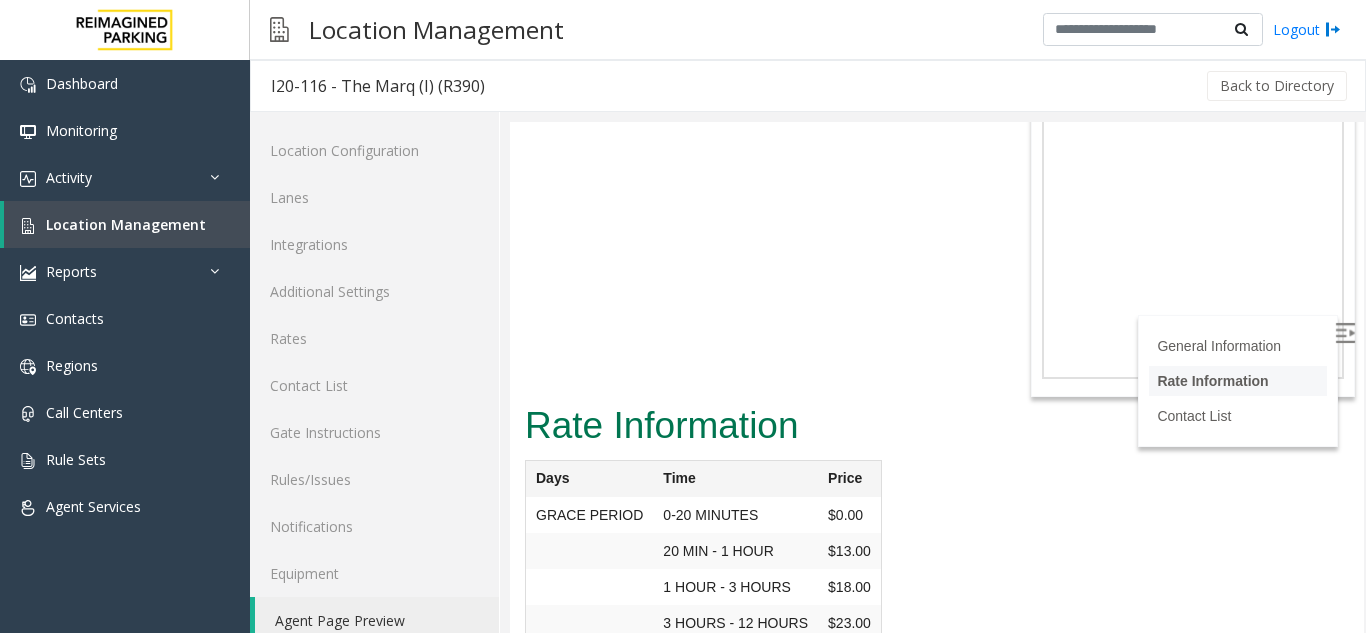 scroll, scrollTop: 26, scrollLeft: 0, axis: vertical 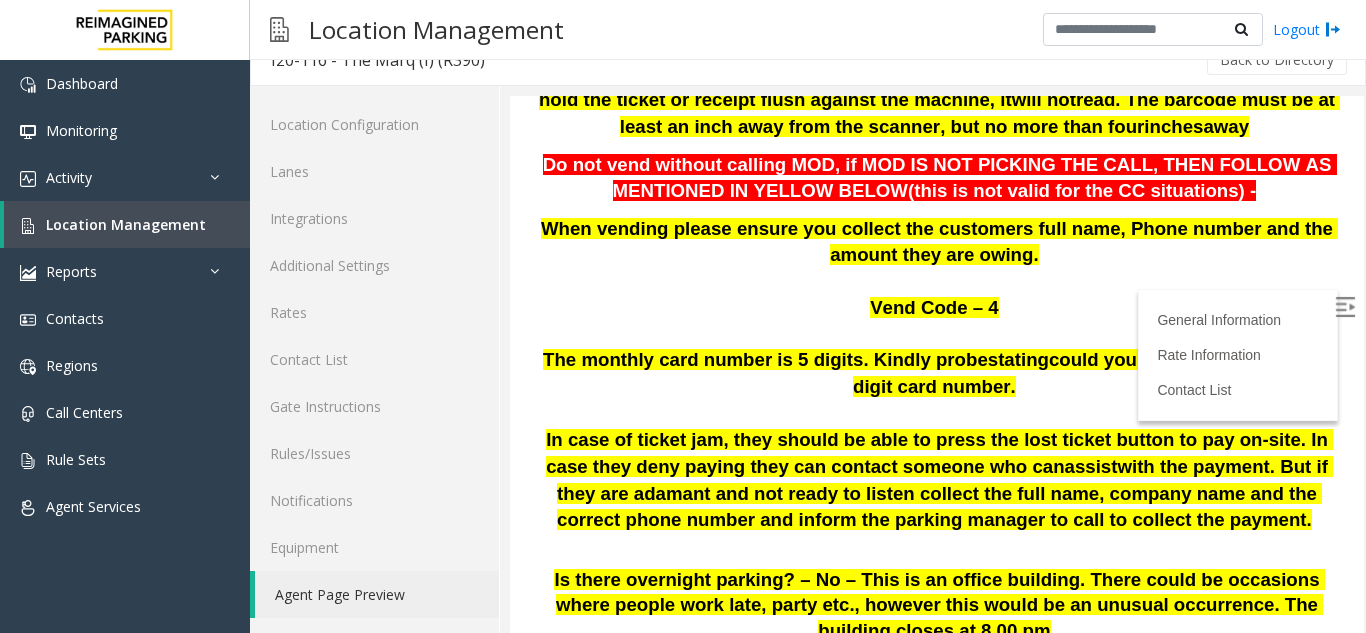 click at bounding box center (1347, 310) 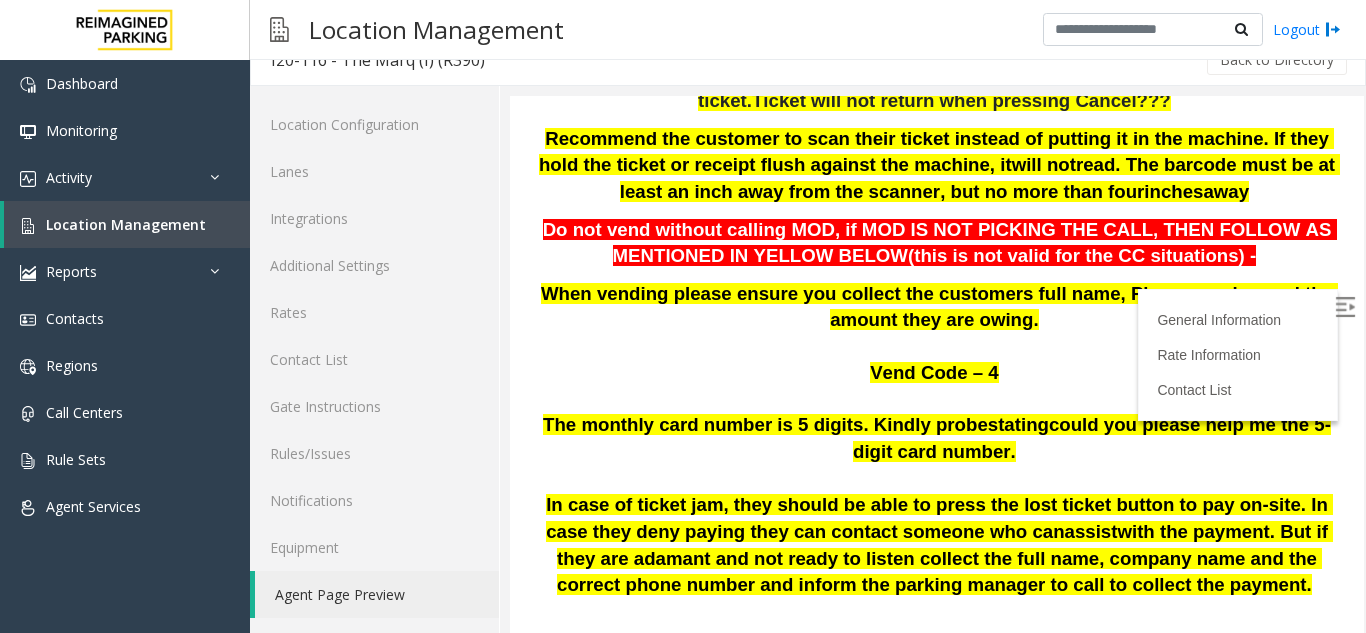 scroll, scrollTop: 752, scrollLeft: 0, axis: vertical 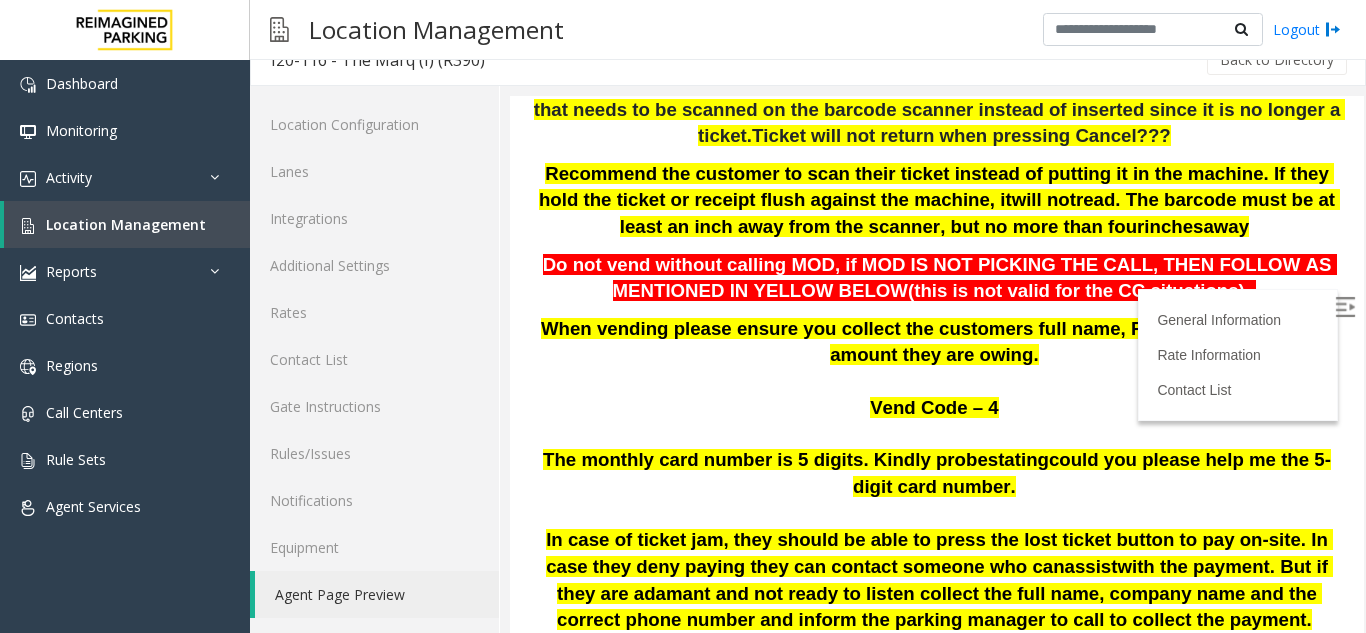 click at bounding box center [937, 382] 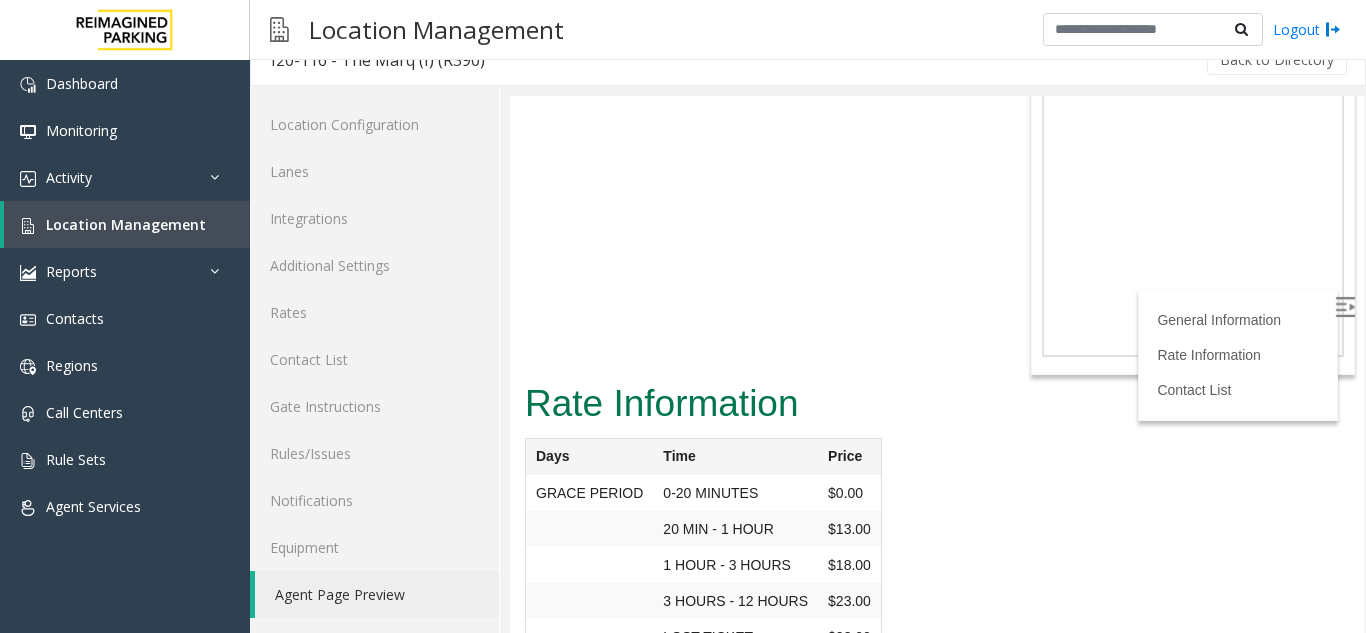 scroll, scrollTop: 4484, scrollLeft: 0, axis: vertical 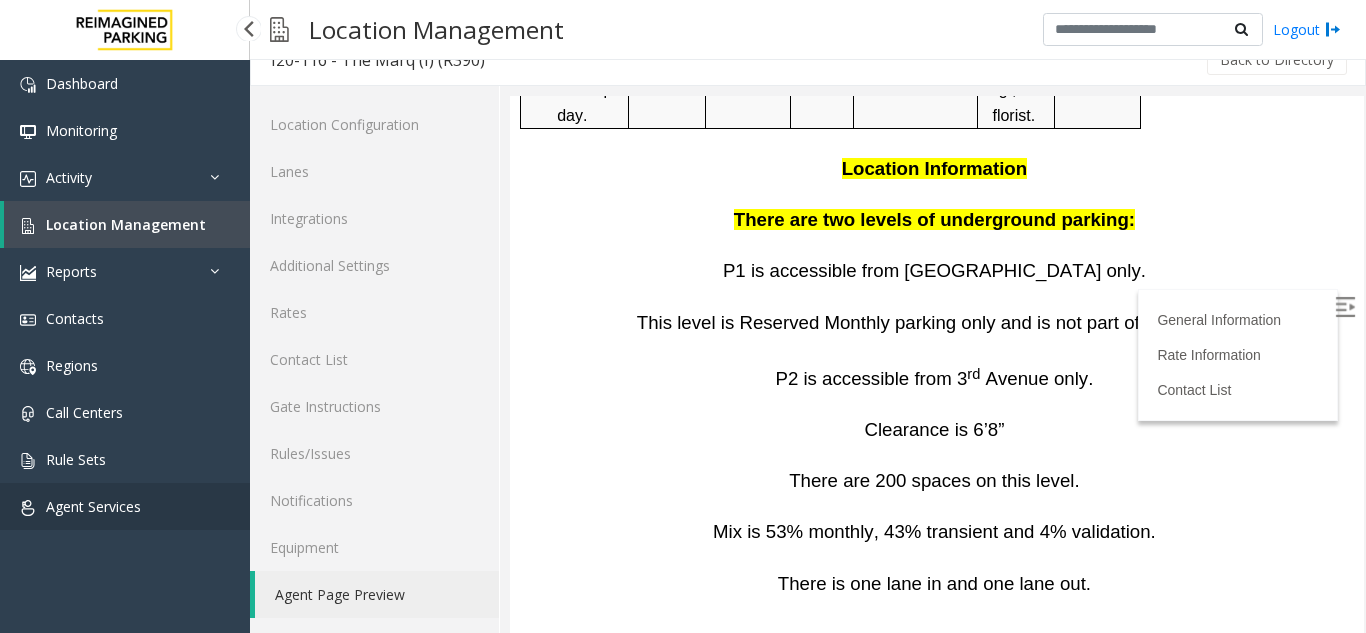 click on "Agent Services" at bounding box center [93, 506] 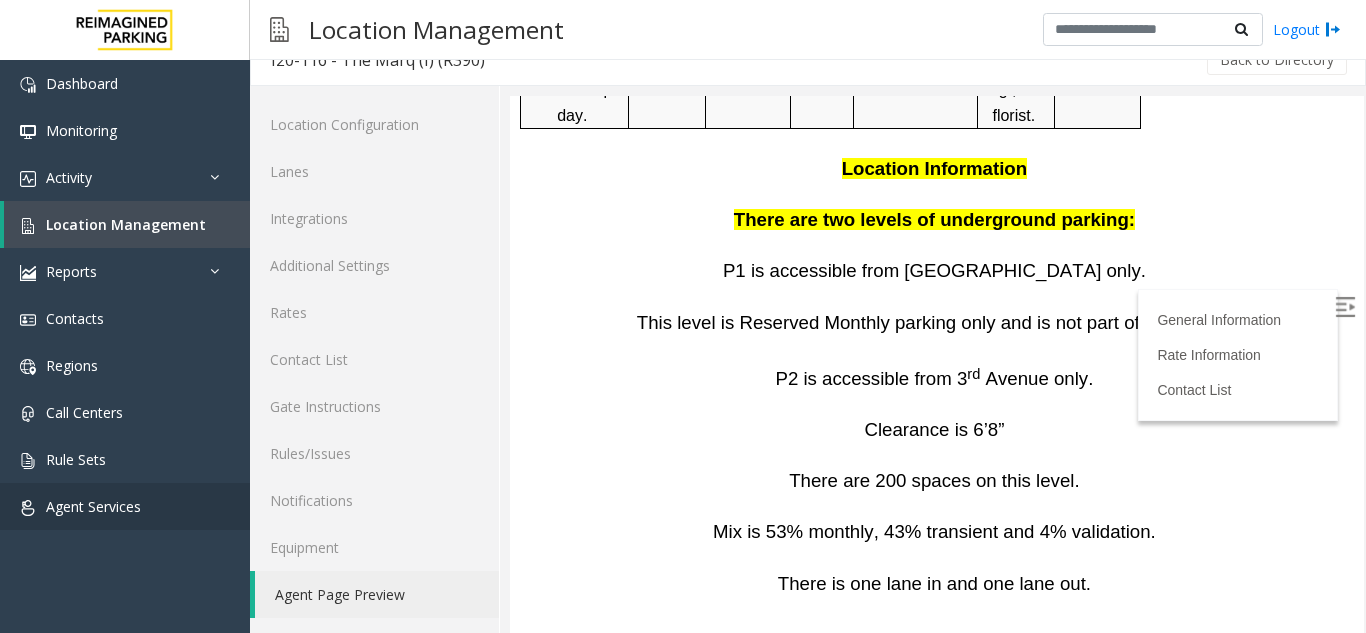 scroll, scrollTop: 0, scrollLeft: 0, axis: both 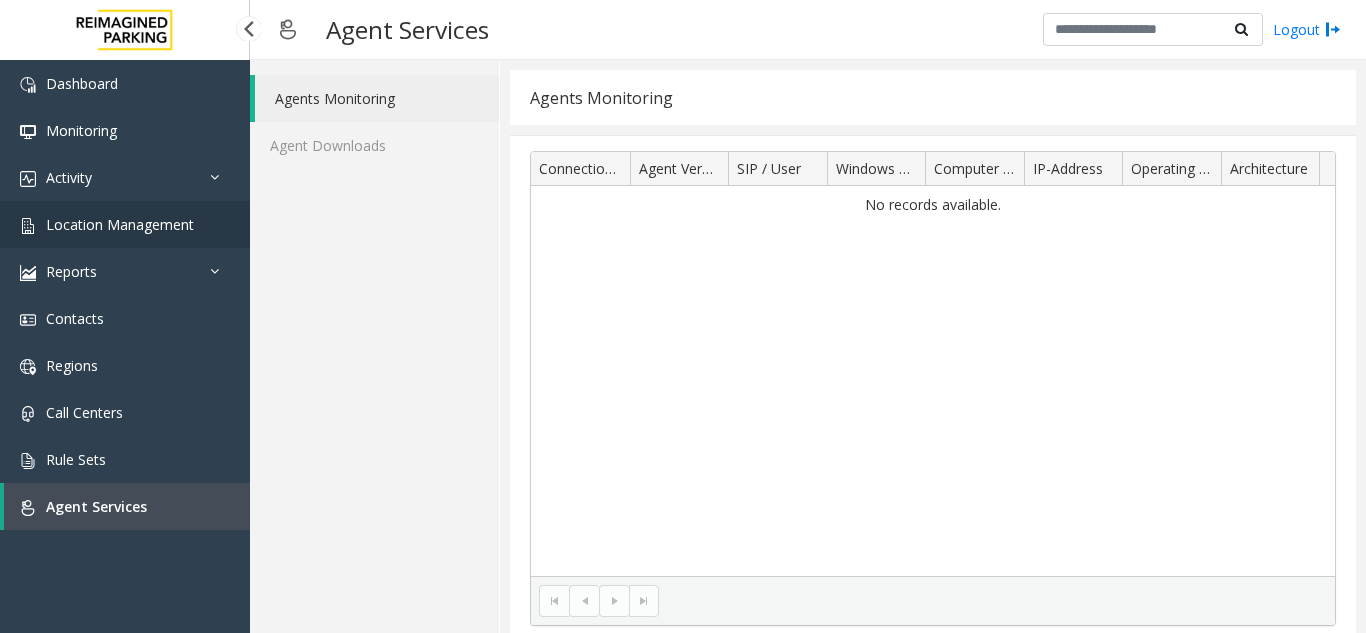 click on "Location Management" at bounding box center (125, 224) 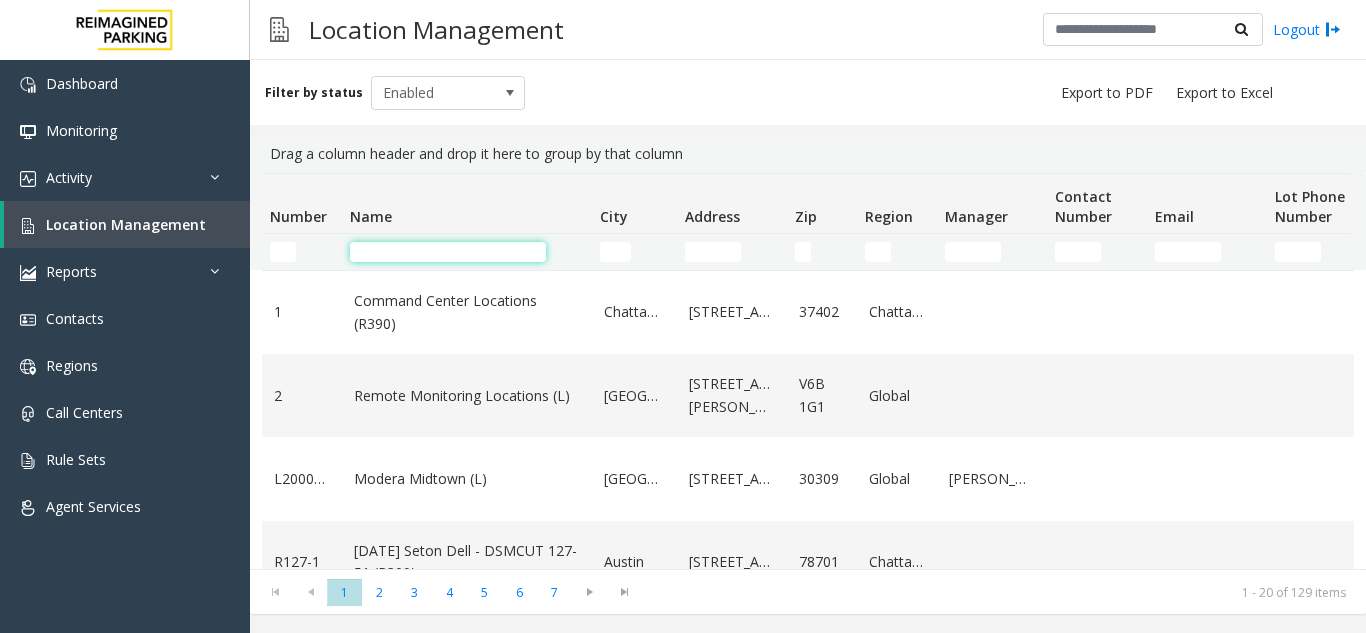 click 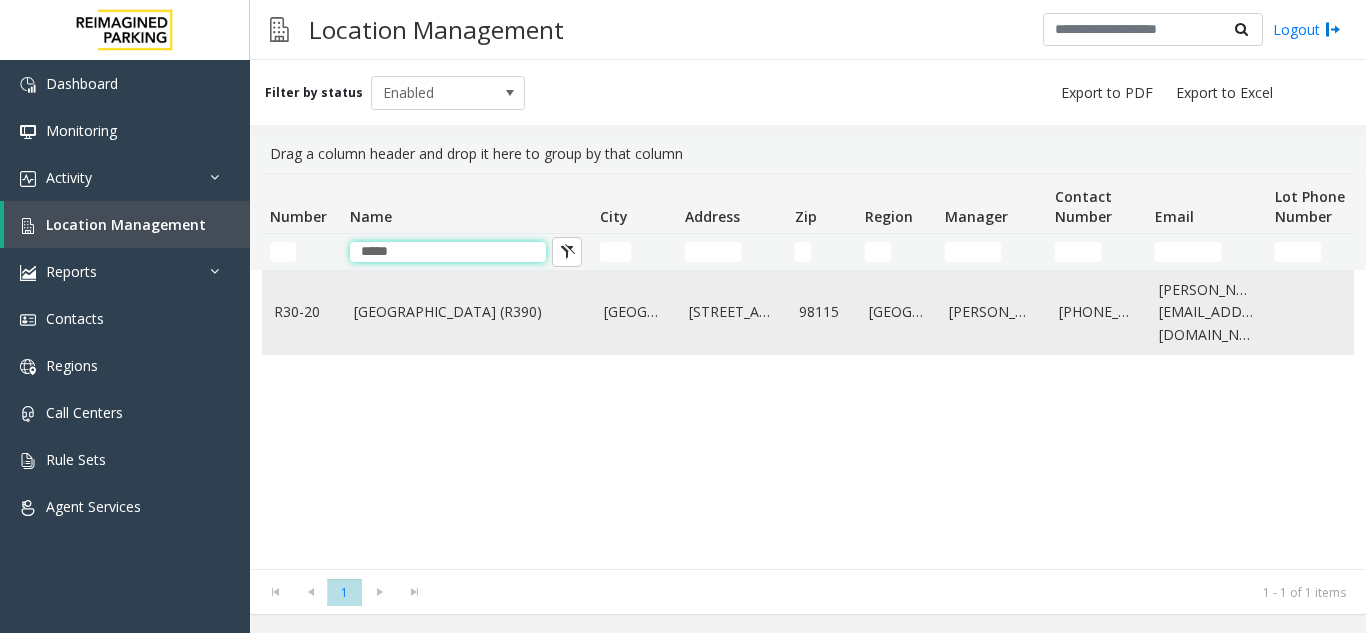 type on "*****" 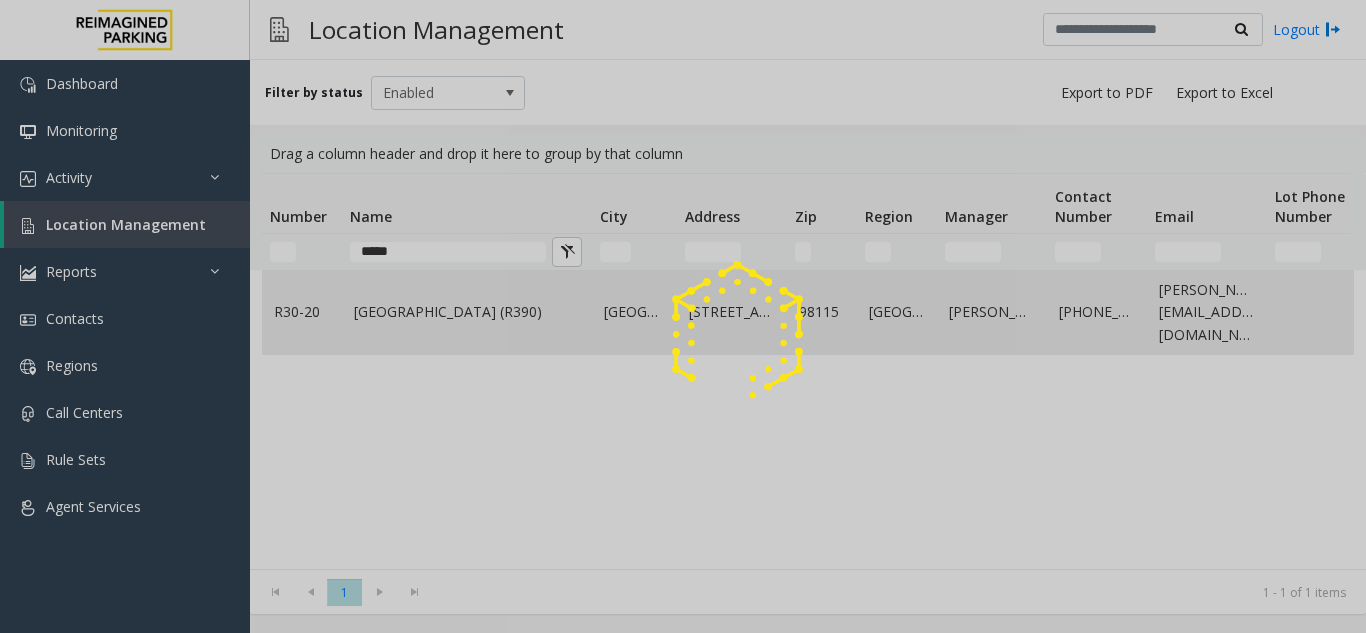 click 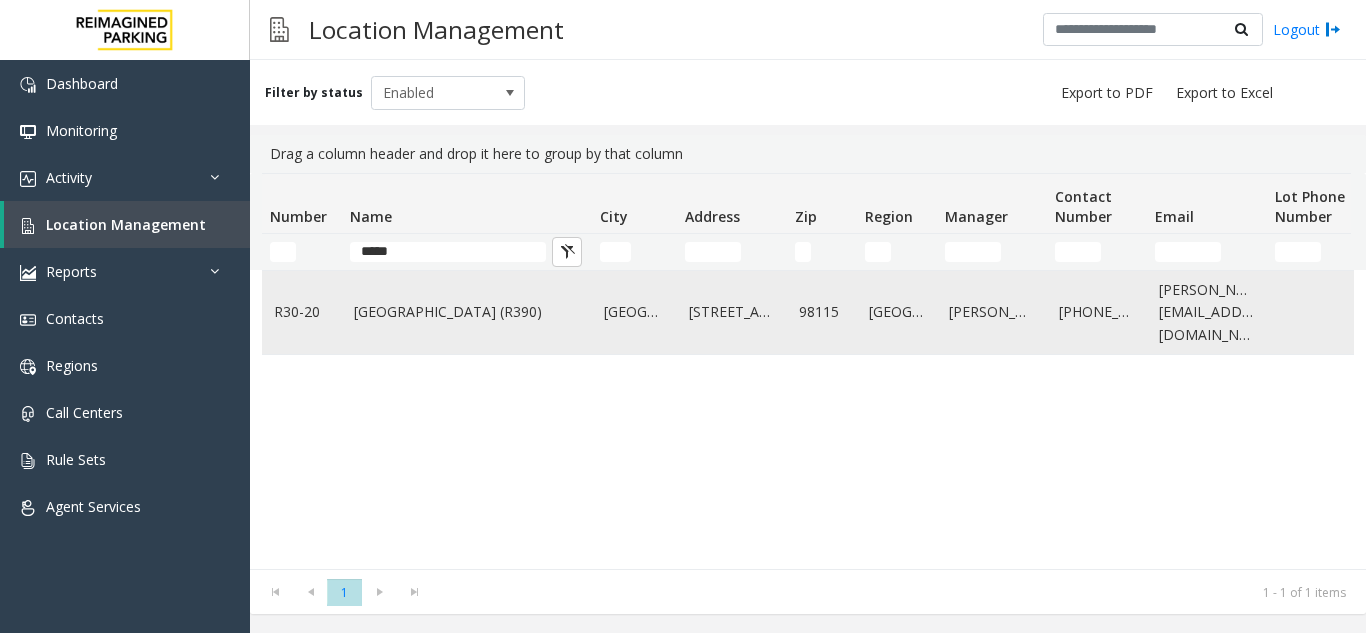 click on "[GEOGRAPHIC_DATA] (R390)" 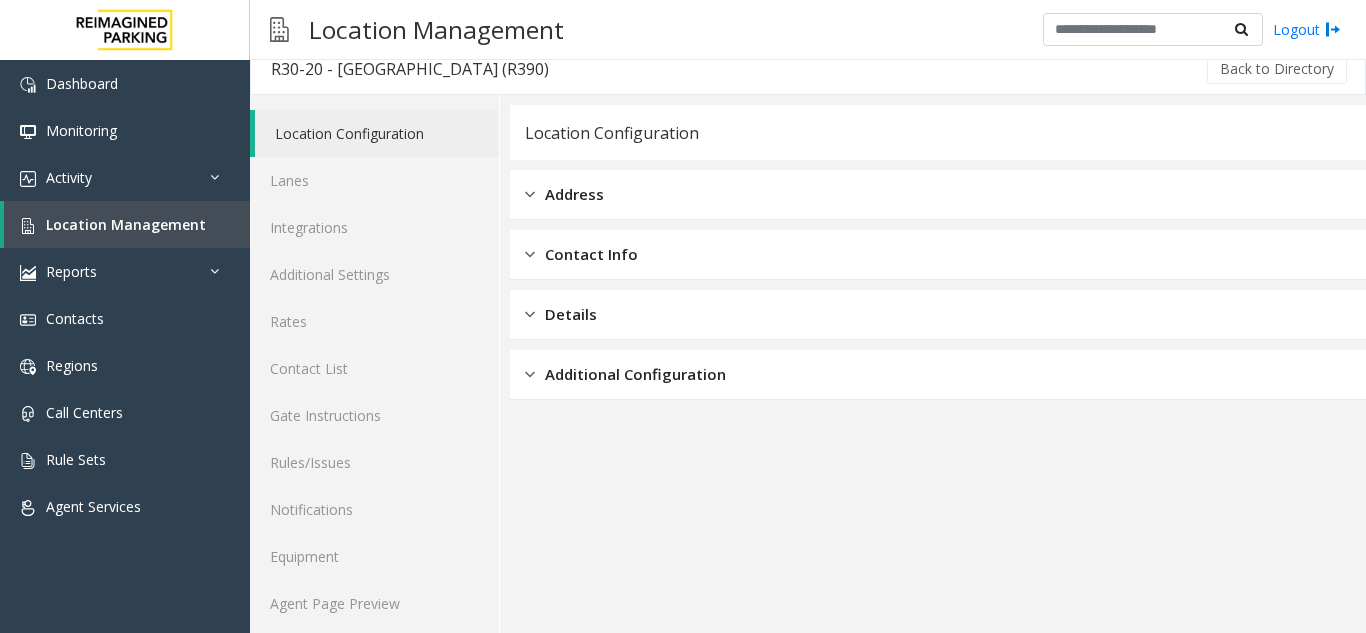 scroll, scrollTop: 26, scrollLeft: 0, axis: vertical 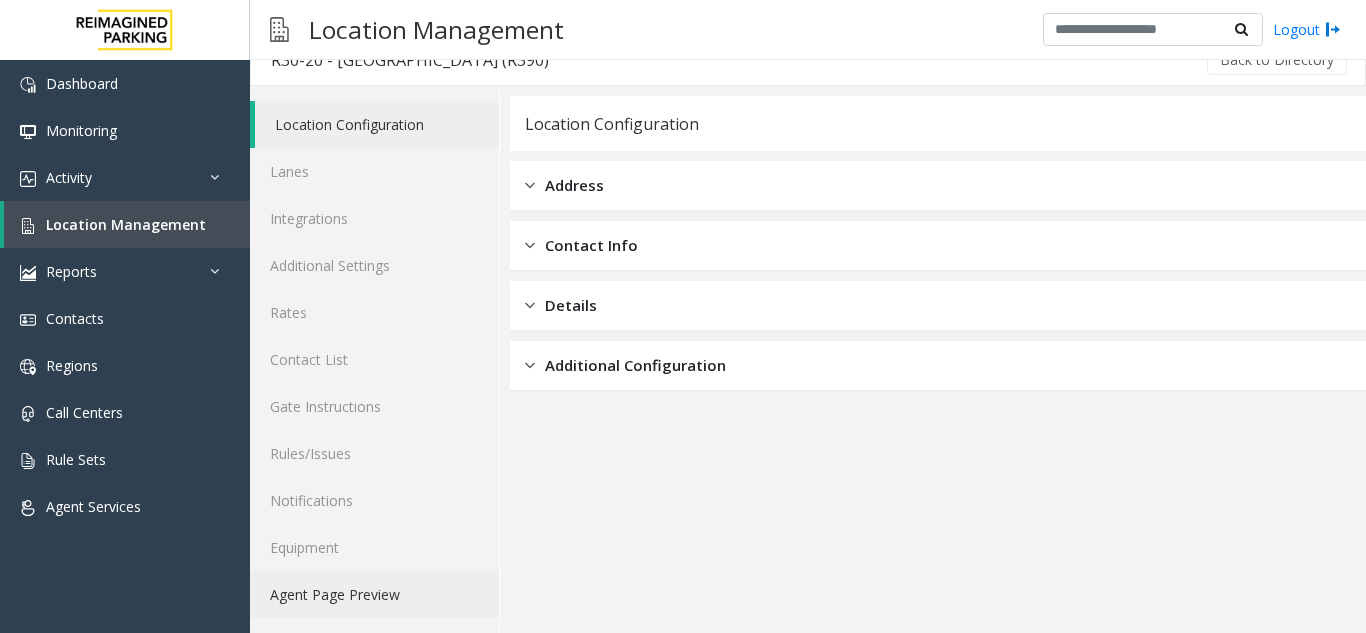 click on "Agent Page Preview" 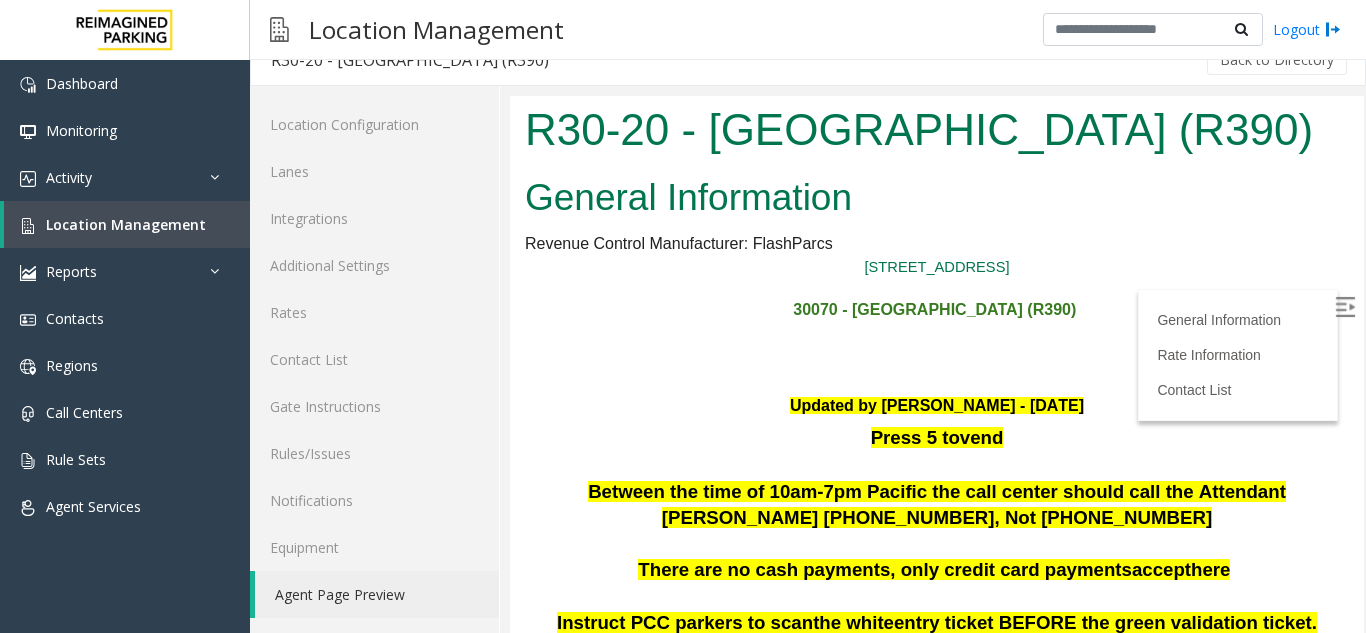 scroll, scrollTop: 300, scrollLeft: 0, axis: vertical 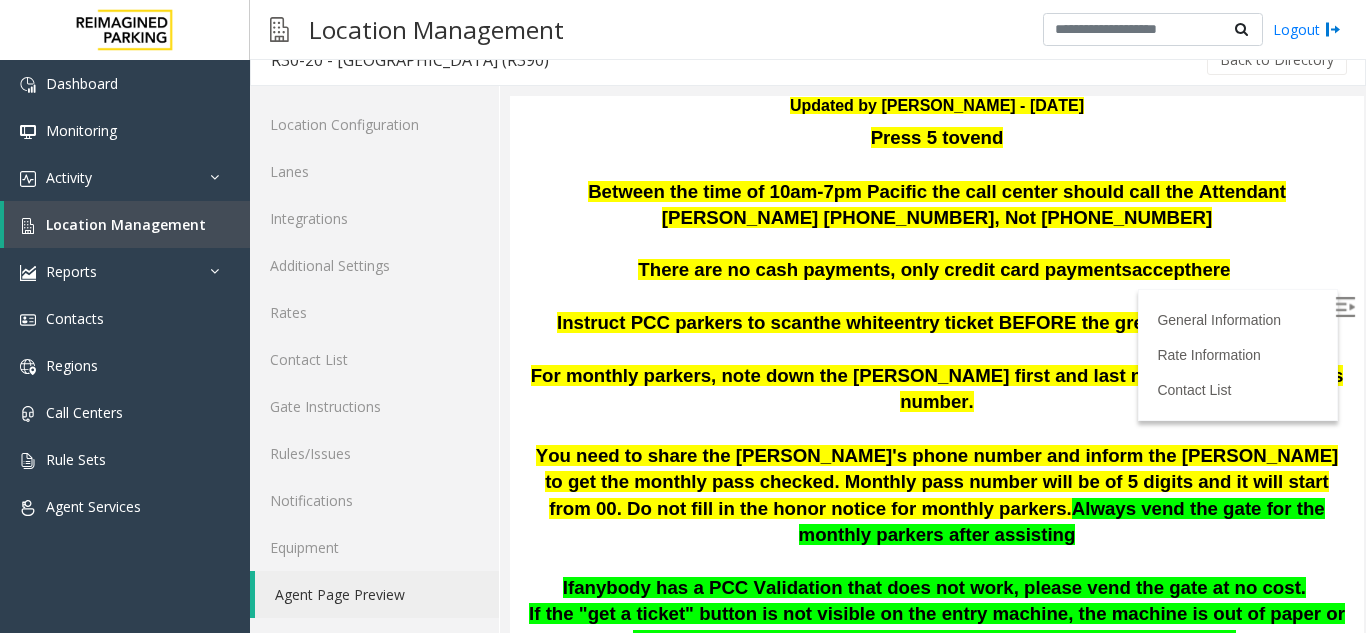 click at bounding box center [1347, 310] 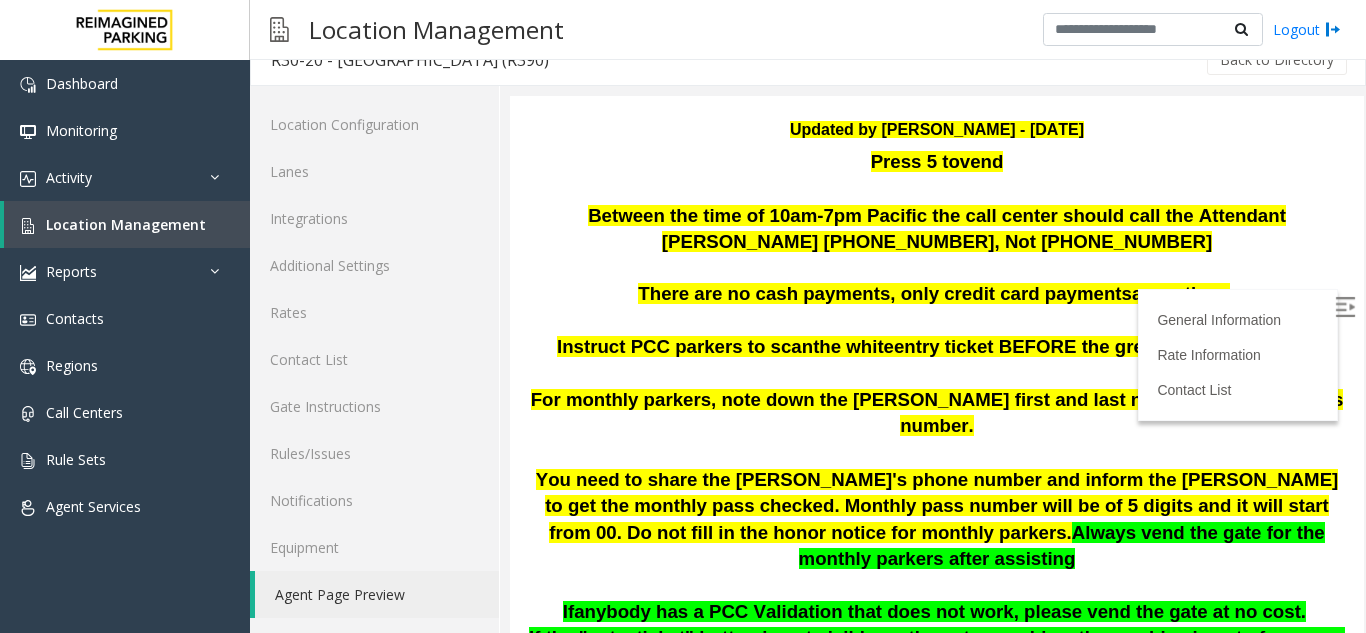 scroll, scrollTop: 393, scrollLeft: 0, axis: vertical 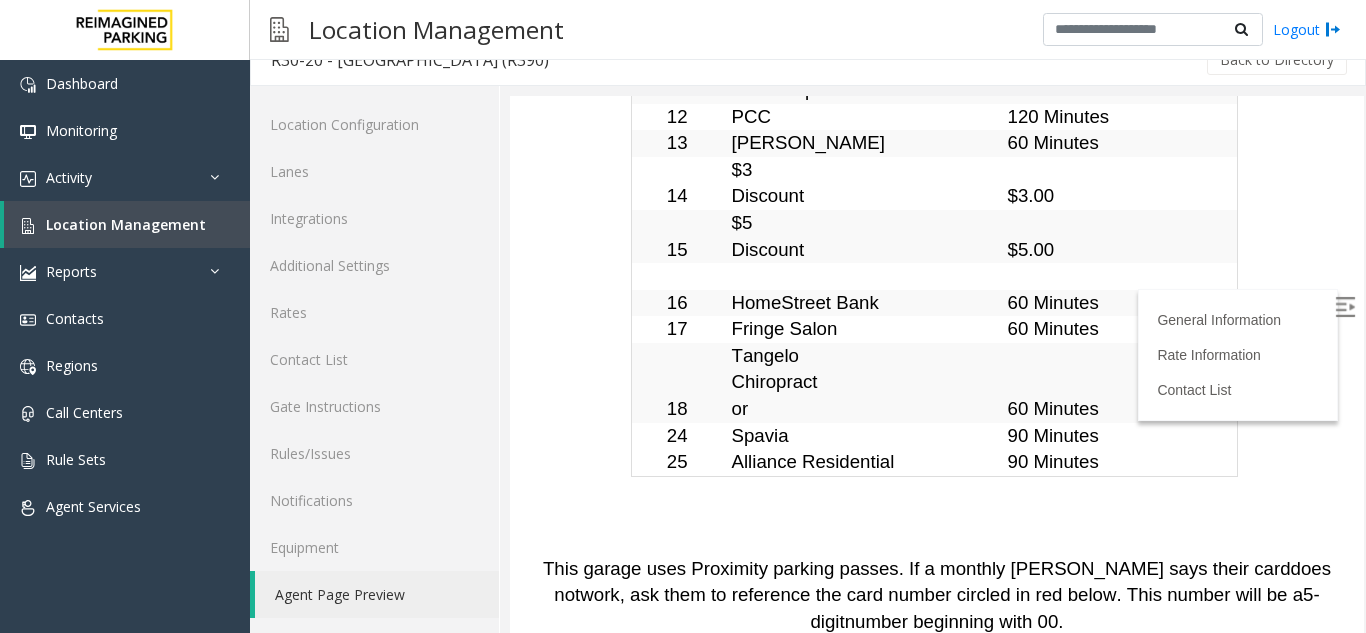 click at bounding box center [1345, 307] 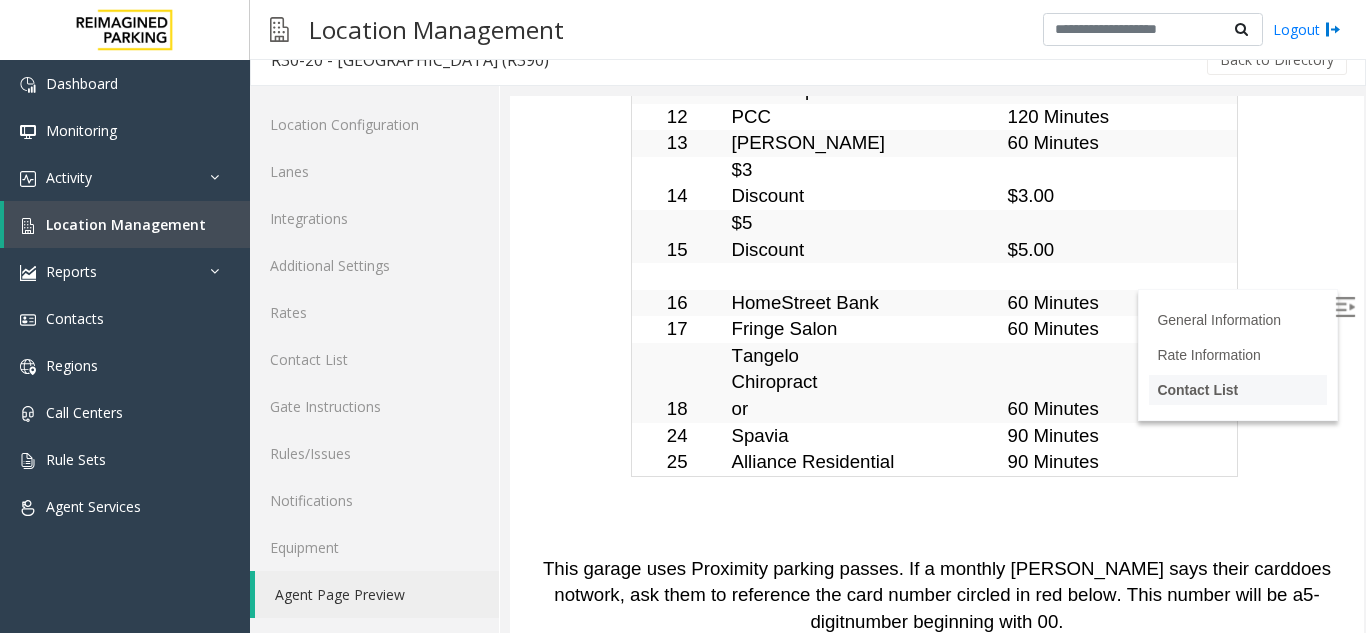 click on "Contact List" at bounding box center (1238, 390) 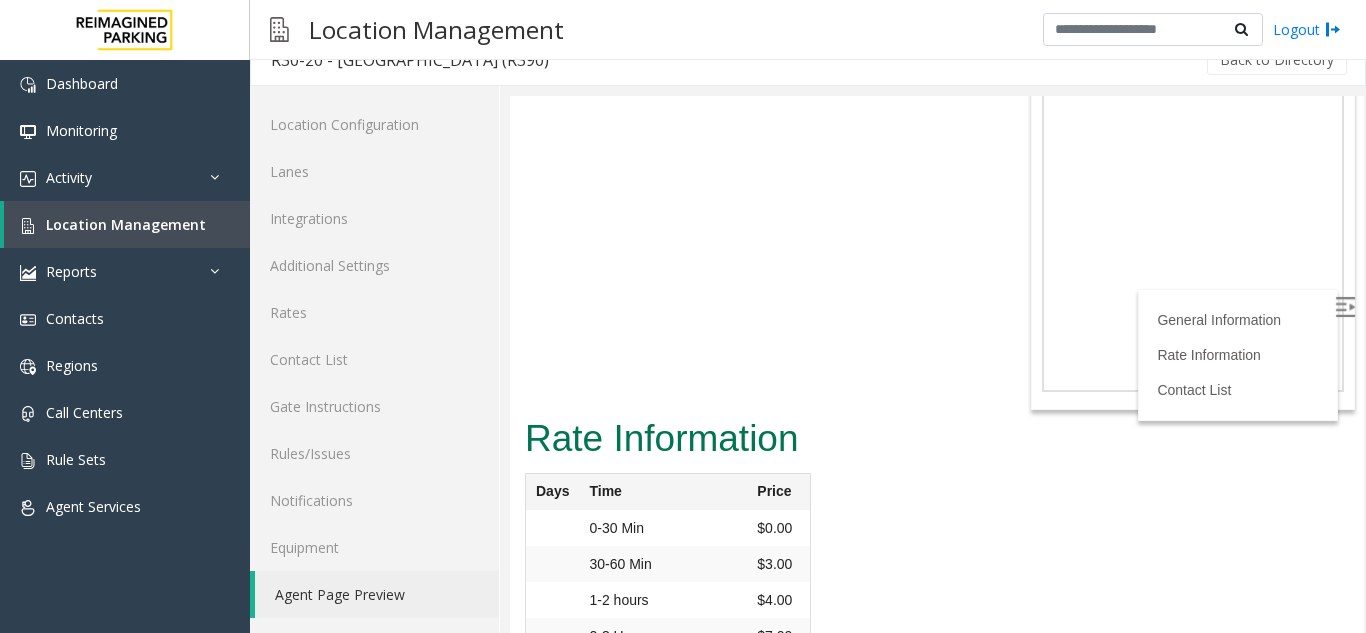 scroll, scrollTop: 5962, scrollLeft: 0, axis: vertical 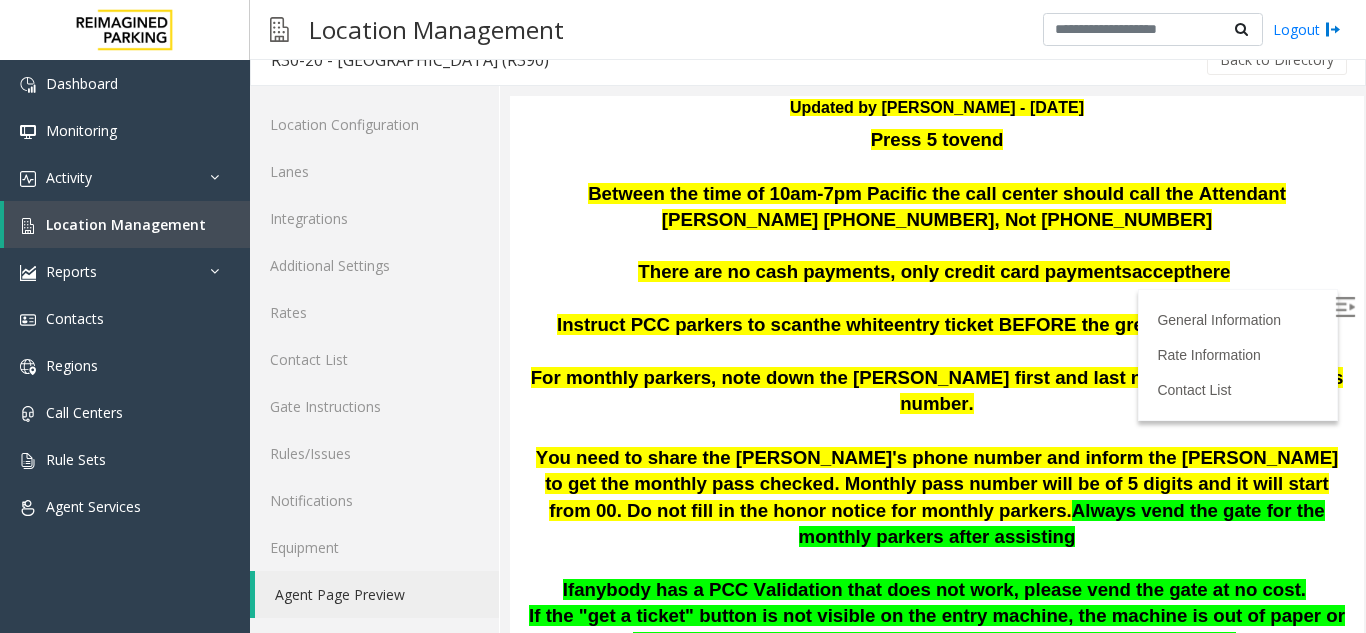 click at bounding box center (1345, 307) 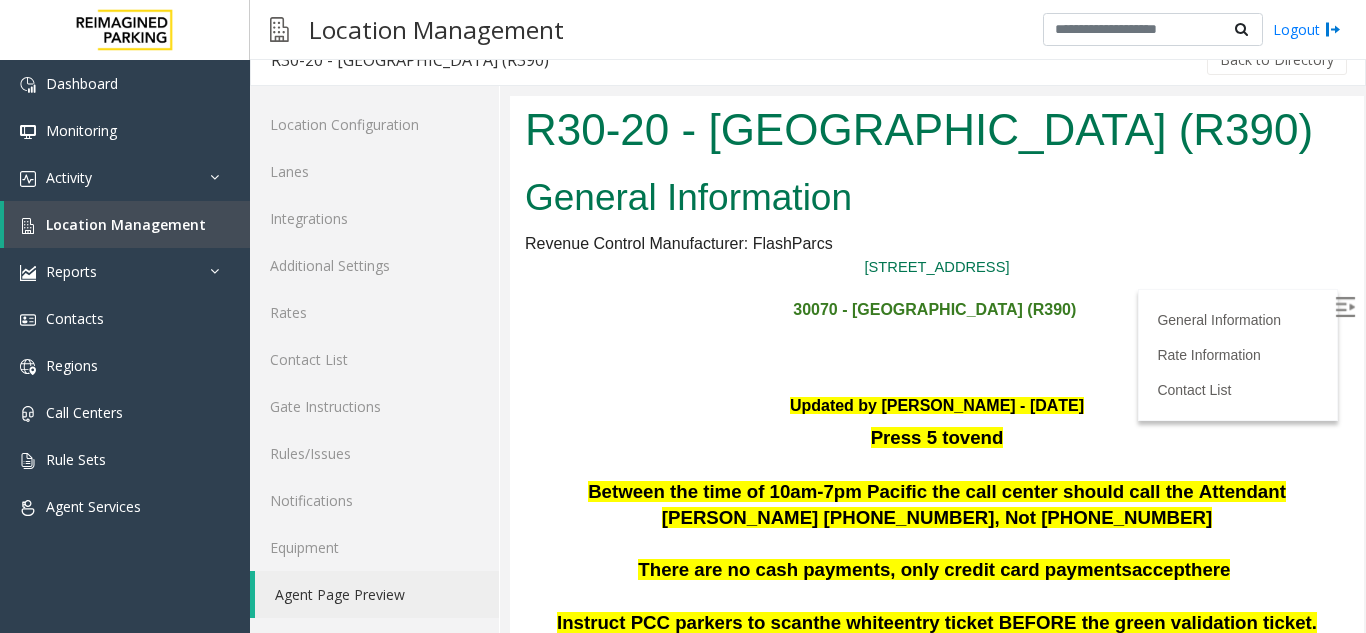 scroll, scrollTop: 104, scrollLeft: 0, axis: vertical 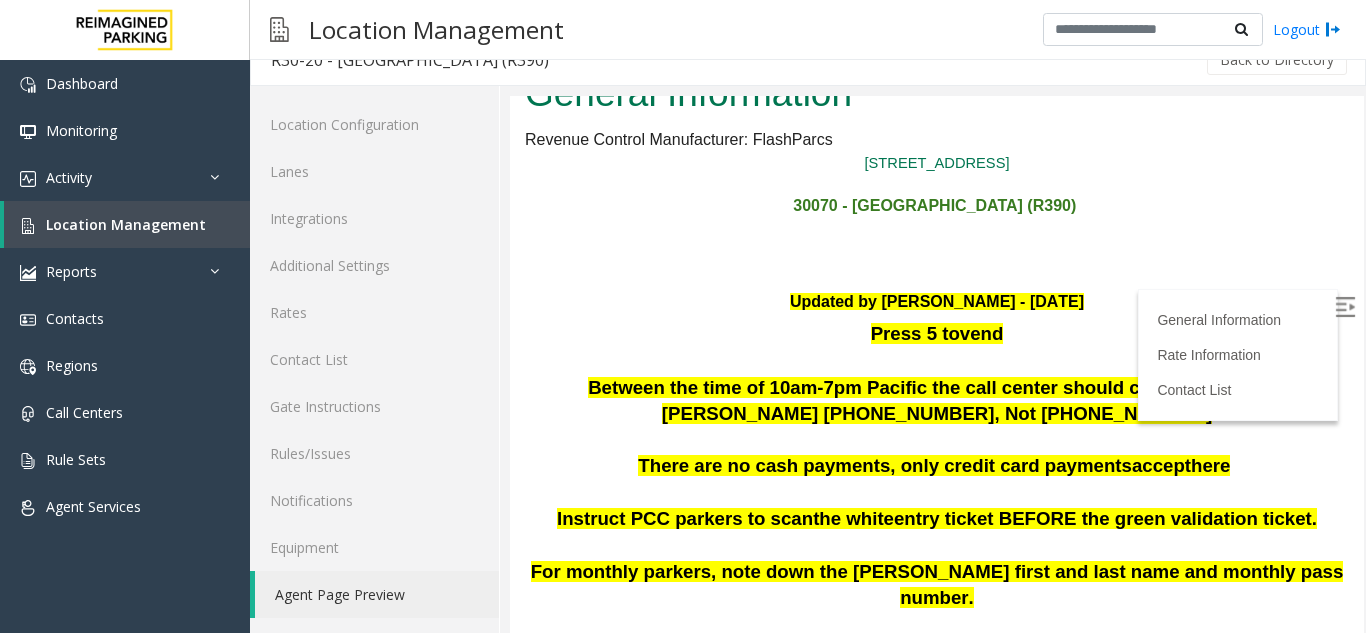 click on "[STREET_ADDRESS] - [GEOGRAPHIC_DATA] (R390)   Updated by [PERSON_NAME] - [DATE] Press 5 to  vend Between the time of 10am-7pm Pacific the call center should call the Attendant [PERSON_NAME] [PHONE_NUMBER], Not [PHONE_NUMBER] There are no cash payments, only credit card payments  accept  here   Instruct PCC parkers to scan  the white  entry ticket BEFORE the green validation ticket.   For monthly parkers, note down the [PERSON_NAME] first and last name and monthly pass number.  You need to share the [PERSON_NAME]'s phone number and inform the [PERSON_NAME] to get the monthly pass checked. Monthly pass number will be of 5 digits and it will start from 00. Do not fill in the honor notice for monthly parkers.  Always vend the gate for the monthly parkers after assisting   If  anybody has a PCC Validation that does not work, please vend the gate at no cost.     PARCS   SOLAR WINDS   Windows USERNAME   Zeag /ZMSPASSWORD   PARIS   EQUIPMENT   CARD INSERTION     Flash   I e   User: Impark474" at bounding box center [937, 3066] 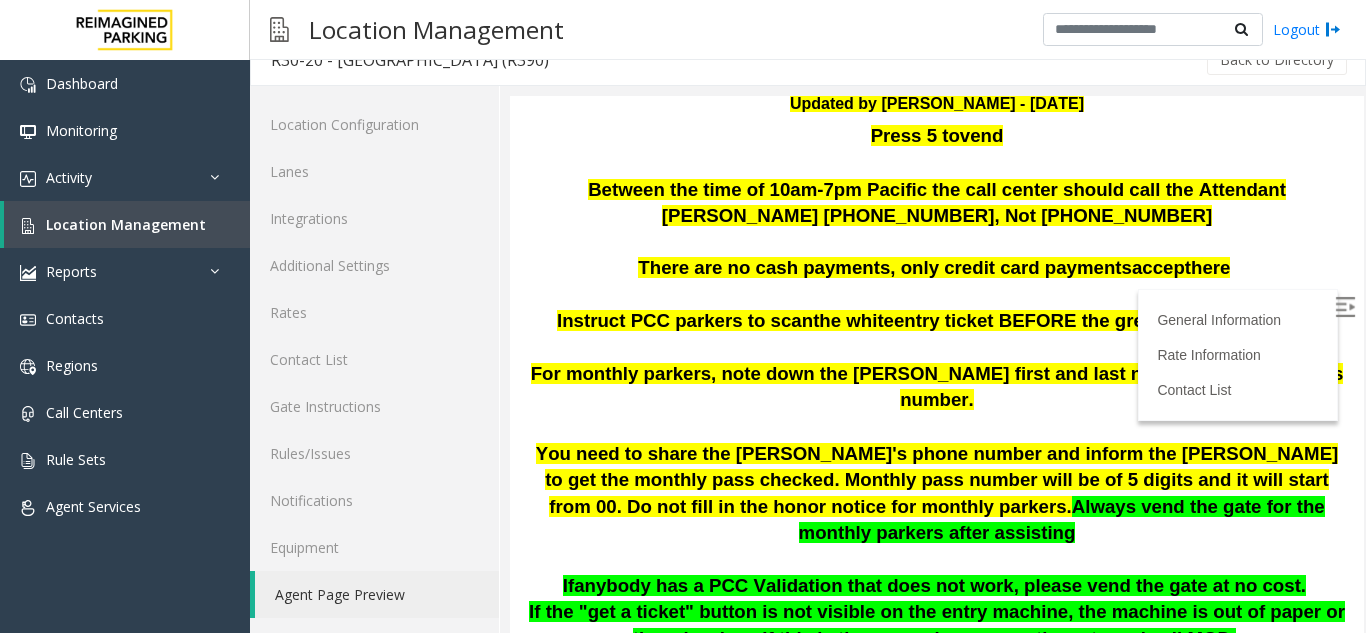 scroll, scrollTop: 304, scrollLeft: 0, axis: vertical 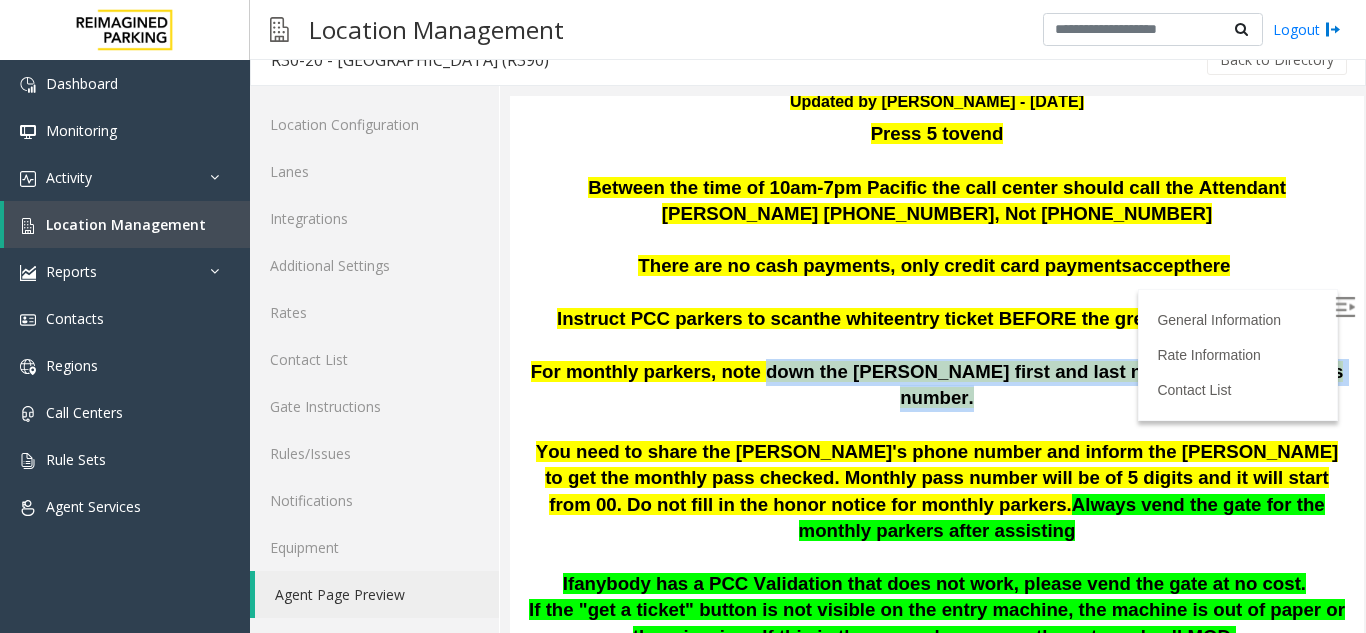 drag, startPoint x: 774, startPoint y: 361, endPoint x: 1286, endPoint y: 380, distance: 512.3524 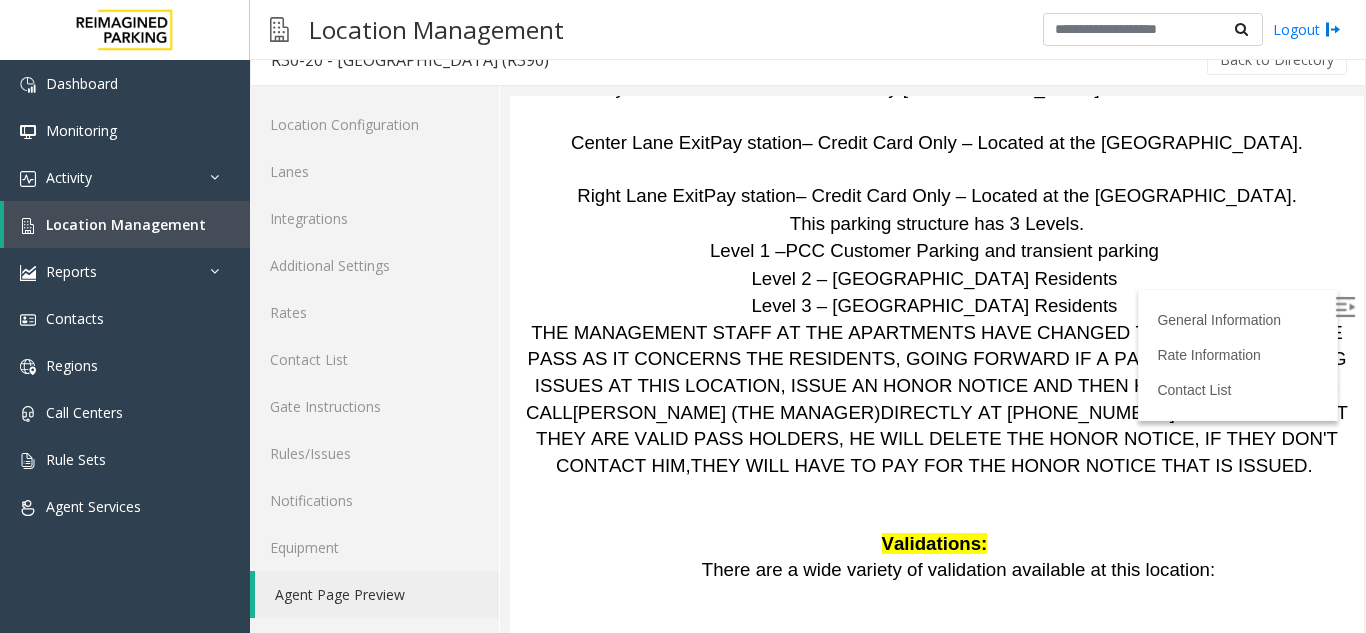 scroll, scrollTop: 4204, scrollLeft: 0, axis: vertical 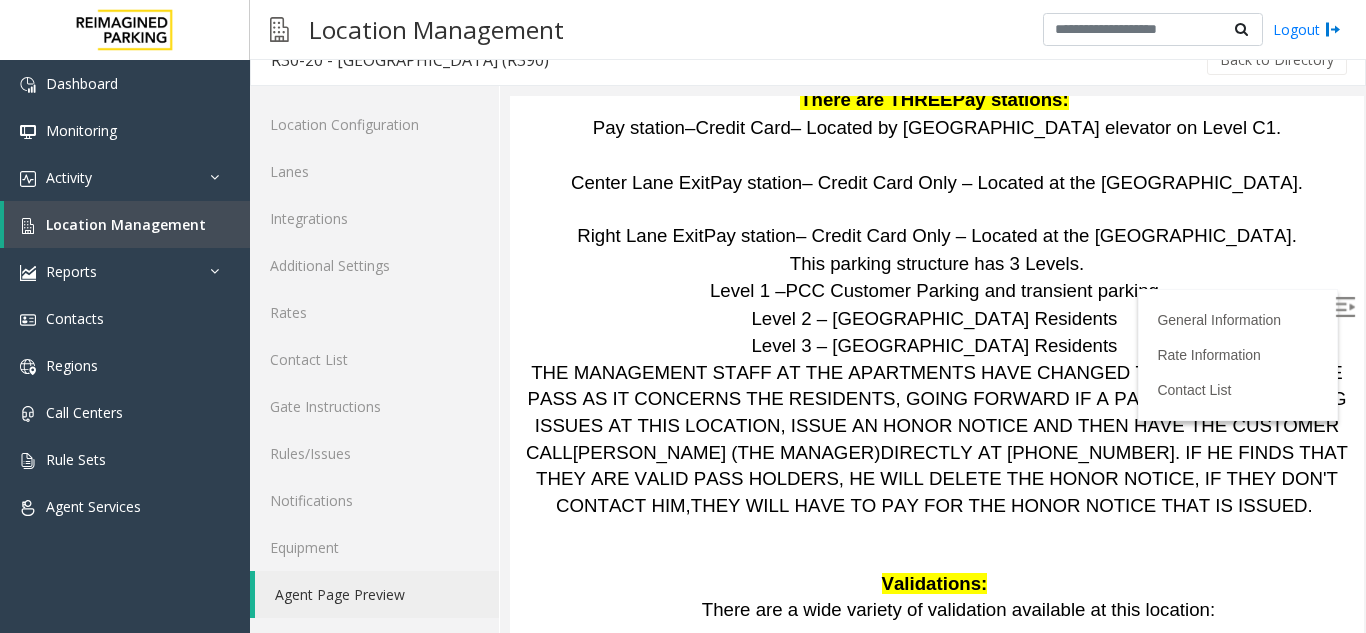 click on "Location Management Logout" at bounding box center (808, 30) 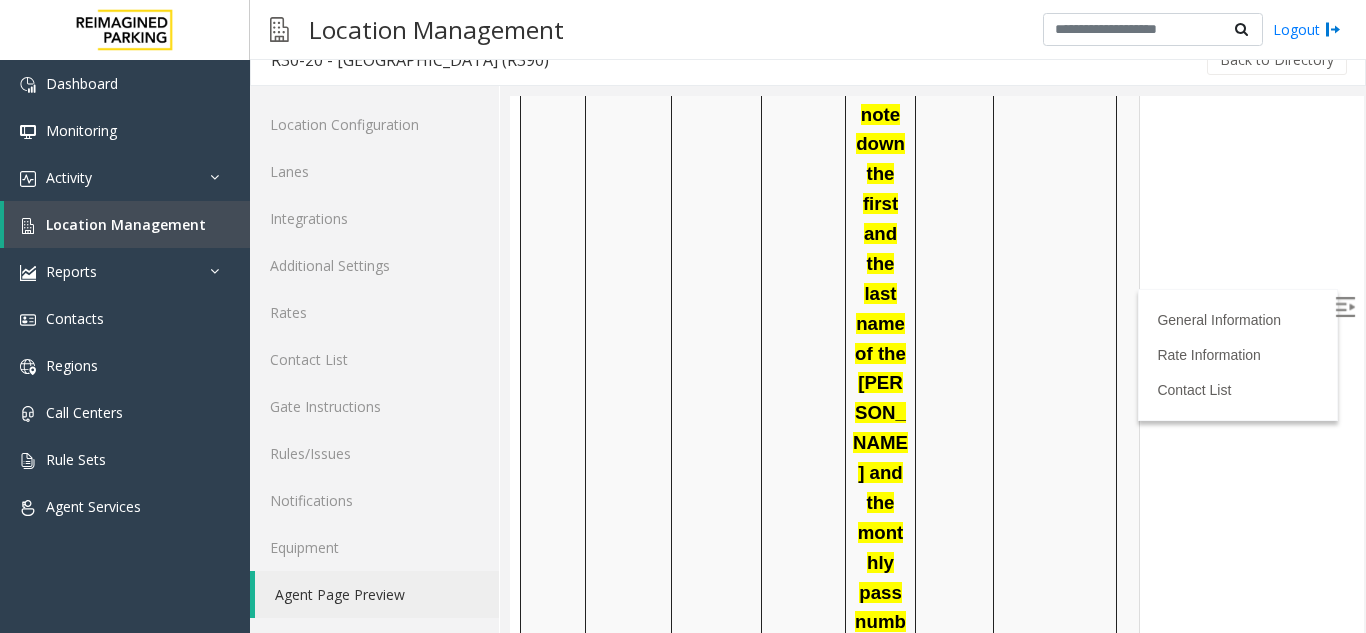 scroll, scrollTop: 1715, scrollLeft: 0, axis: vertical 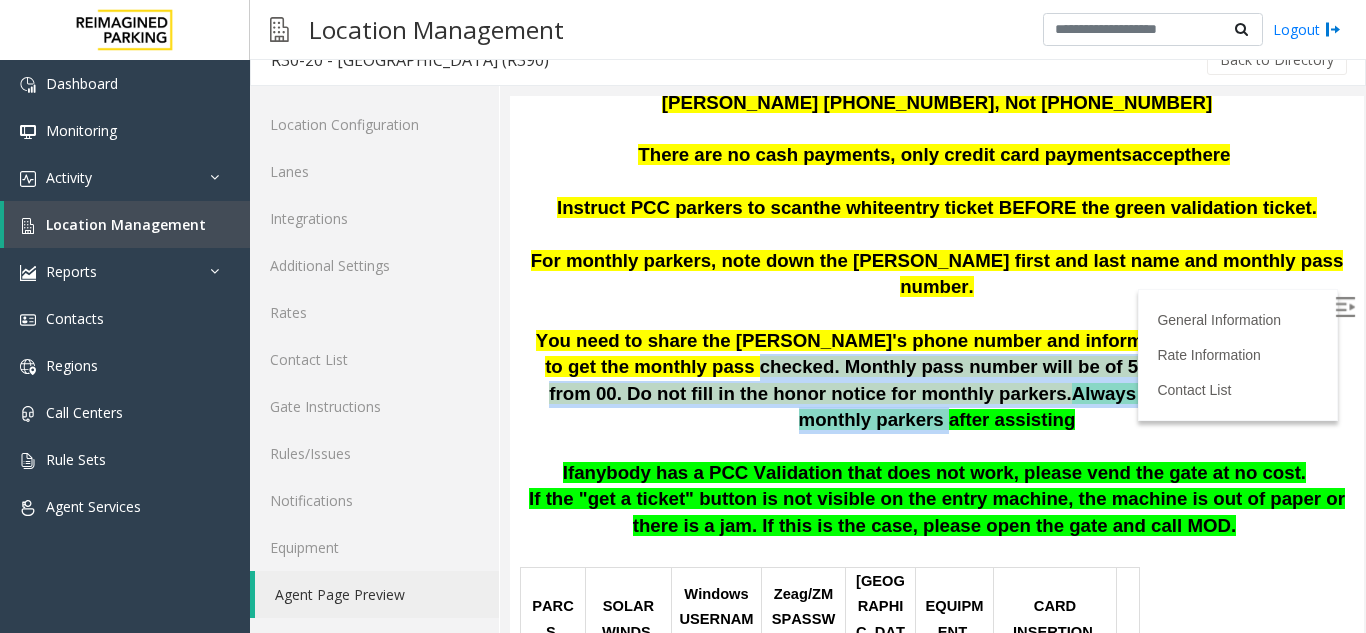 drag, startPoint x: 595, startPoint y: 324, endPoint x: 1120, endPoint y: 347, distance: 525.50354 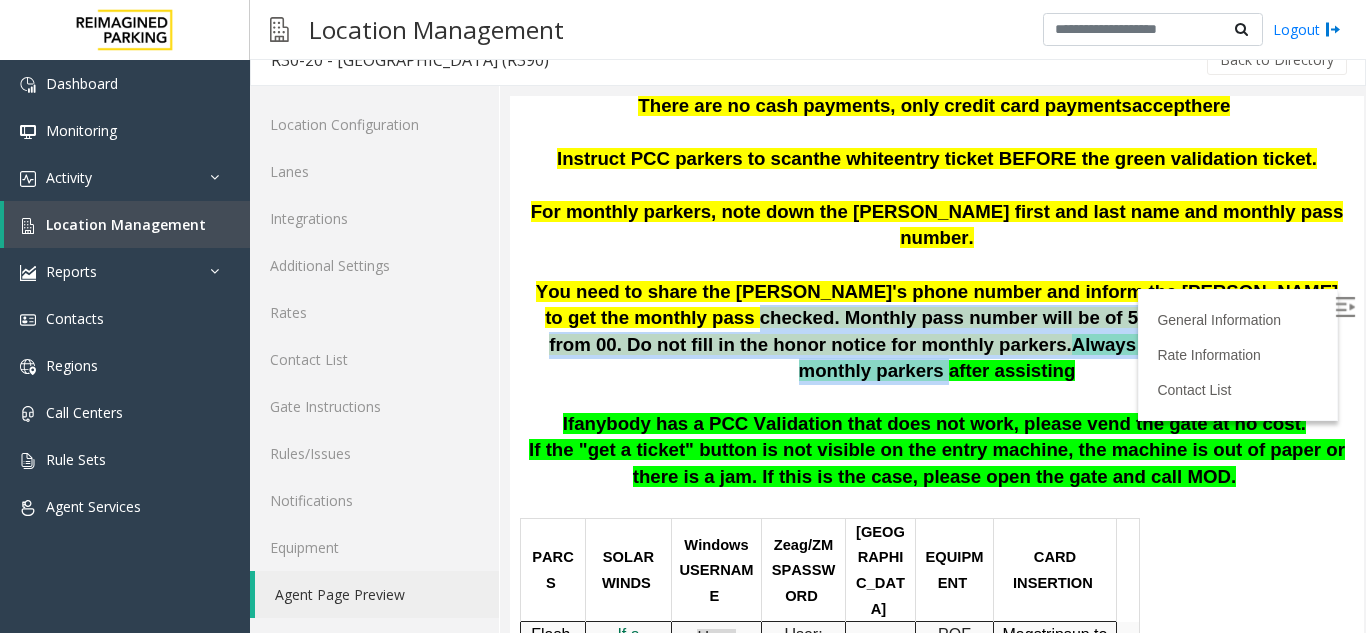 scroll, scrollTop: 415, scrollLeft: 0, axis: vertical 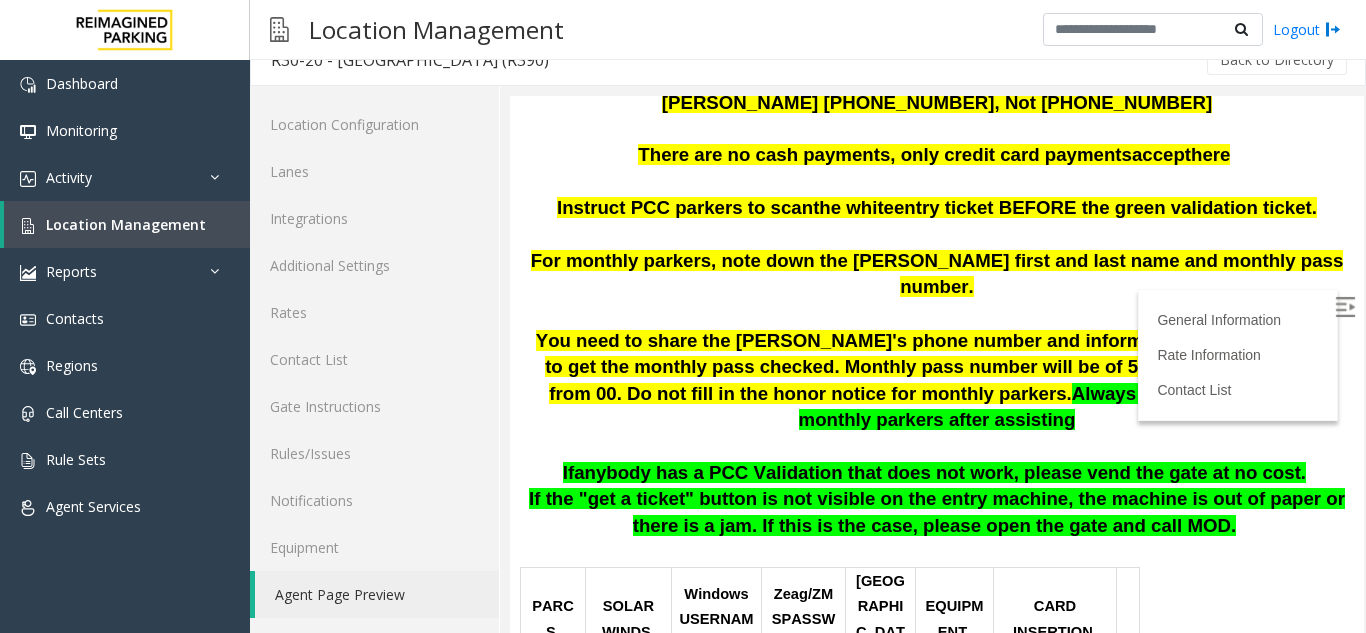 click on "PARCS   SOLAR WINDS   Windows USERNAME   Zeag /ZMSPASSWORD   PARIS   EQUIPMENT   CARD INSERTION     Flash   I f a customer is unable to pay - Click her e  to issue an honor notice   User: Impark474   PW: [SECURITY_DATA]   User: Imparkcsr2   PW: [SECURITY_DATA]     POF (Pay on Foot)  -CC and Cash -  Located  by [GEOGRAPHIC_DATA] elevator on Level C1.    PIL CC ONLY   Mag  strips  up to the right or left     MANDATORY FIELDS   VALIDATIONS   APPROVED VALIDATION LIST   TICKET   MONTHLY CARDS/TENANTS   GARAGE LAYOUT   LOCATION TIME                  Scan the ticket For monthly parkers, note down the first and the last name of the [PERSON_NAME] and the monthly pass number. You need to share the [PERSON_NAME]'s phone number and inform the [PERSON_NAME] to get the monthly pass checked. Monthly pass number will be of 5 digits and it will start from 00   Click Here for the local time     APPROVED VENDORS   DO NOT VEND FOR   ENTRANCE/EXIT LANE INFO   LOST TICKET RATE   COMMON ISSUES   SPECIAL INSTRUCTIONS       m" at bounding box center (934, 2141) 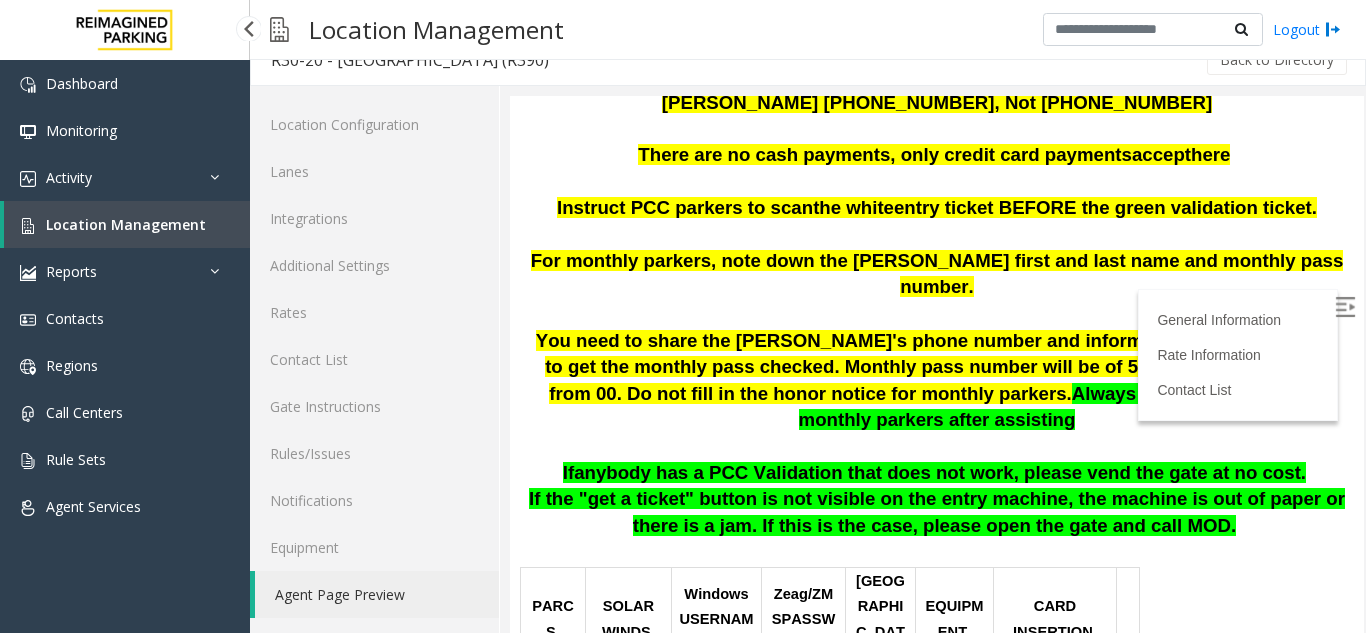 click on "Location Management" at bounding box center [127, 224] 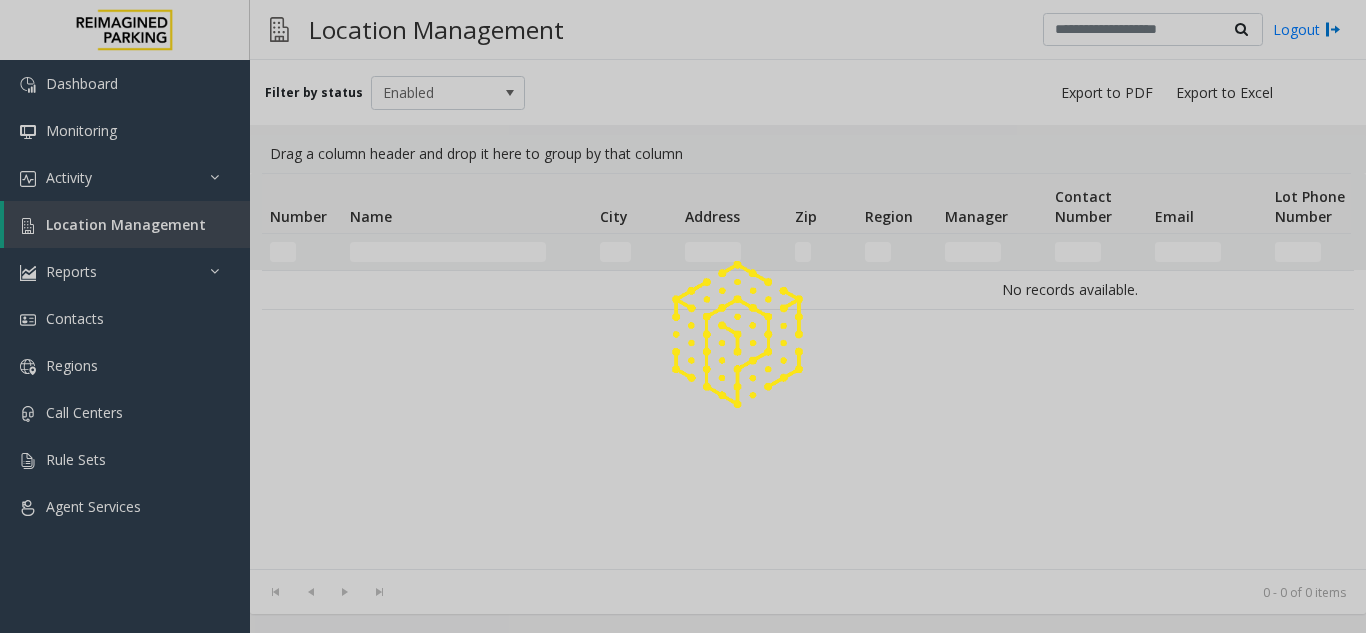 click 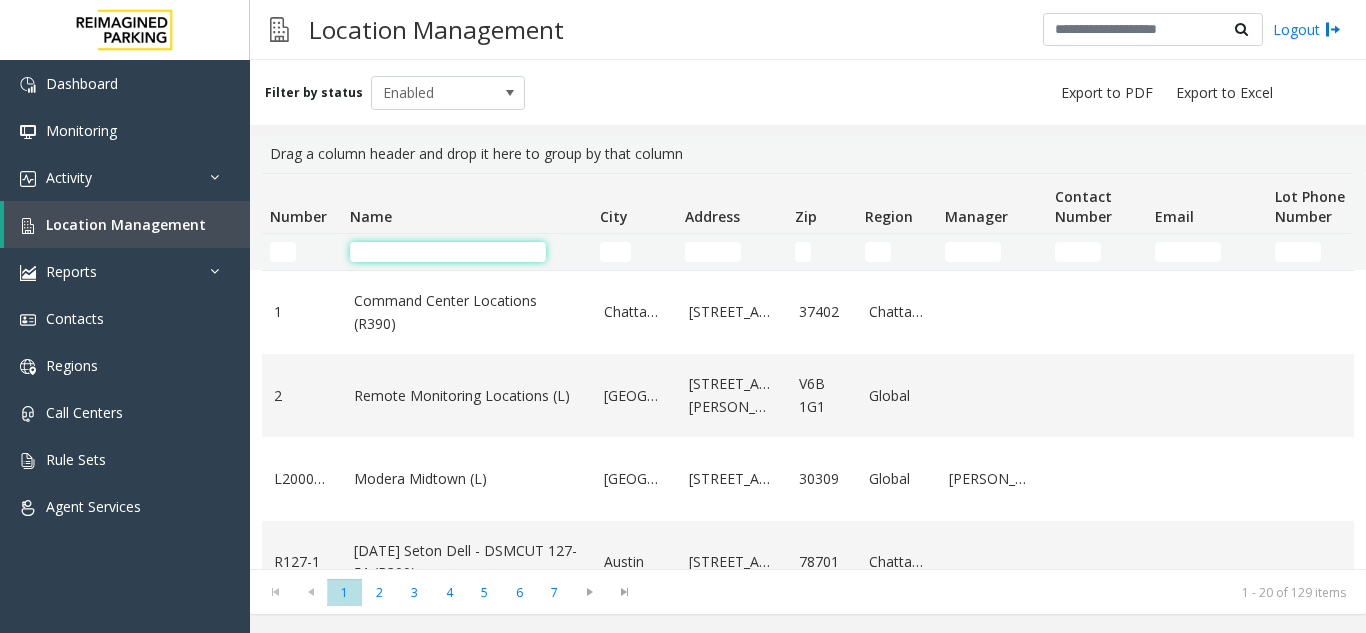 click 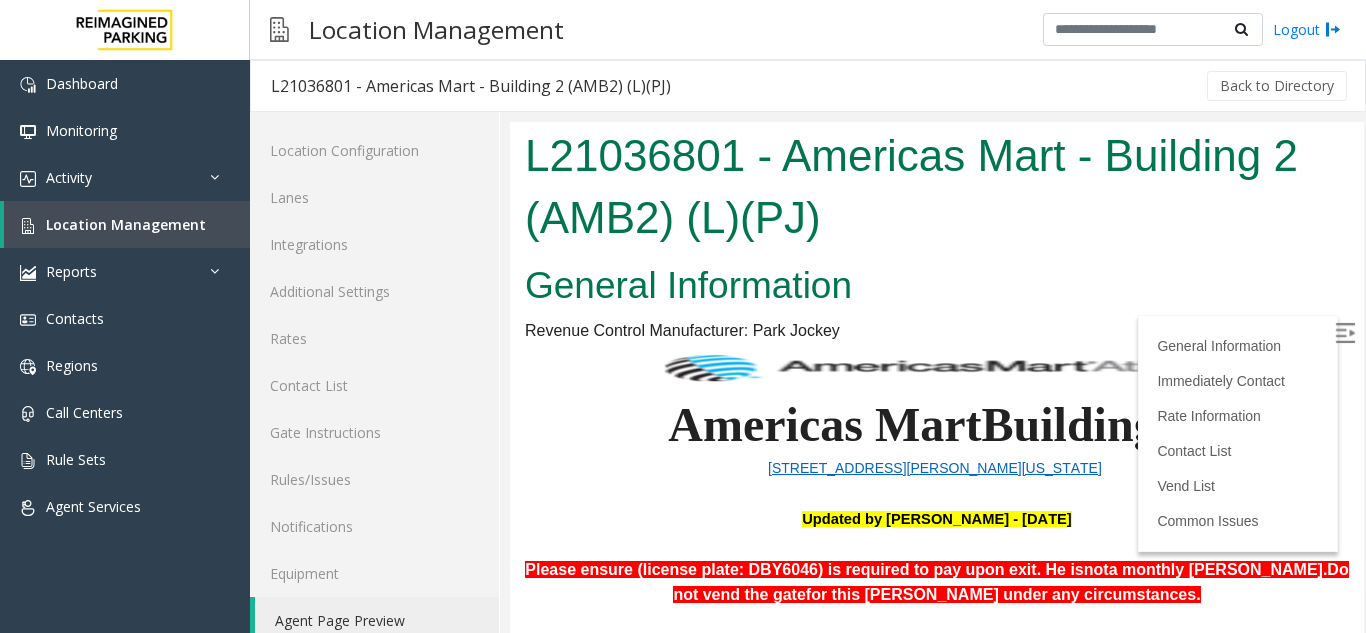 scroll, scrollTop: 0, scrollLeft: 0, axis: both 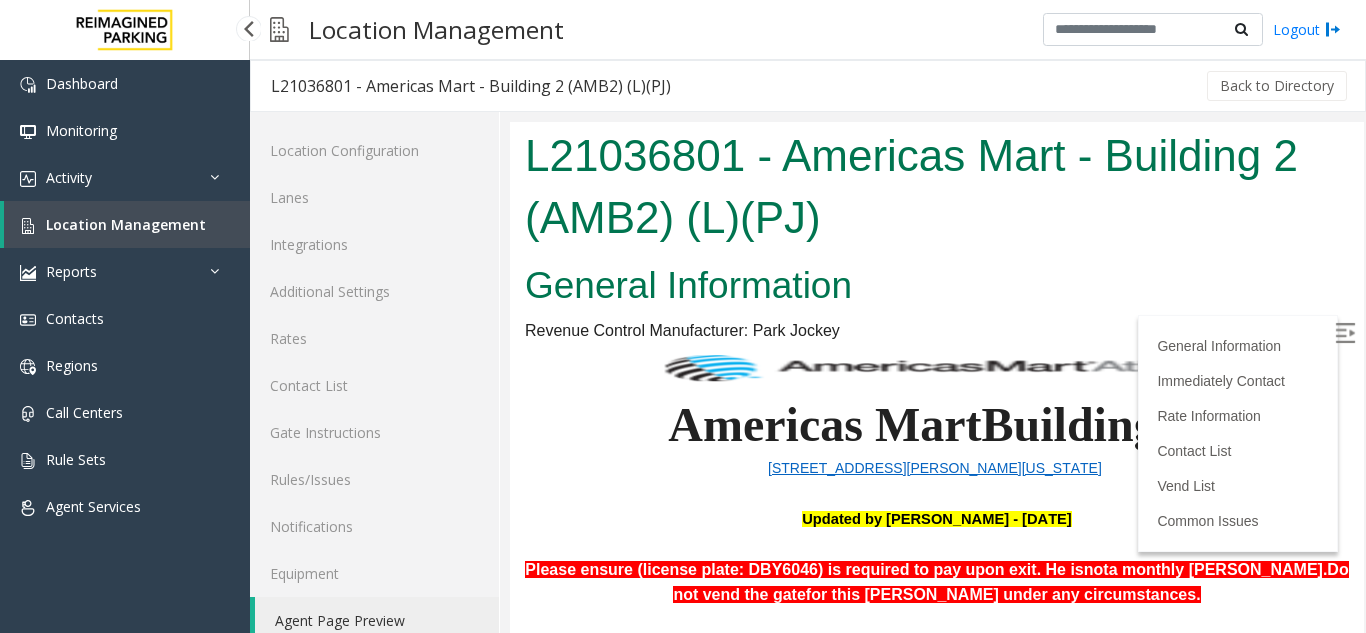 click on "Location Management" at bounding box center [127, 224] 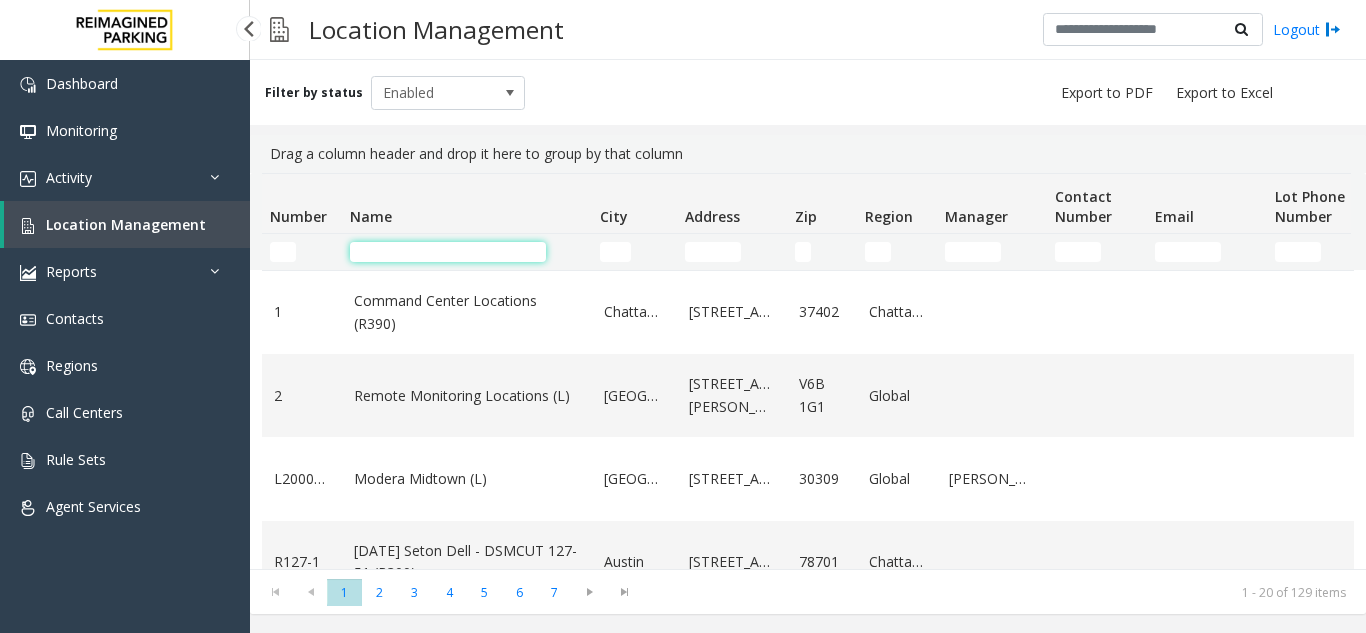 click 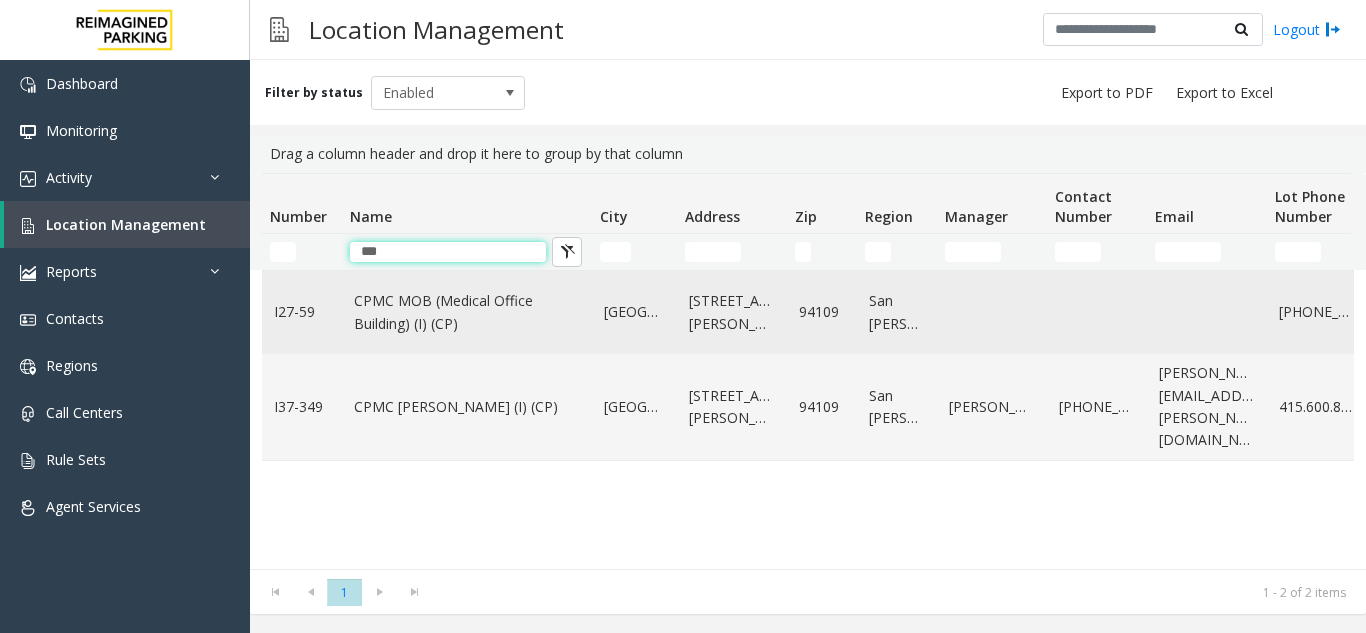 type on "***" 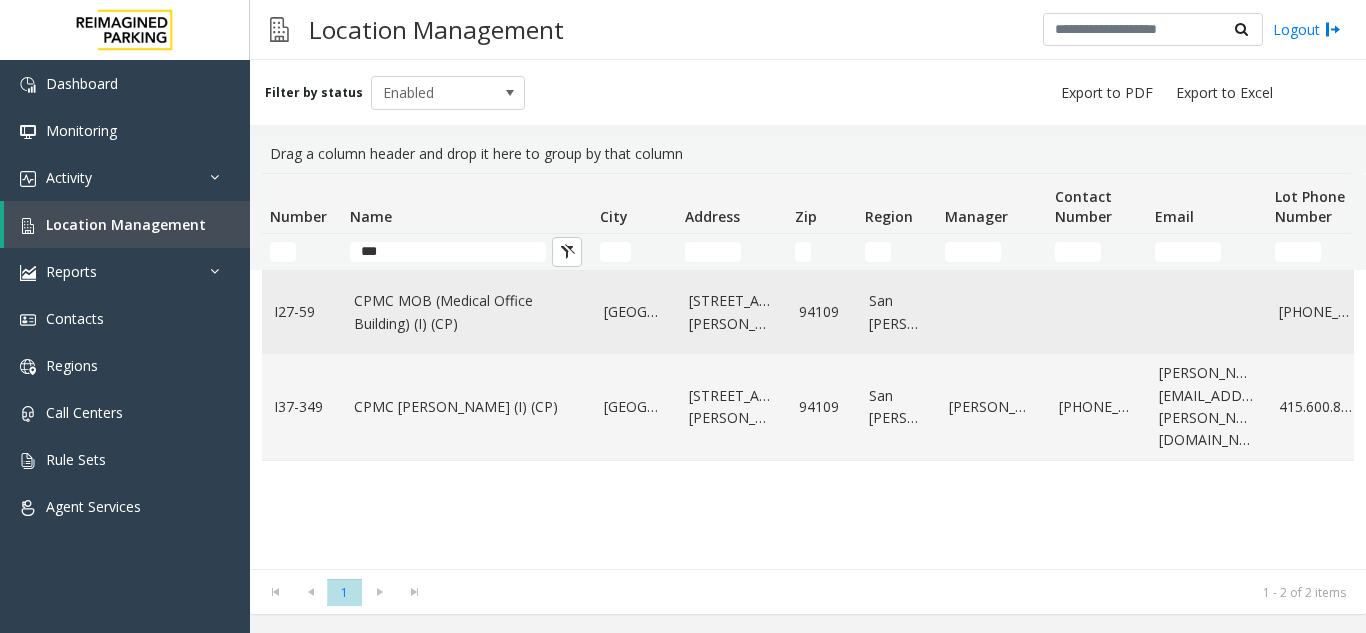 click on "CPMC MOB (Medical Office Building) (I) (CP)" 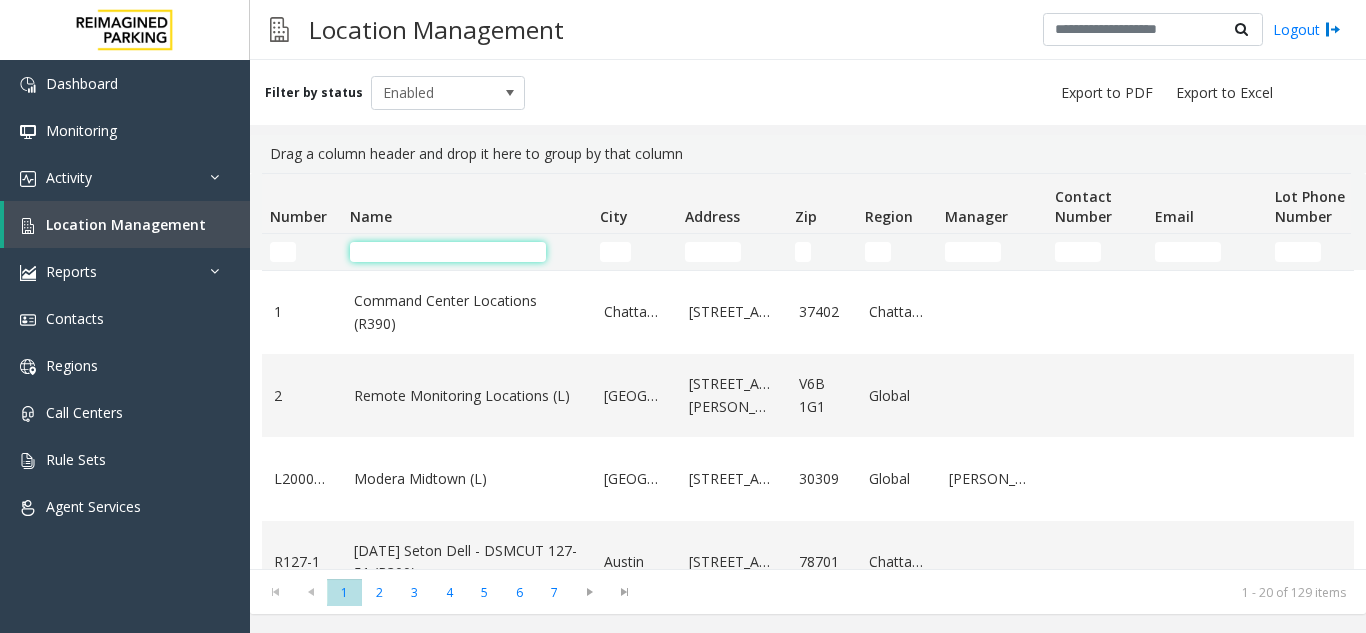click 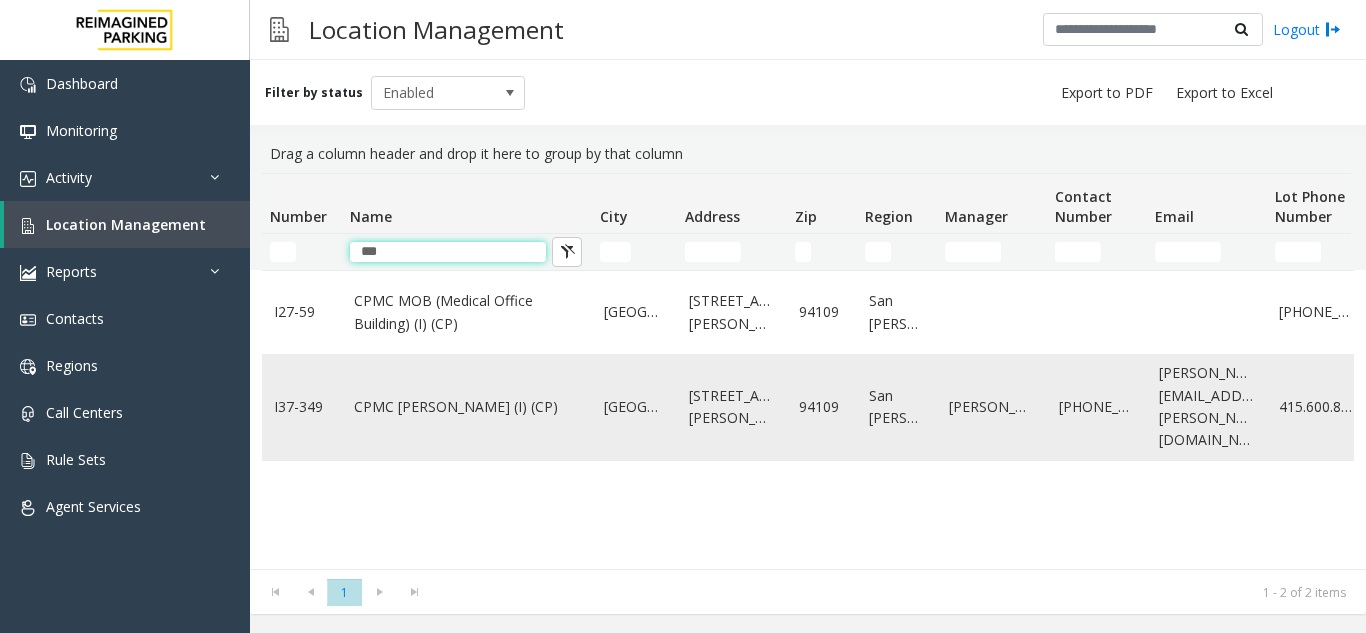 type on "***" 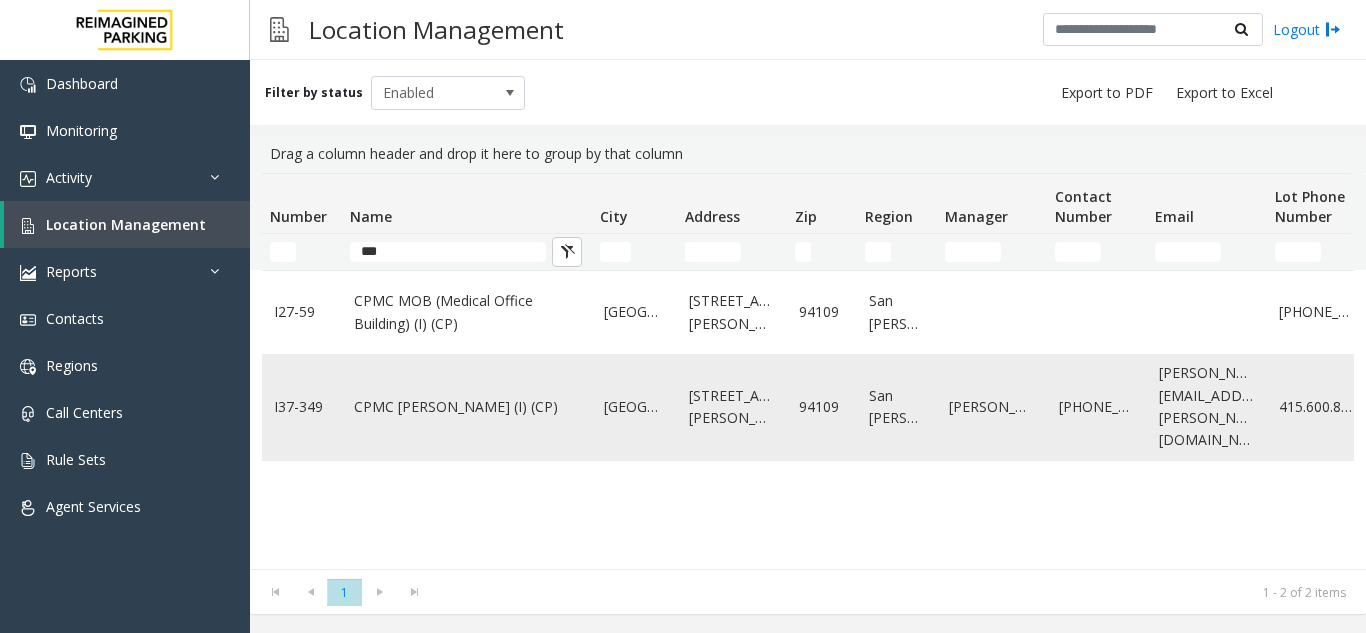 click on "CPMC Van Ness (I) (CP)" 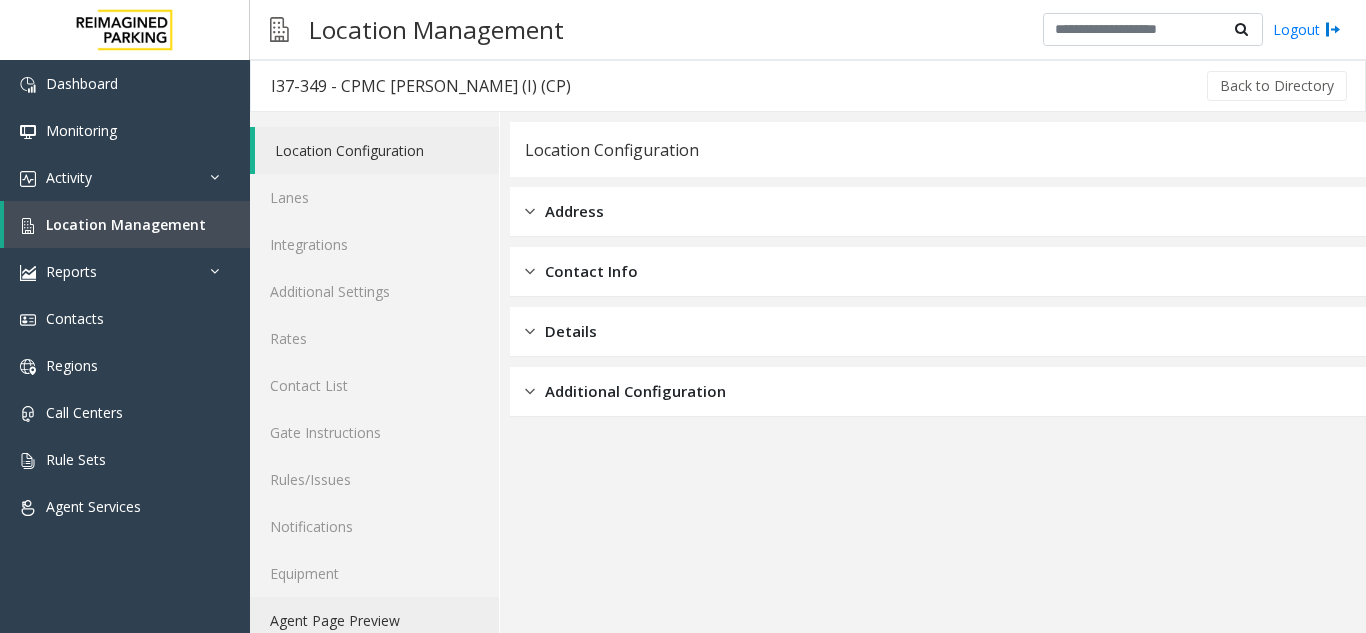 click on "Agent Page Preview" 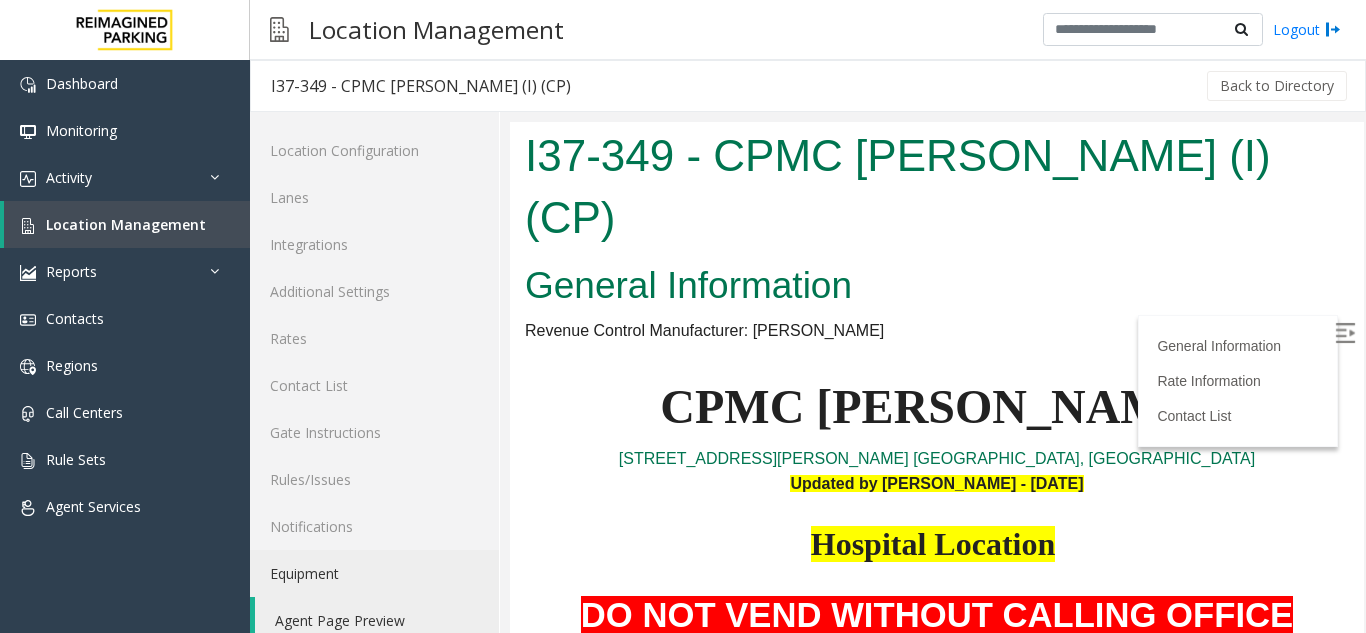 scroll, scrollTop: 200, scrollLeft: 0, axis: vertical 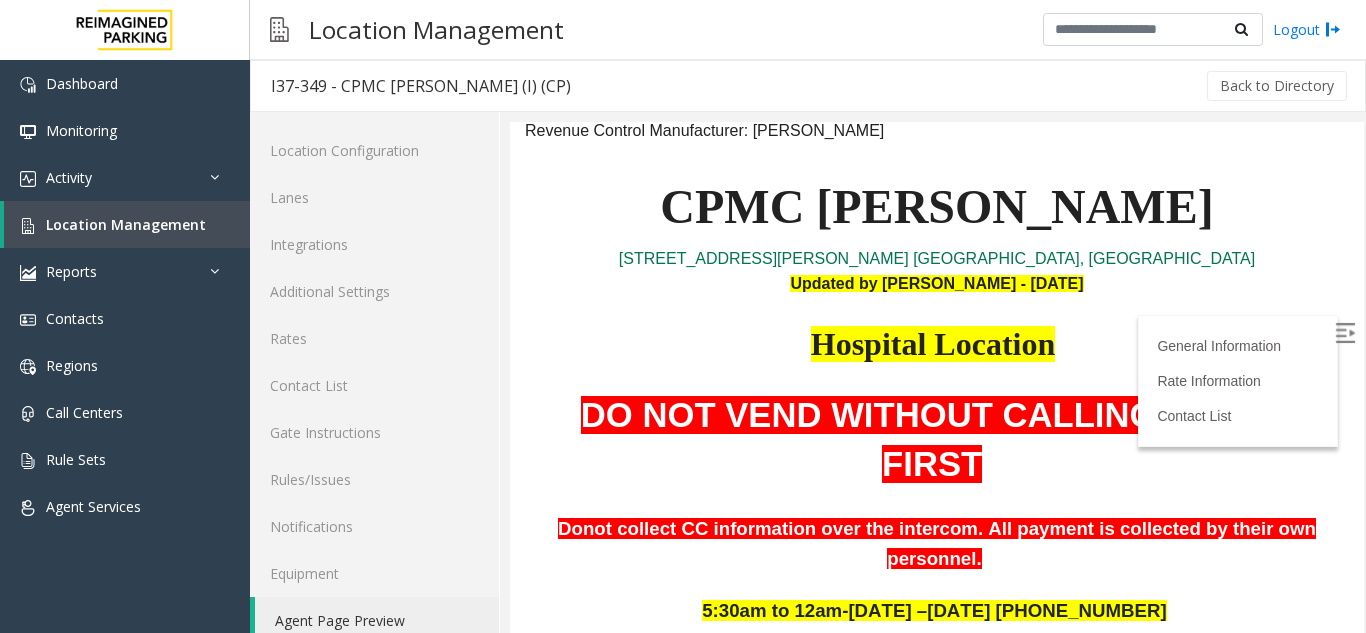 click at bounding box center (1347, 336) 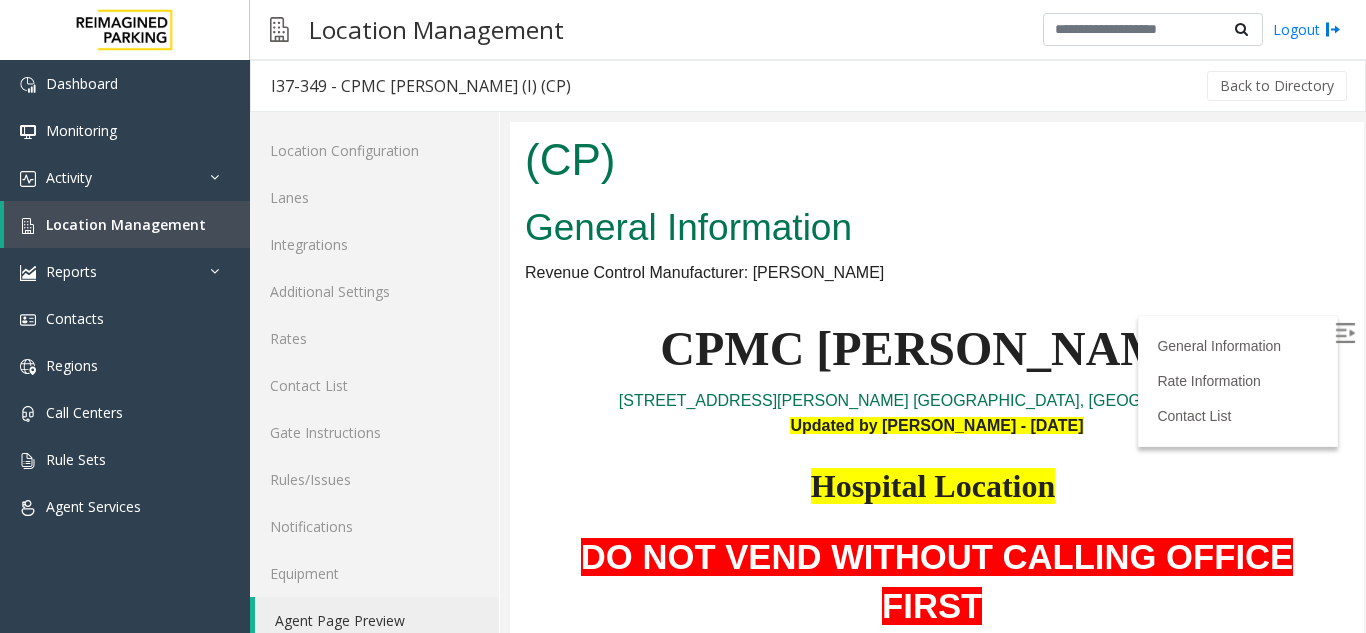 scroll, scrollTop: 0, scrollLeft: 0, axis: both 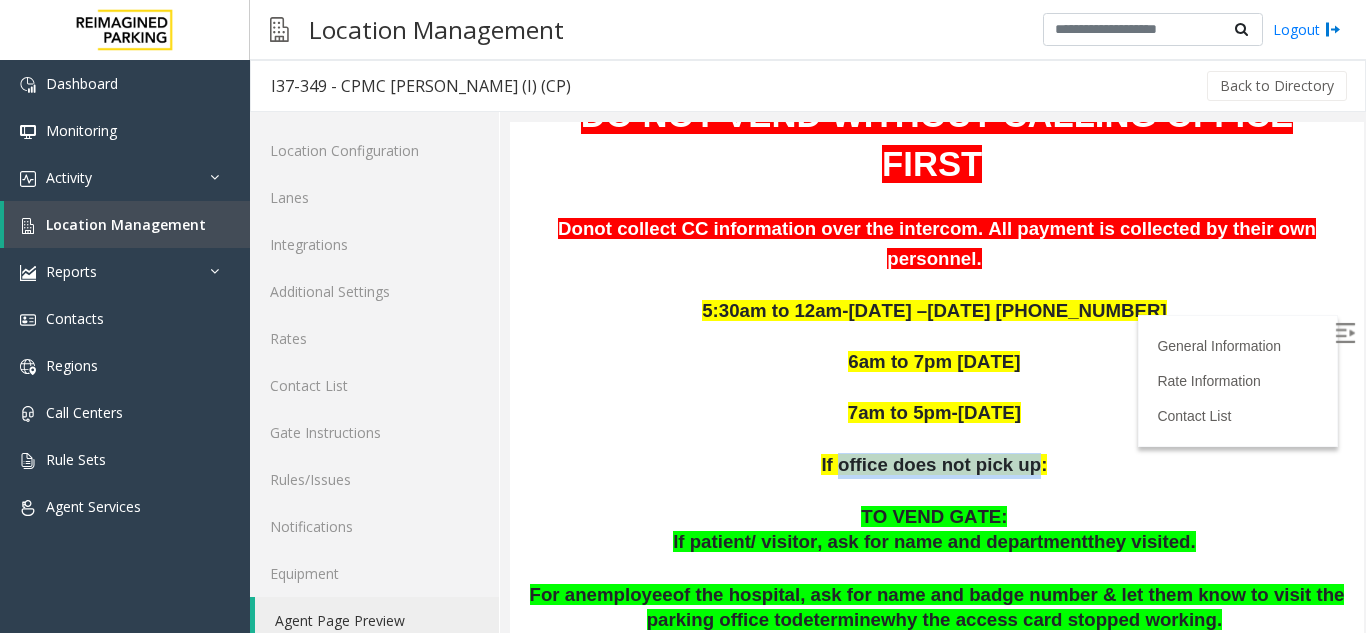 drag, startPoint x: 839, startPoint y: 327, endPoint x: 1010, endPoint y: 331, distance: 171.04678 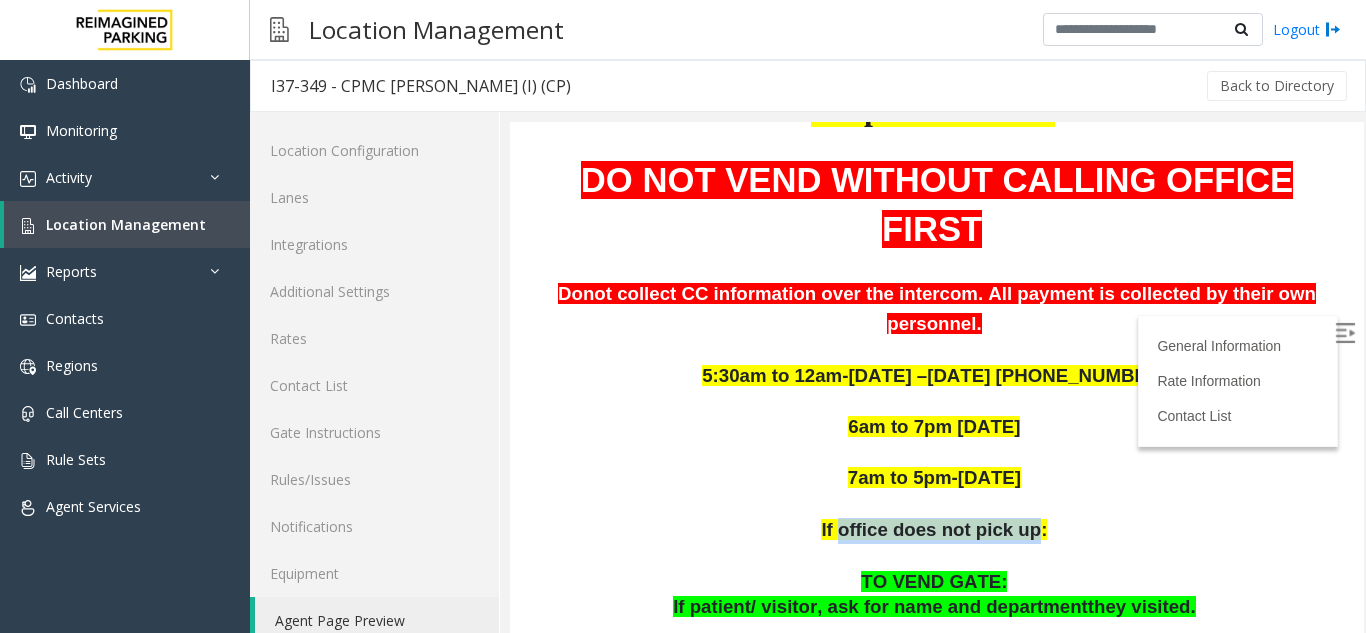 scroll, scrollTop: 400, scrollLeft: 0, axis: vertical 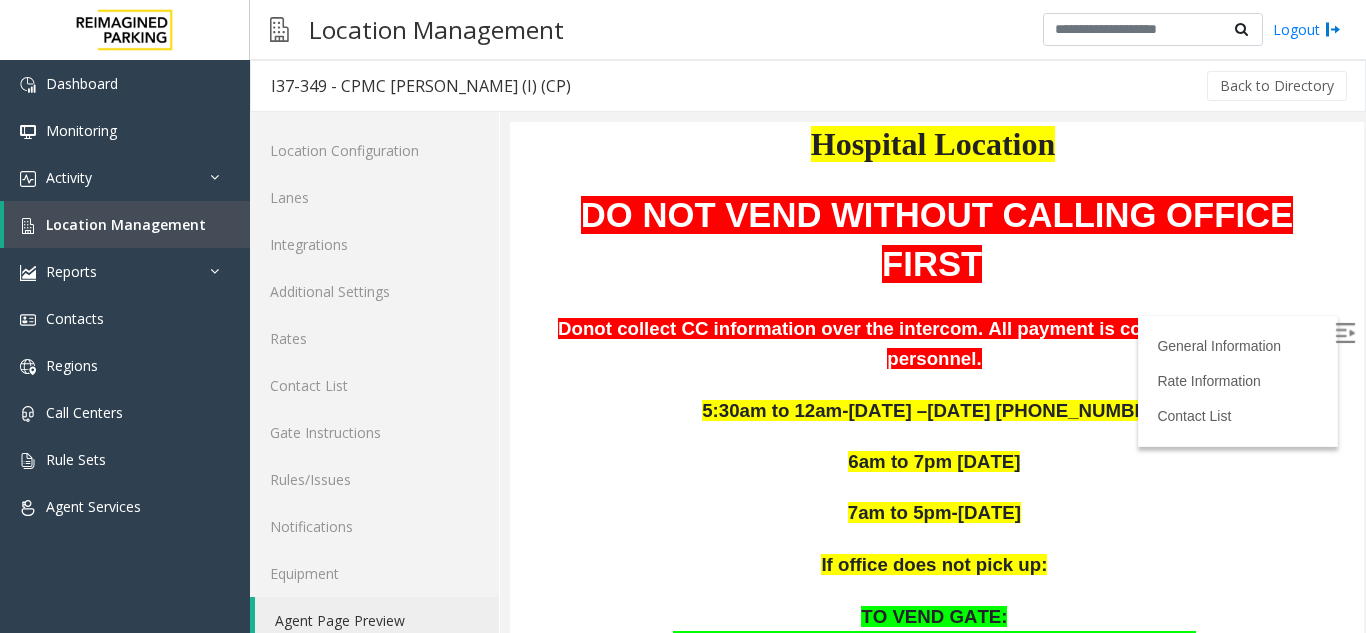 click on "7am to 5pm-Sunday" at bounding box center [937, 501] 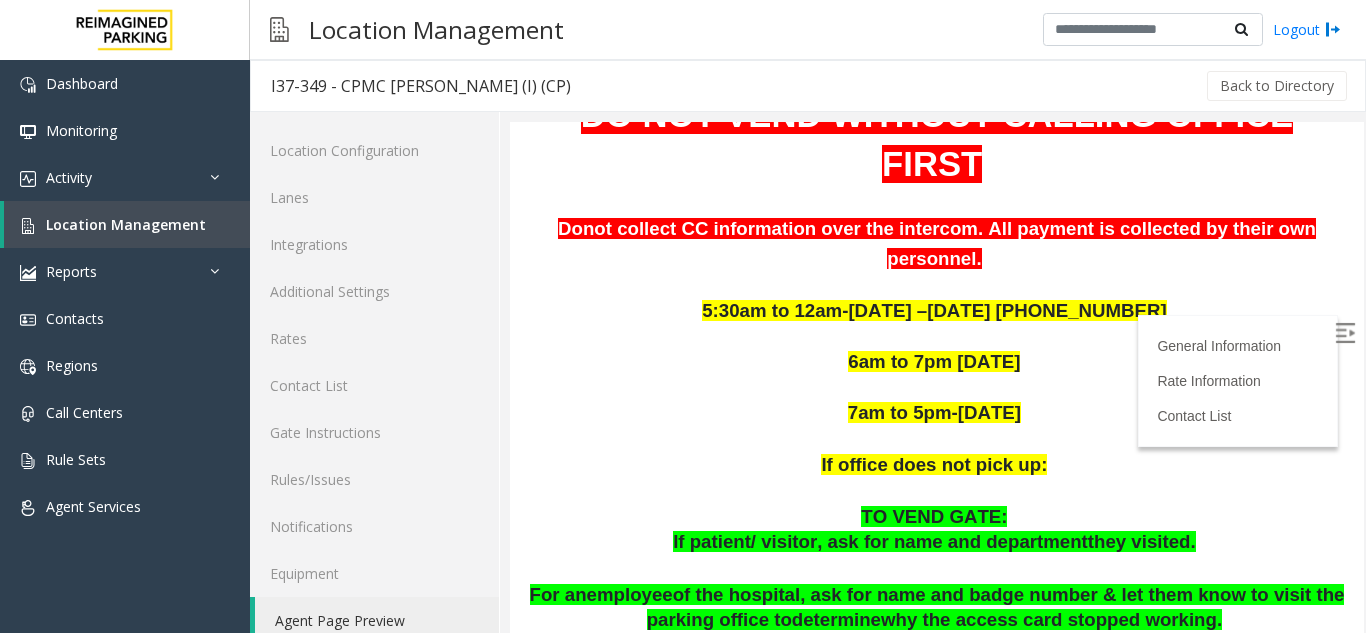 scroll, scrollTop: 2029, scrollLeft: 0, axis: vertical 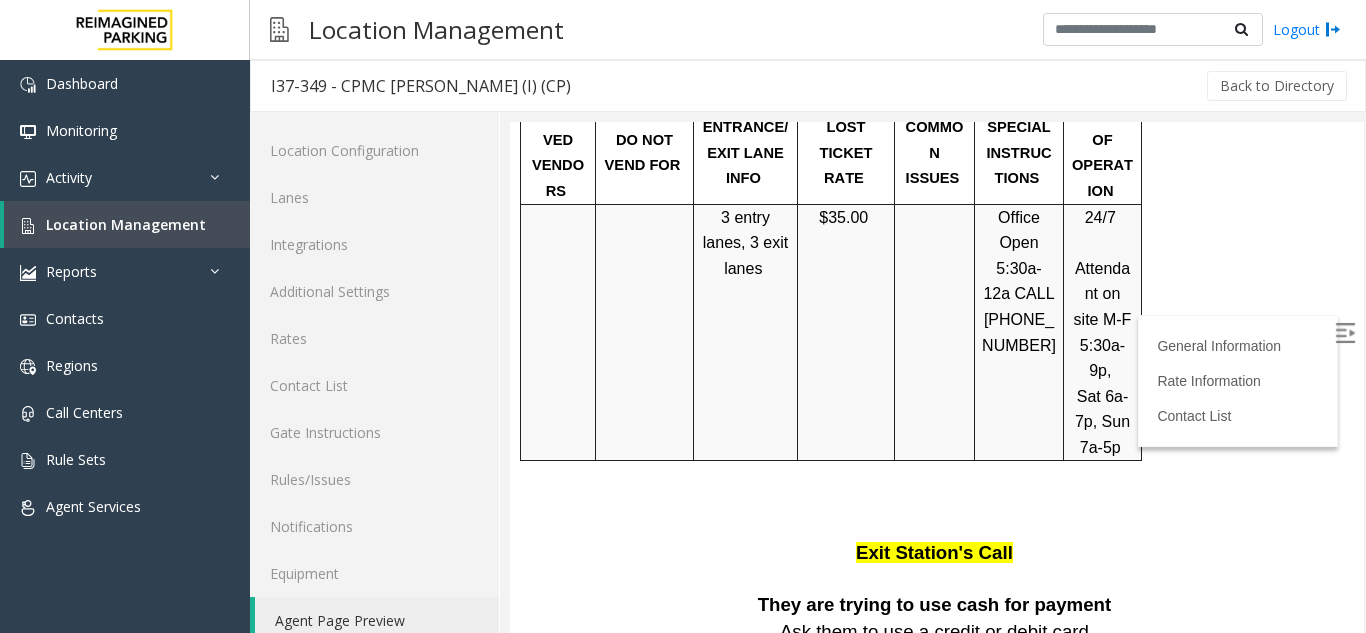 drag, startPoint x: 1348, startPoint y: 339, endPoint x: 1860, endPoint y: 465, distance: 527.276 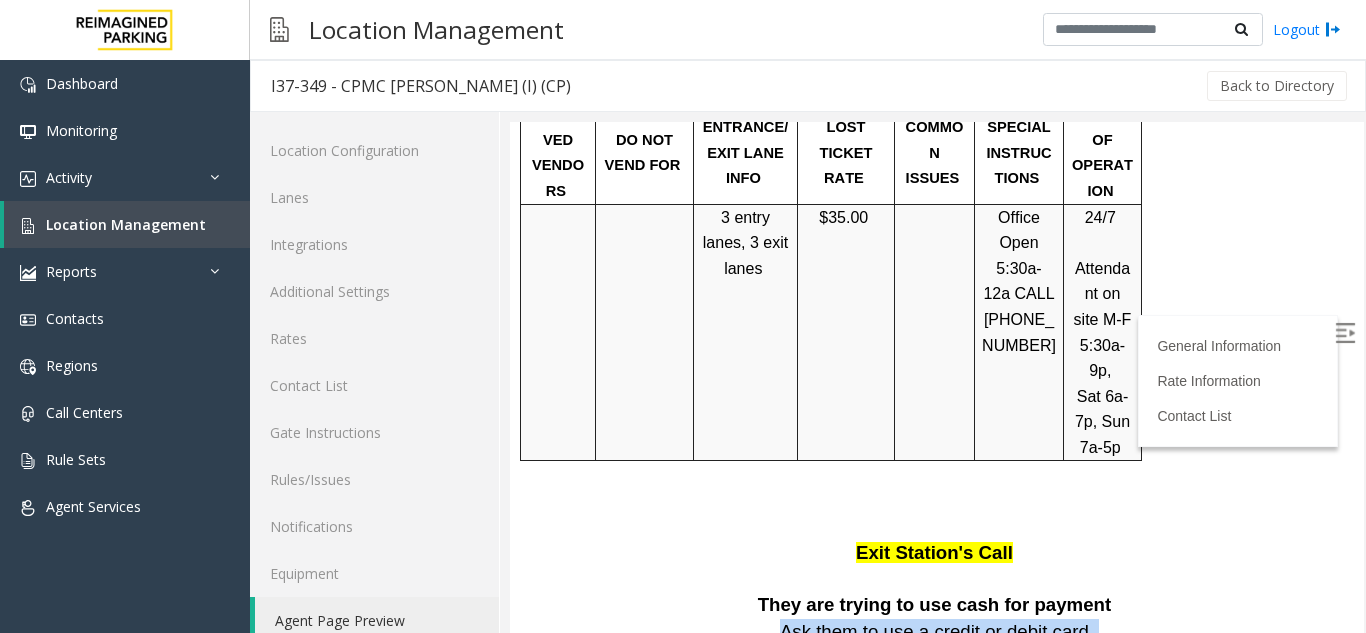 drag, startPoint x: 1127, startPoint y: 362, endPoint x: 648, endPoint y: 341, distance: 479.4601 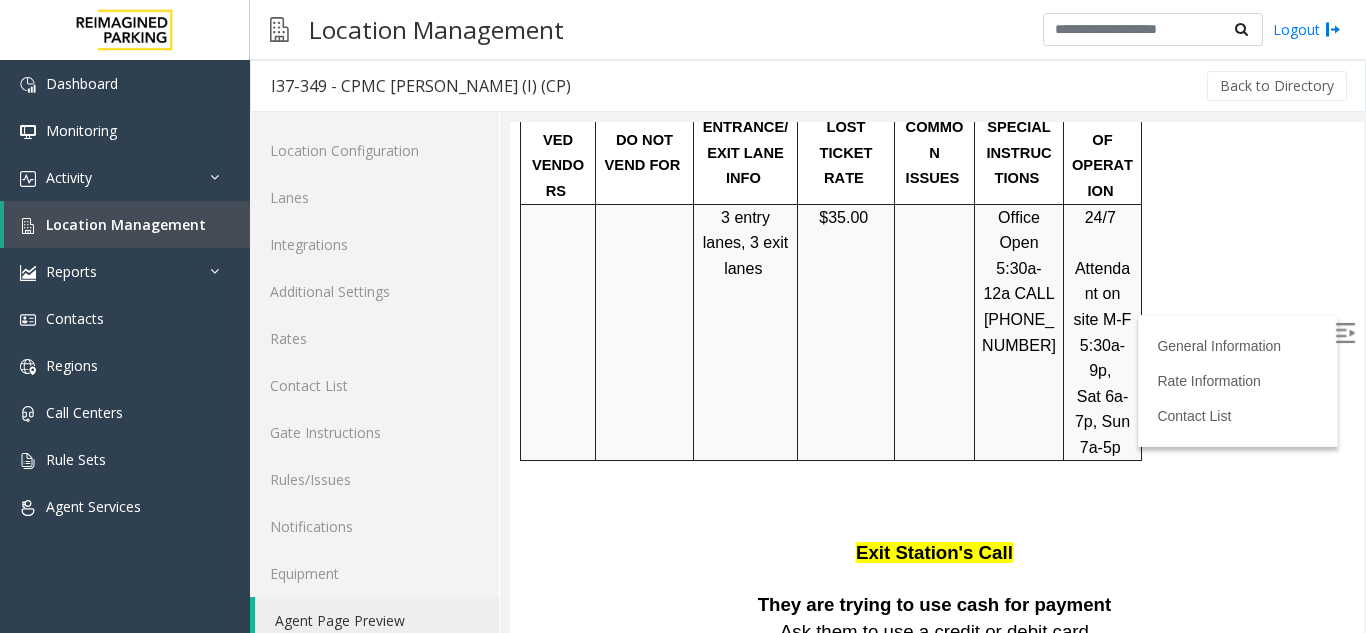 click on "They are trying to use cash for payment" at bounding box center (937, 605) 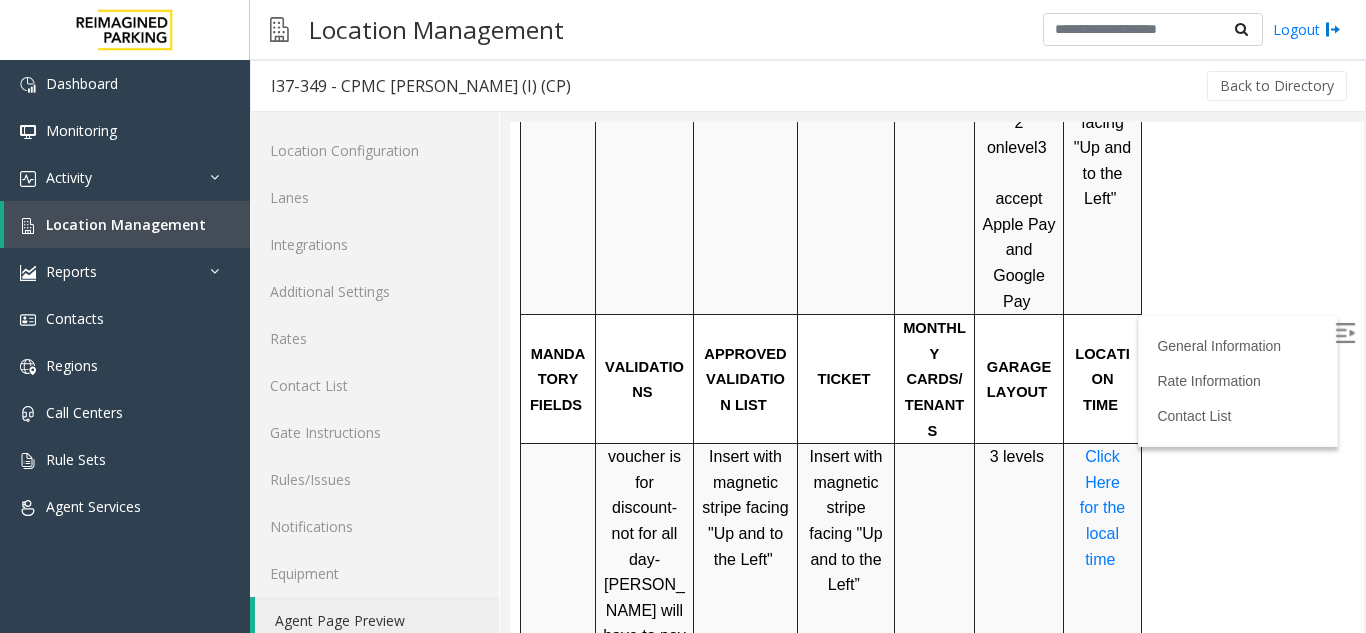scroll, scrollTop: 1576, scrollLeft: 0, axis: vertical 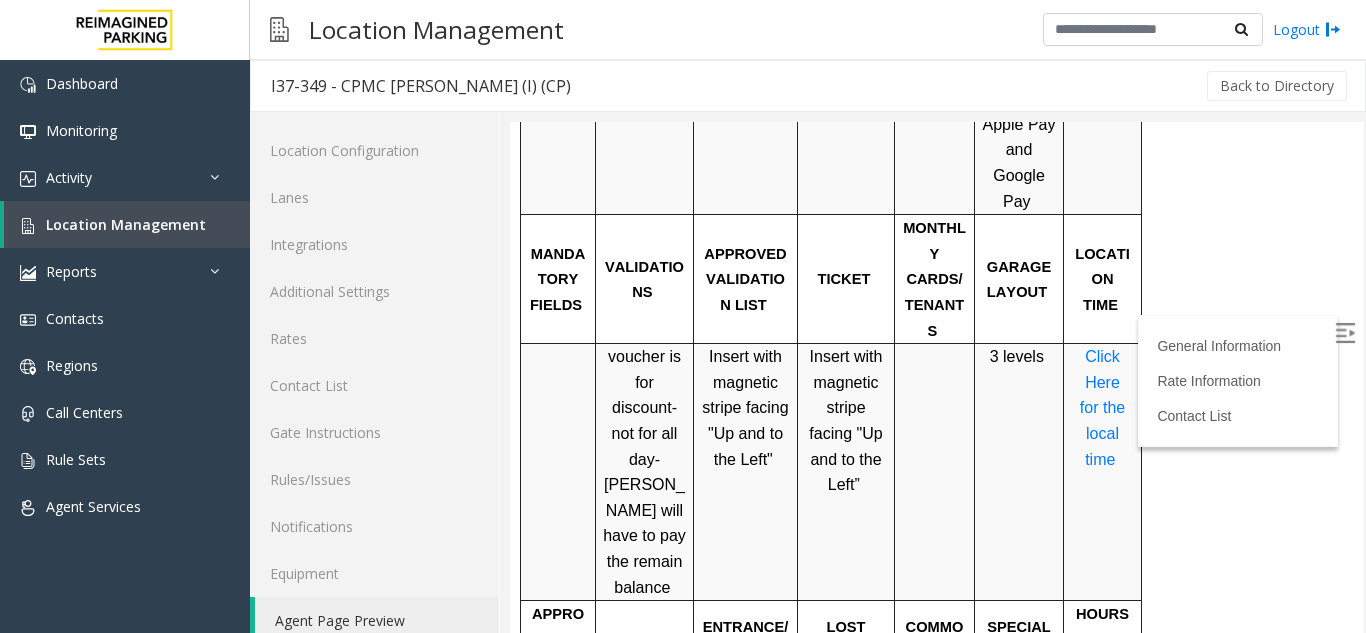 click on "Click Here for the local time" at bounding box center [1105, 407] 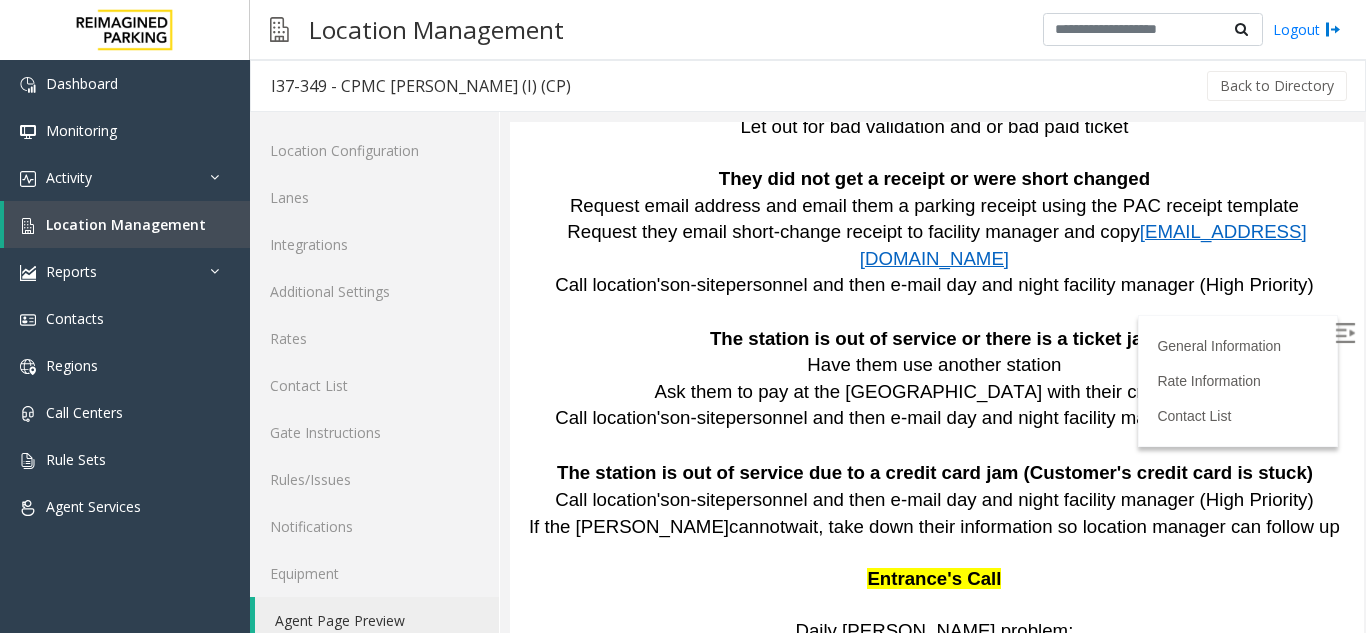 scroll, scrollTop: 4076, scrollLeft: 0, axis: vertical 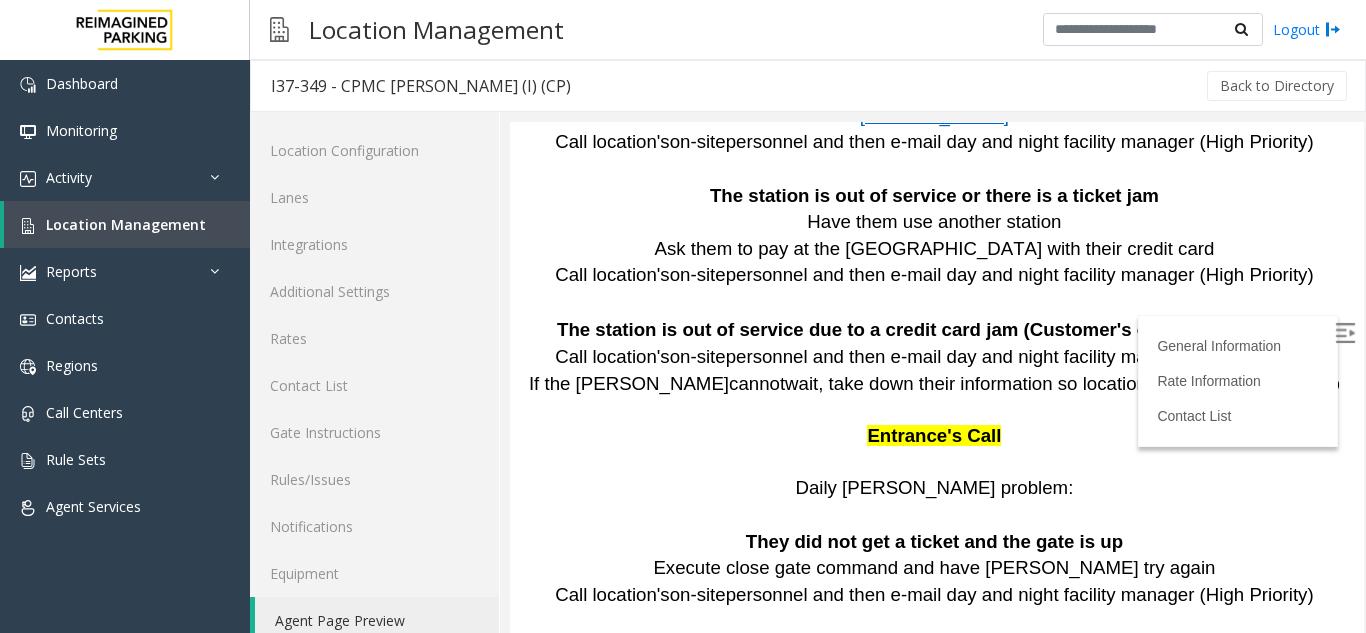 click at bounding box center [1345, 333] 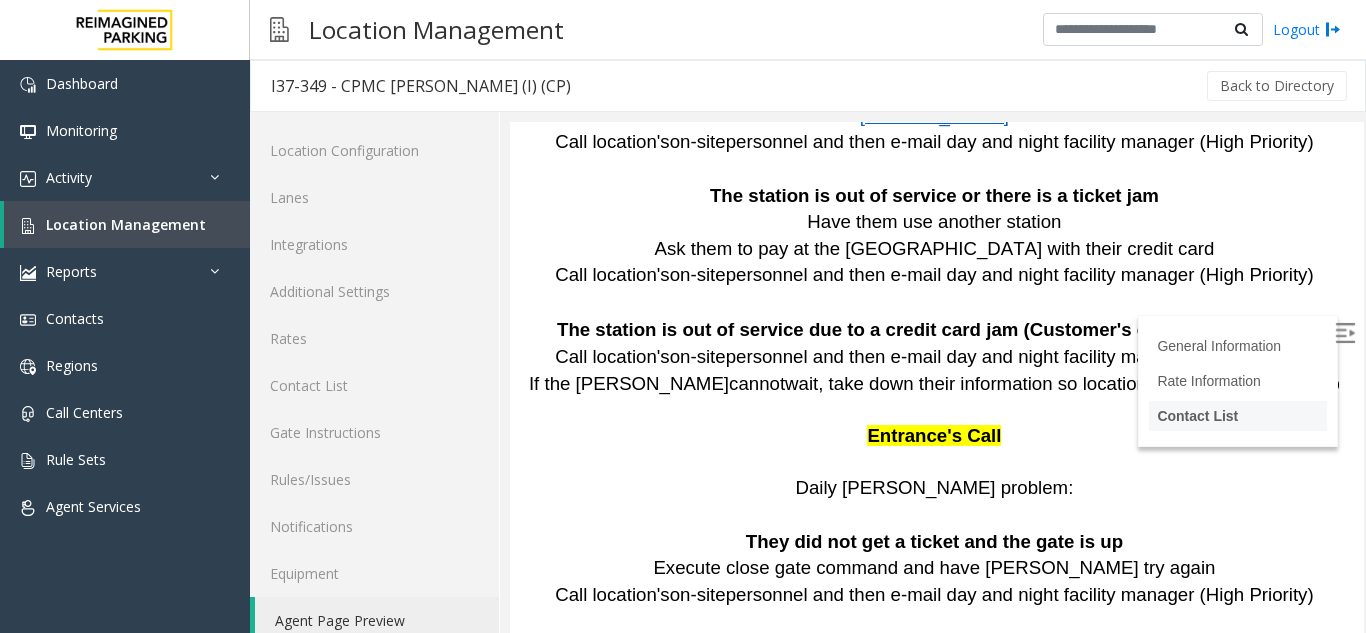click on "Contact List" at bounding box center [1197, 416] 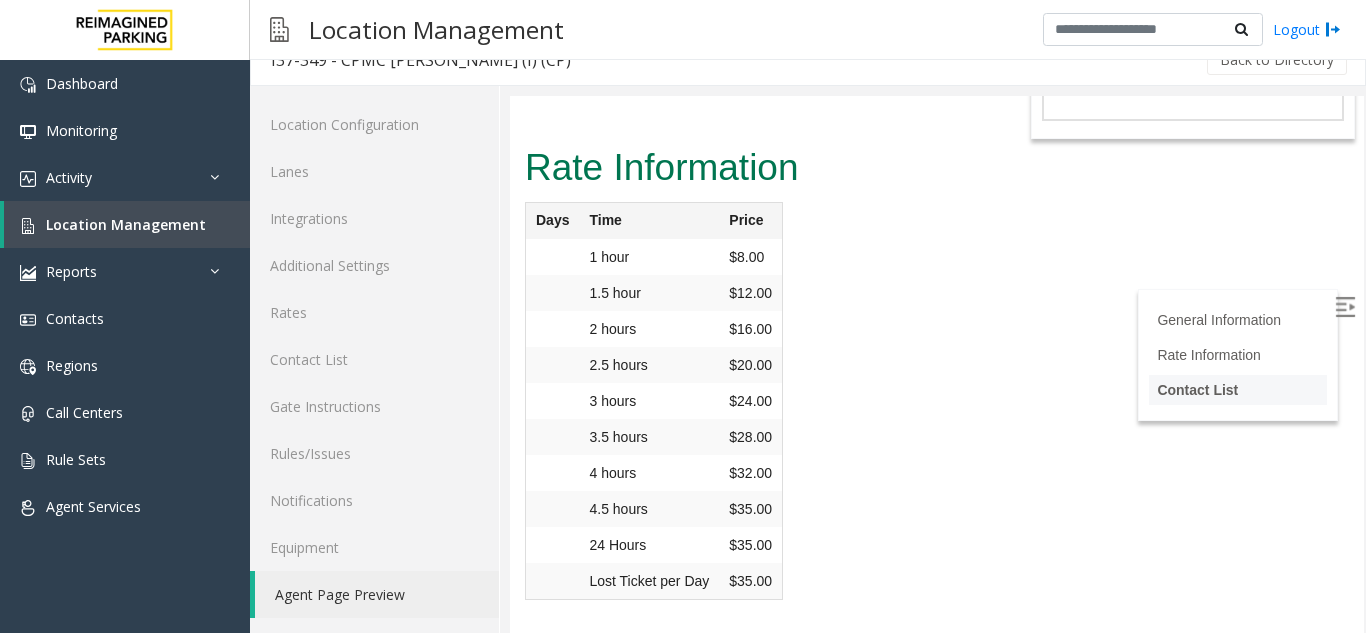click on "Contact List" at bounding box center [1238, 390] 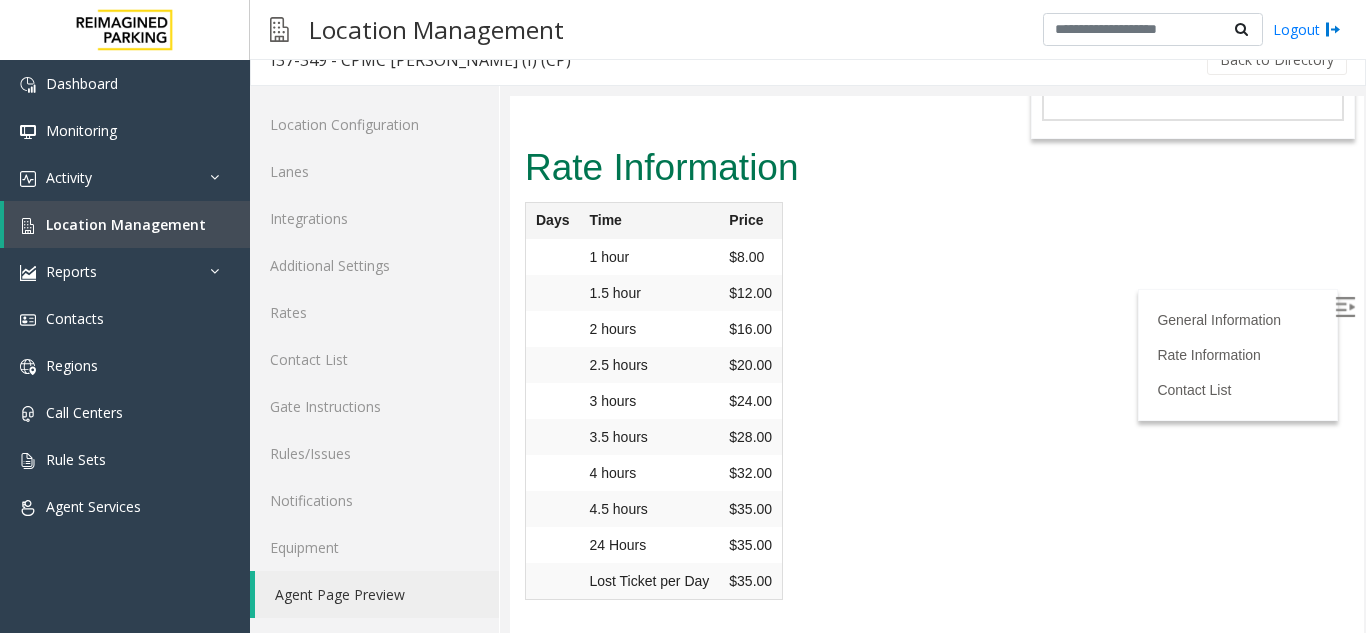click on "Rate Information
Days
Time
Price
1 hour
$8.00
1.5 hour
$12.00
2 hours
$16.00
2.5 hours
$20.00
3 hours
$24.00  3.5 hours  $28.00" at bounding box center [937, 379] 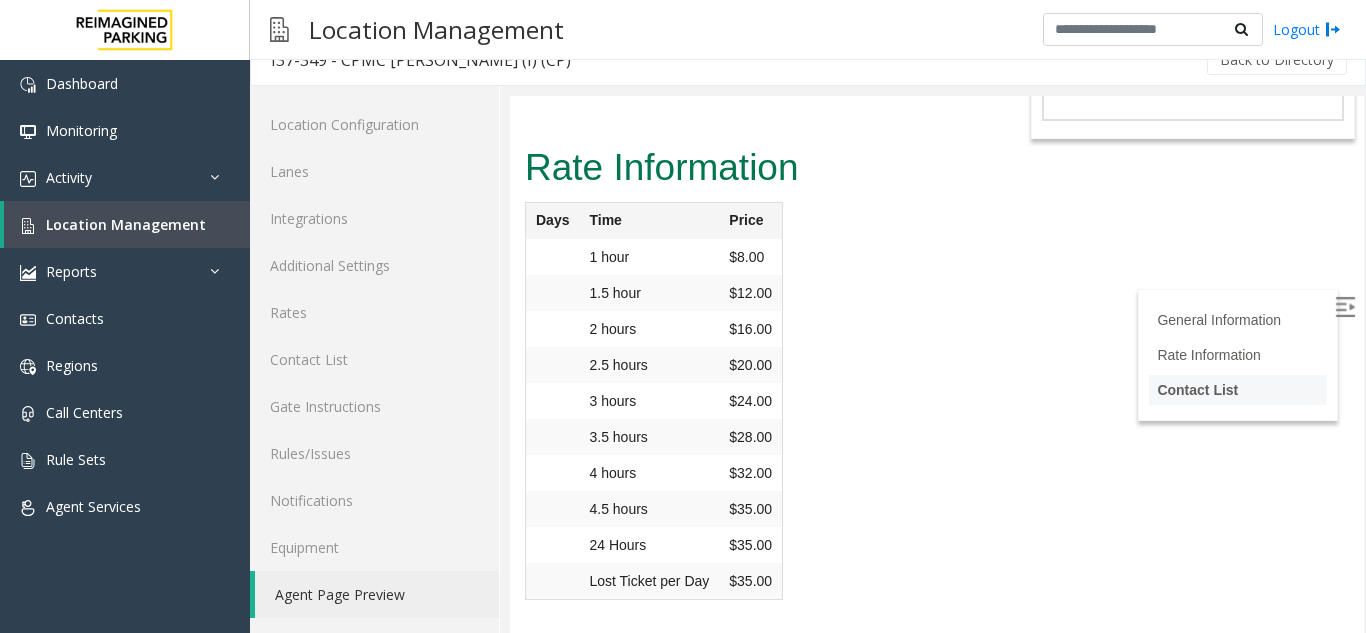 click on "Contact List" at bounding box center [1197, 390] 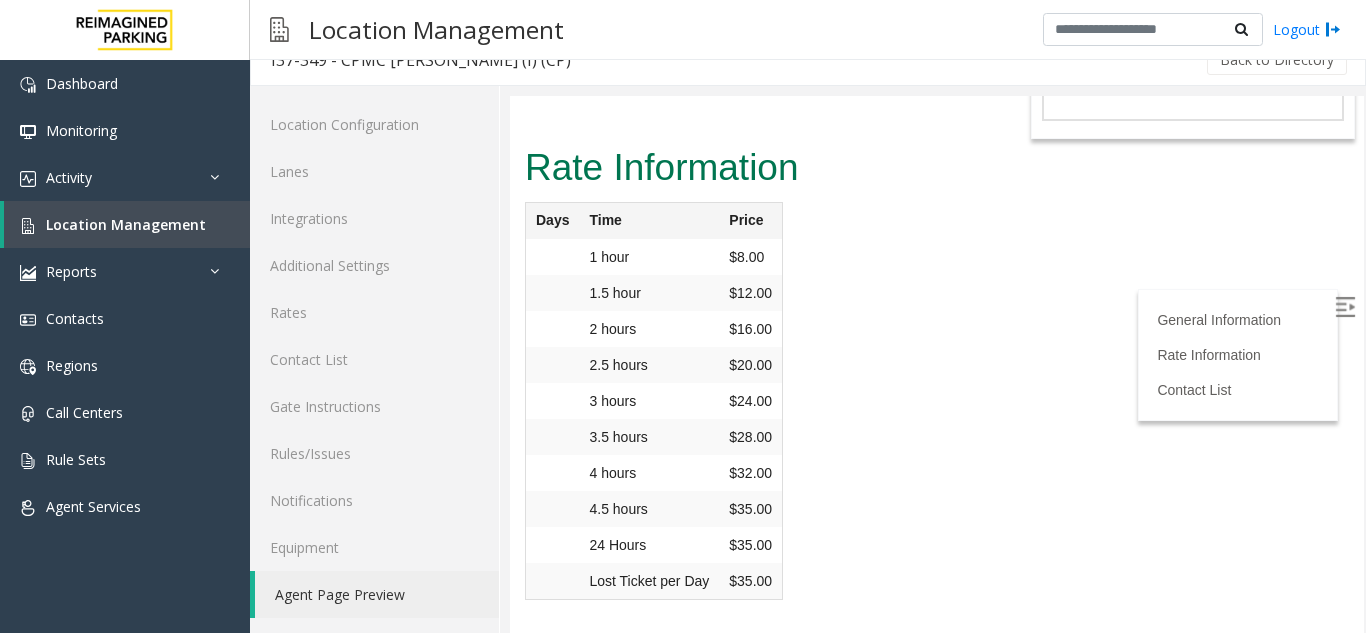 scroll, scrollTop: 4875, scrollLeft: 0, axis: vertical 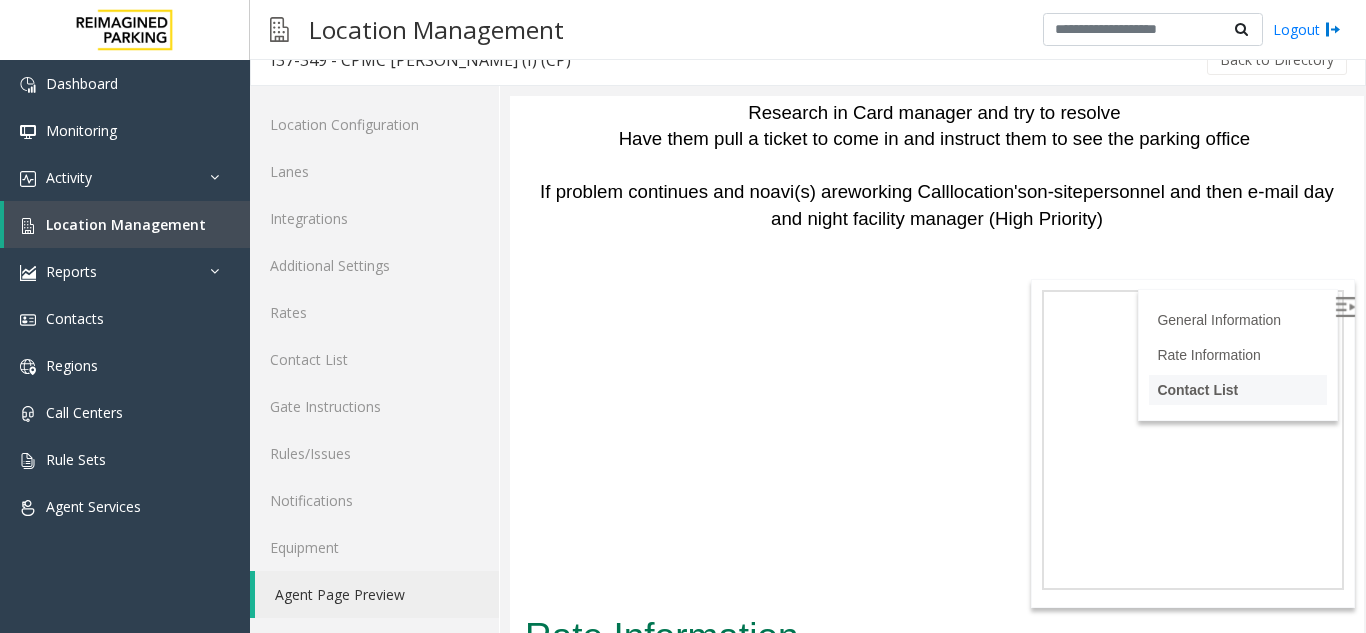 click on "Contact List" at bounding box center [1197, 390] 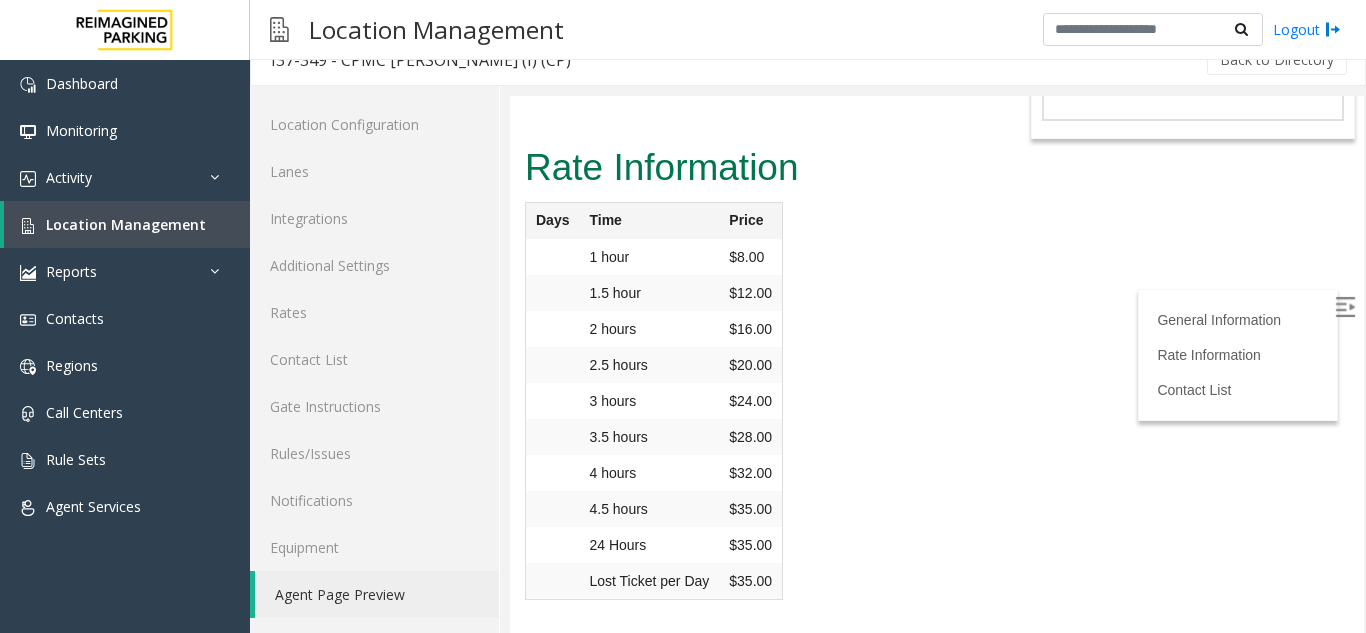 click at bounding box center [1345, 307] 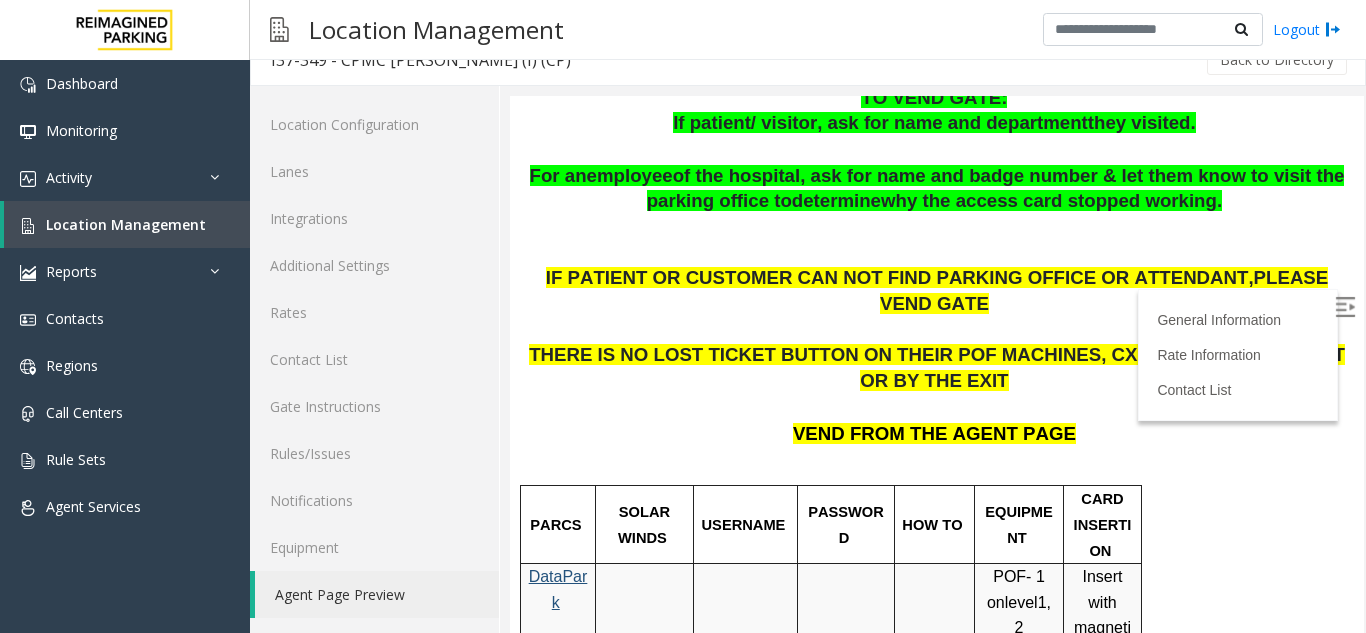 scroll, scrollTop: 857, scrollLeft: 0, axis: vertical 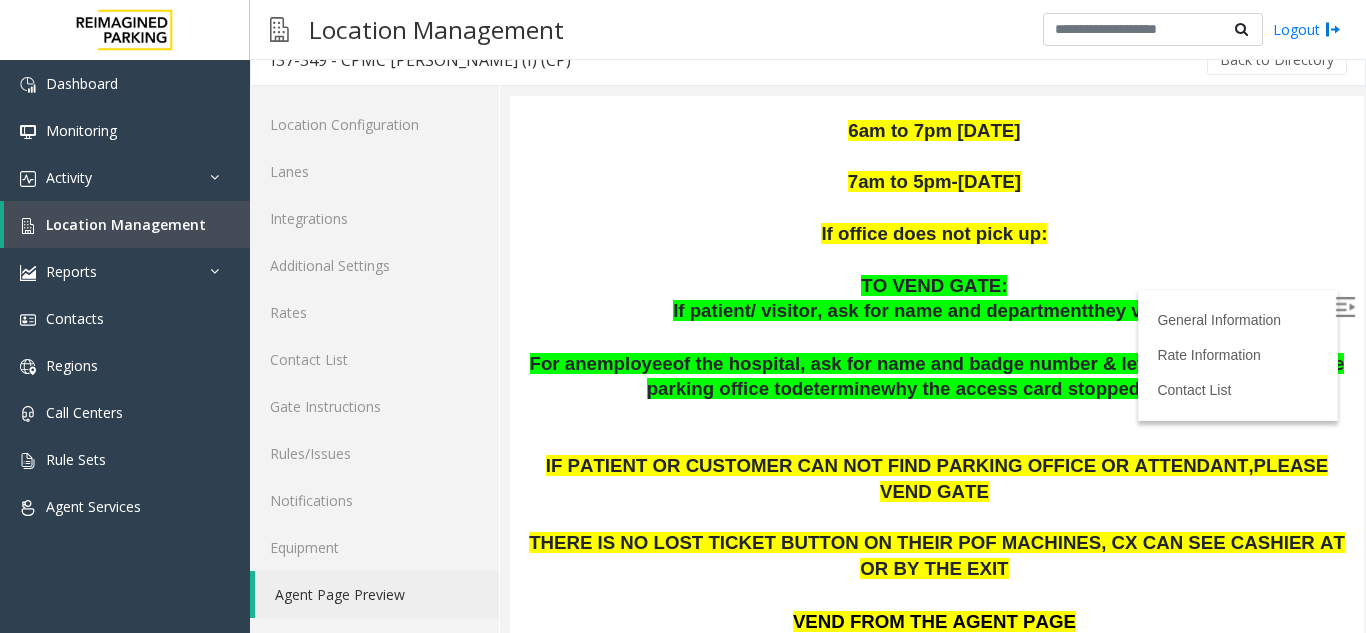 drag, startPoint x: 1340, startPoint y: 584, endPoint x: 1862, endPoint y: 293, distance: 597.6328 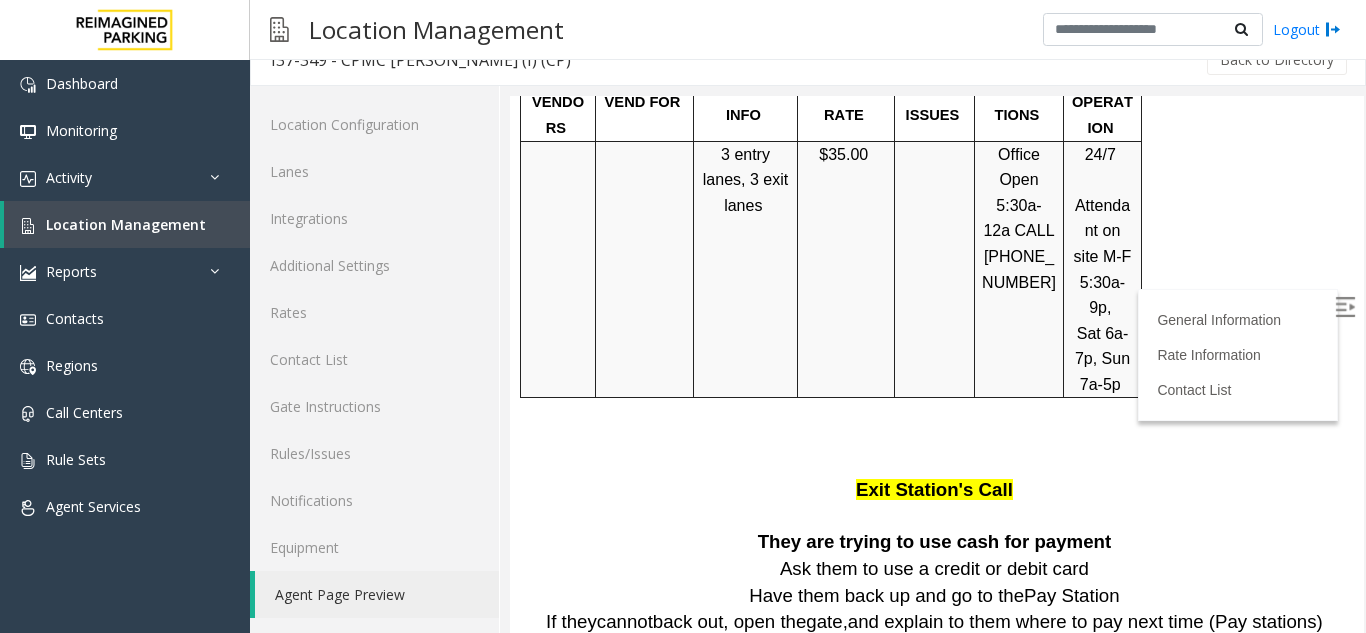 scroll, scrollTop: 2105, scrollLeft: 0, axis: vertical 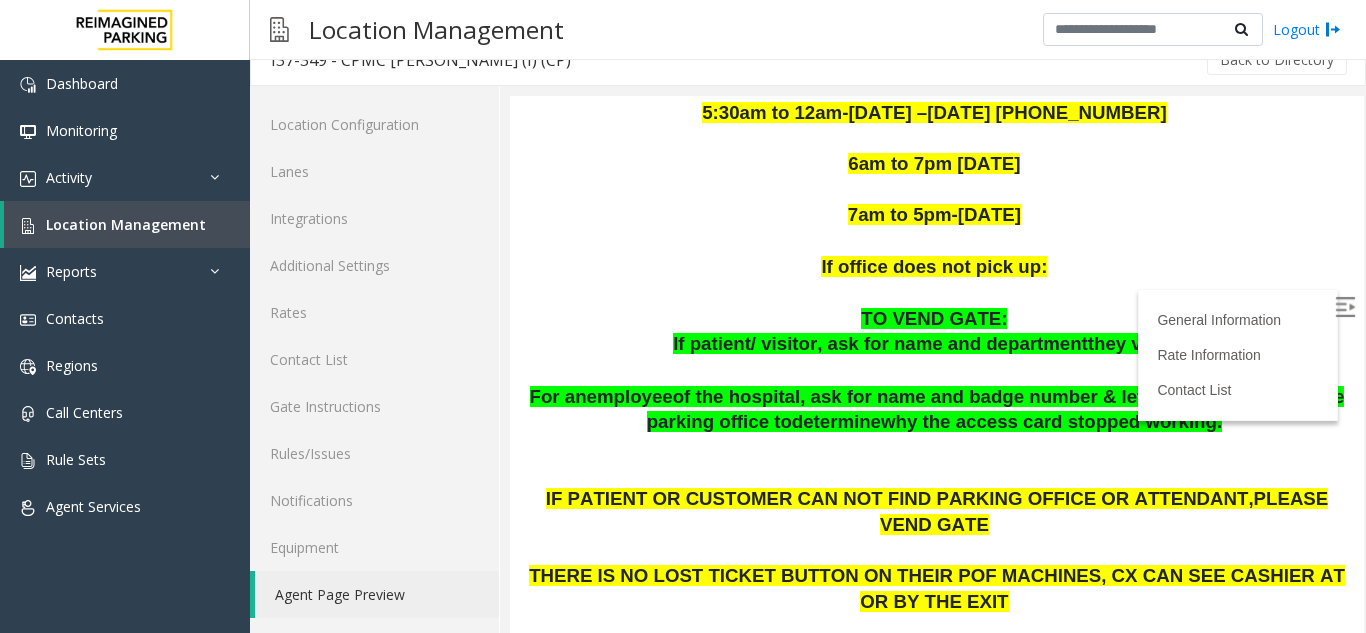 click on "For an  employee  of the   hospital, ask for name and badge number & let them know to visit the parking office to  de termine  w hy the access card stopped working." at bounding box center (937, 410) 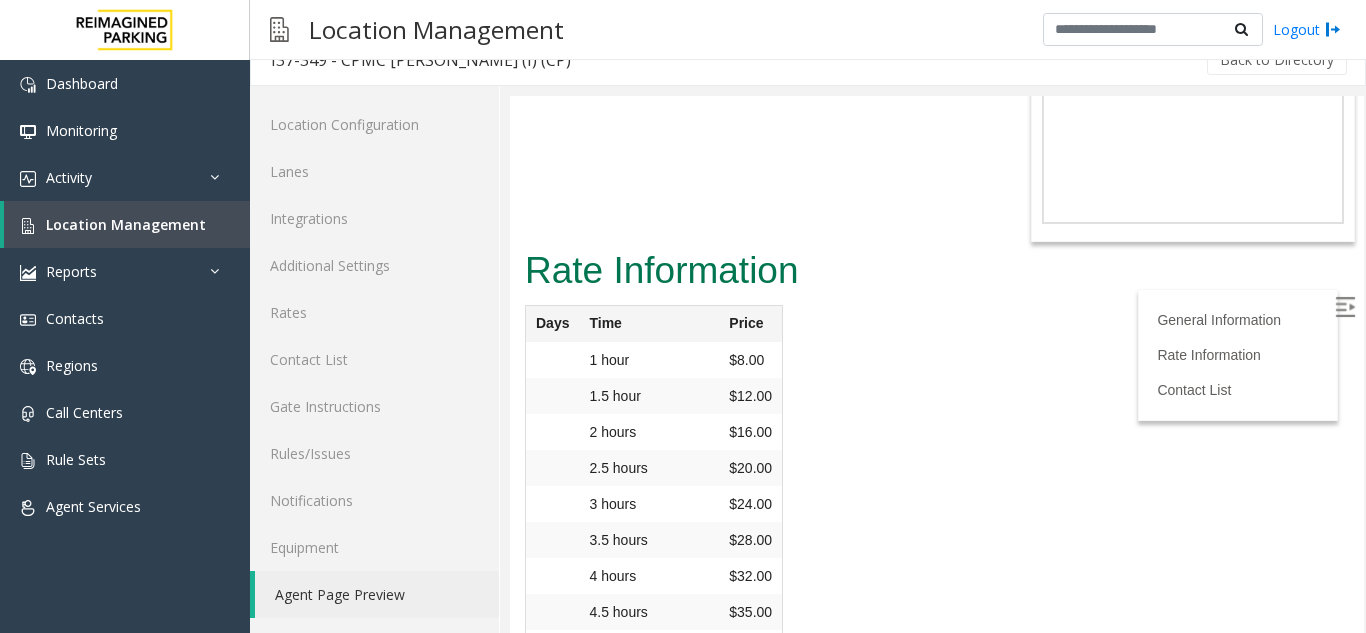 scroll, scrollTop: 5344, scrollLeft: 0, axis: vertical 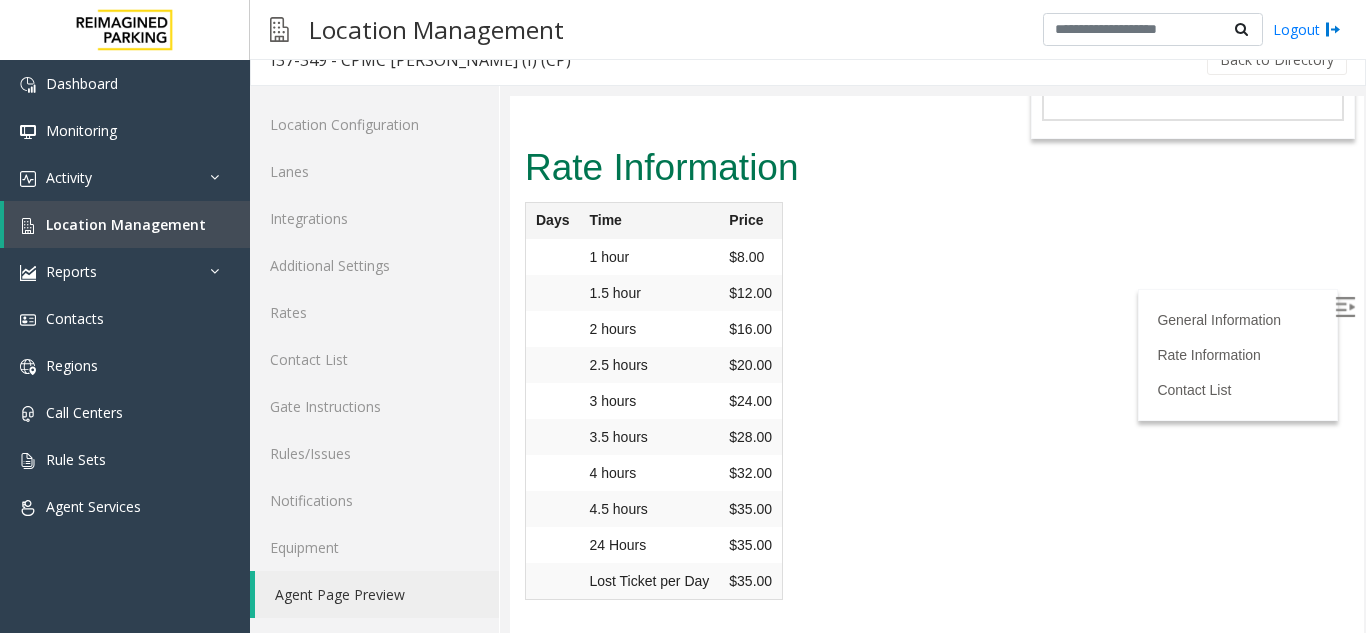 drag, startPoint x: 554, startPoint y: 491, endPoint x: 1260, endPoint y: 506, distance: 706.1593 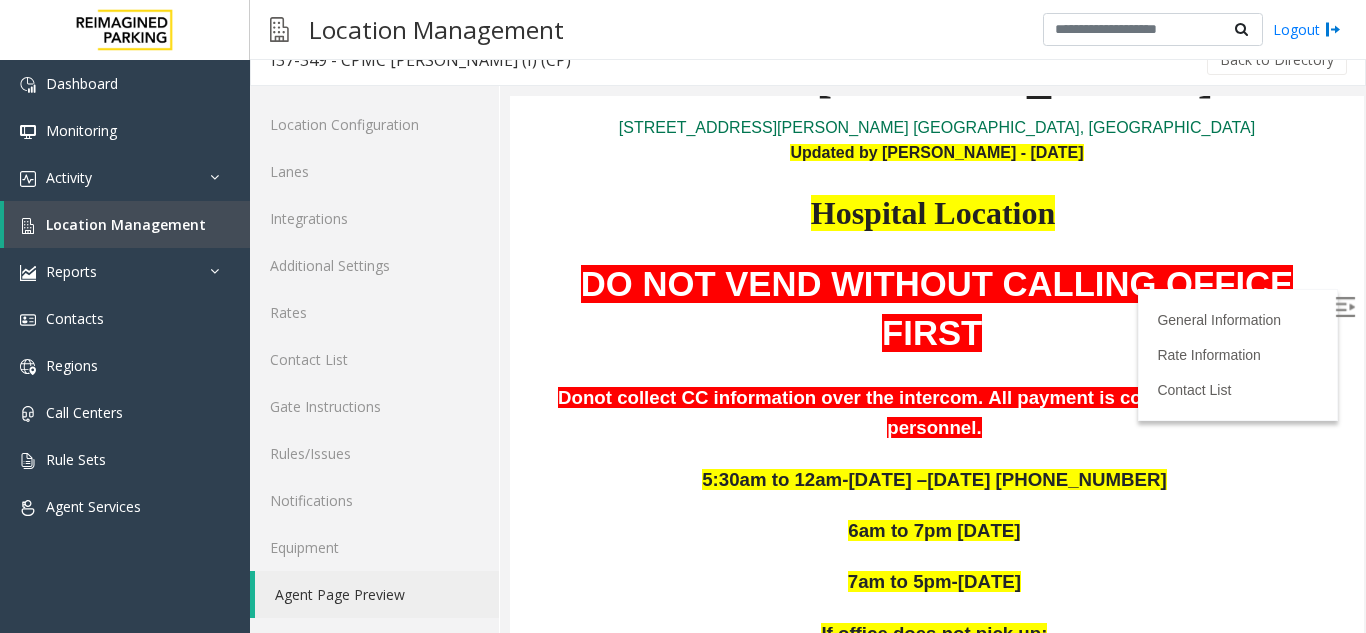 scroll, scrollTop: 223, scrollLeft: 0, axis: vertical 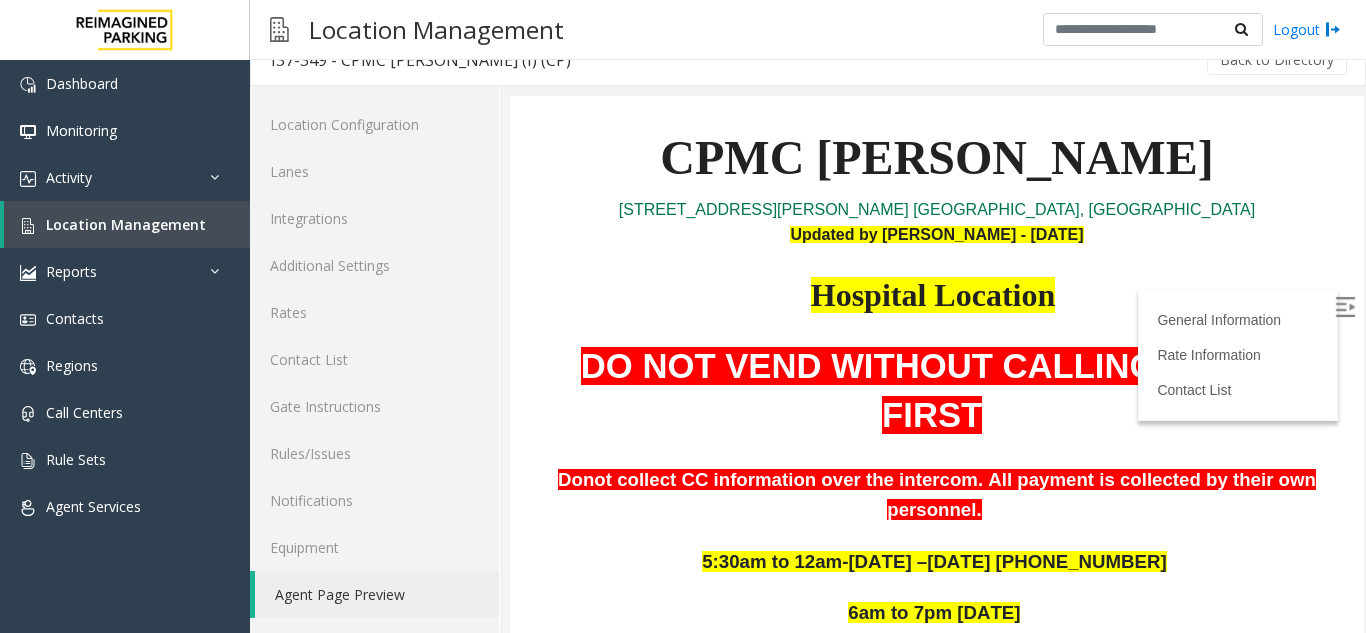 drag, startPoint x: 1235, startPoint y: 213, endPoint x: 1282, endPoint y: 240, distance: 54.20332 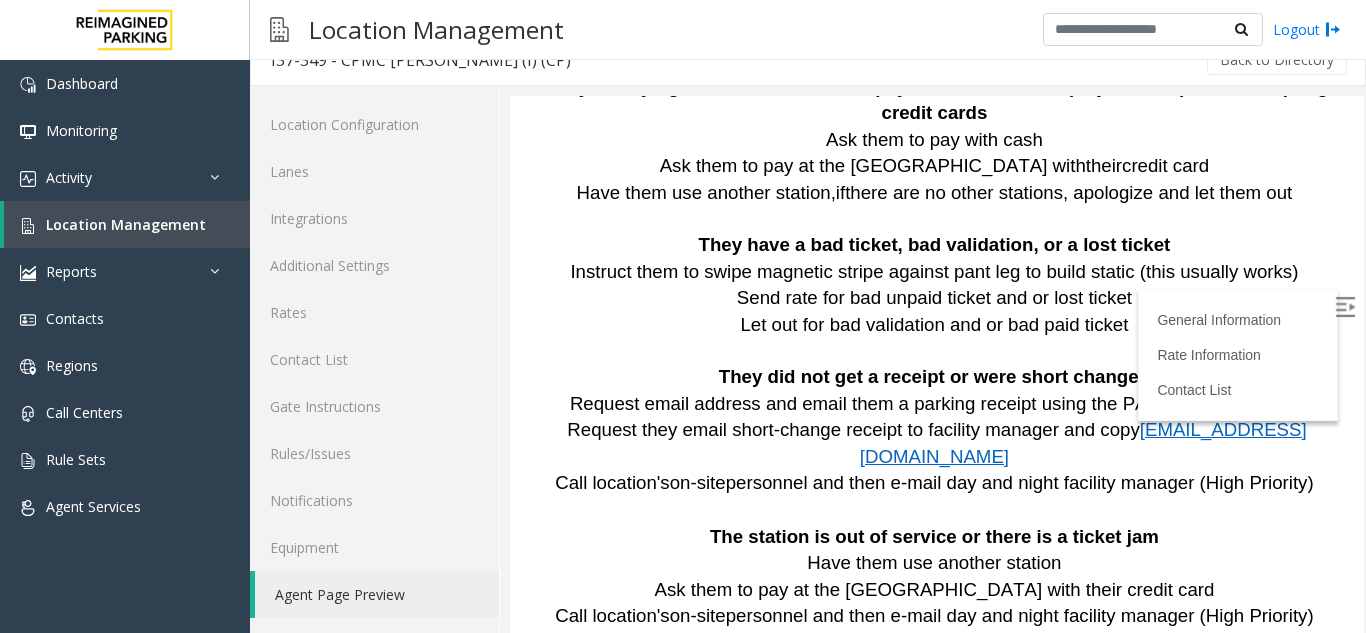 scroll, scrollTop: 3722, scrollLeft: 0, axis: vertical 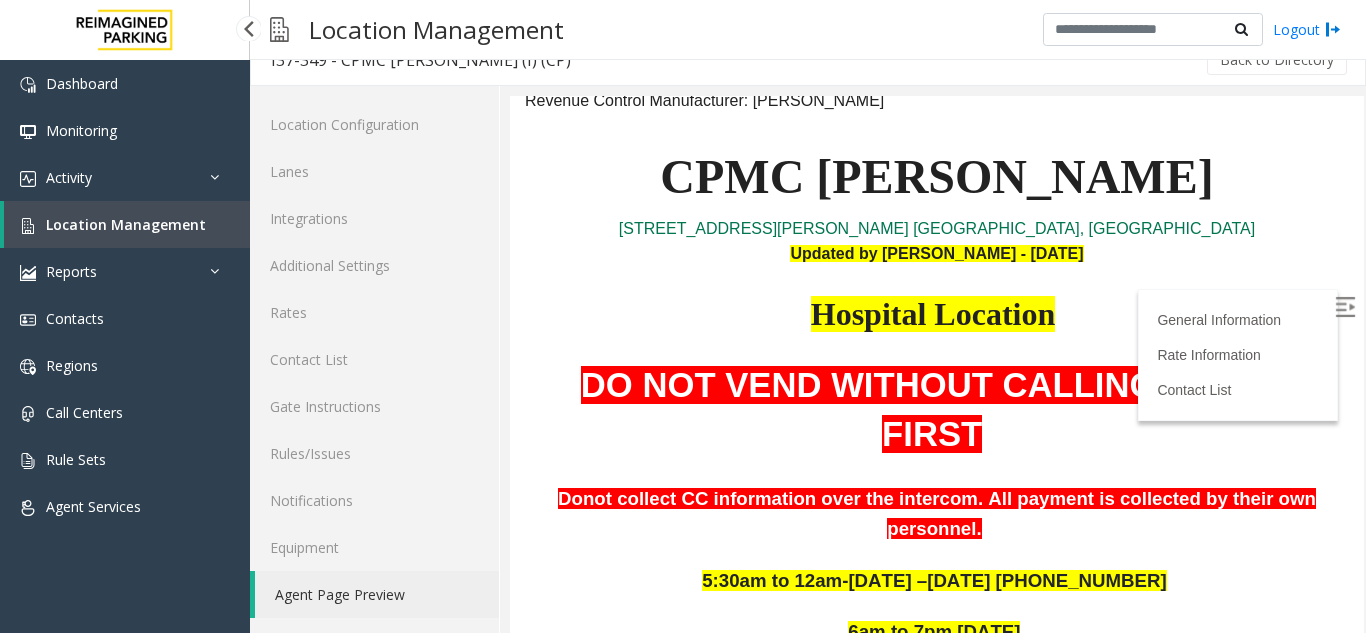 click on "Location Management" at bounding box center (126, 224) 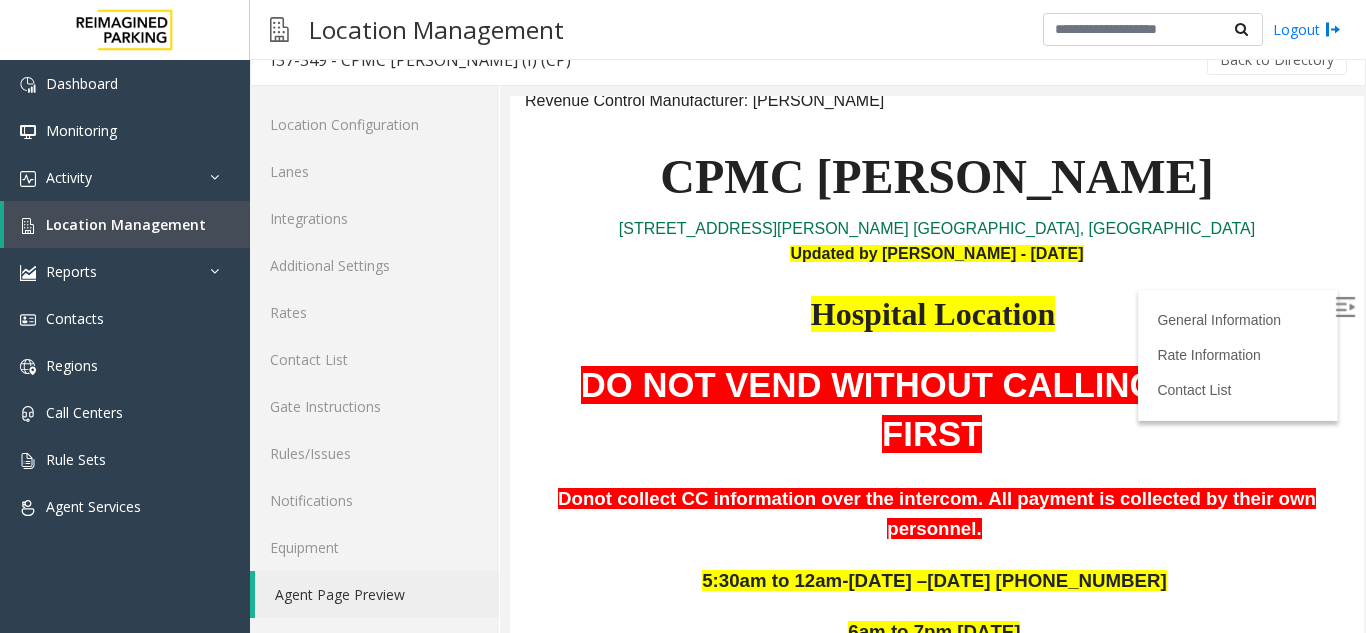 scroll, scrollTop: 0, scrollLeft: 0, axis: both 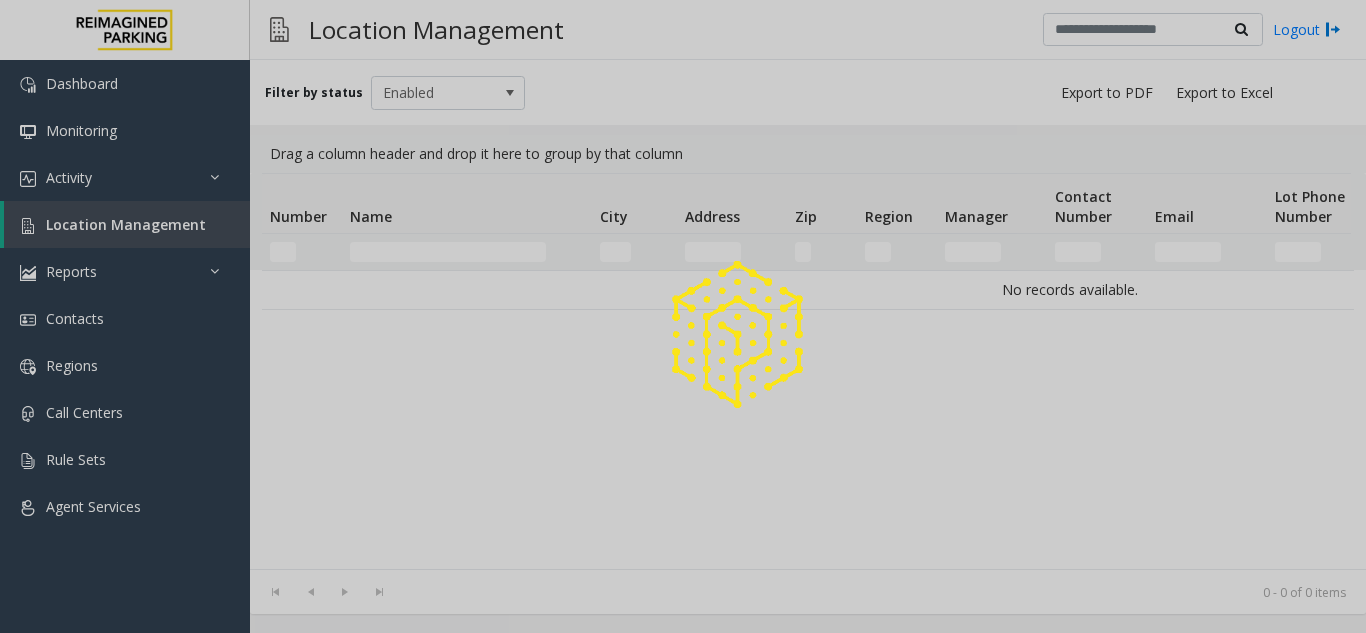 click 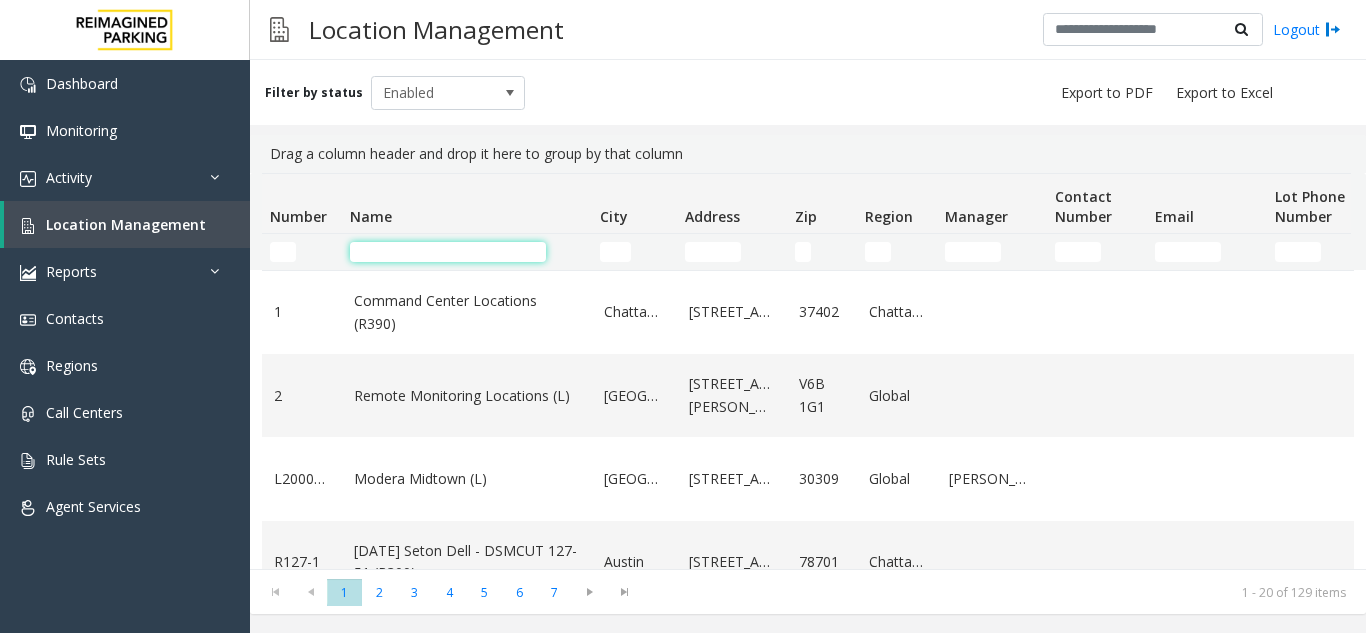 click 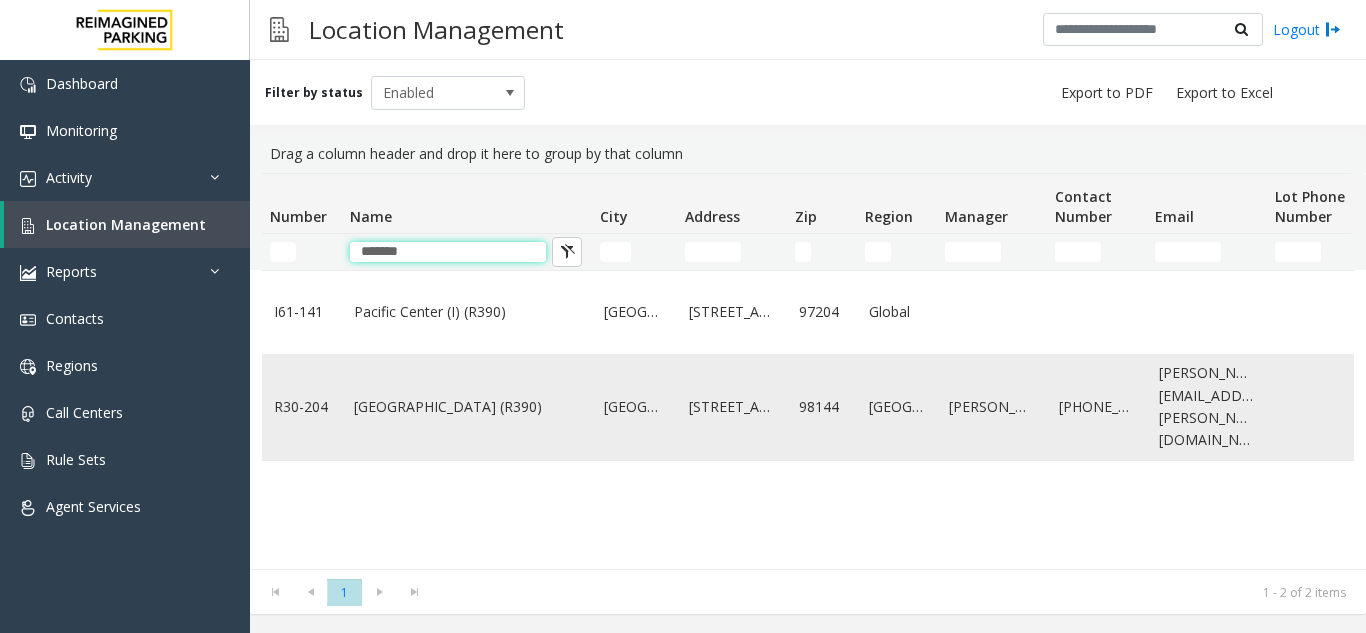 type on "*******" 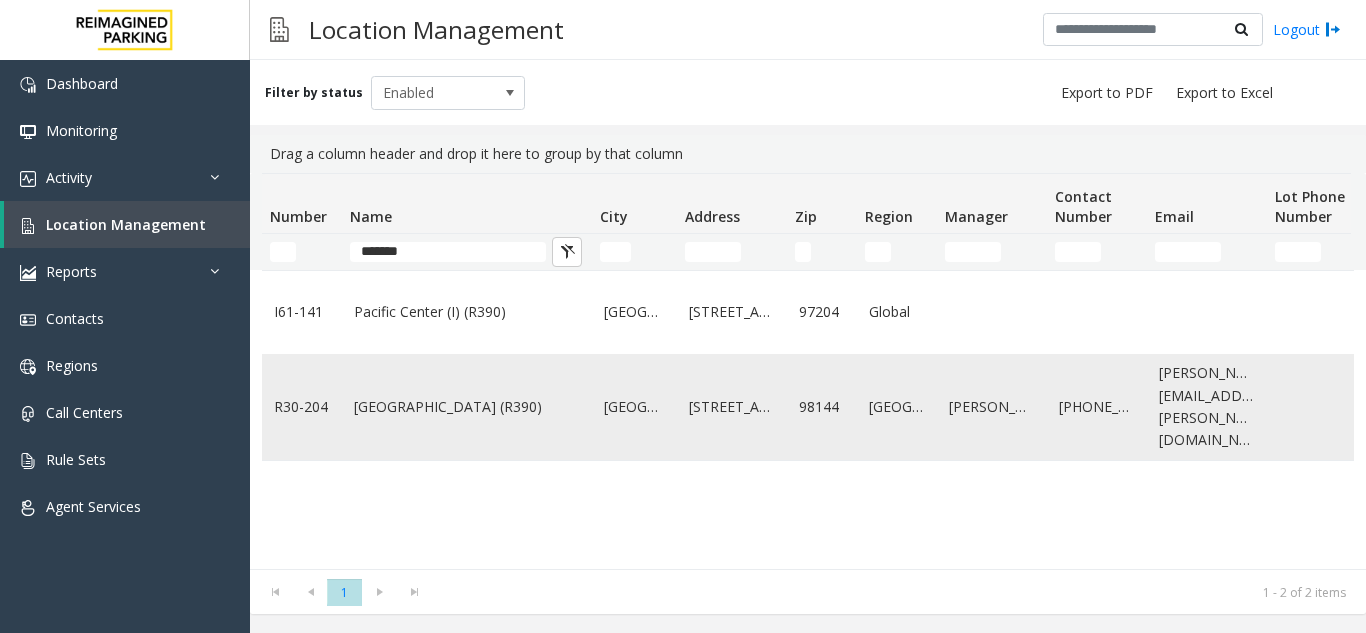 click on "Pacific Tower West Garage (R390)" 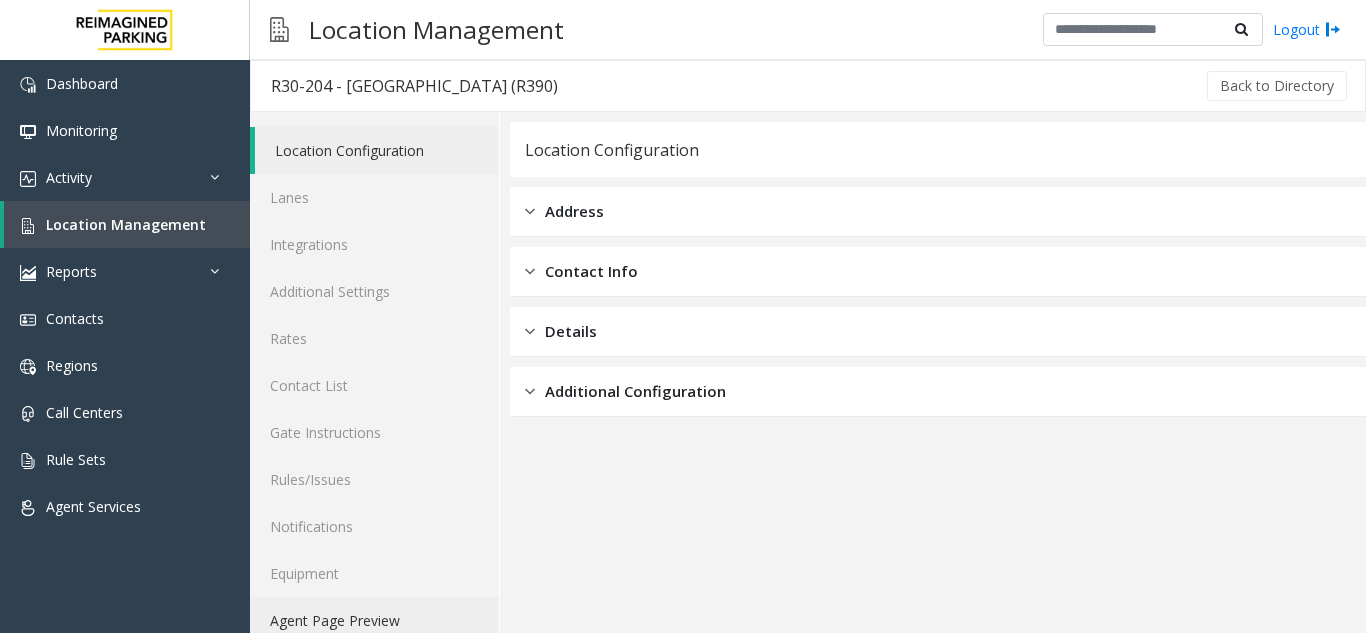 click on "Agent Page Preview" 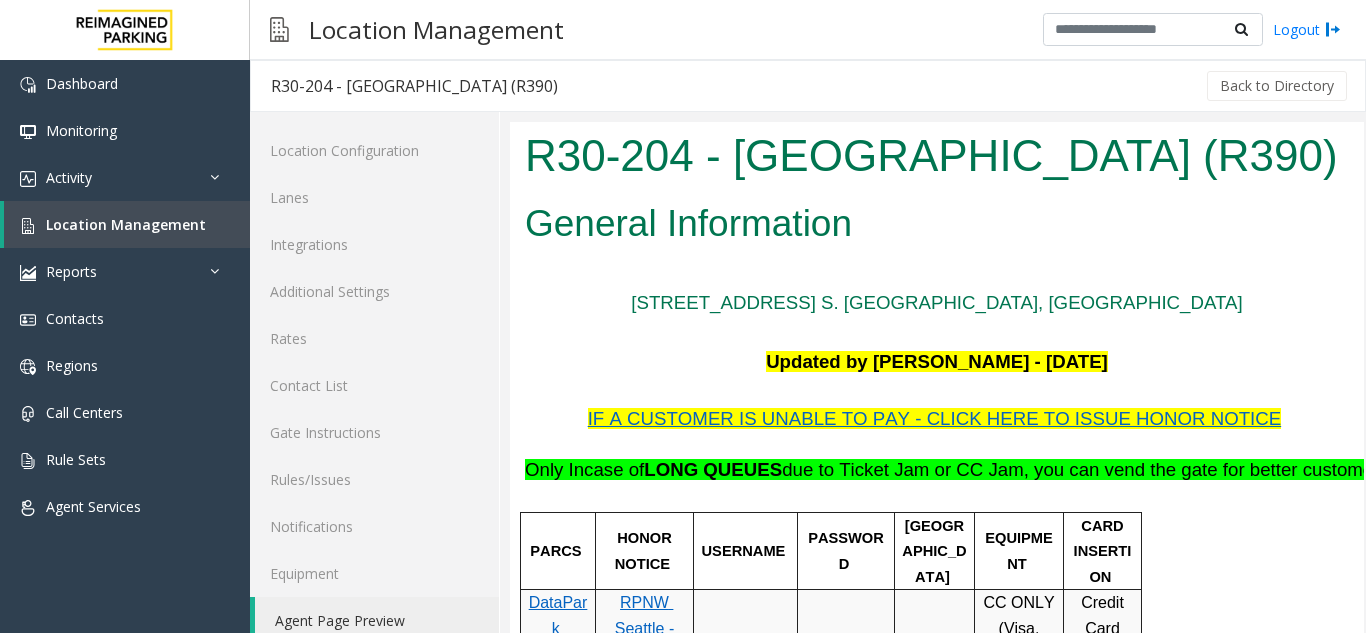 scroll, scrollTop: 0, scrollLeft: 0, axis: both 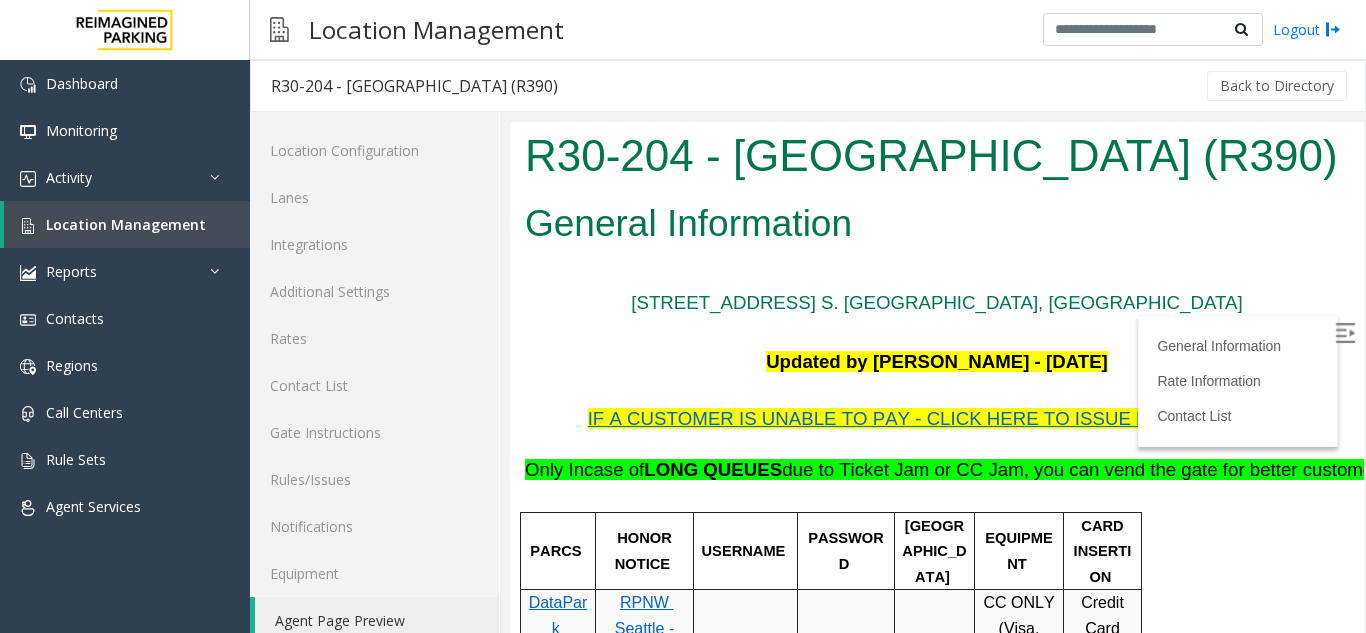 click on "General Information
Rate Information
Contact List" at bounding box center [1238, 381] 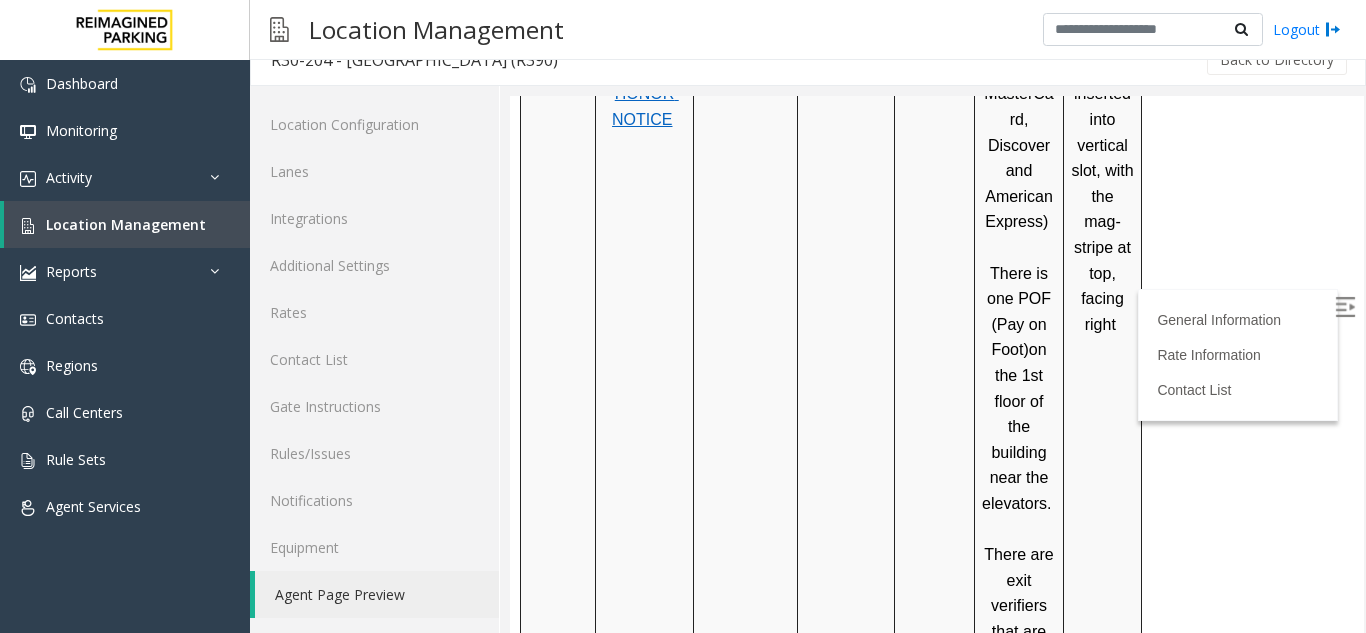 scroll, scrollTop: 376, scrollLeft: 0, axis: vertical 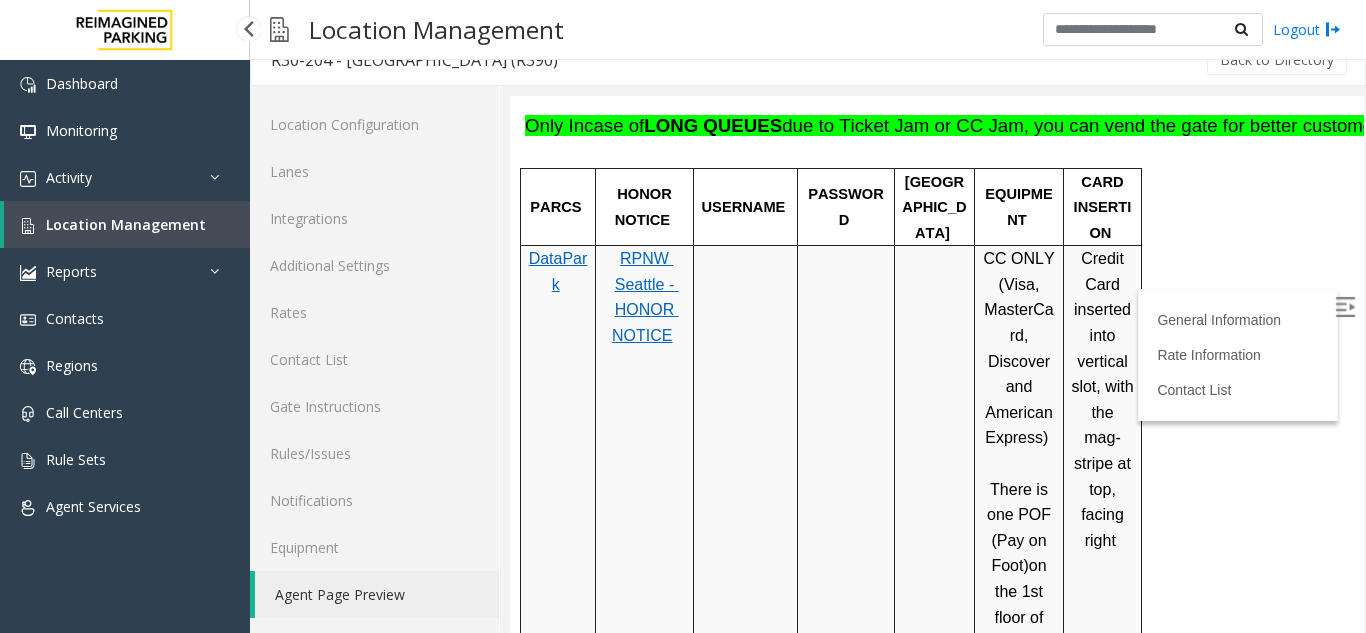 click on "Location Management" at bounding box center [126, 224] 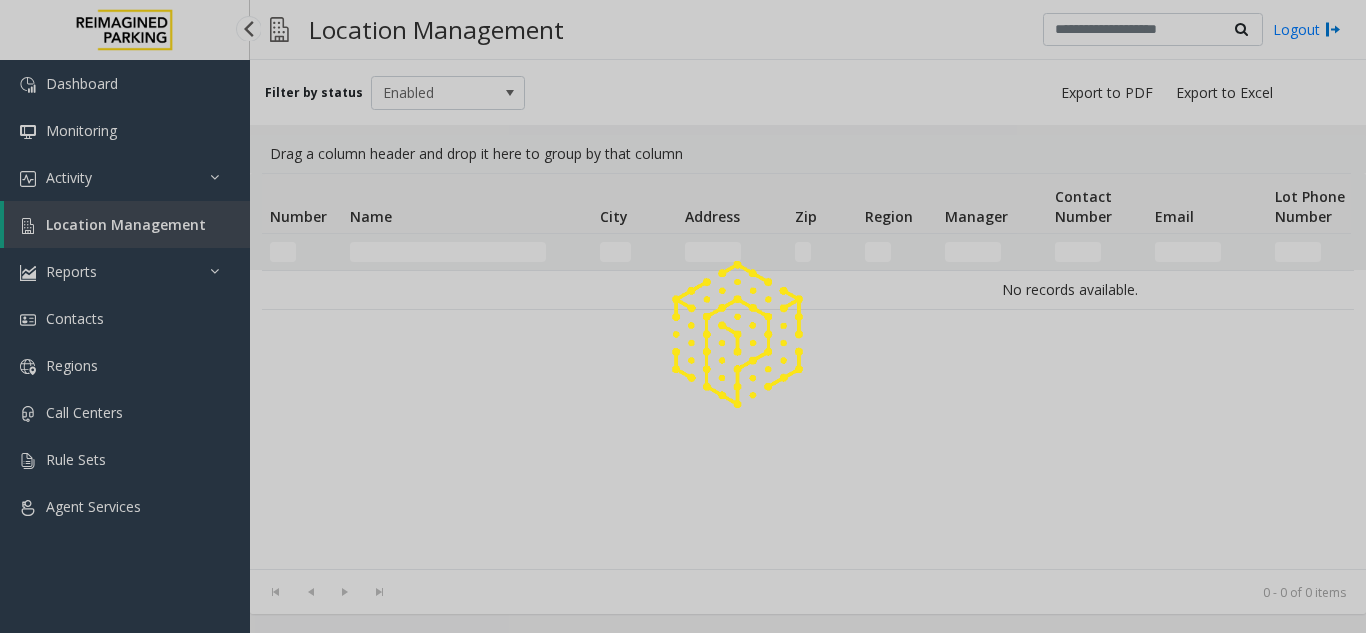 scroll, scrollTop: 0, scrollLeft: 0, axis: both 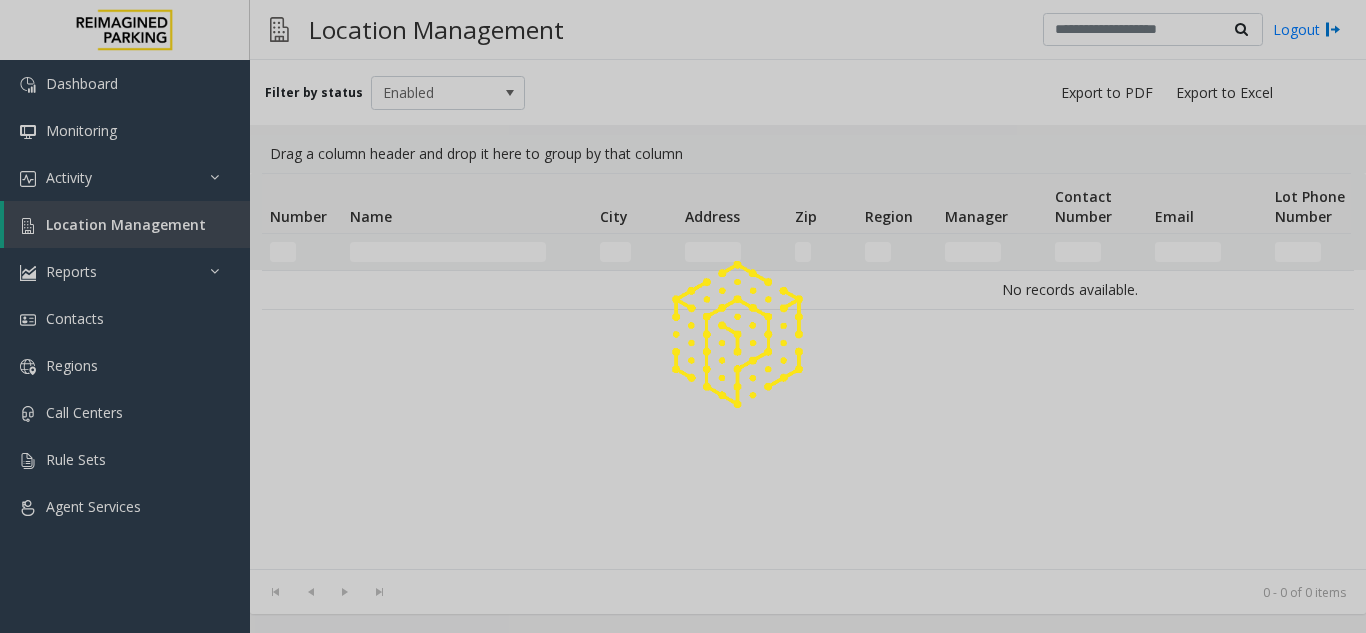 click 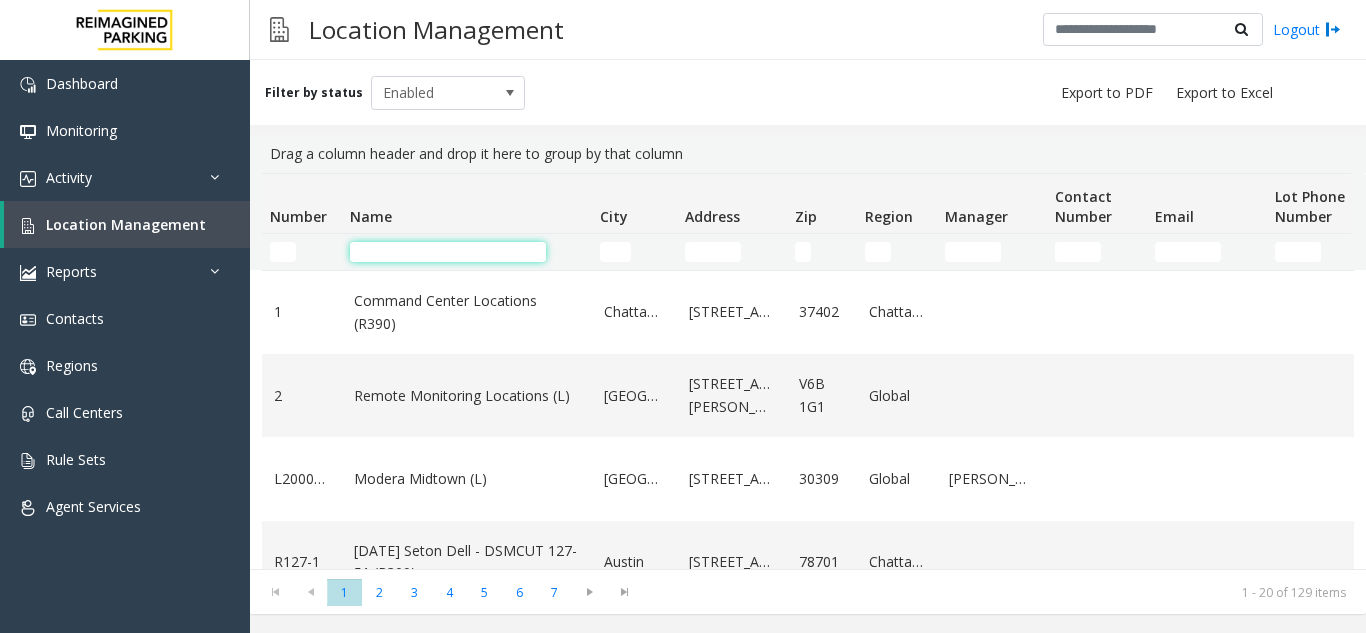 click 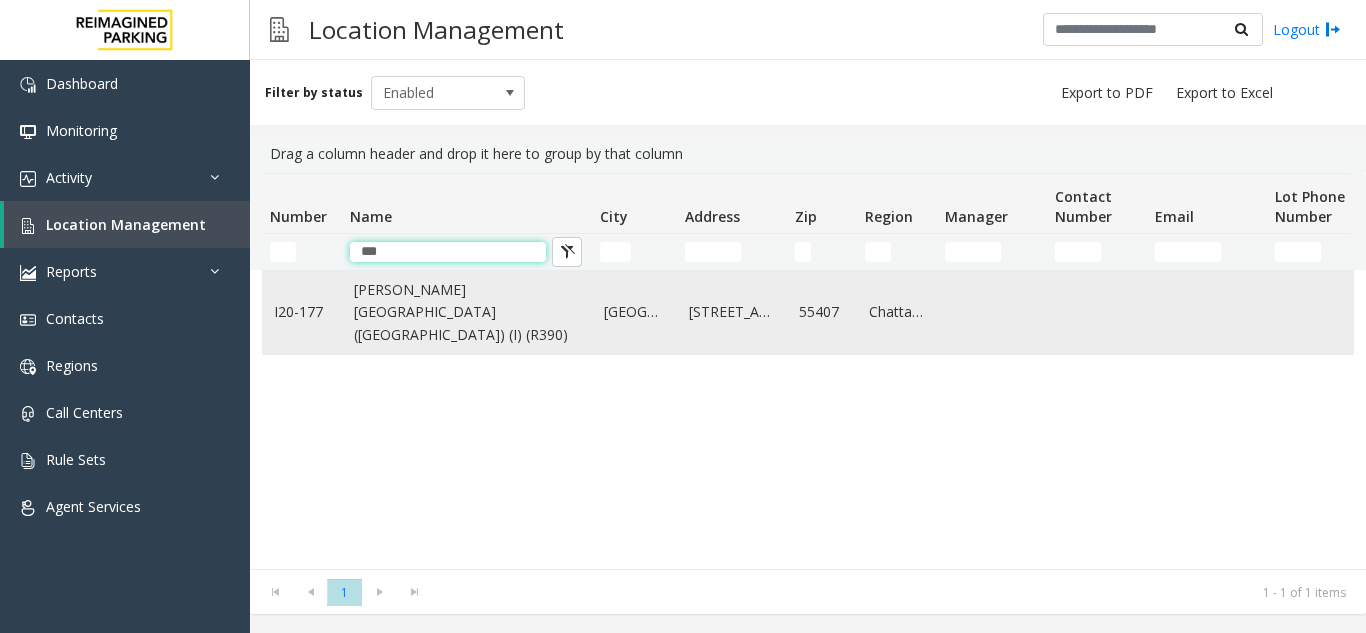 type on "***" 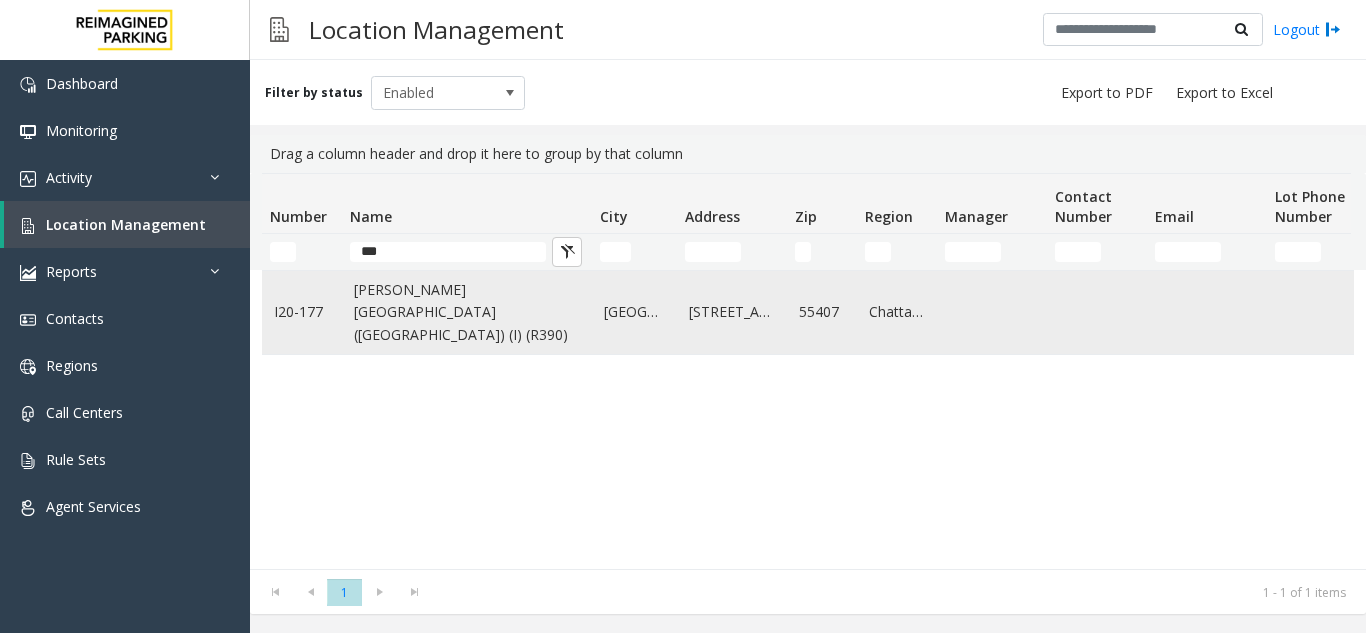 click on "Abbott Hospital (Main Hospital) (I) (R390)" 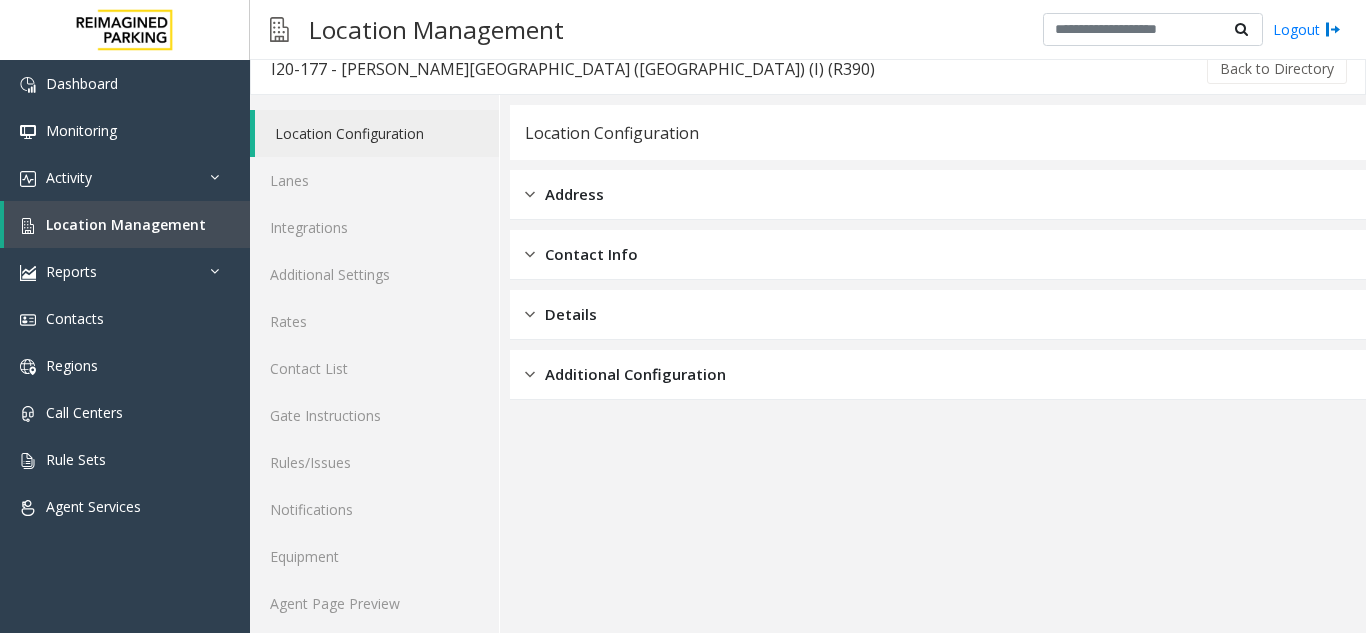 scroll, scrollTop: 26, scrollLeft: 0, axis: vertical 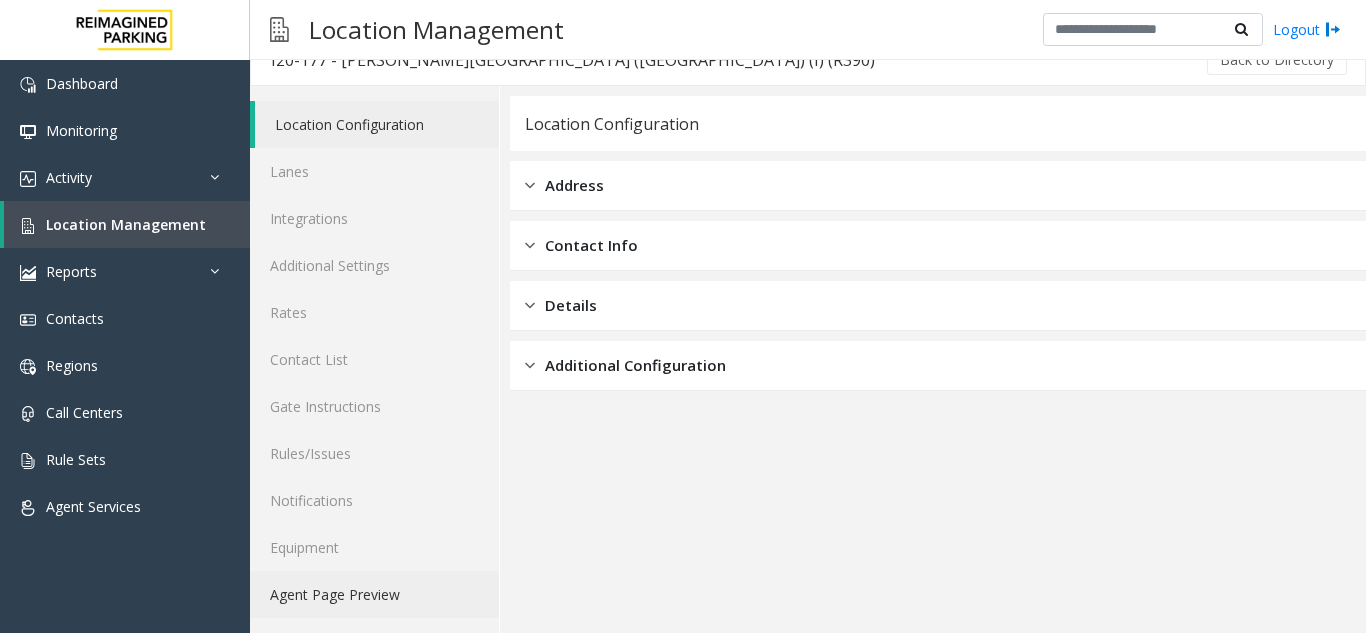 click on "Agent Page Preview" 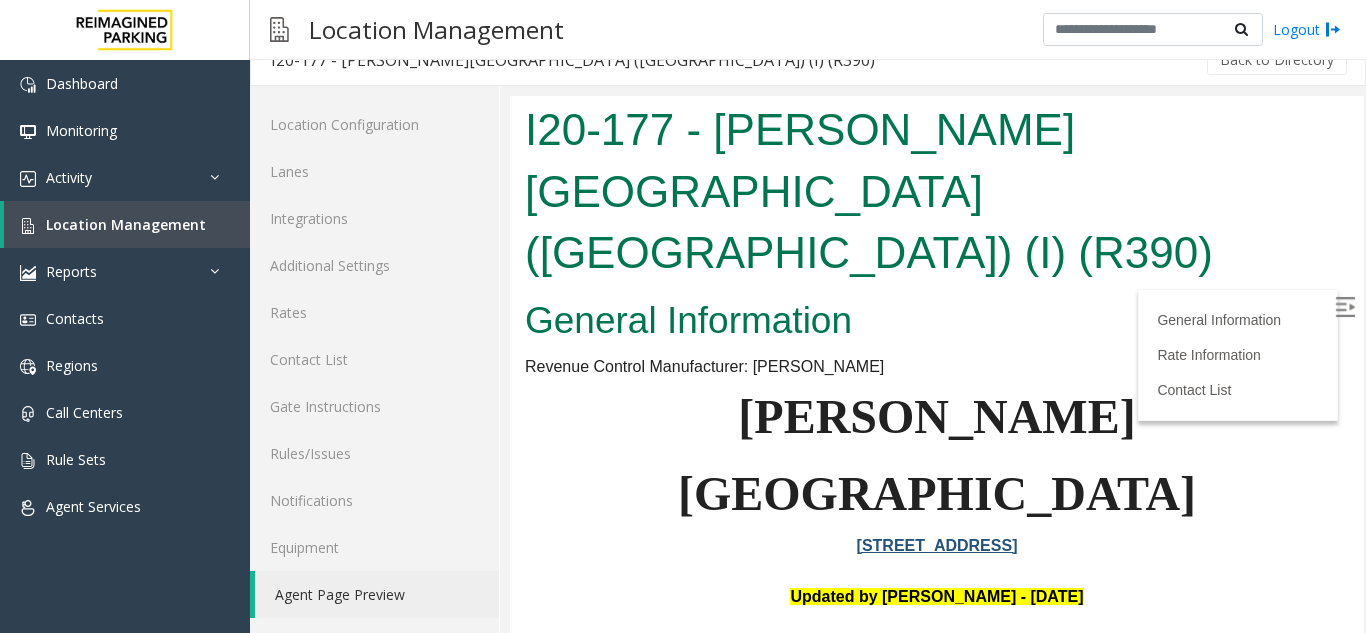 scroll, scrollTop: 0, scrollLeft: 0, axis: both 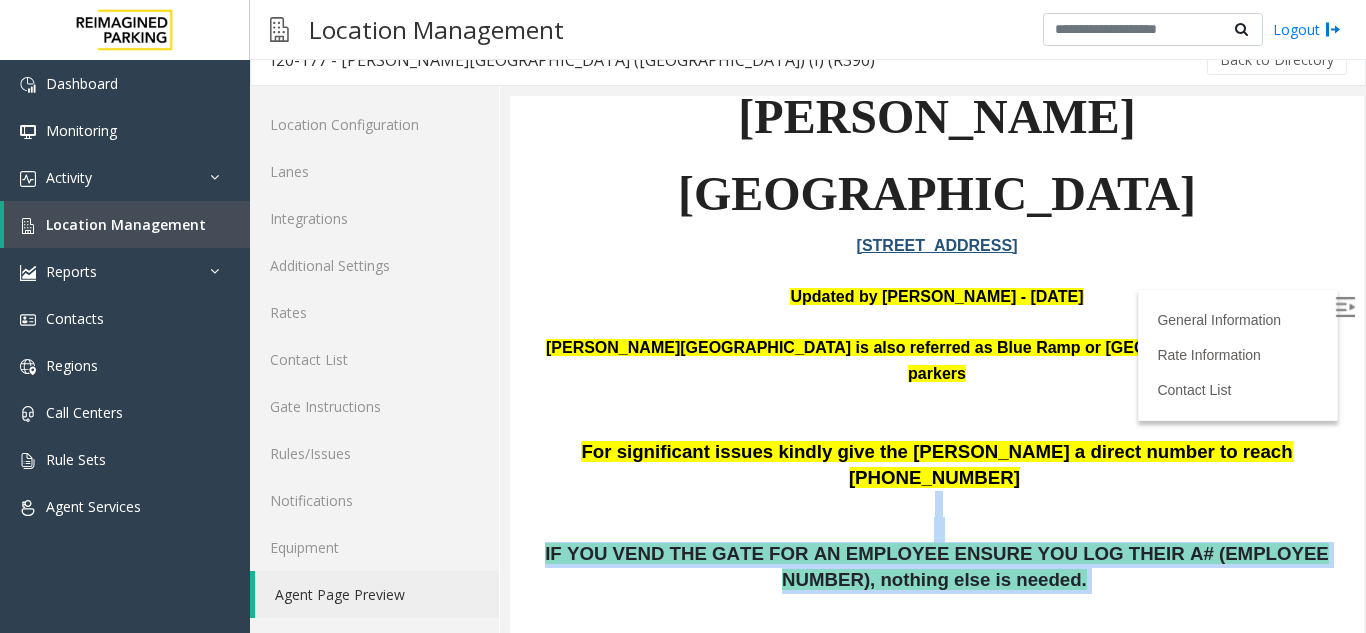 drag, startPoint x: 1017, startPoint y: 393, endPoint x: 582, endPoint y: 327, distance: 439.9784 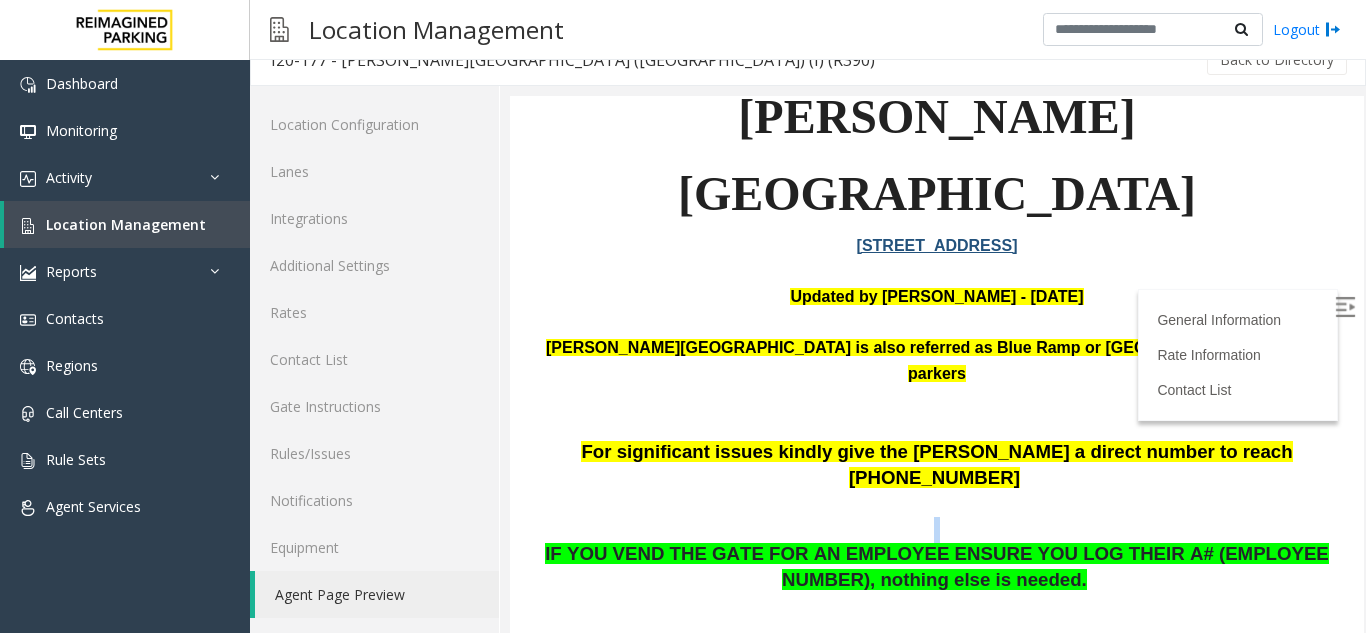 click at bounding box center [937, 516] 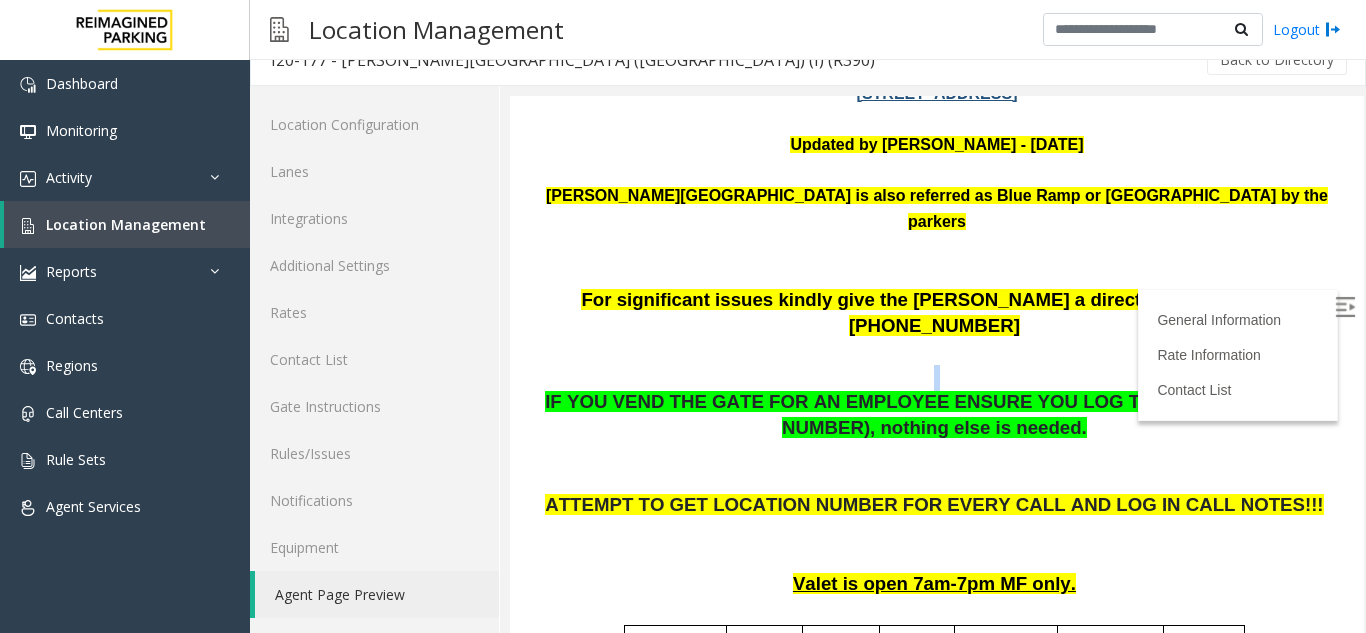 scroll, scrollTop: 400, scrollLeft: 0, axis: vertical 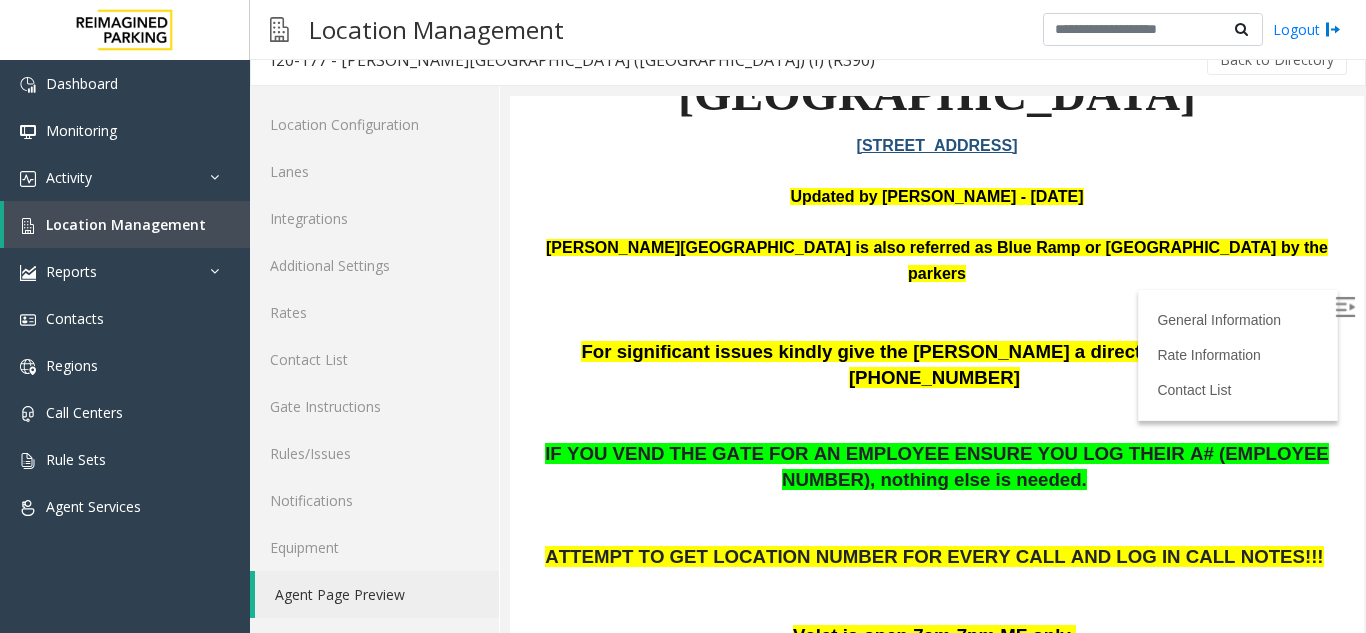 click at bounding box center (937, 519) 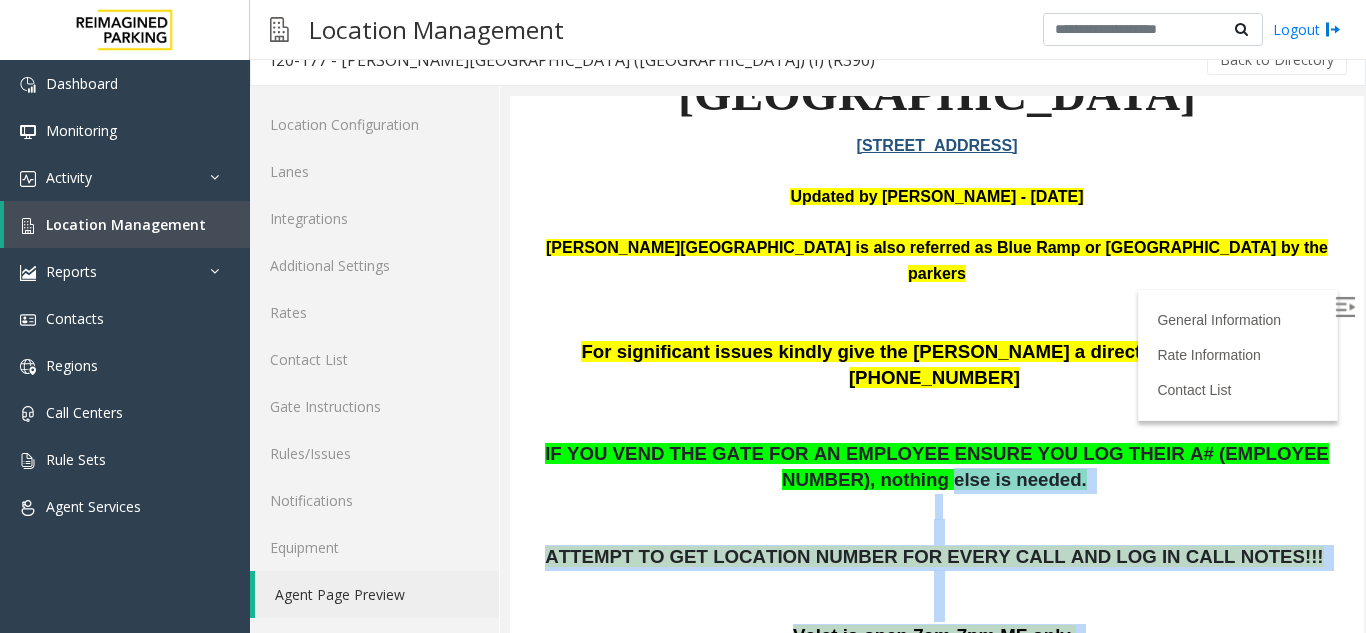 drag, startPoint x: 621, startPoint y: 291, endPoint x: 1315, endPoint y: 323, distance: 694.73737 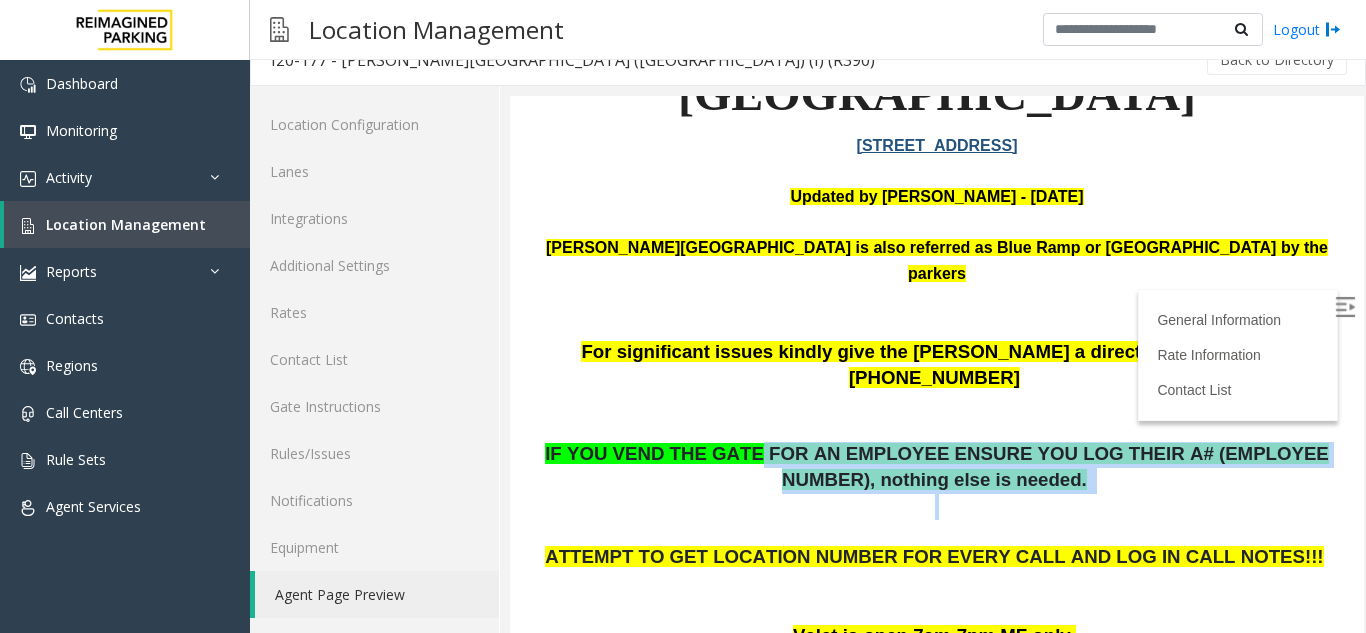 drag, startPoint x: 703, startPoint y: 253, endPoint x: 1216, endPoint y: 304, distance: 515.5289 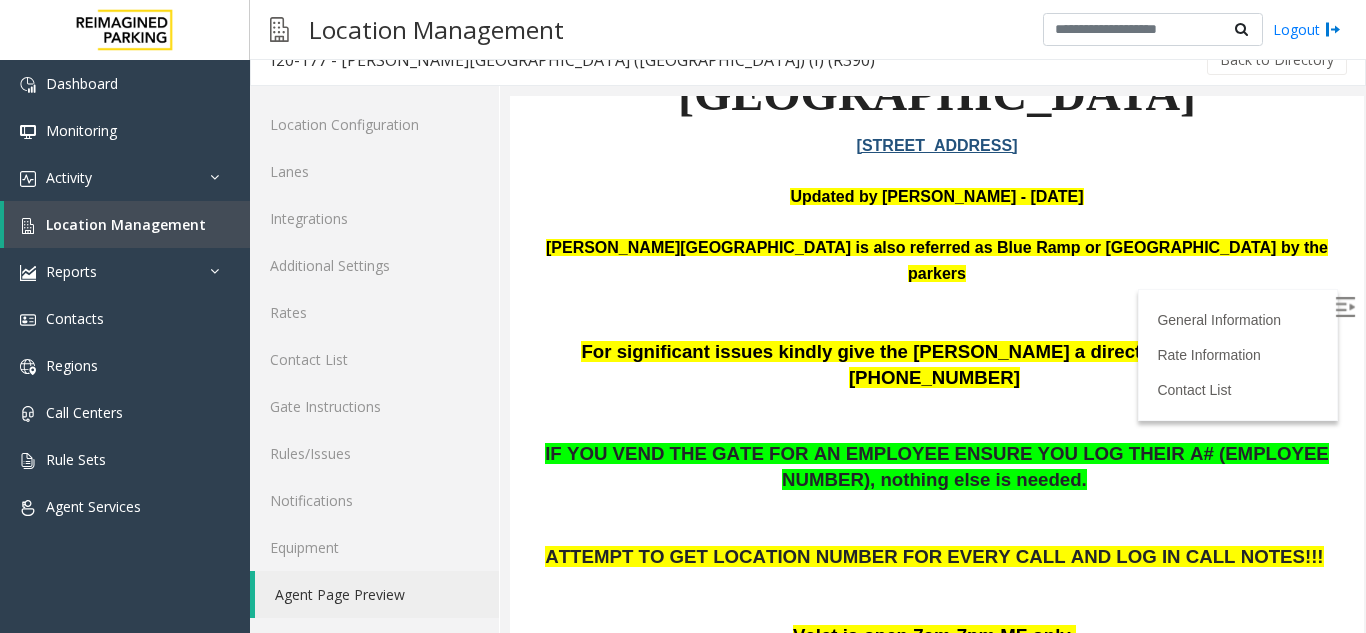 click on "IF YOU VEND THE GATE FOR AN EMPLOYEE ENSURE YOU LOG THEIR A# (EMPLOYEE NUMBER), nothing else is needed ." at bounding box center (937, 467) 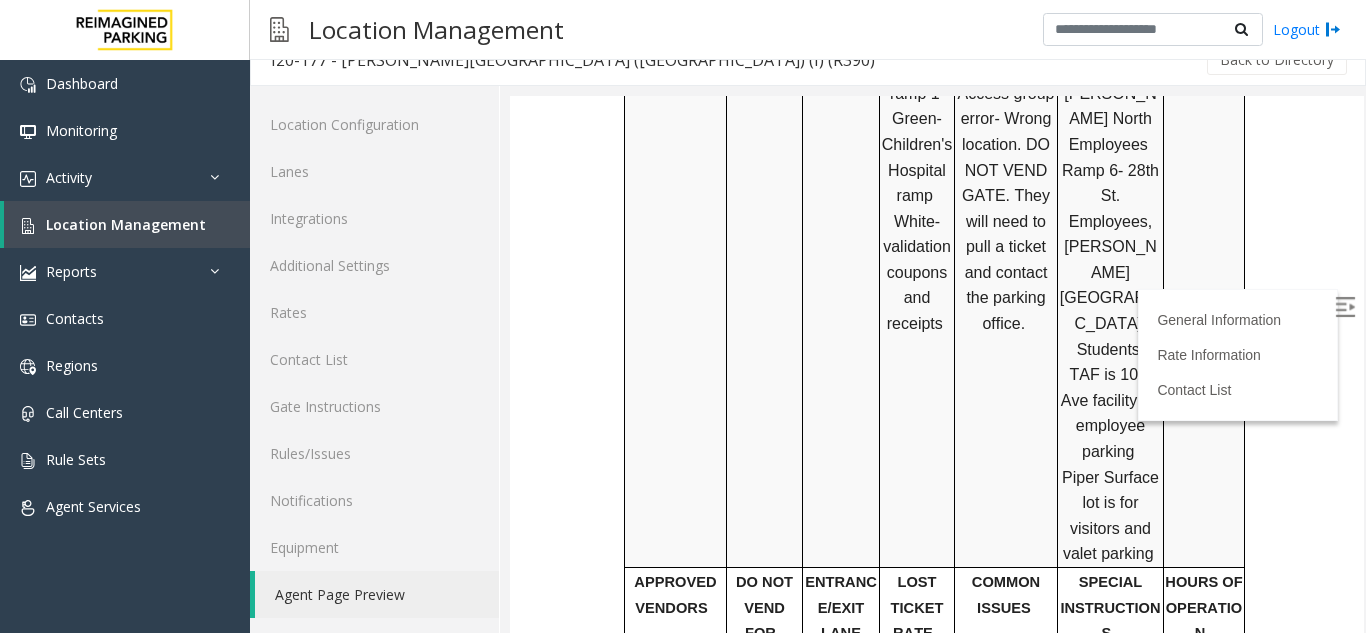 scroll, scrollTop: 2000, scrollLeft: 0, axis: vertical 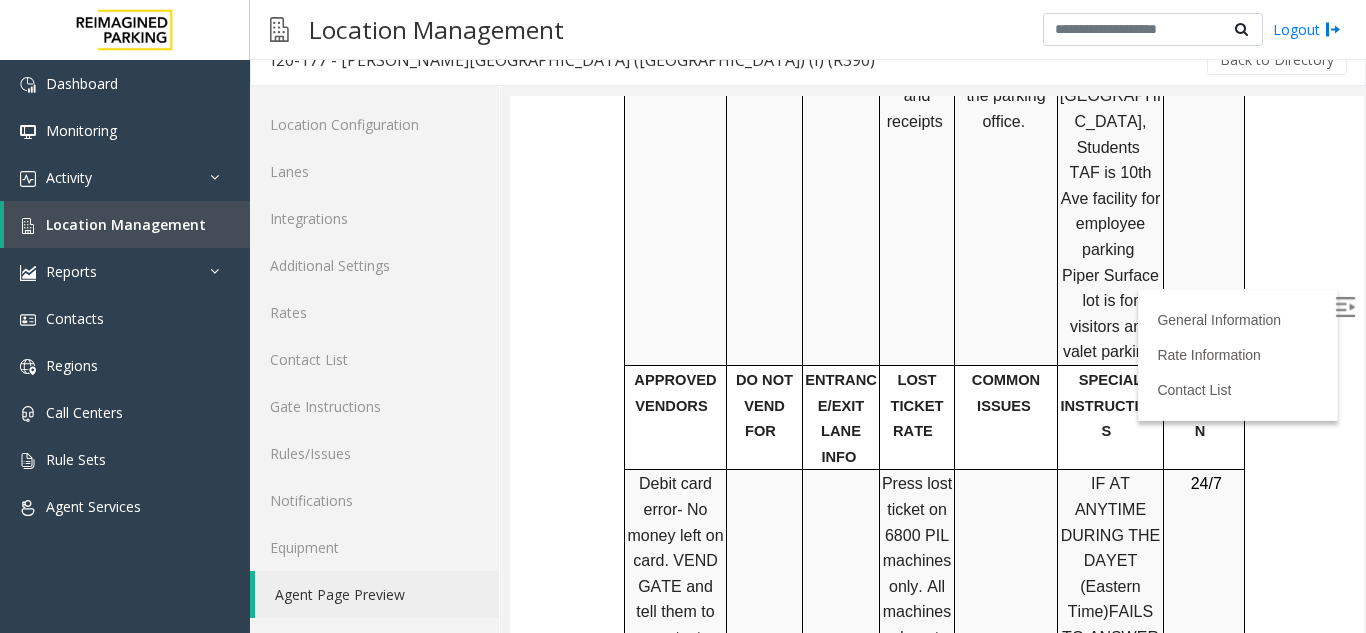 click on "PARCS     SOLAR WINDS   USERNAME   PASSWORD     PARIS   EQUIPMENT   CARD INSERTION   TIBA                    Different versions of Amano equipment throughout garage .   Mag stripes up and to the right   MANDATORY FIELDS     VALIDATIONS     APPROVED VALIDATION LIST     TICKET     MONTHLY CARDS/TENANTS     GARAGE LAYOUT     LOCATION TIME           ER gives coupons for free exits. Customer may have been given a Toke note which is not accepted at main ramp, ER exit only.    Blue-  Blue ramp 26th St. by Mother Baby Center Ramp 2    Cream- 28th St. Ramp 28th and Chicago ramp 6    Salmon- Main ramp 28th on Campus ramp 1    Green-  Children's  Hospital ramp    White- validation coupons and receipts   Antipas back-  card not recognized when entering the ramp, pulled a ticket    Card not found- card not found in system. DO NOT VEND GATE. They need to pull a ticket and contact the parking office.      Ramp 1- Main Visitor Parking" at bounding box center [934, 17] 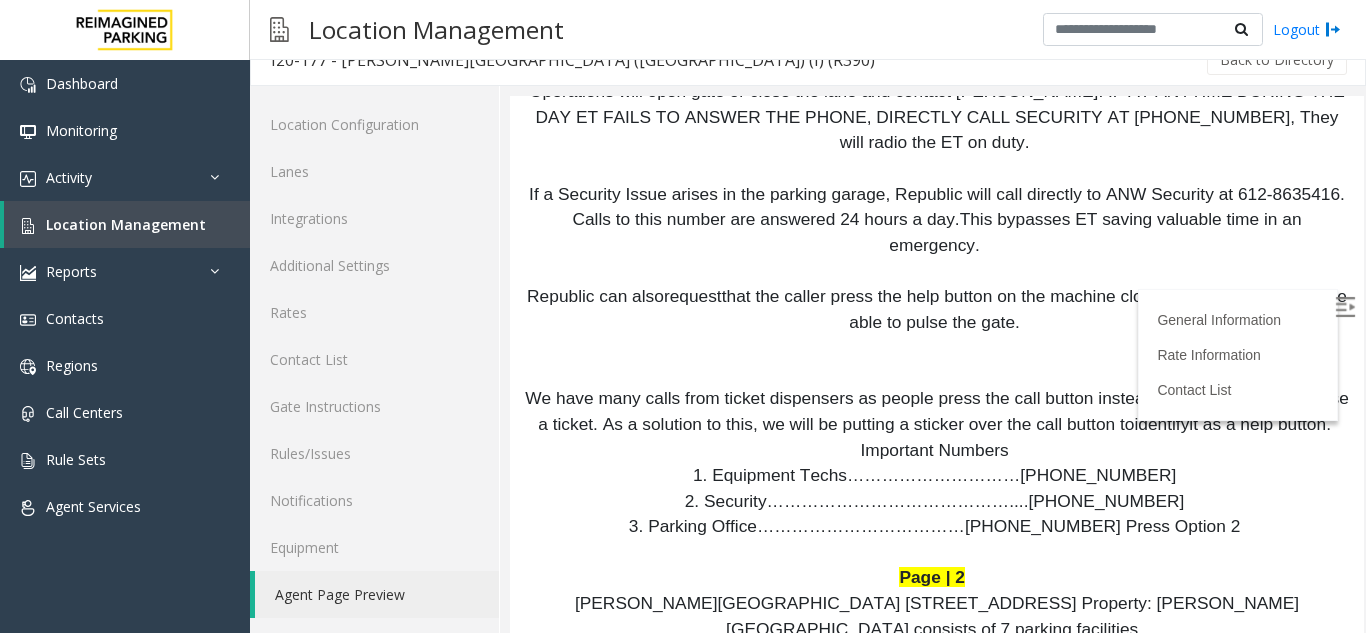 scroll, scrollTop: 3198, scrollLeft: 0, axis: vertical 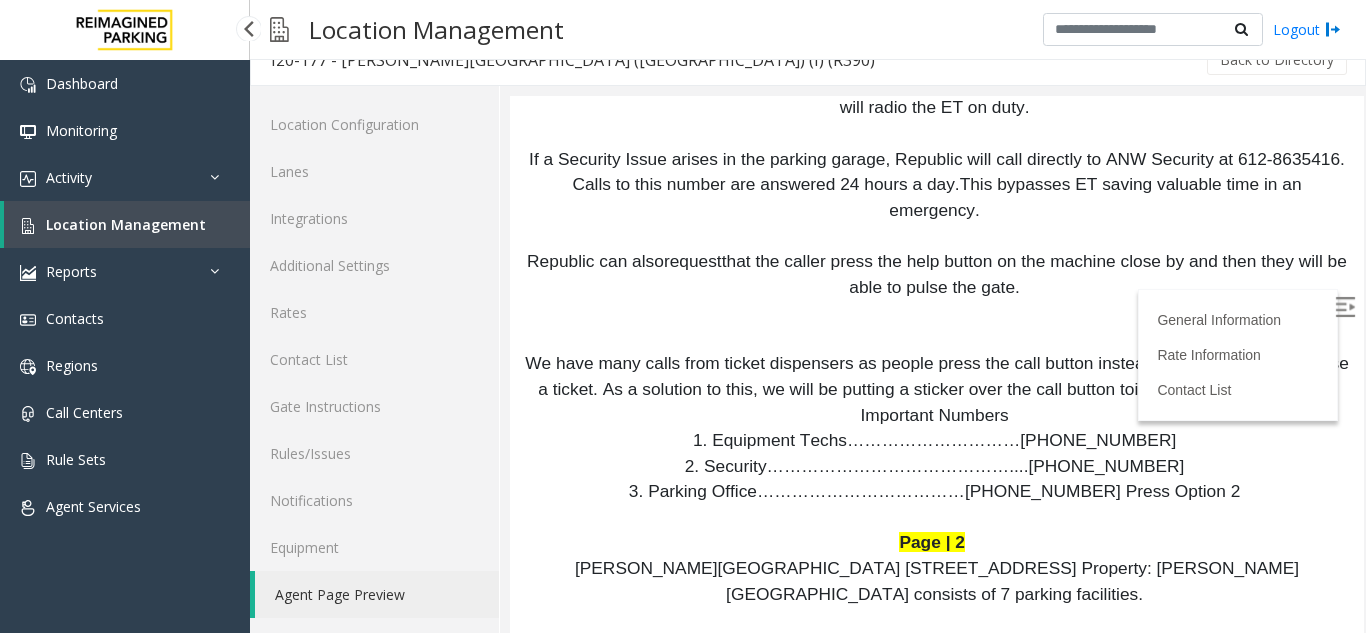 click on "Location Management" at bounding box center [127, 224] 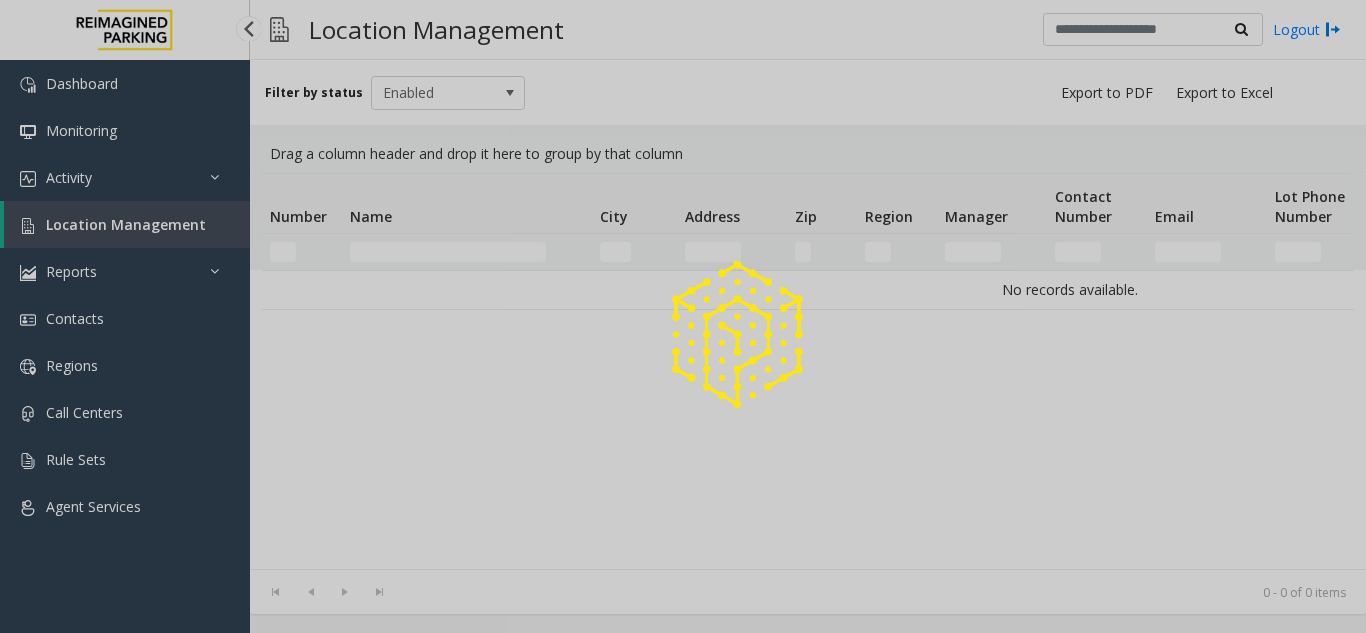 scroll, scrollTop: 0, scrollLeft: 0, axis: both 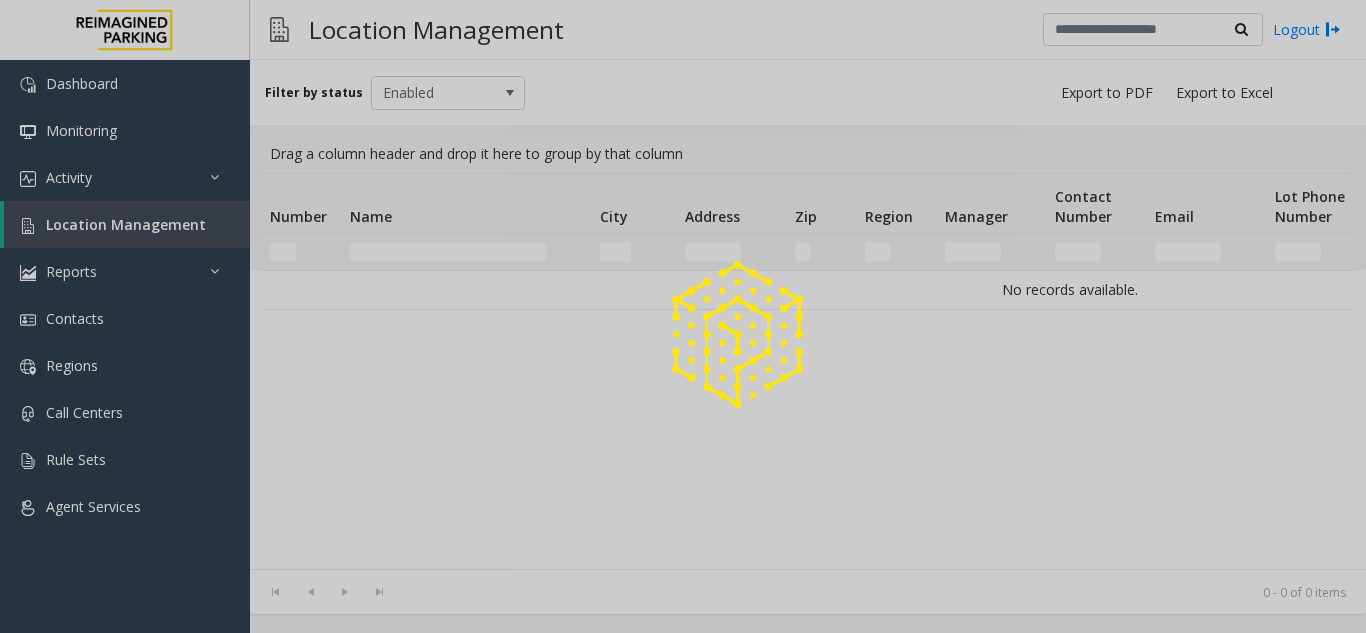 click 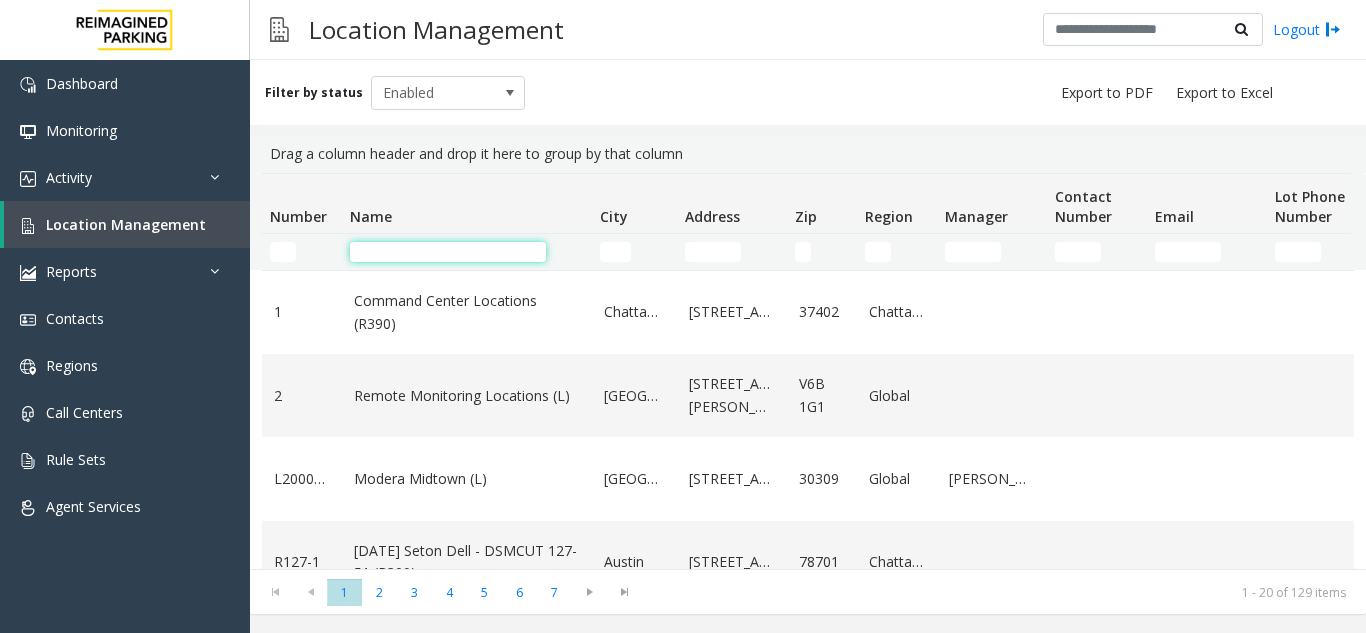 click 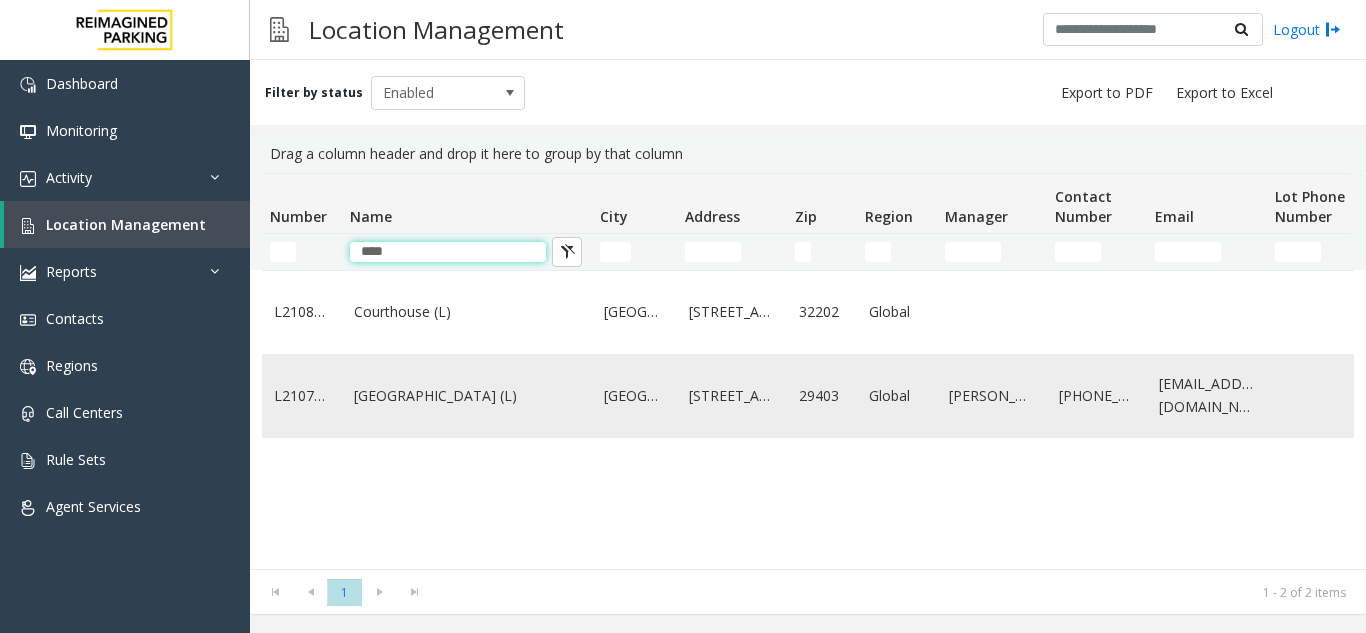 type on "****" 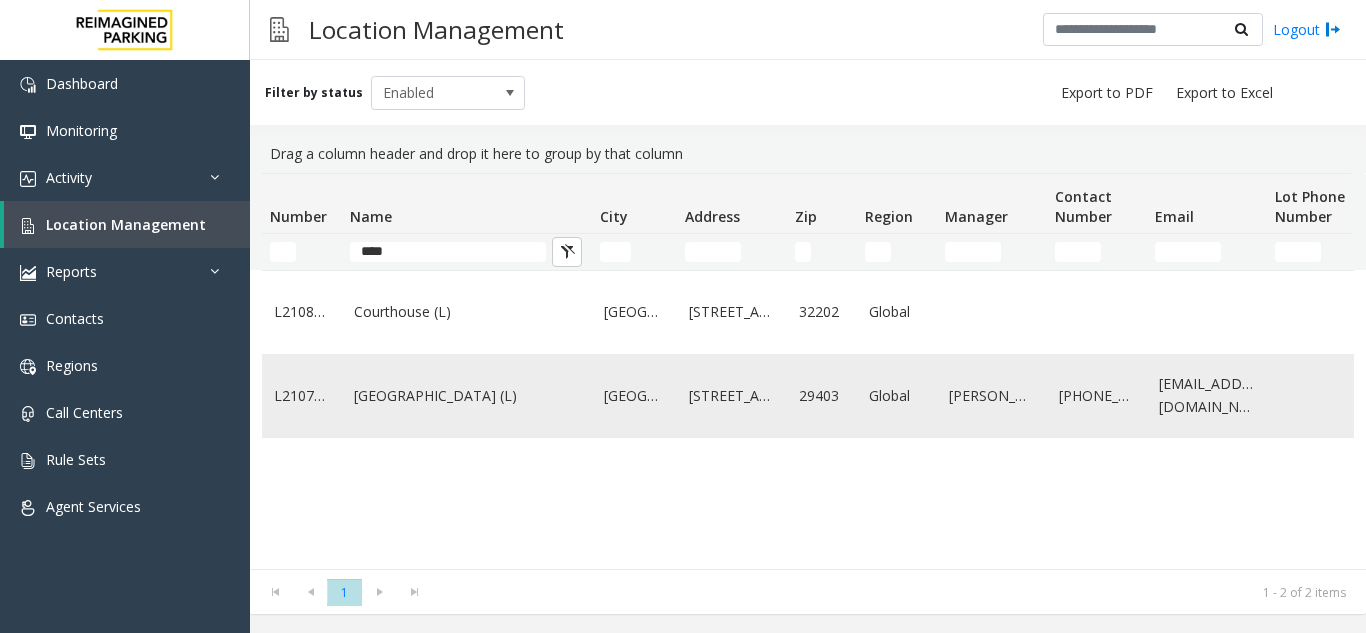 click on "Courier Square (L)" 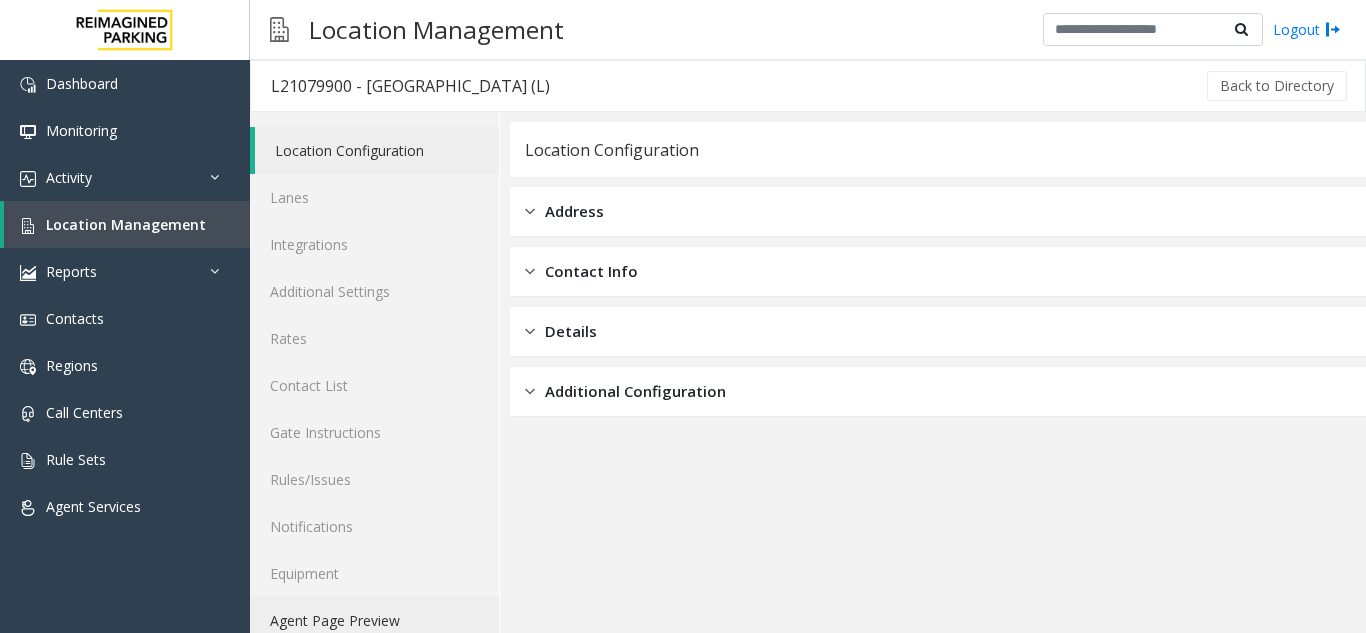 click on "Agent Page Preview" 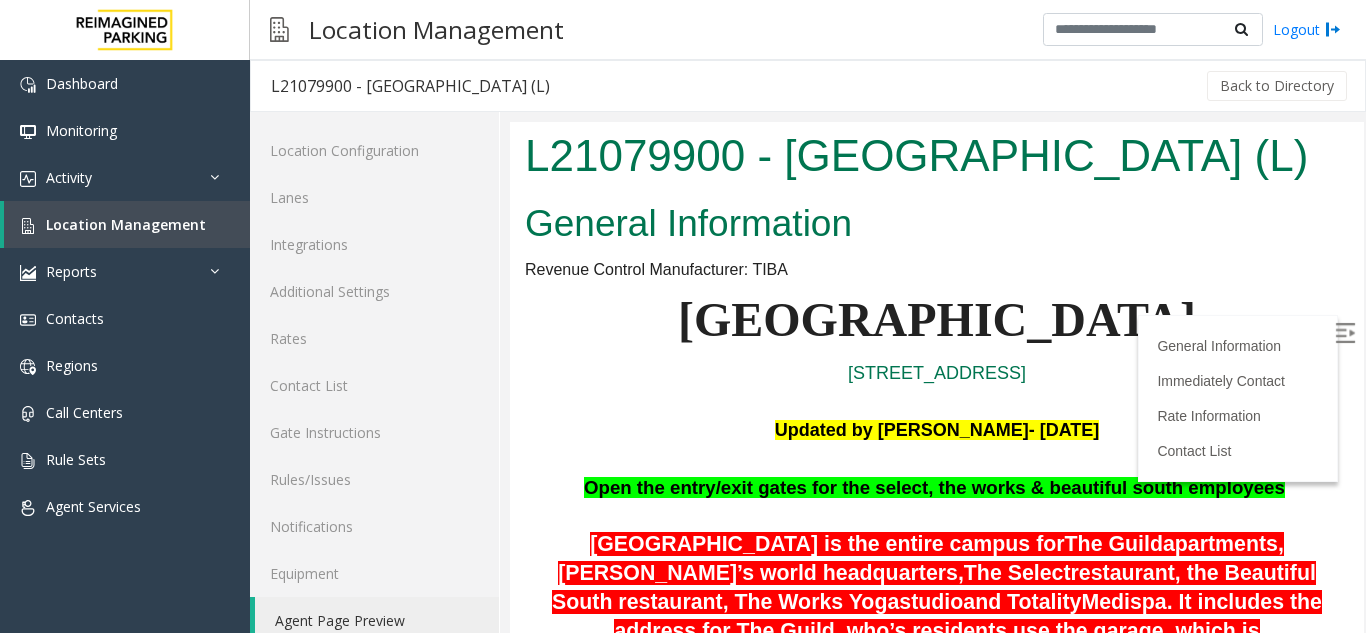 scroll, scrollTop: 0, scrollLeft: 0, axis: both 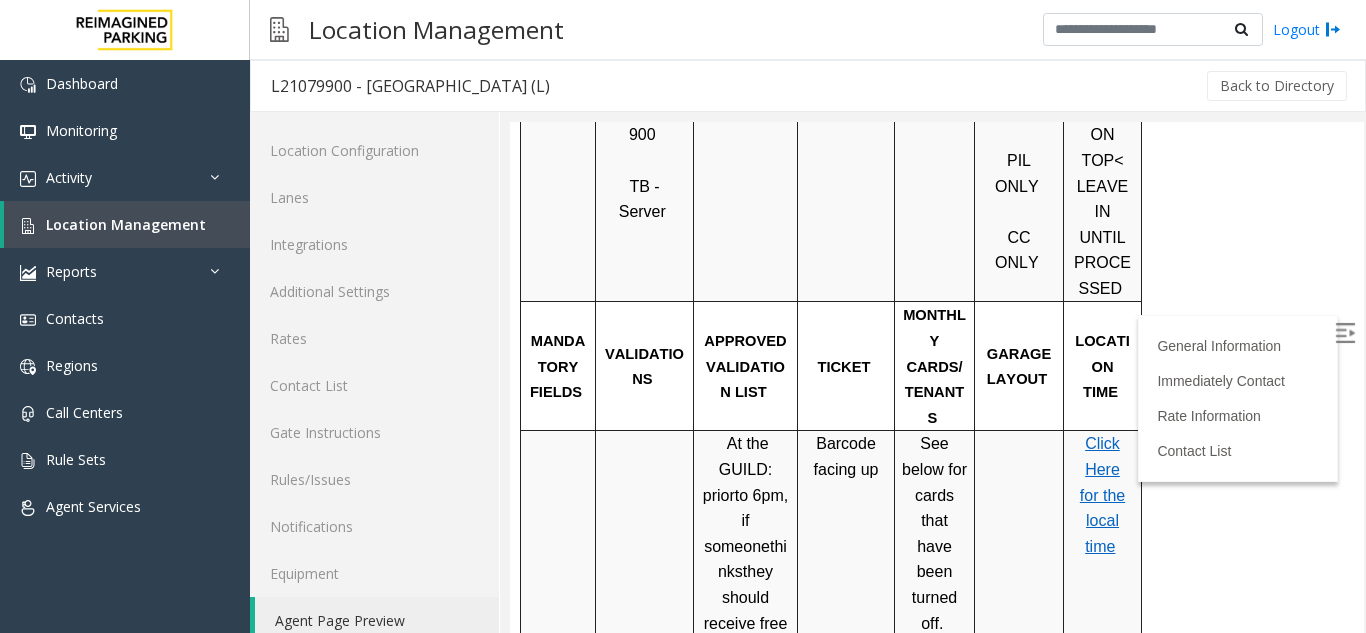 drag, startPoint x: 1348, startPoint y: 356, endPoint x: 1860, endPoint y: 503, distance: 532.6847 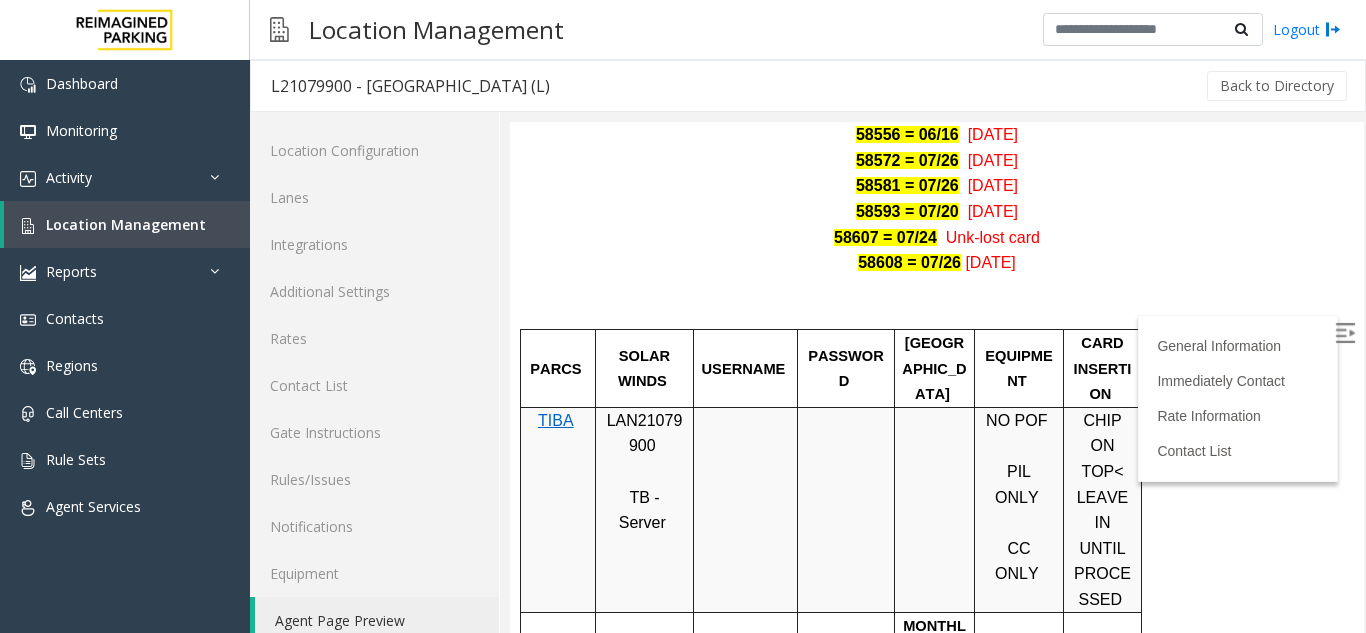 scroll, scrollTop: 1126, scrollLeft: 0, axis: vertical 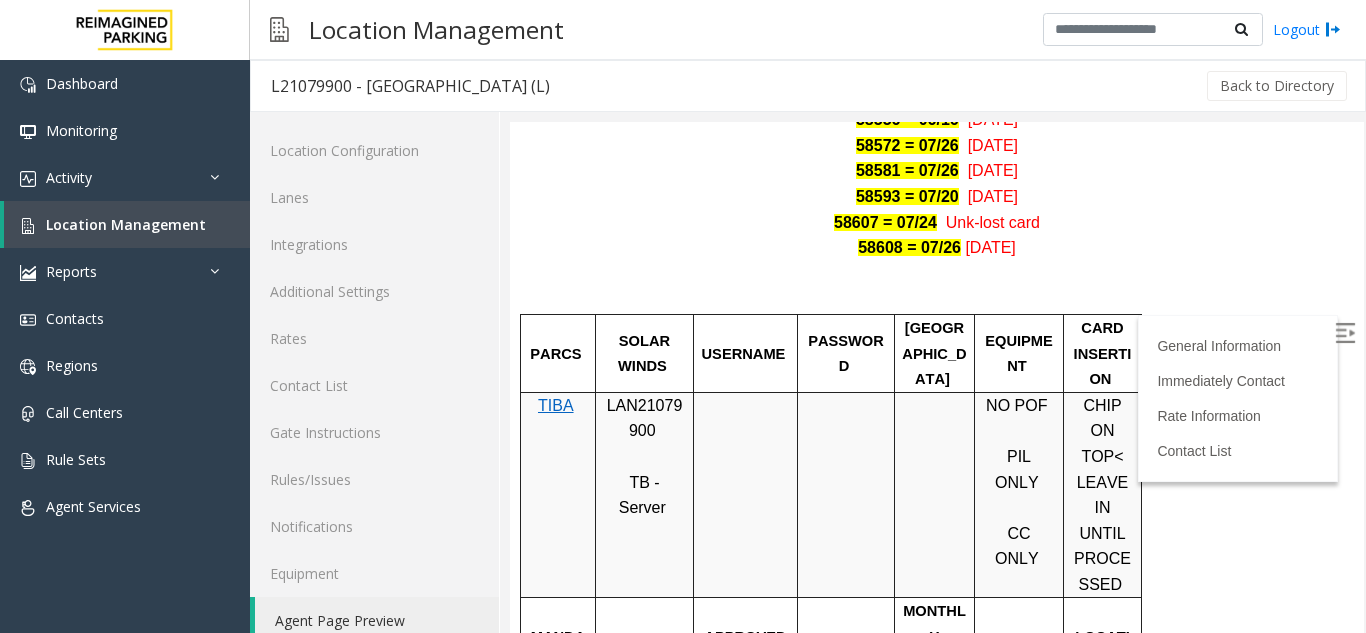 drag, startPoint x: 1342, startPoint y: 382, endPoint x: 1861, endPoint y: 472, distance: 526.74567 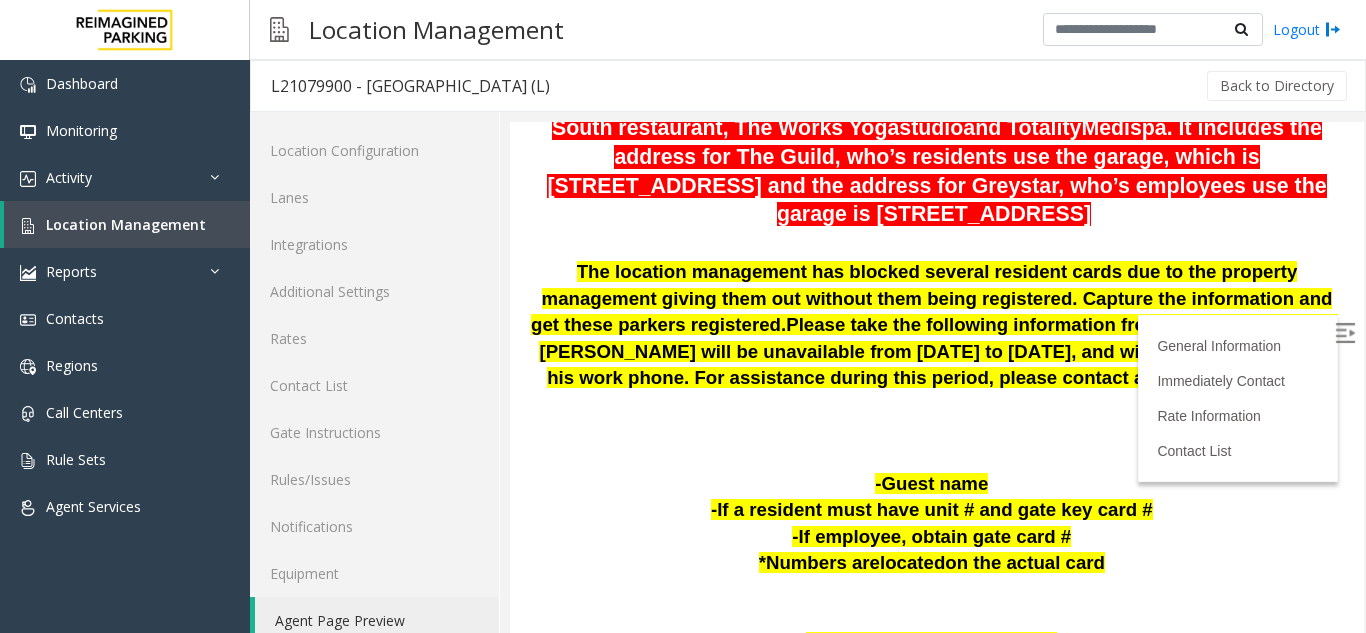 scroll, scrollTop: 459, scrollLeft: 0, axis: vertical 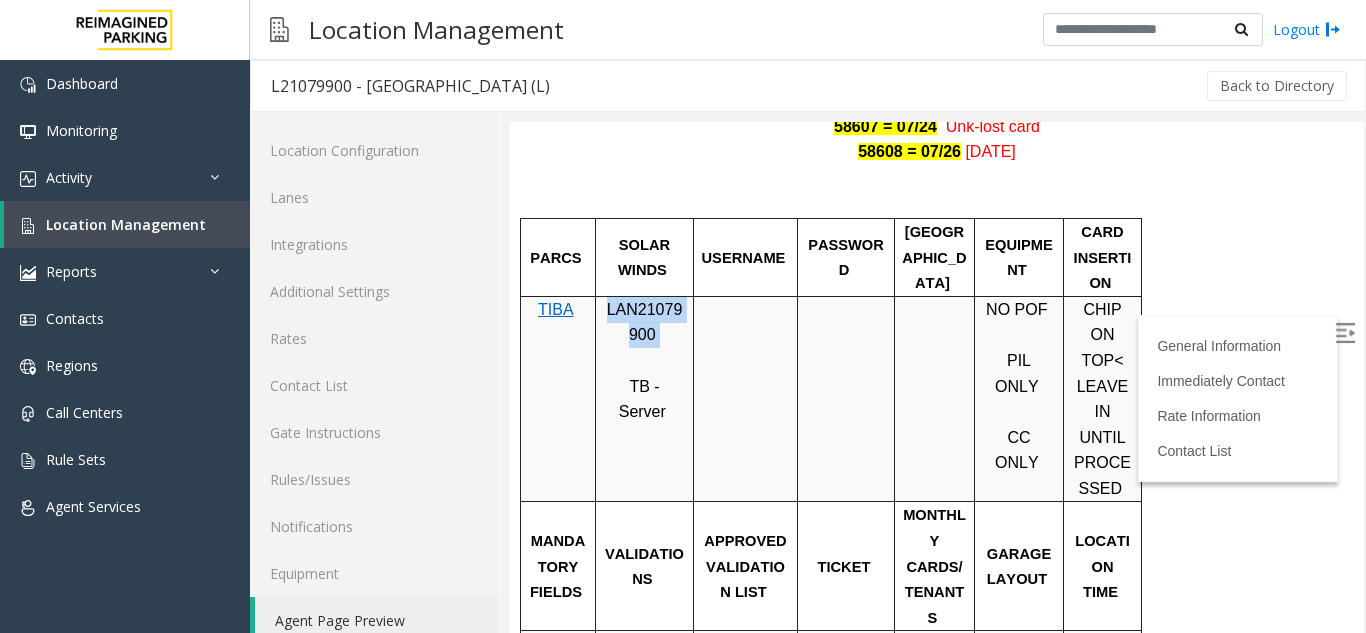 drag, startPoint x: 610, startPoint y: 270, endPoint x: 656, endPoint y: 296, distance: 52.83938 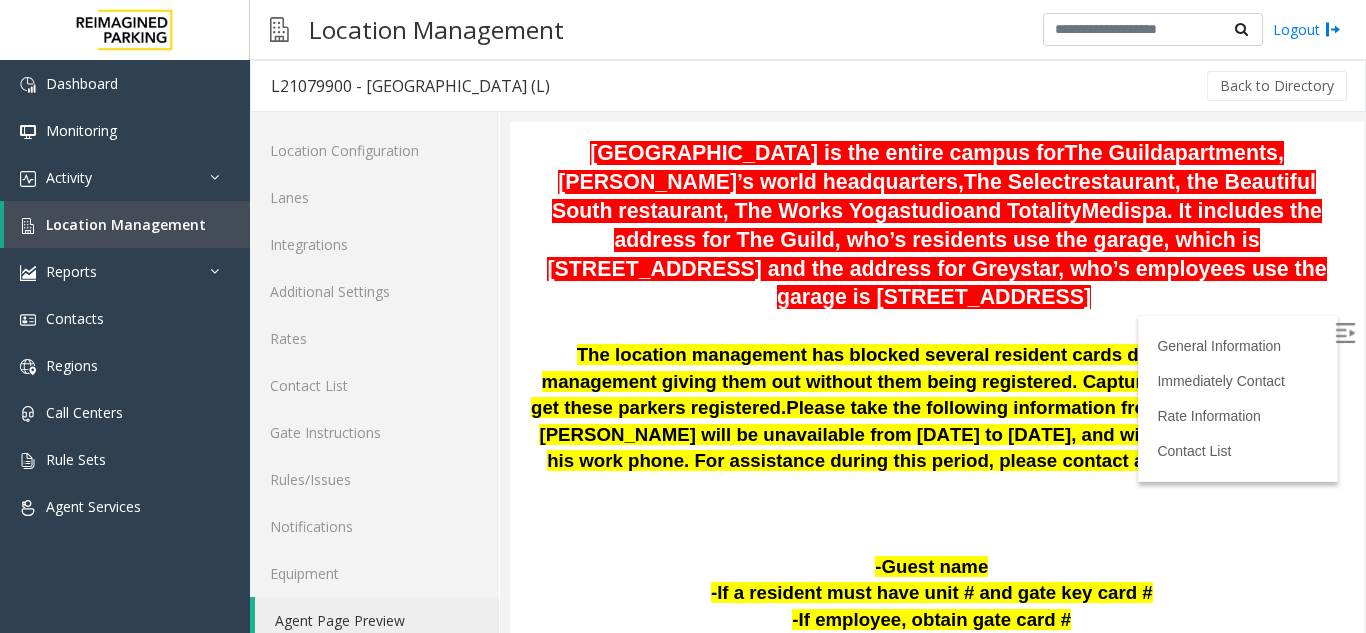 scroll, scrollTop: 522, scrollLeft: 0, axis: vertical 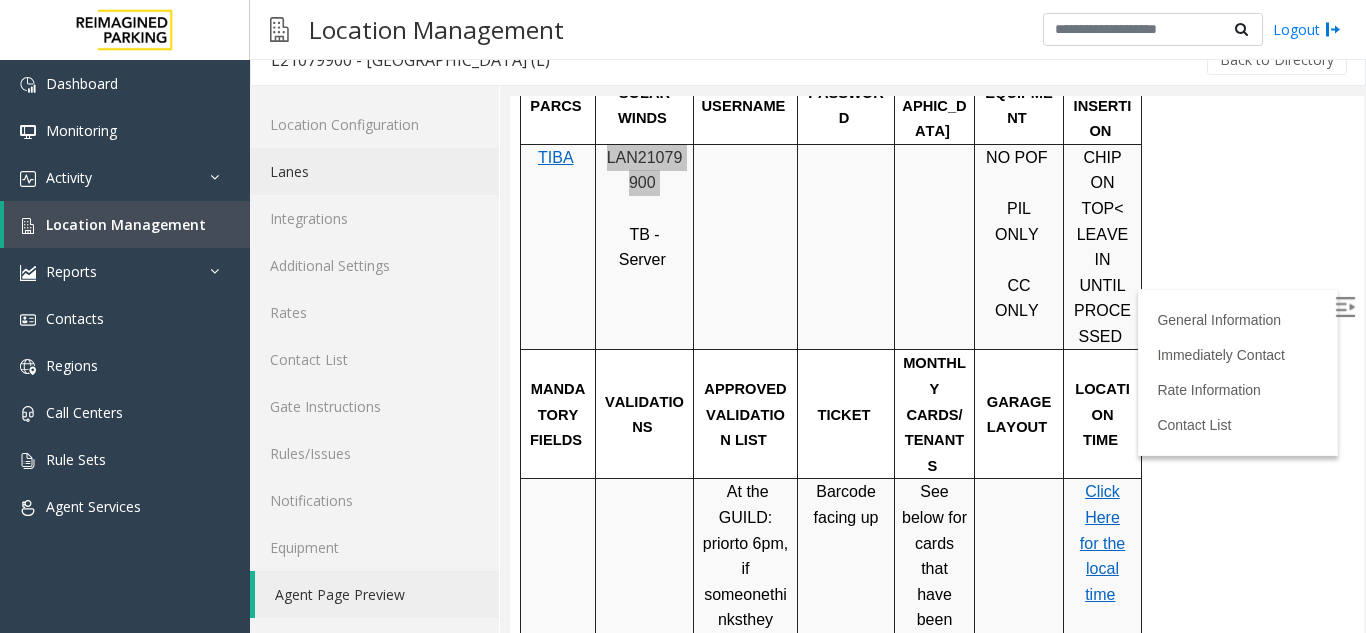 click on "Lanes" 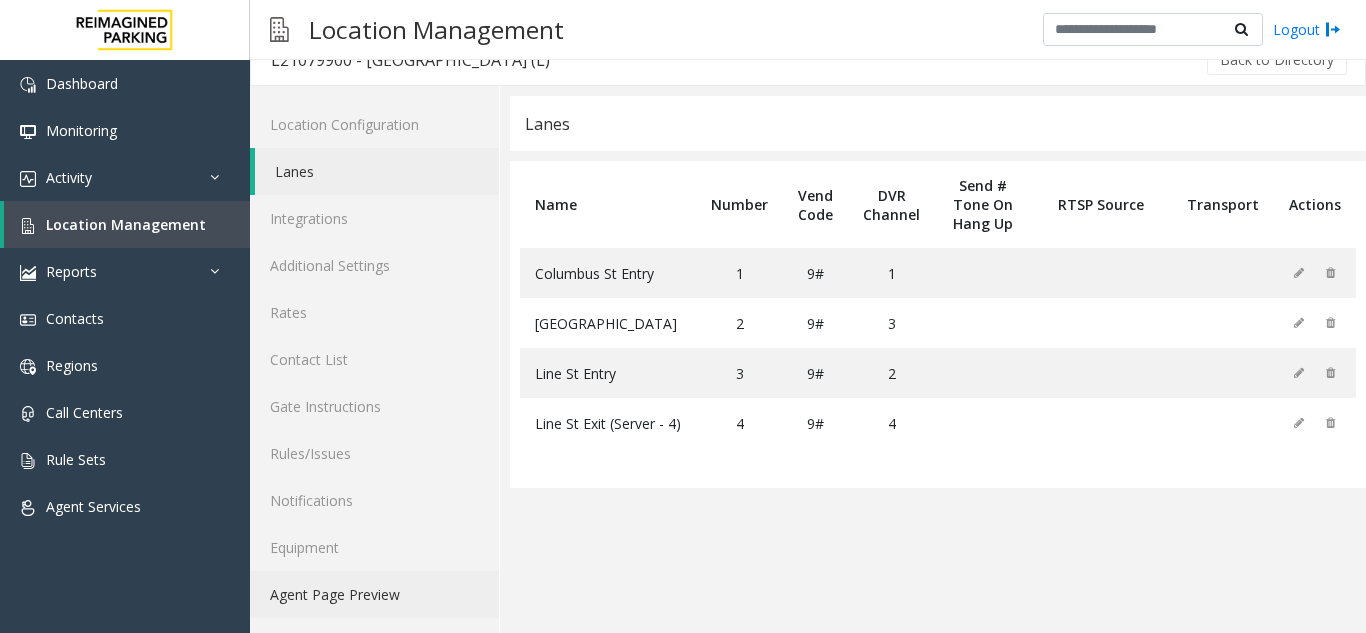 click on "Agent Page Preview" 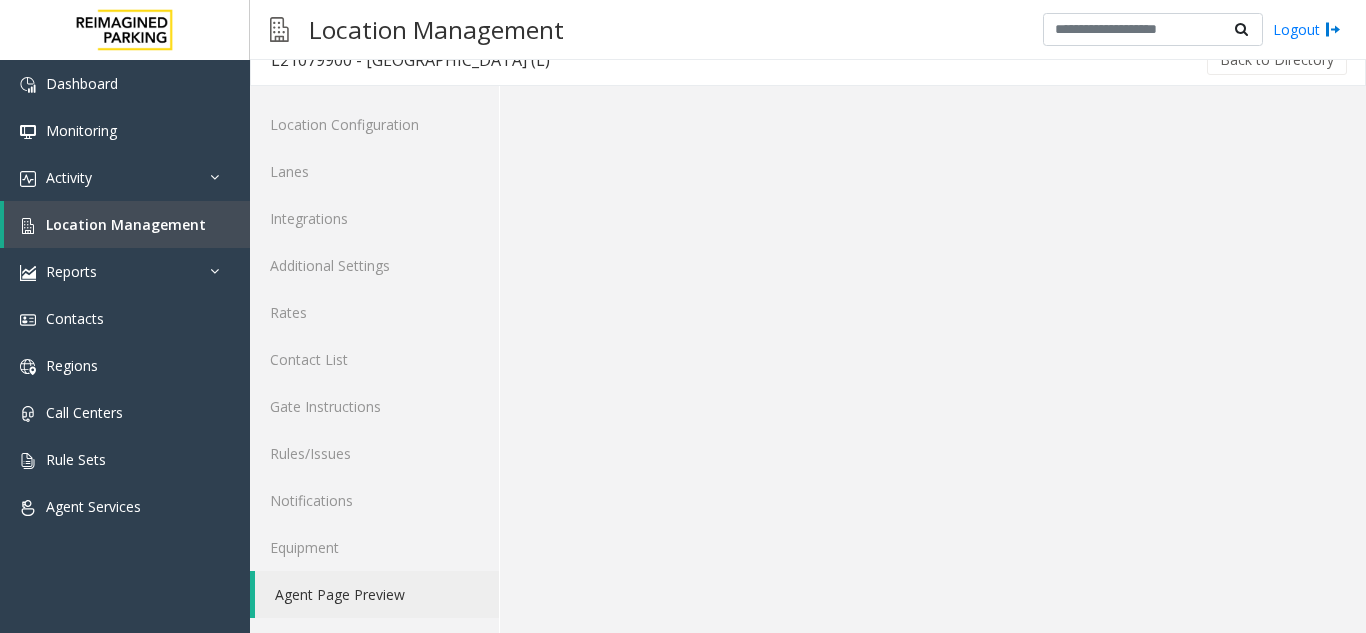 scroll, scrollTop: 0, scrollLeft: 0, axis: both 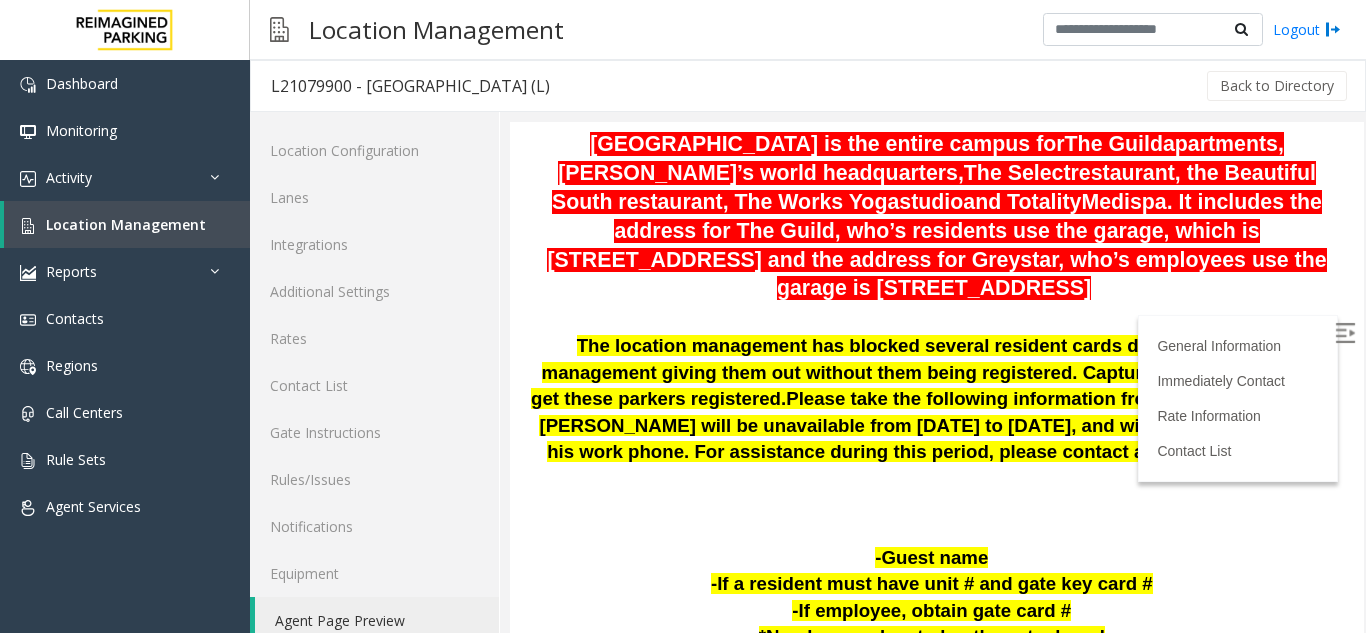 click at bounding box center (1345, 333) 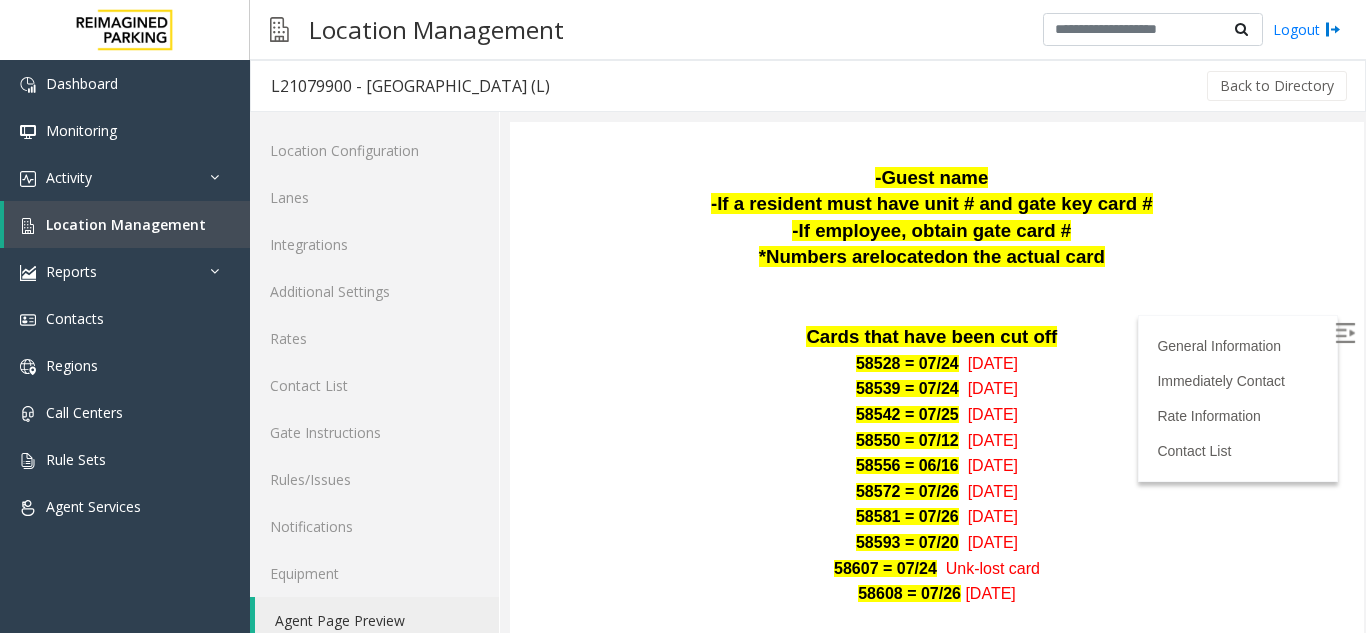 scroll, scrollTop: 900, scrollLeft: 0, axis: vertical 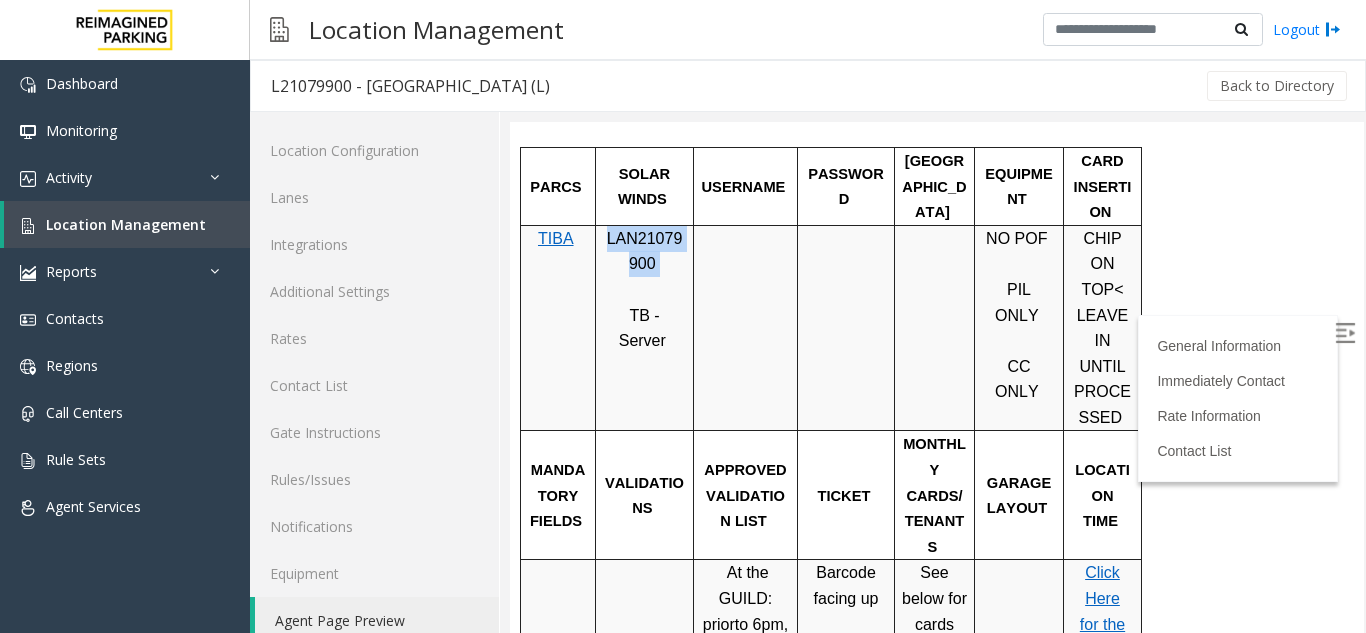 drag, startPoint x: 603, startPoint y: 198, endPoint x: 678, endPoint y: 223, distance: 79.05694 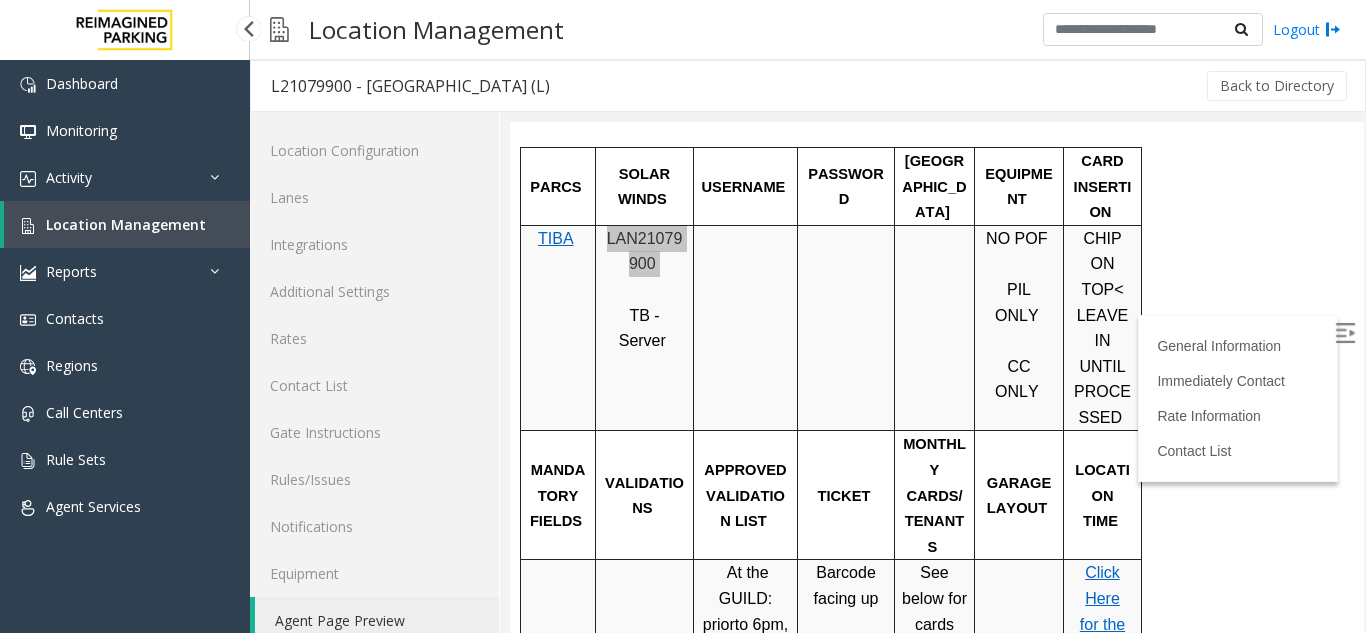 click on "Location Management" at bounding box center (126, 224) 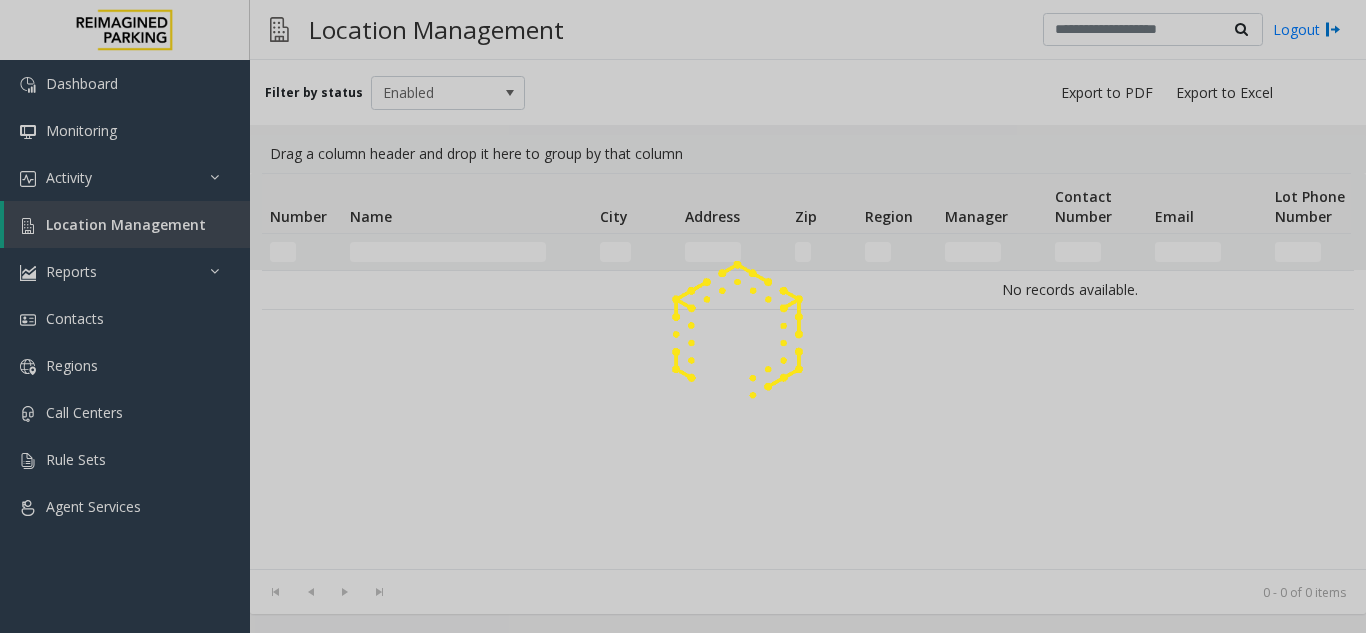 click 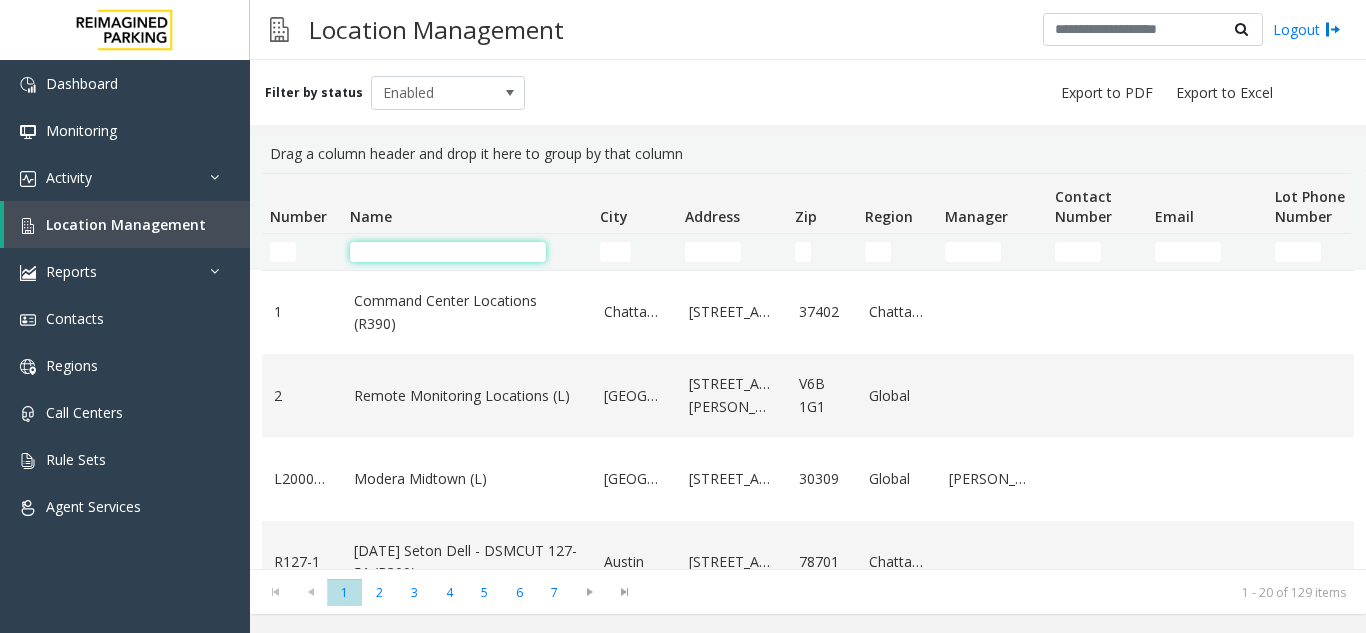 click 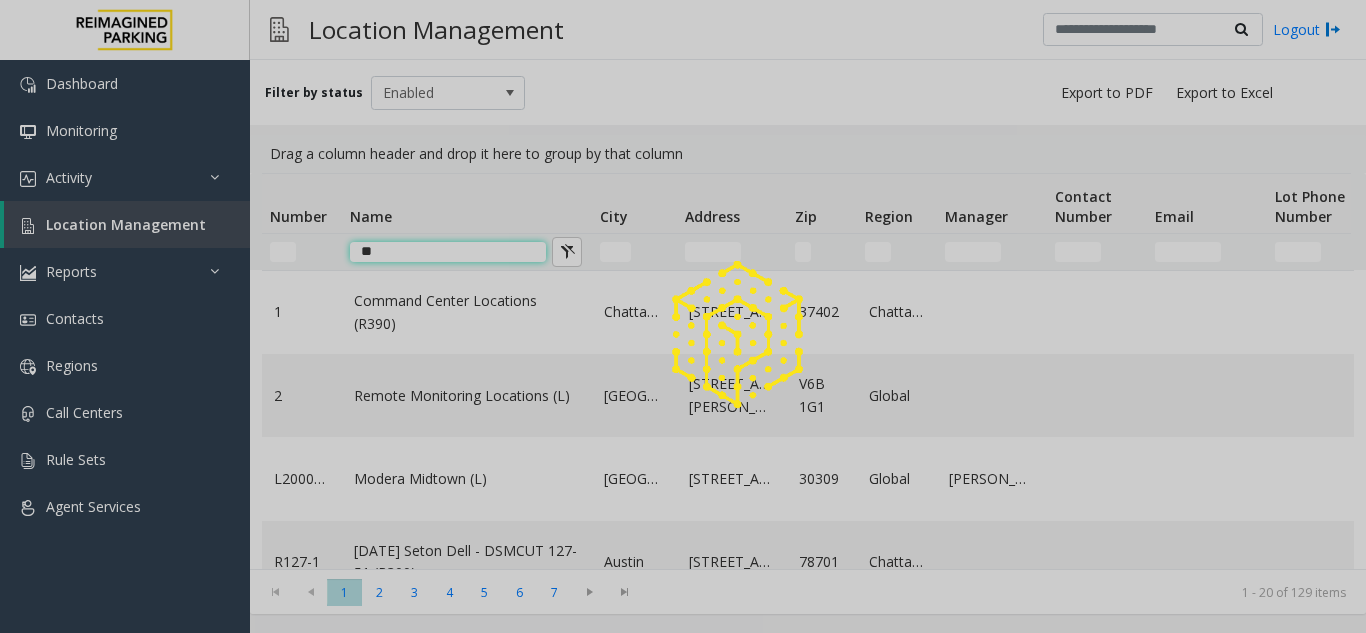 type on "*" 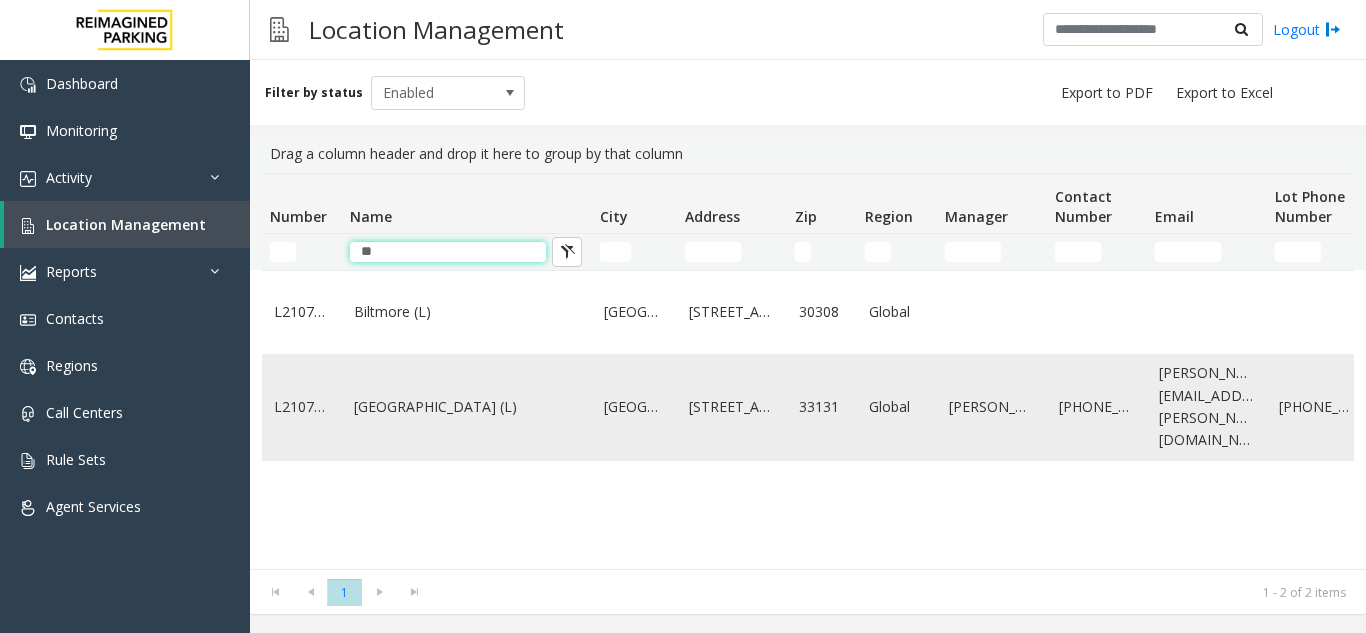 type on "**" 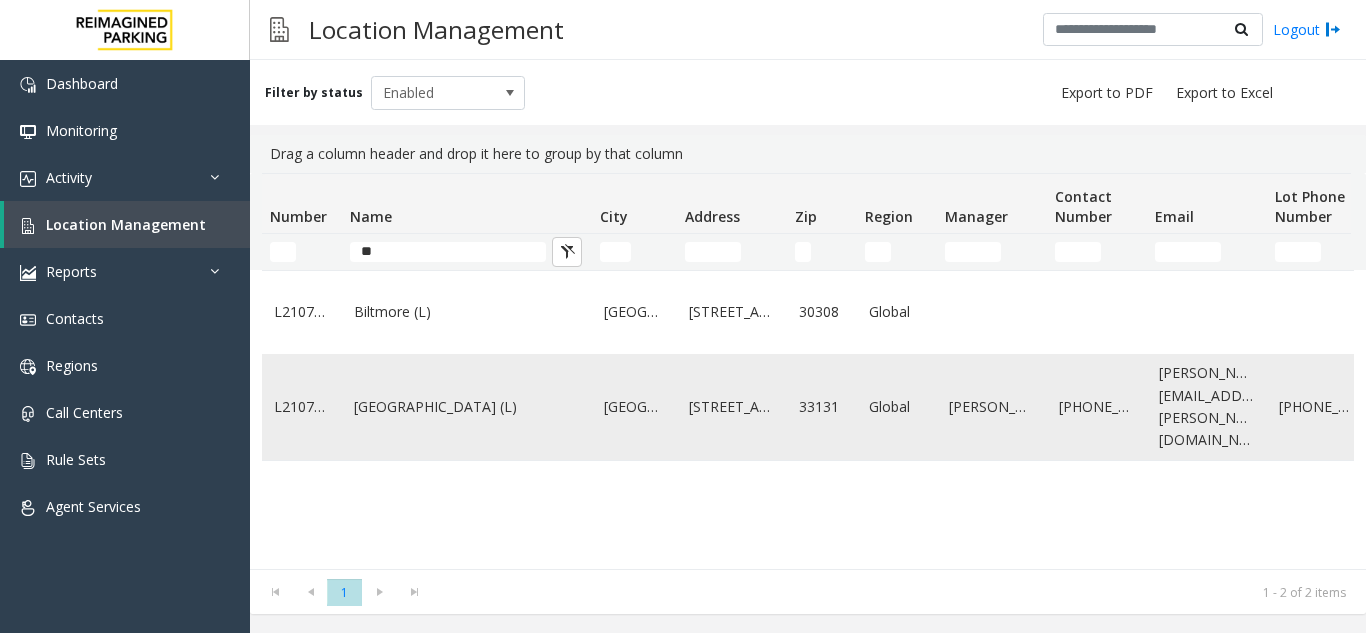 click on "One Biscayne Tower (L)" 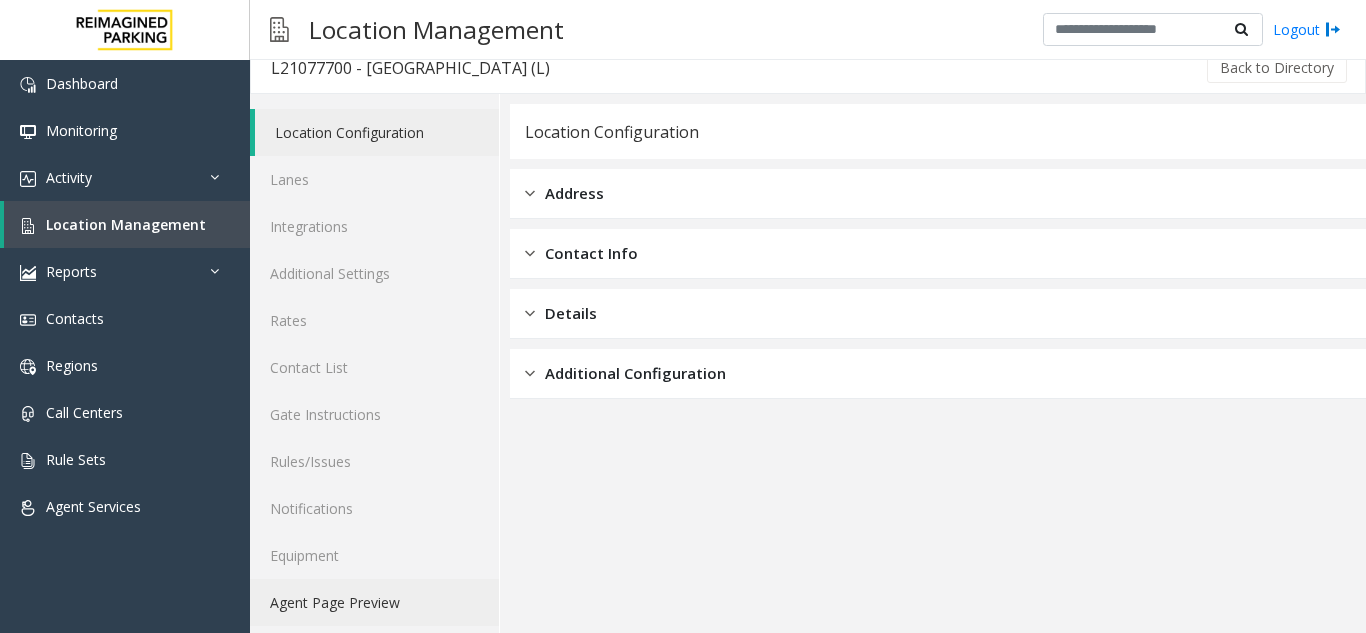 scroll, scrollTop: 26, scrollLeft: 0, axis: vertical 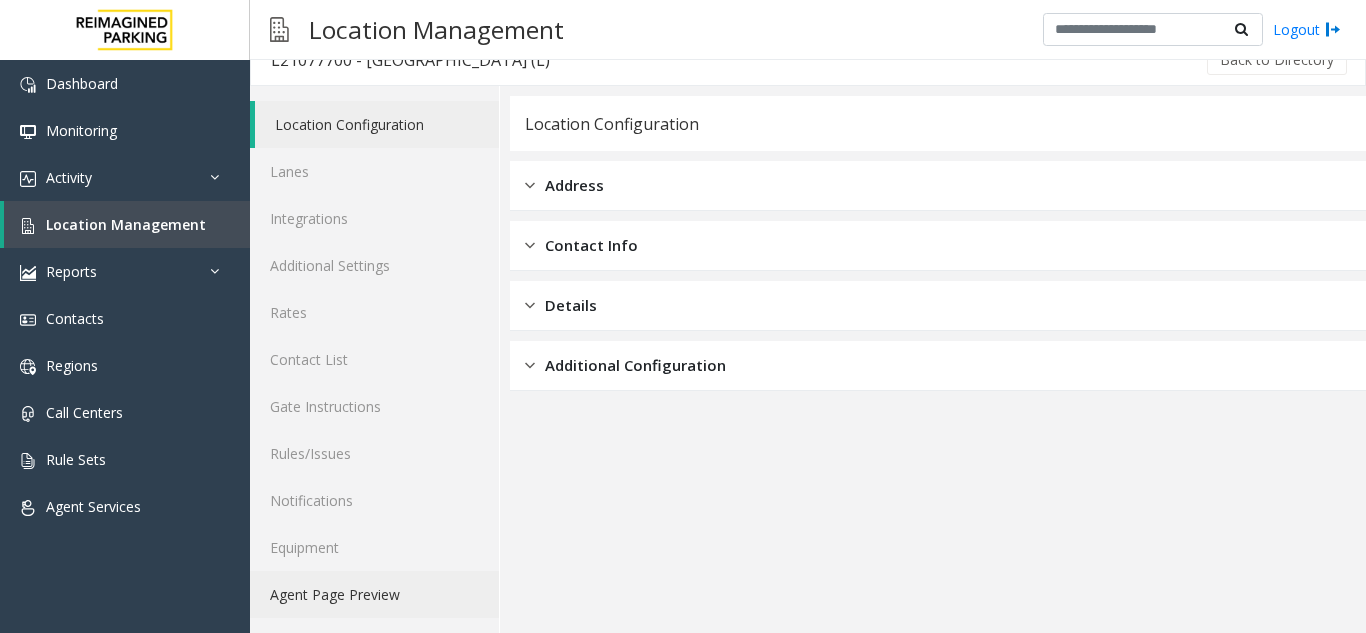 click on "Agent Page Preview" 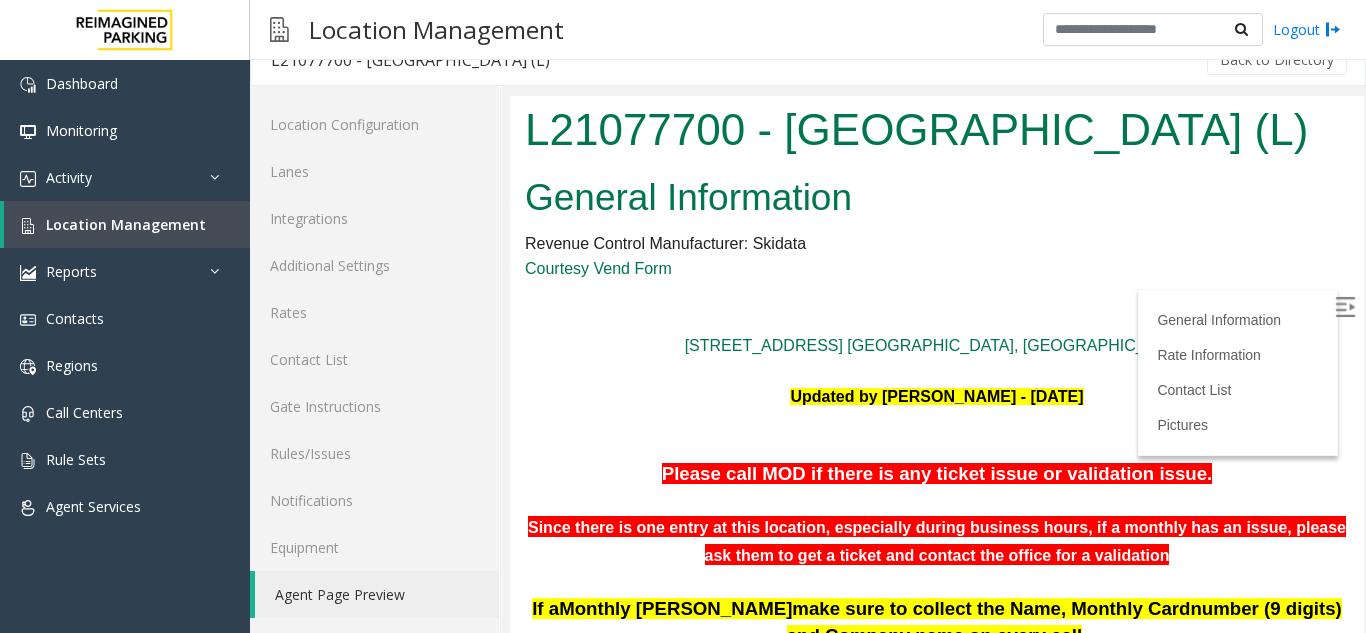 scroll, scrollTop: 300, scrollLeft: 0, axis: vertical 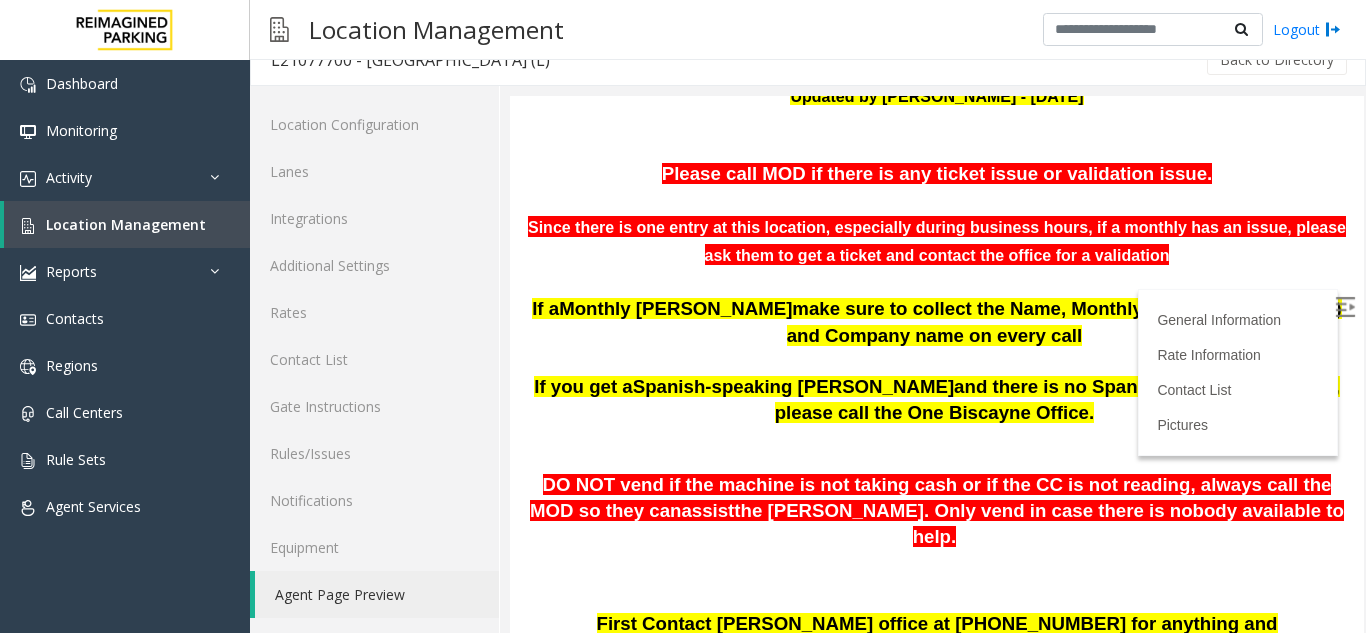 click at bounding box center (1345, 307) 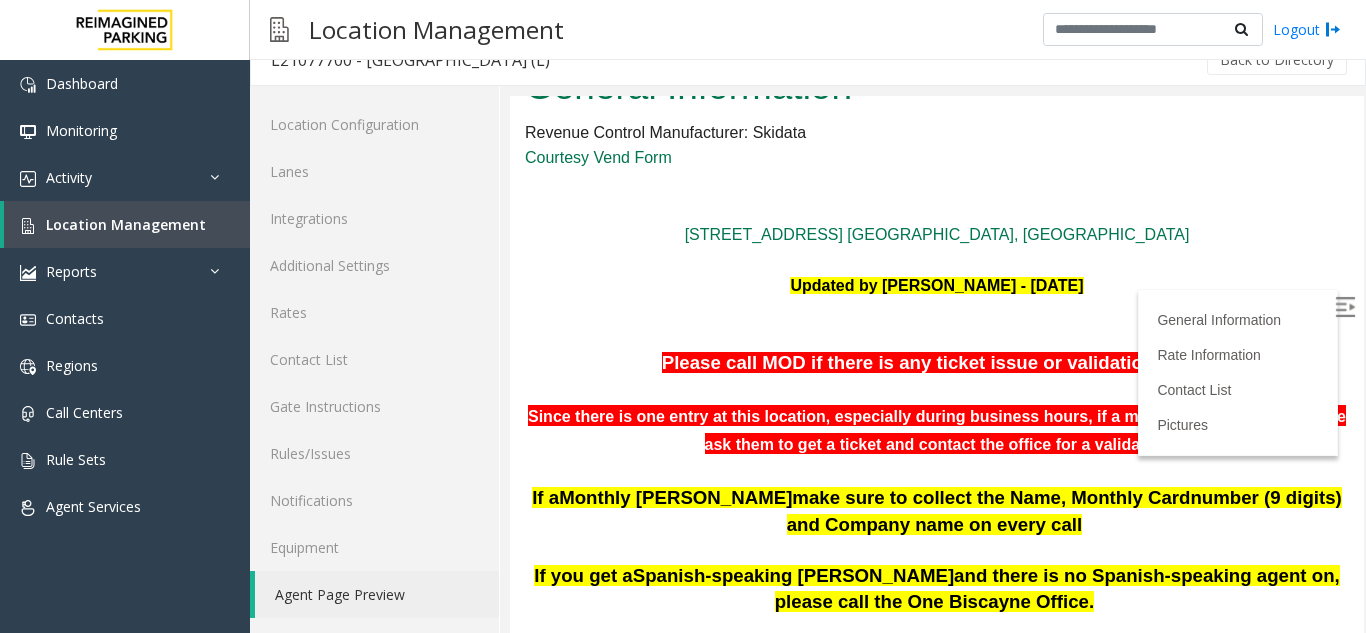 scroll, scrollTop: 0, scrollLeft: 0, axis: both 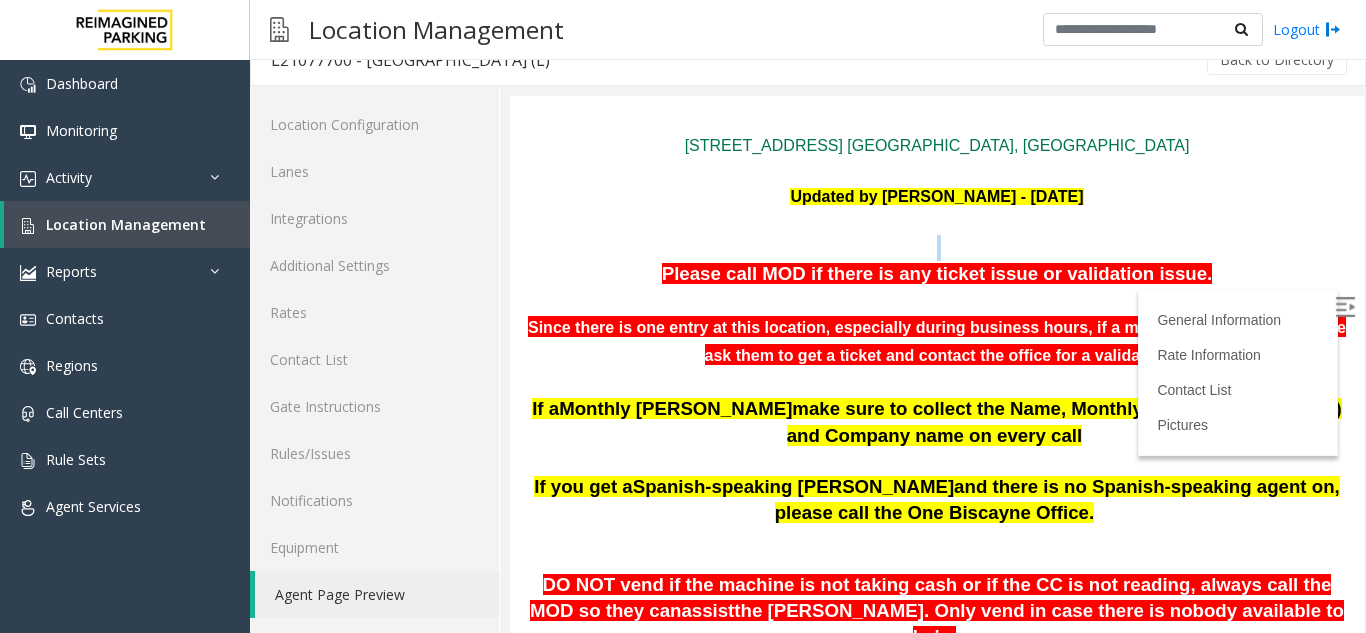 drag, startPoint x: 687, startPoint y: 265, endPoint x: 1171, endPoint y: 256, distance: 484.08368 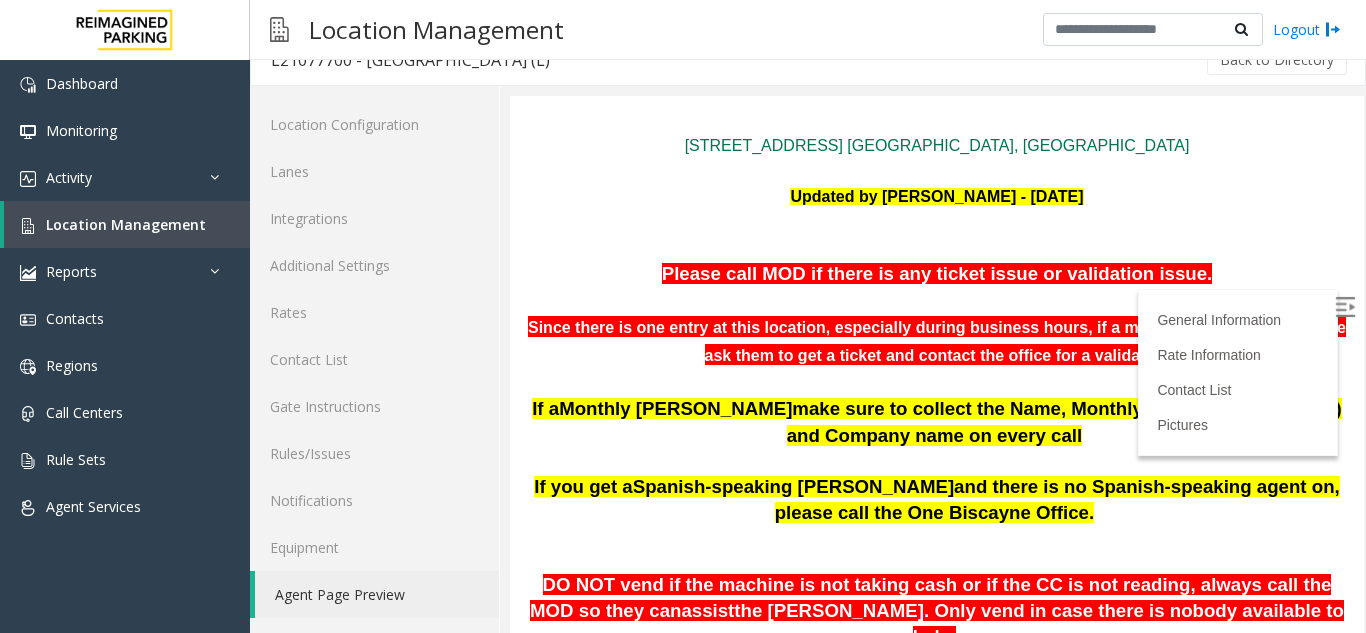 click on "Please call MOD if there is any ticket issue or validation issue." at bounding box center [937, 274] 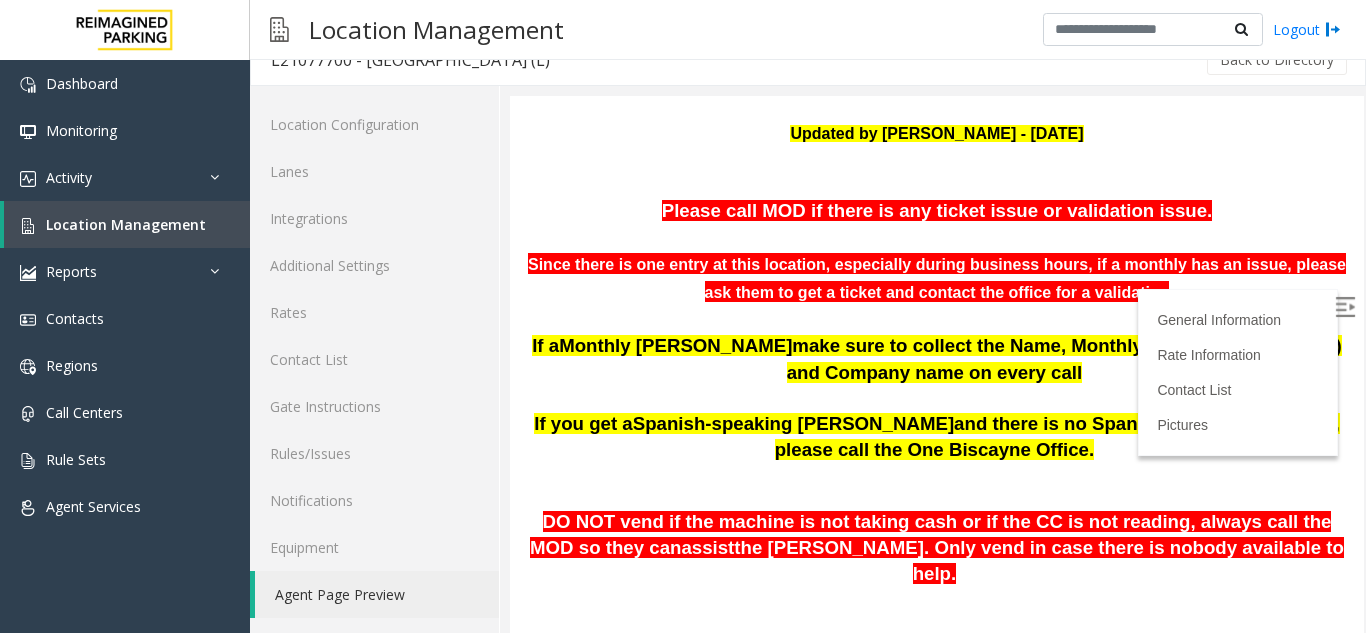 scroll, scrollTop: 274, scrollLeft: 0, axis: vertical 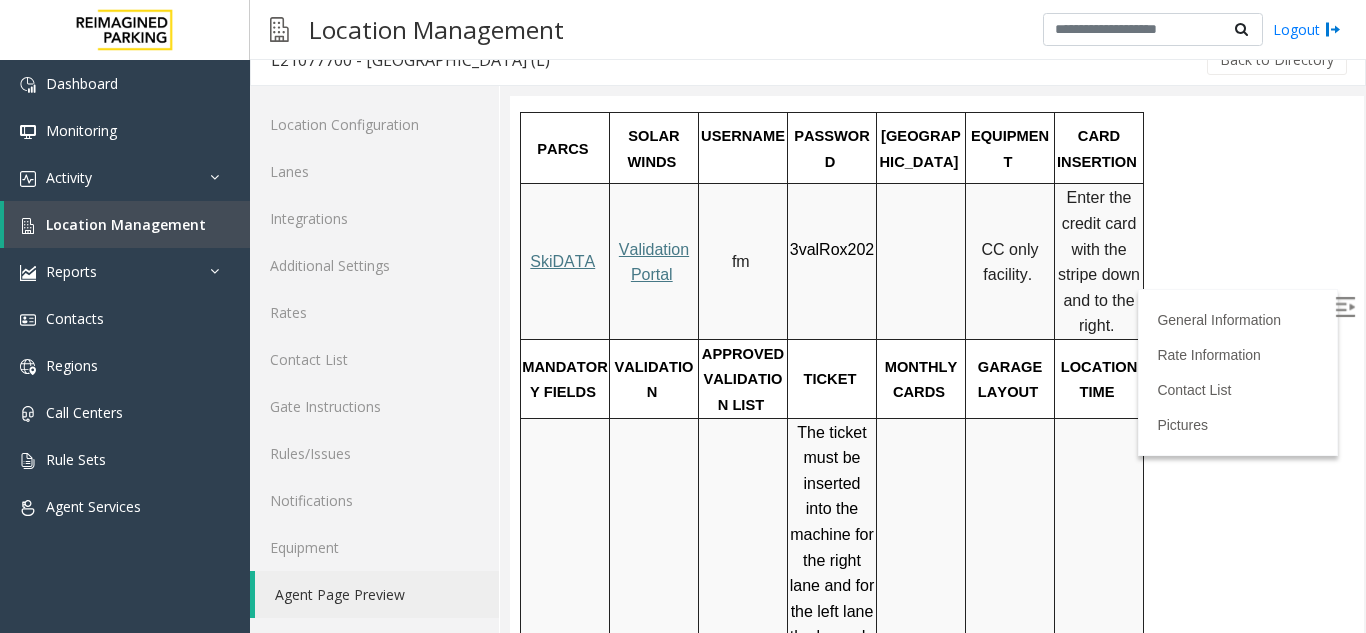 click at bounding box center (1345, 307) 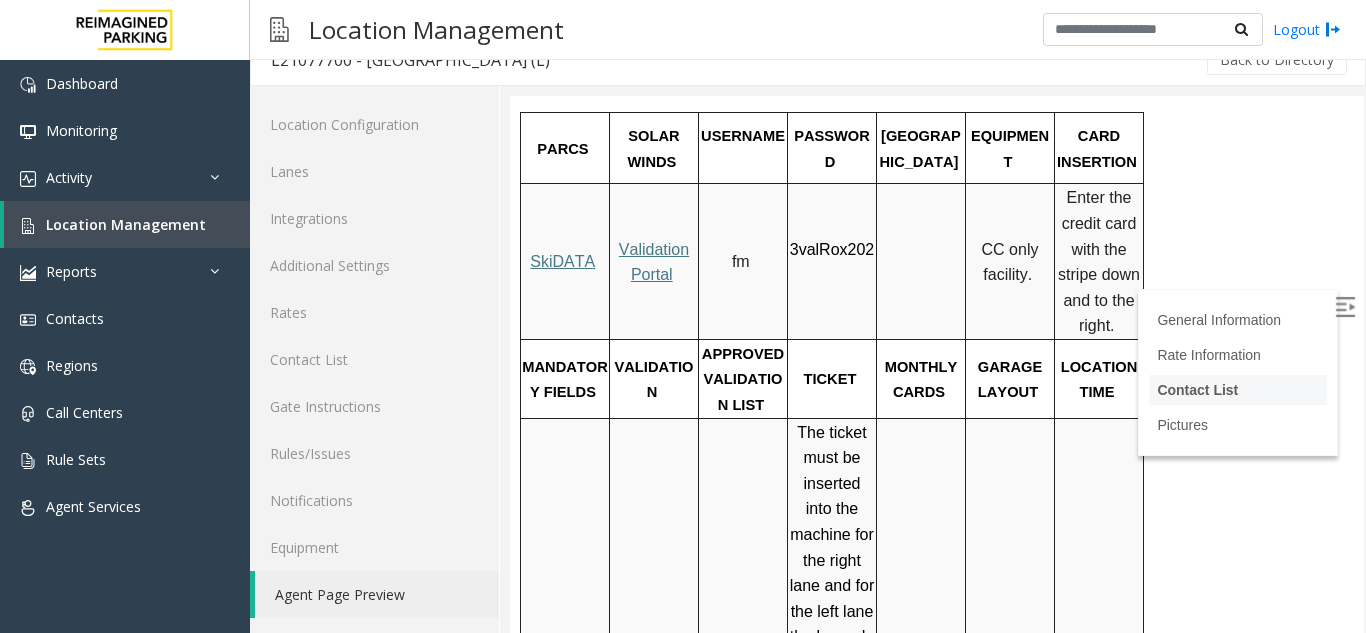 click on "Contact List" at bounding box center (1238, 390) 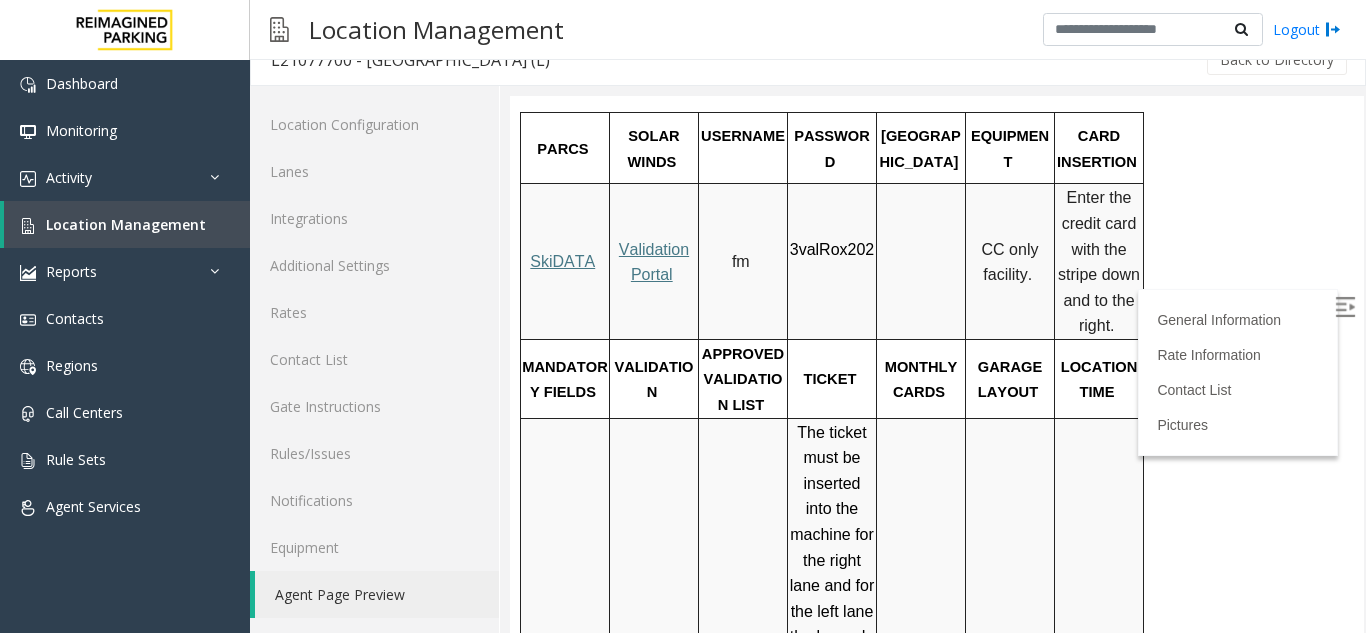 click at bounding box center [1345, 307] 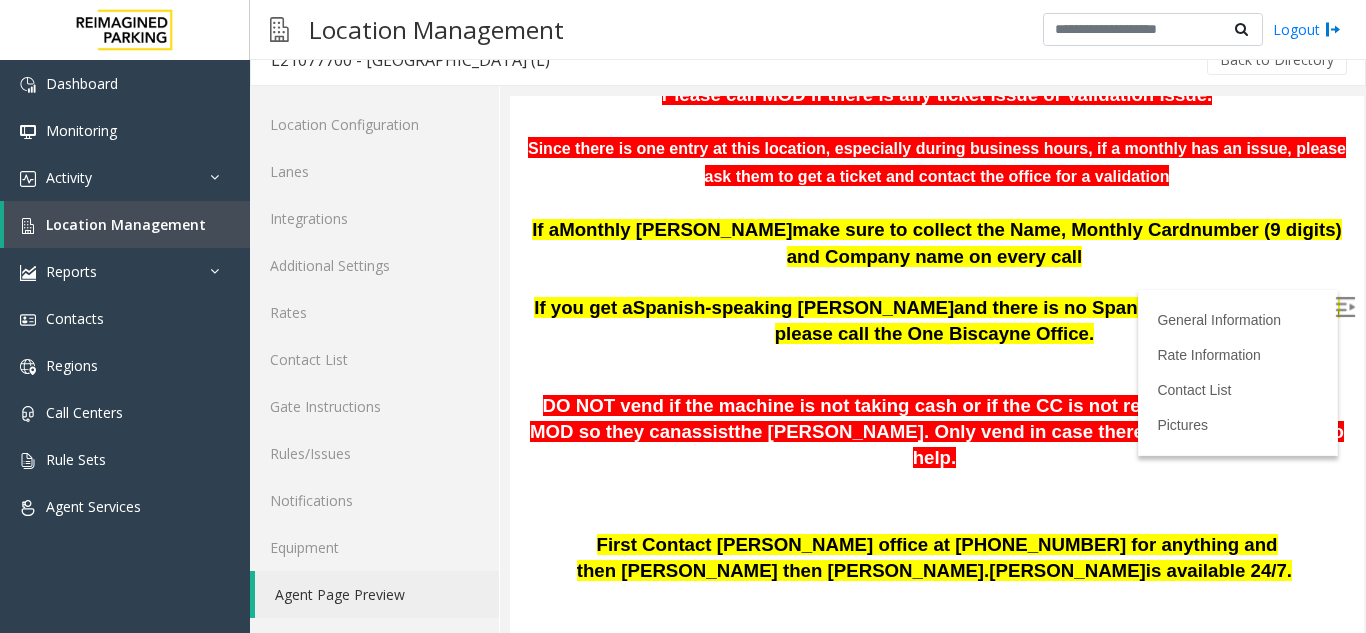 scroll, scrollTop: 484, scrollLeft: 0, axis: vertical 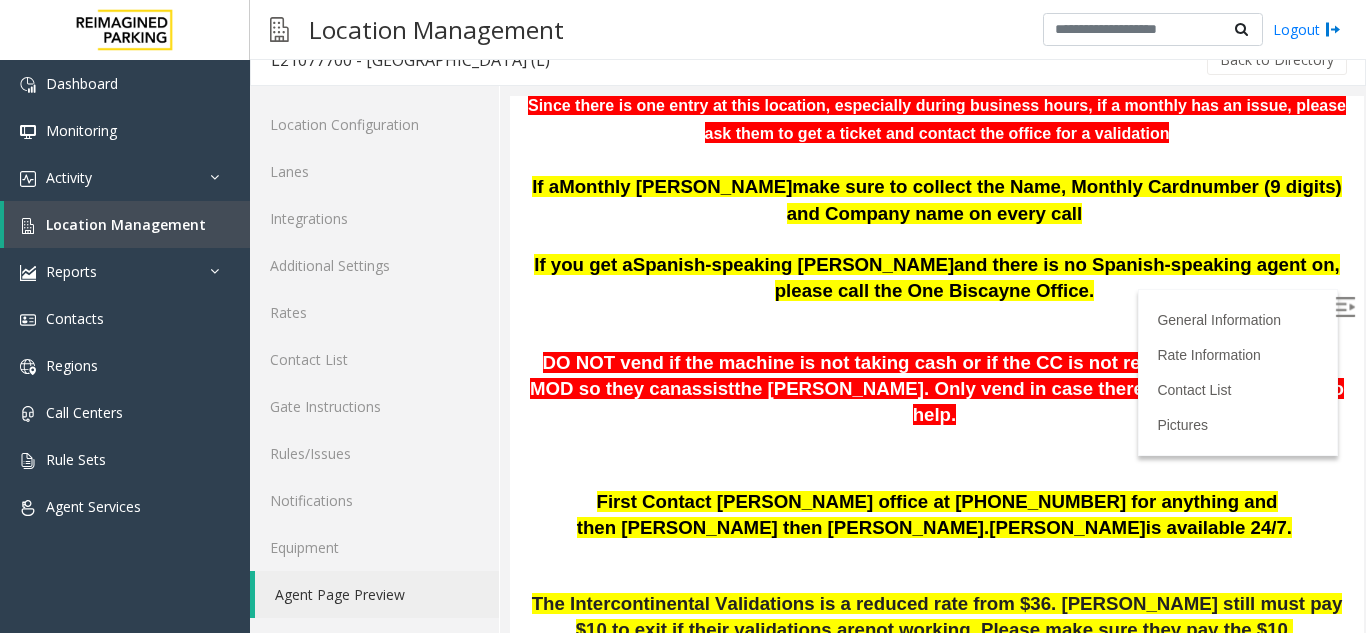 click at bounding box center [937, 241] 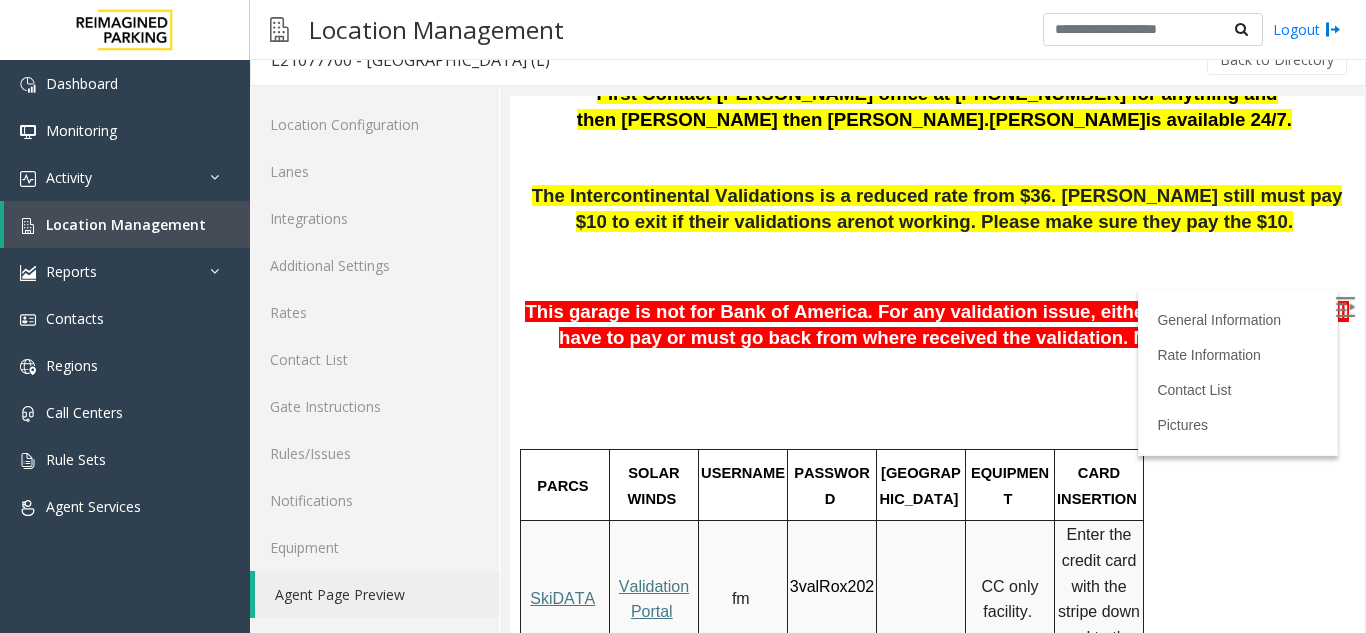scroll, scrollTop: 822, scrollLeft: 0, axis: vertical 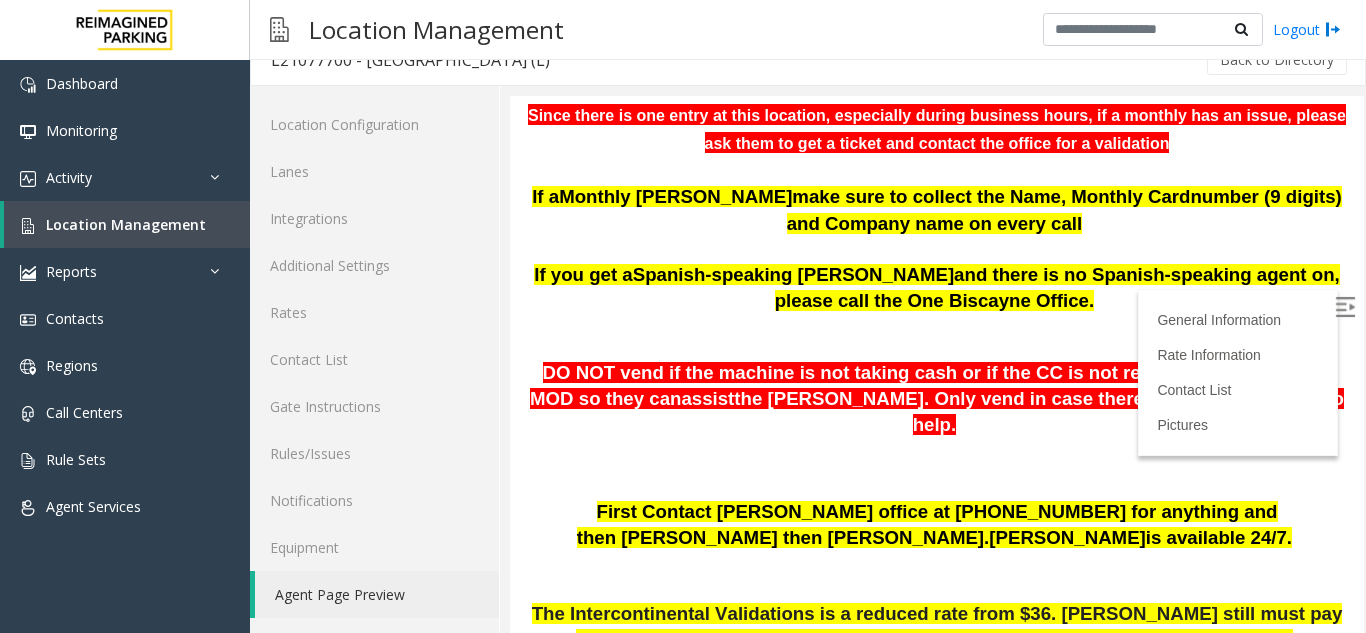 drag, startPoint x: 1335, startPoint y: 232, endPoint x: 626, endPoint y: 398, distance: 728.17377 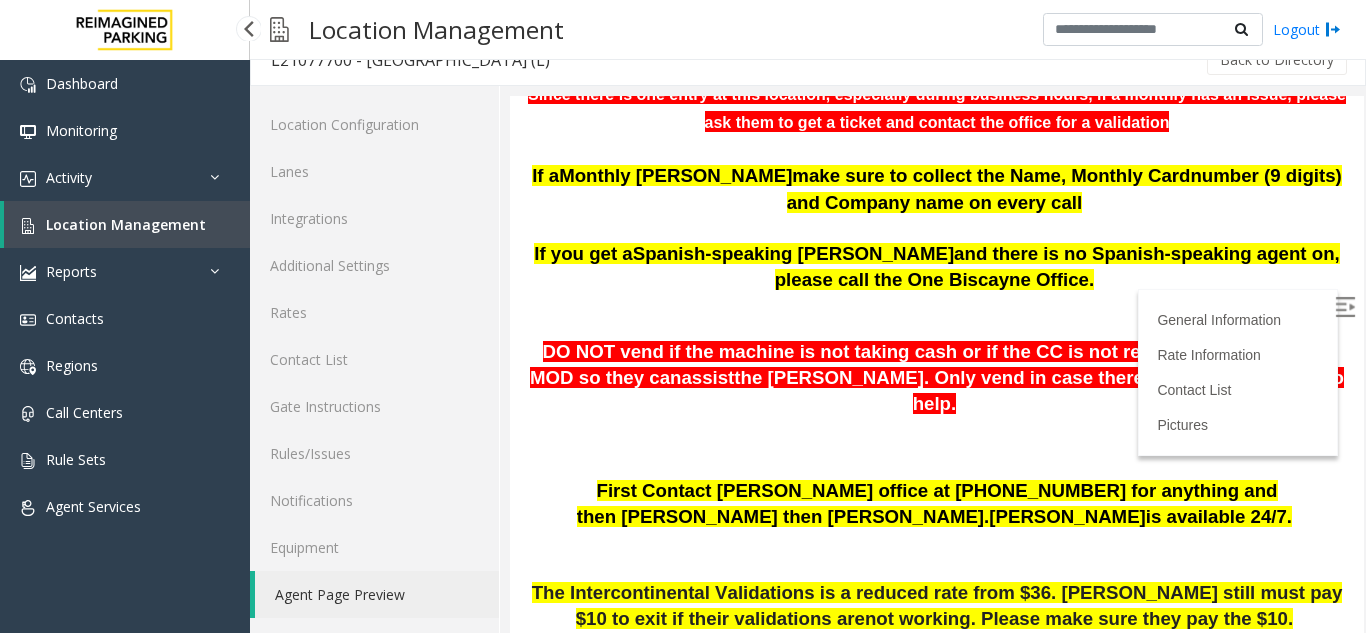 scroll, scrollTop: 412, scrollLeft: 0, axis: vertical 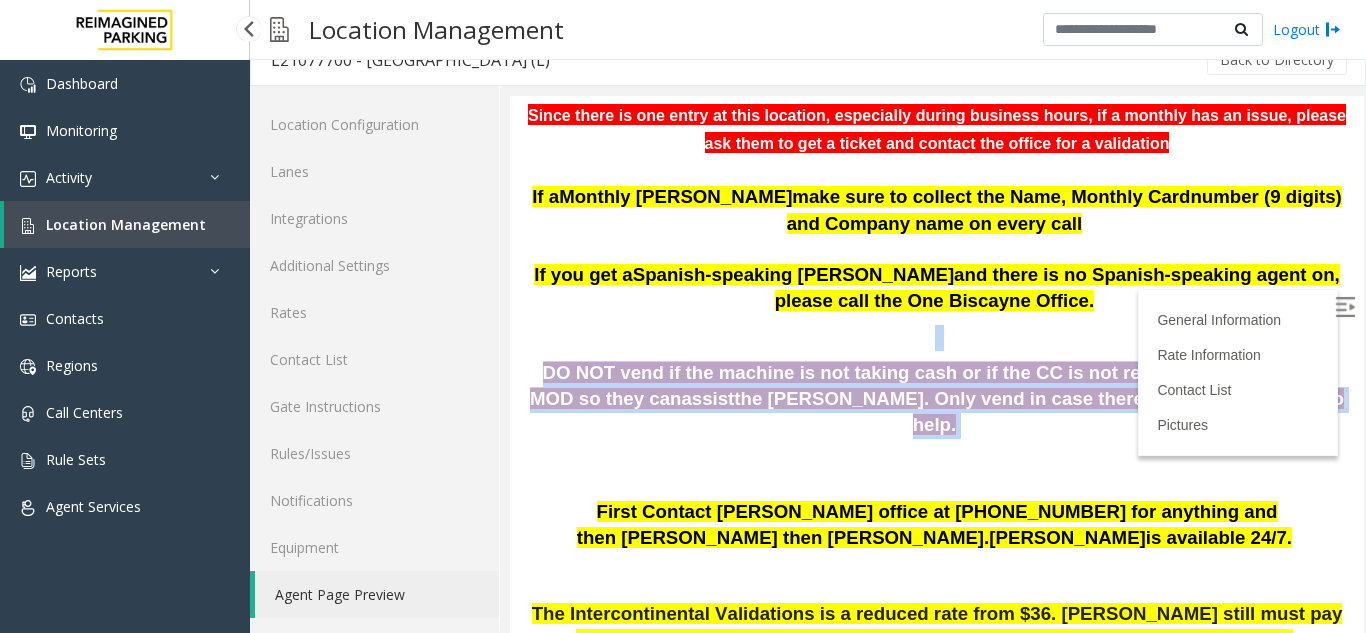 drag, startPoint x: 576, startPoint y: 422, endPoint x: 745, endPoint y: 348, distance: 184.4912 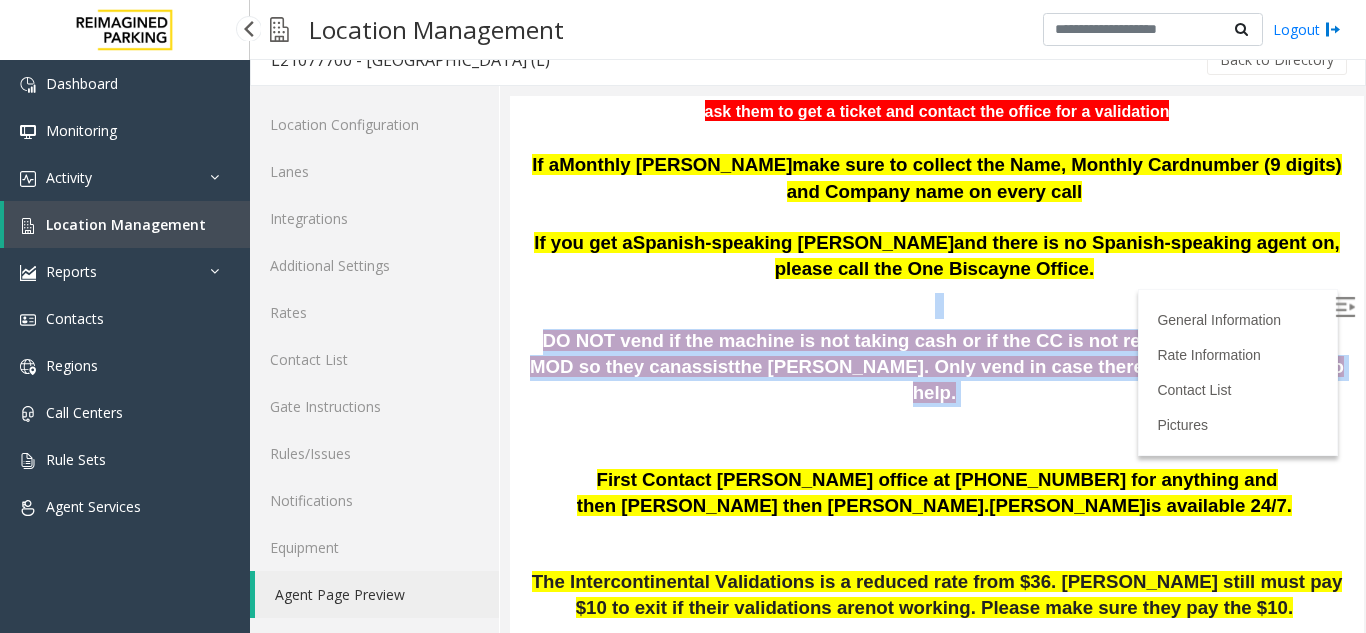 scroll, scrollTop: 423, scrollLeft: 0, axis: vertical 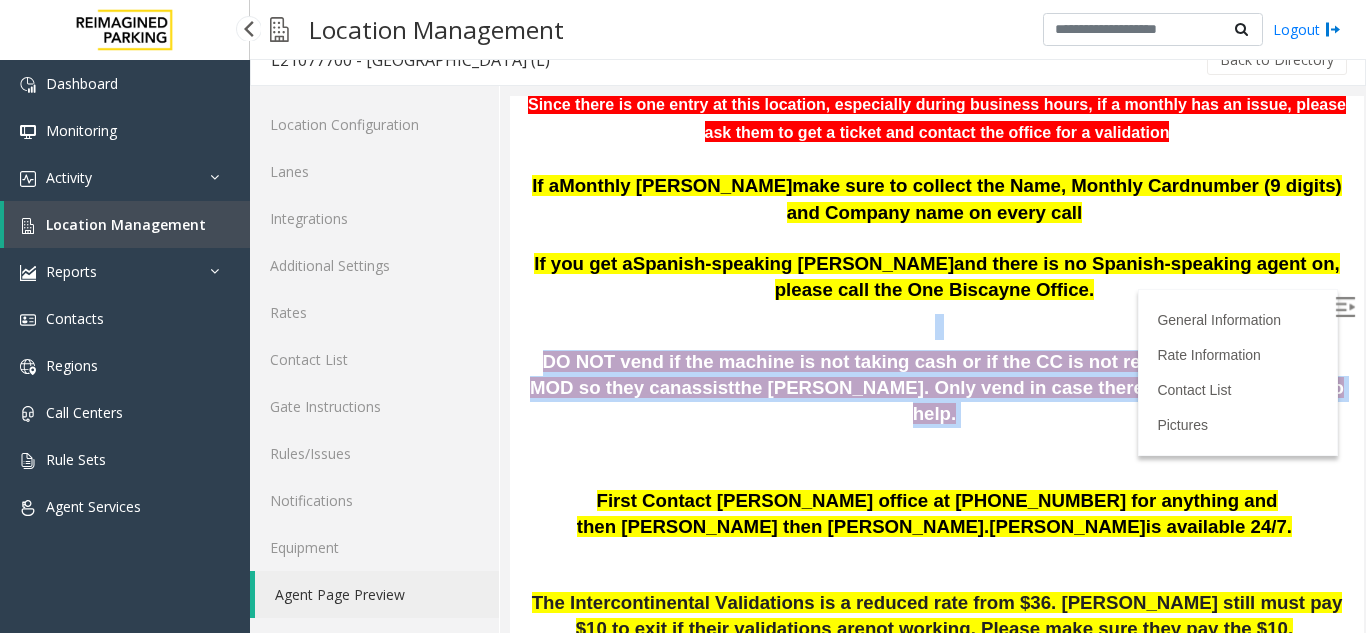 drag, startPoint x: 1337, startPoint y: 200, endPoint x: 1874, endPoint y: 297, distance: 545.69037 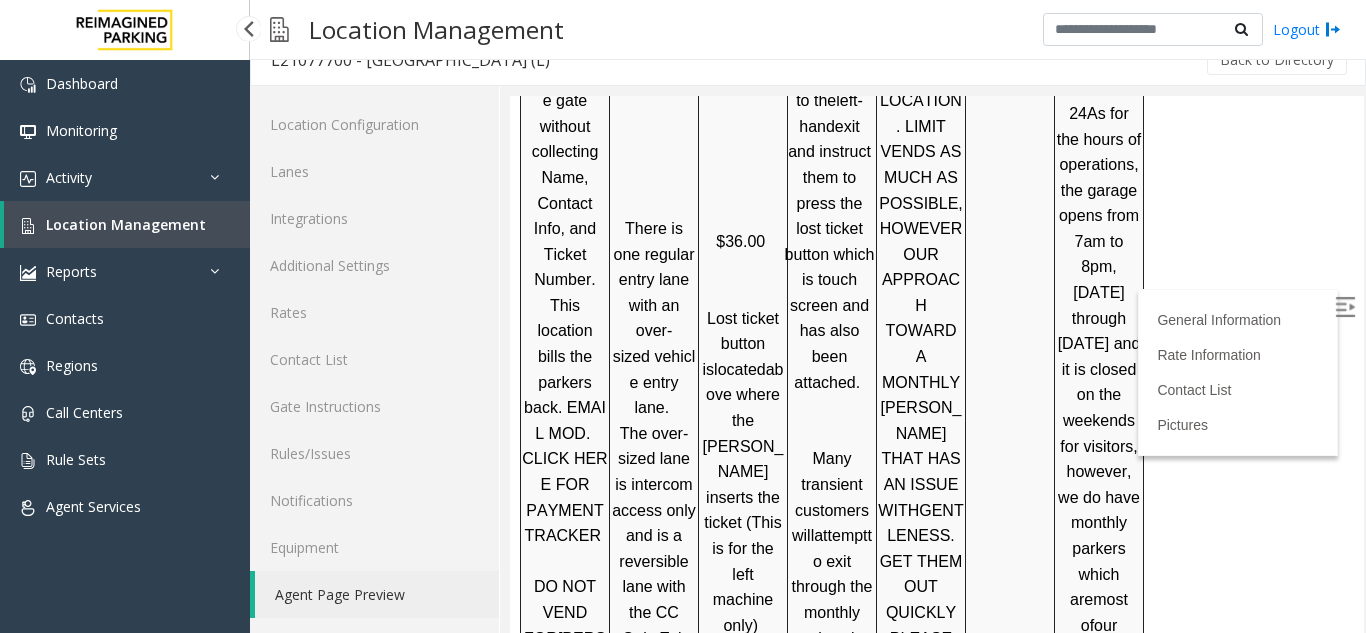scroll, scrollTop: 2723, scrollLeft: 0, axis: vertical 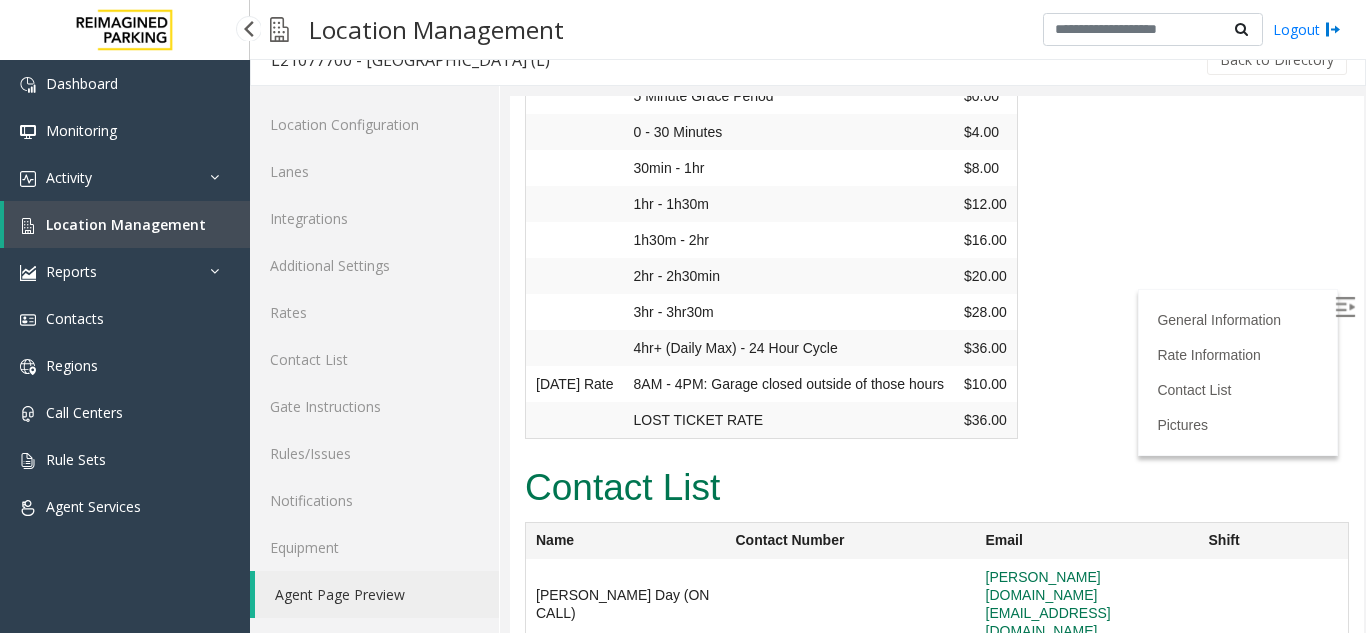 drag, startPoint x: 539, startPoint y: 256, endPoint x: 909, endPoint y: 273, distance: 370.39032 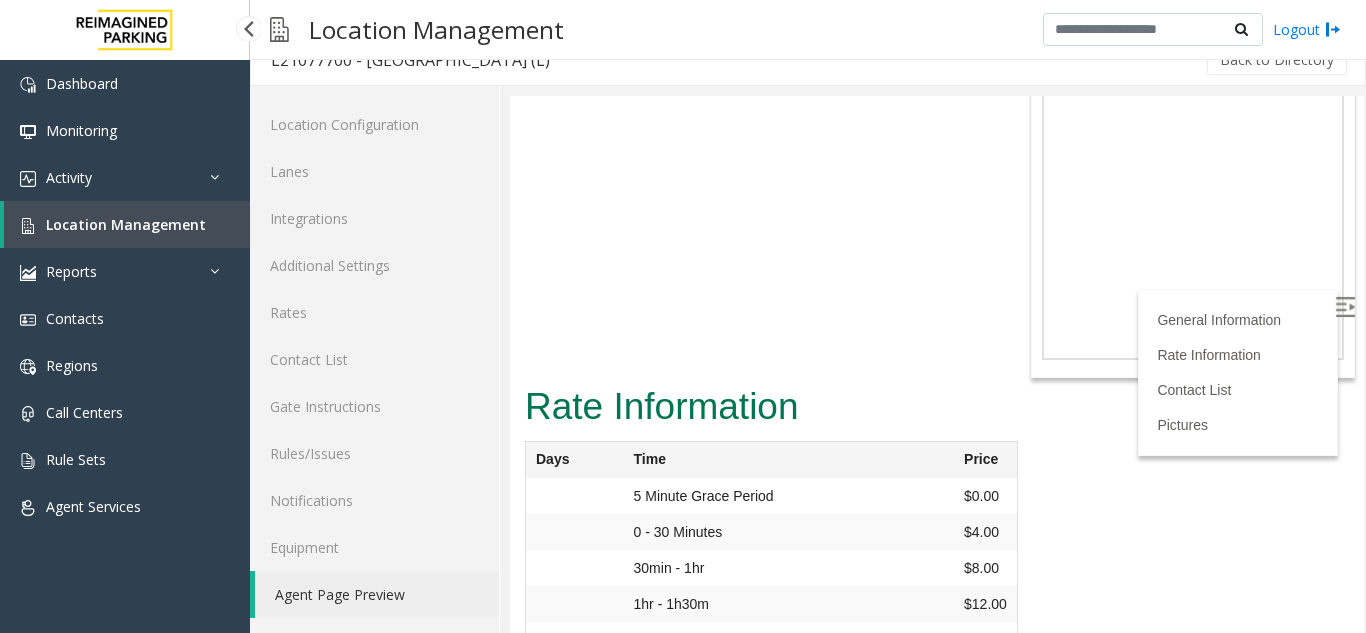 scroll, scrollTop: 4357, scrollLeft: 0, axis: vertical 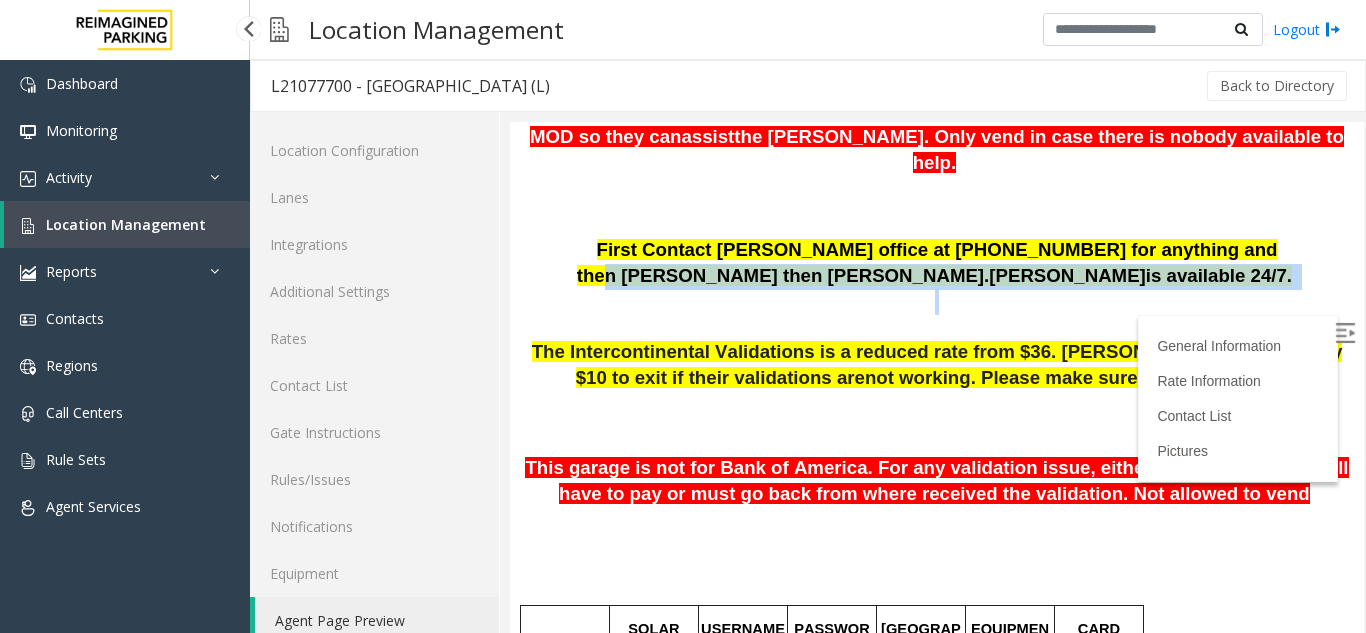 drag, startPoint x: 1103, startPoint y: 234, endPoint x: 1170, endPoint y: 267, distance: 74.68601 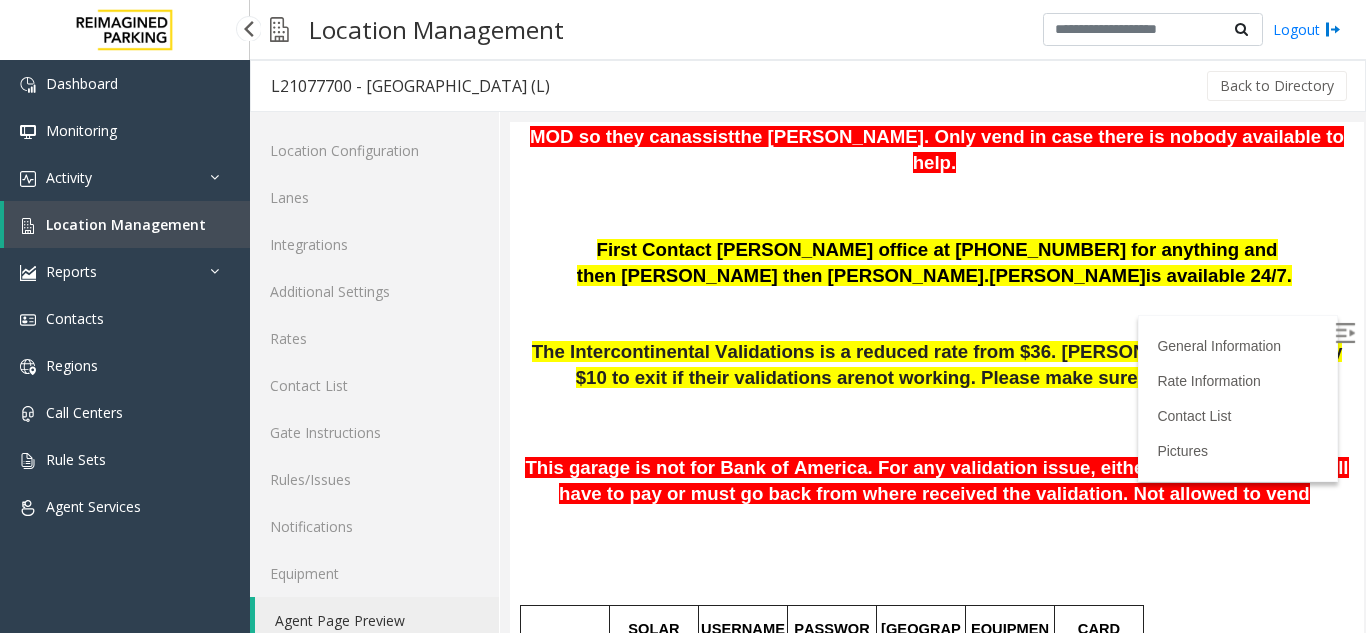 click on "Location Management" at bounding box center (126, 224) 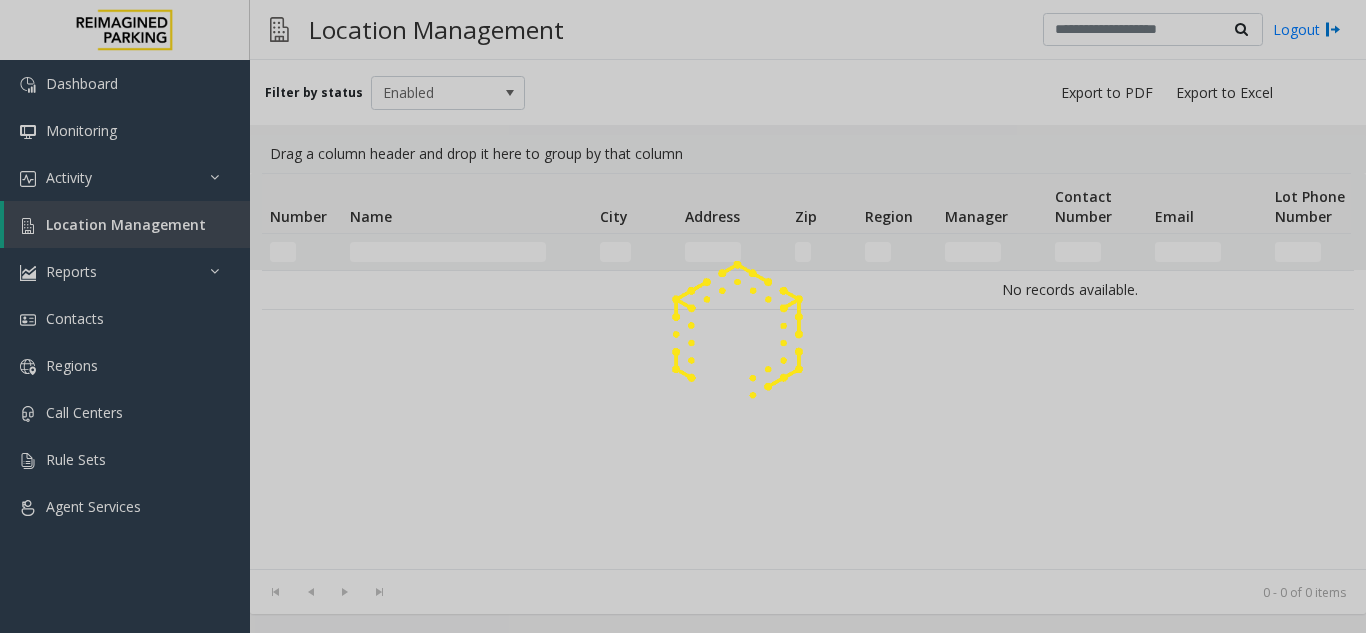 click 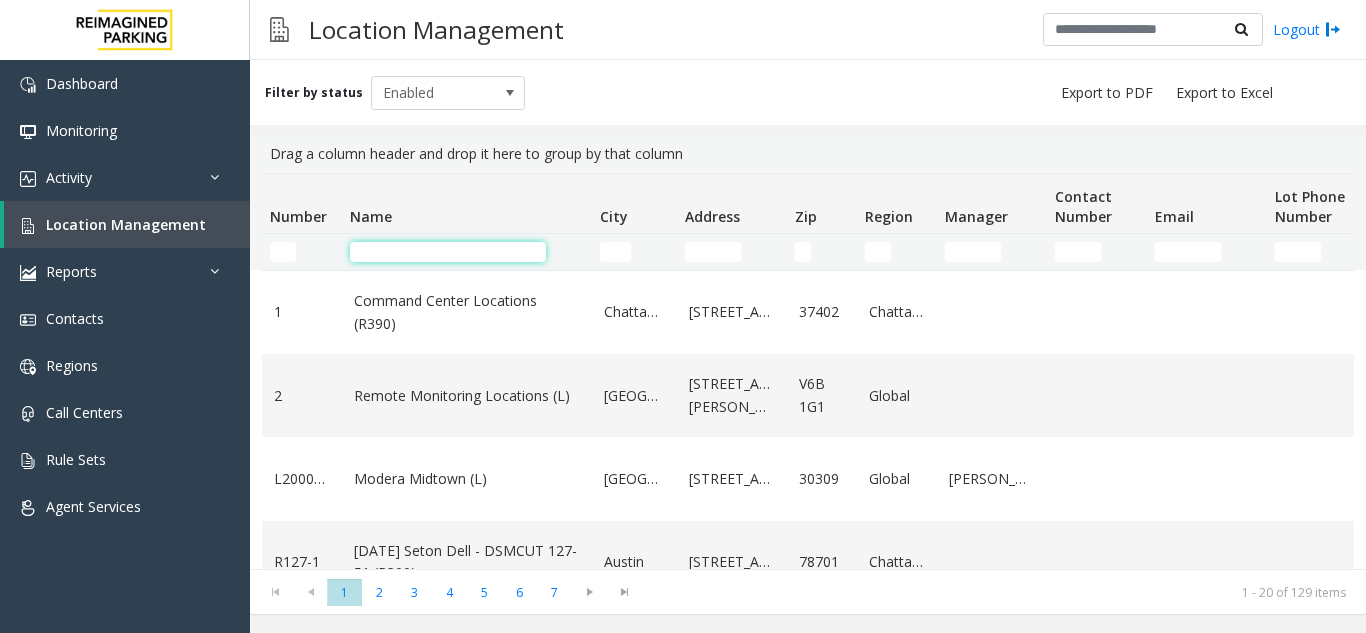 click 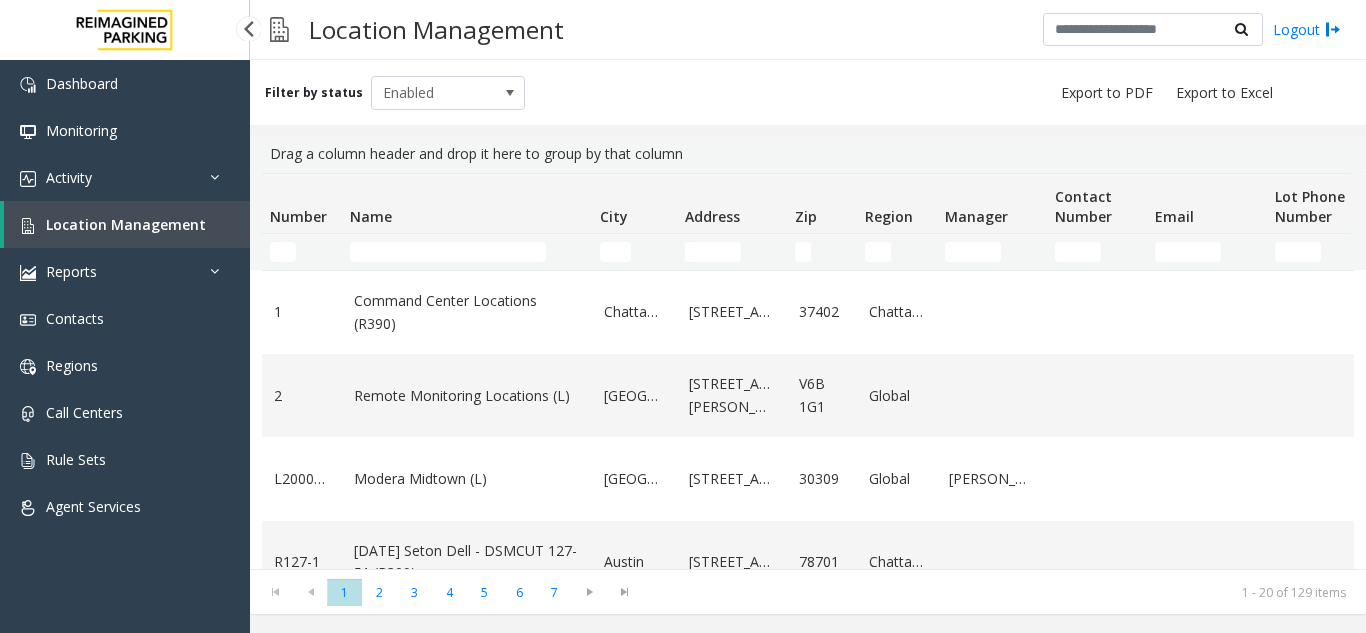 click on "Location Management" at bounding box center [127, 224] 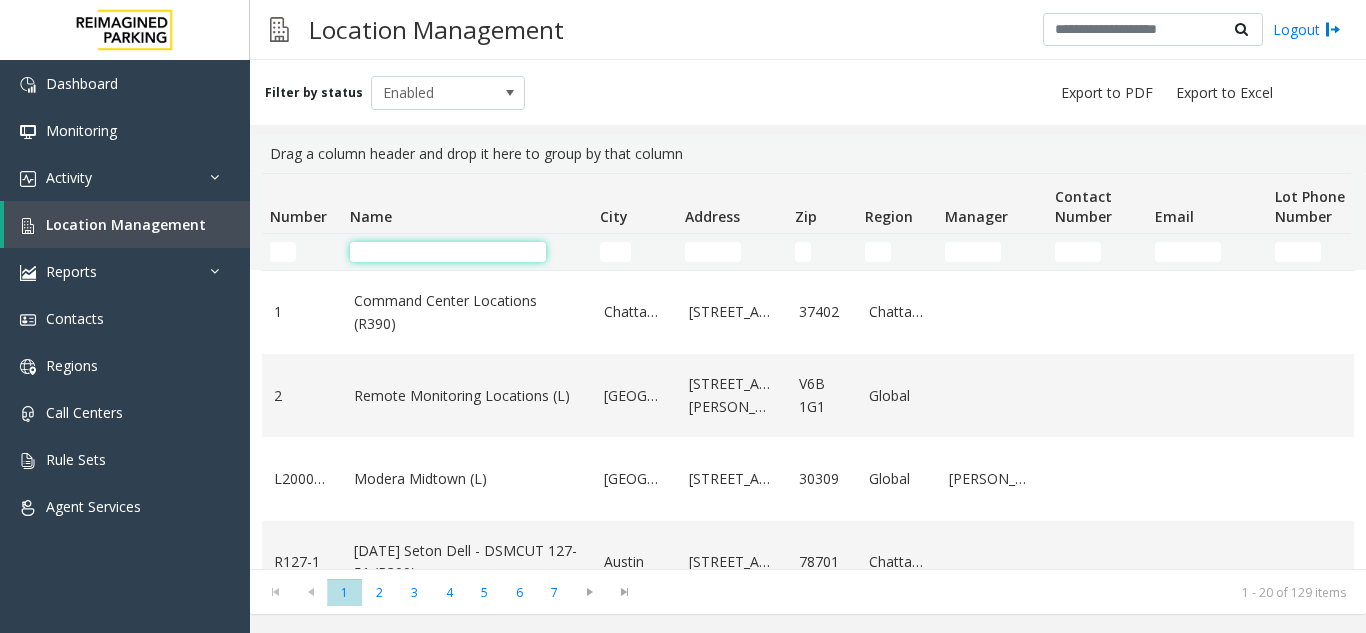 click 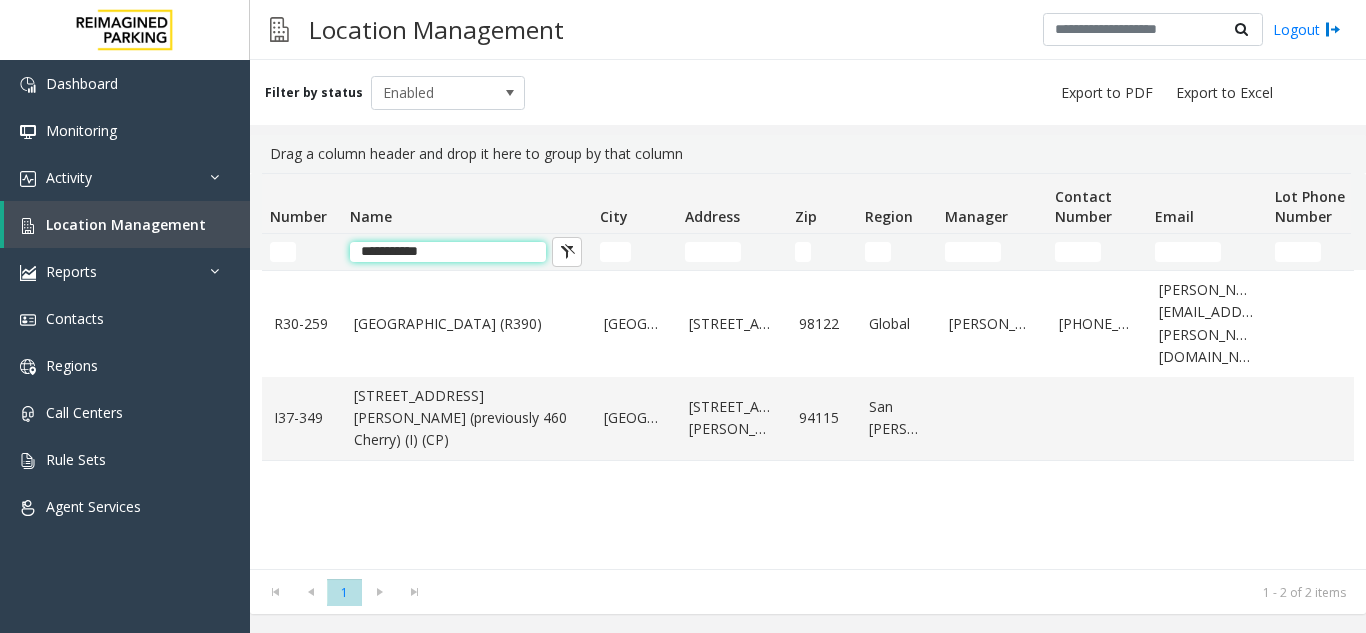 type on "**********" 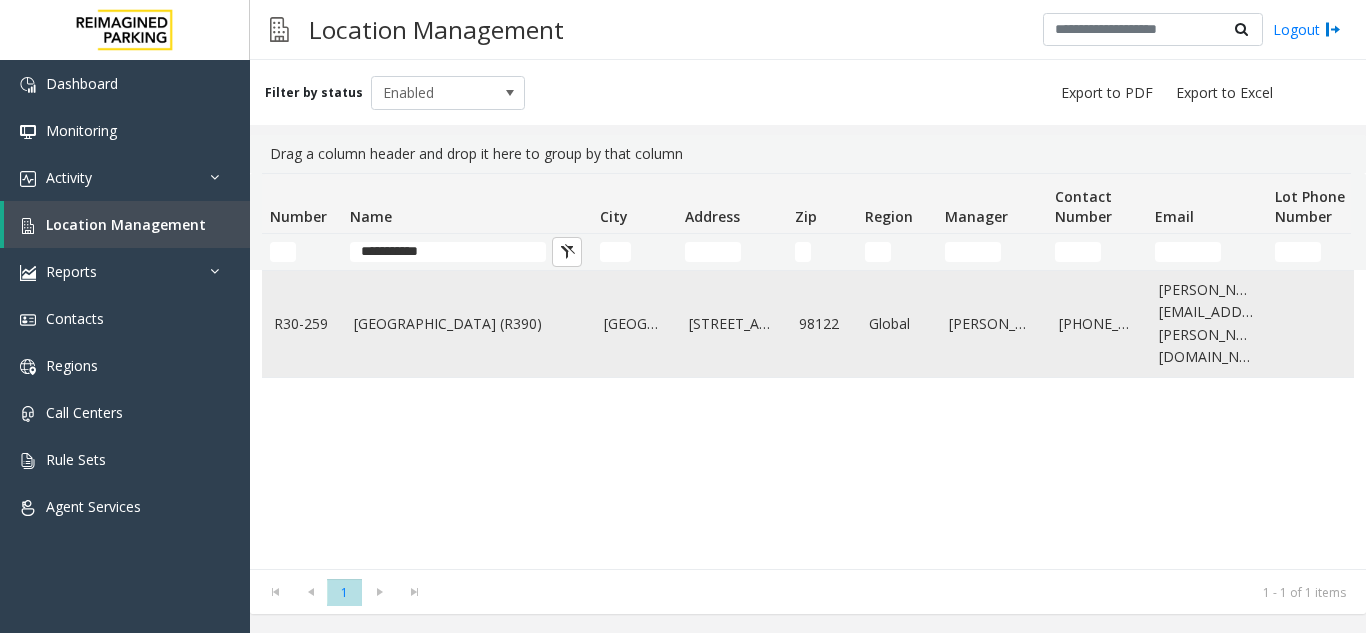 click on "Cherry Hill (R390)" 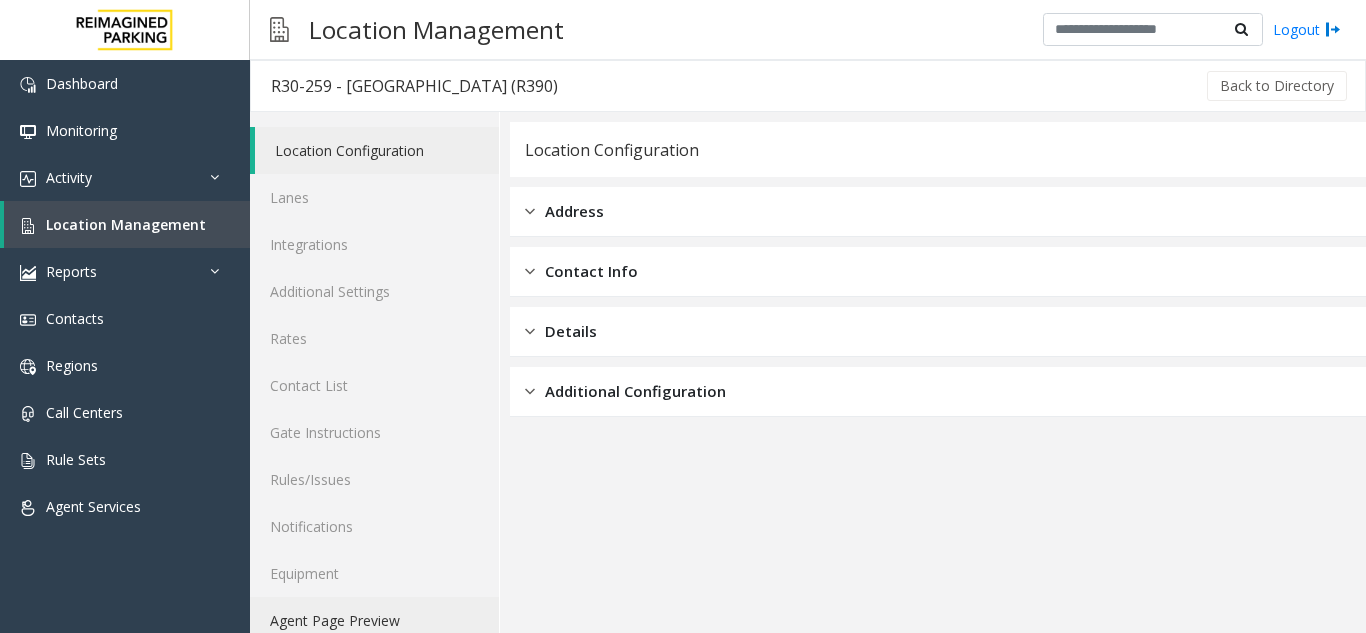 click on "Agent Page Preview" 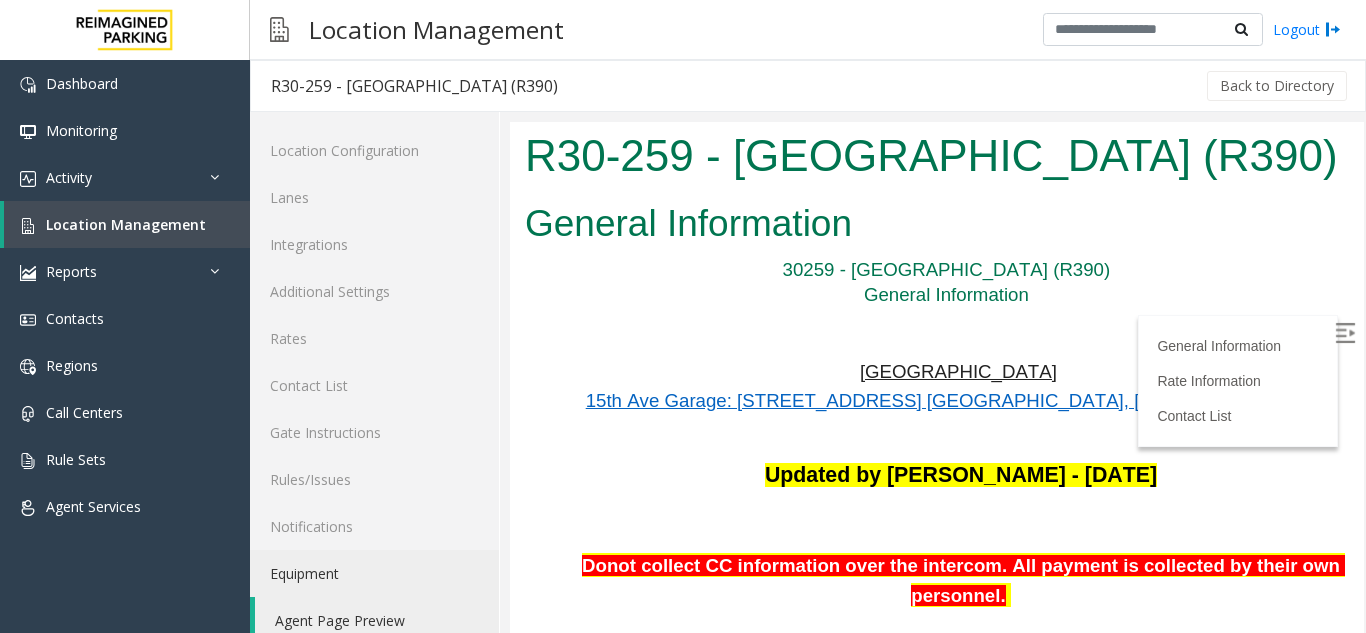 scroll, scrollTop: 0, scrollLeft: 0, axis: both 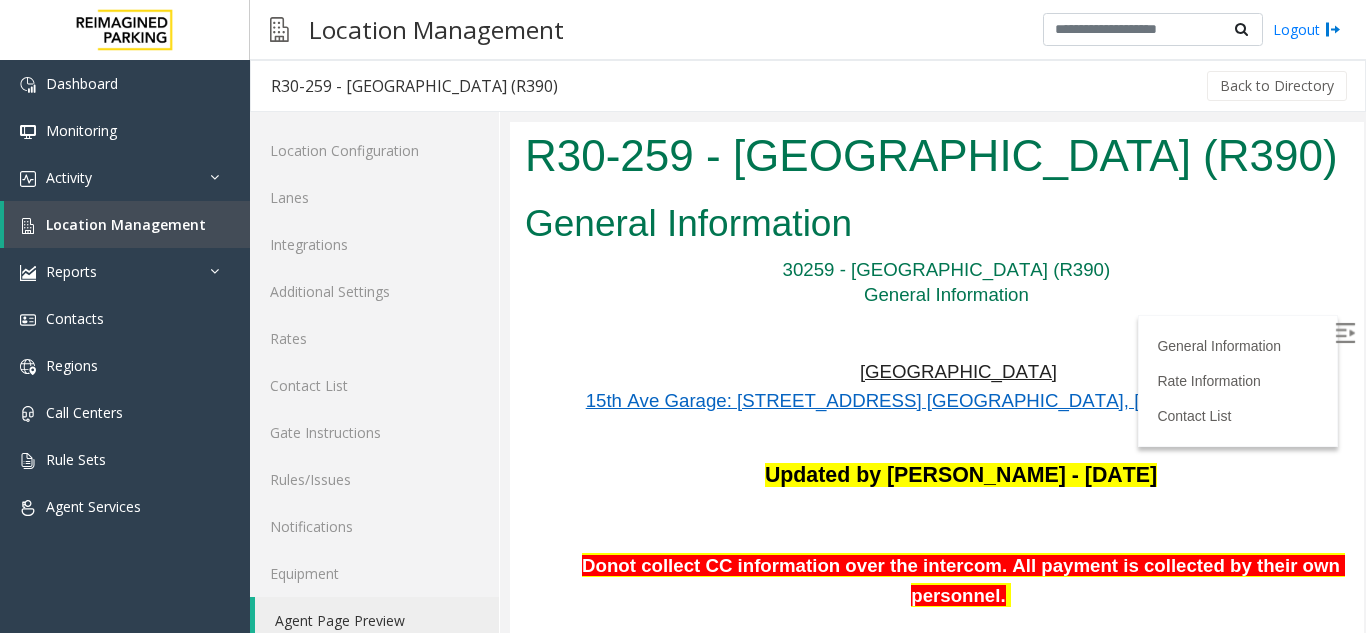 click at bounding box center (1345, 333) 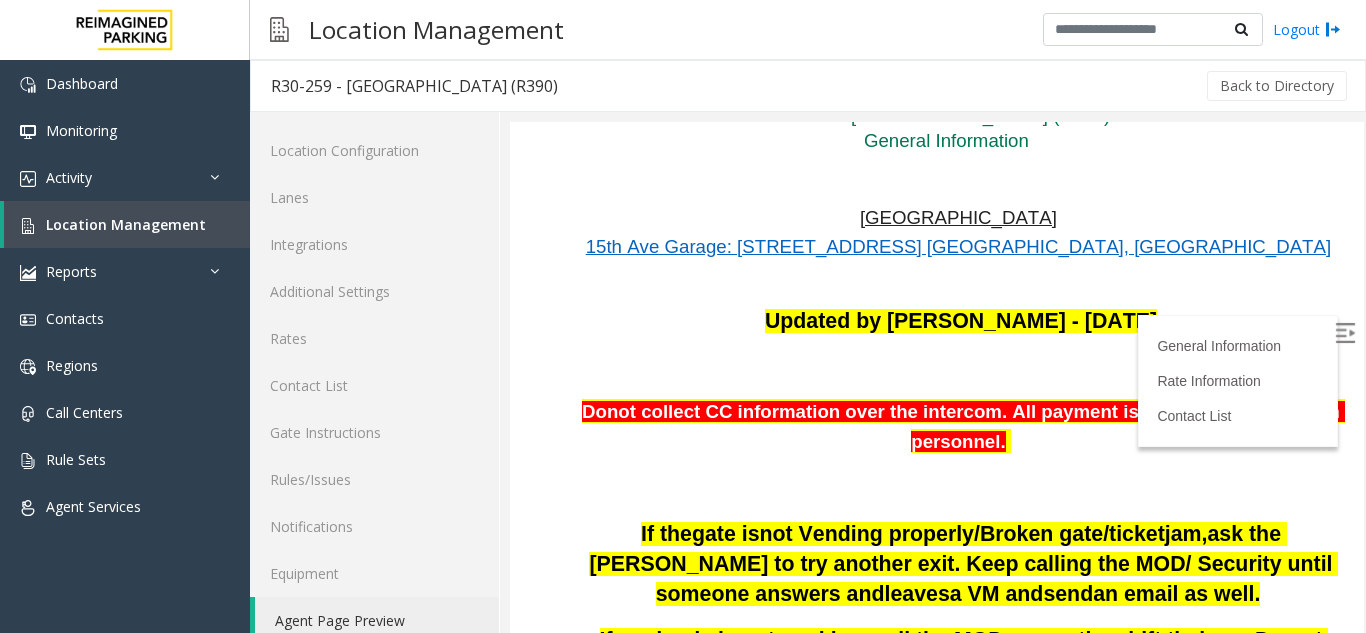 scroll, scrollTop: 0, scrollLeft: 0, axis: both 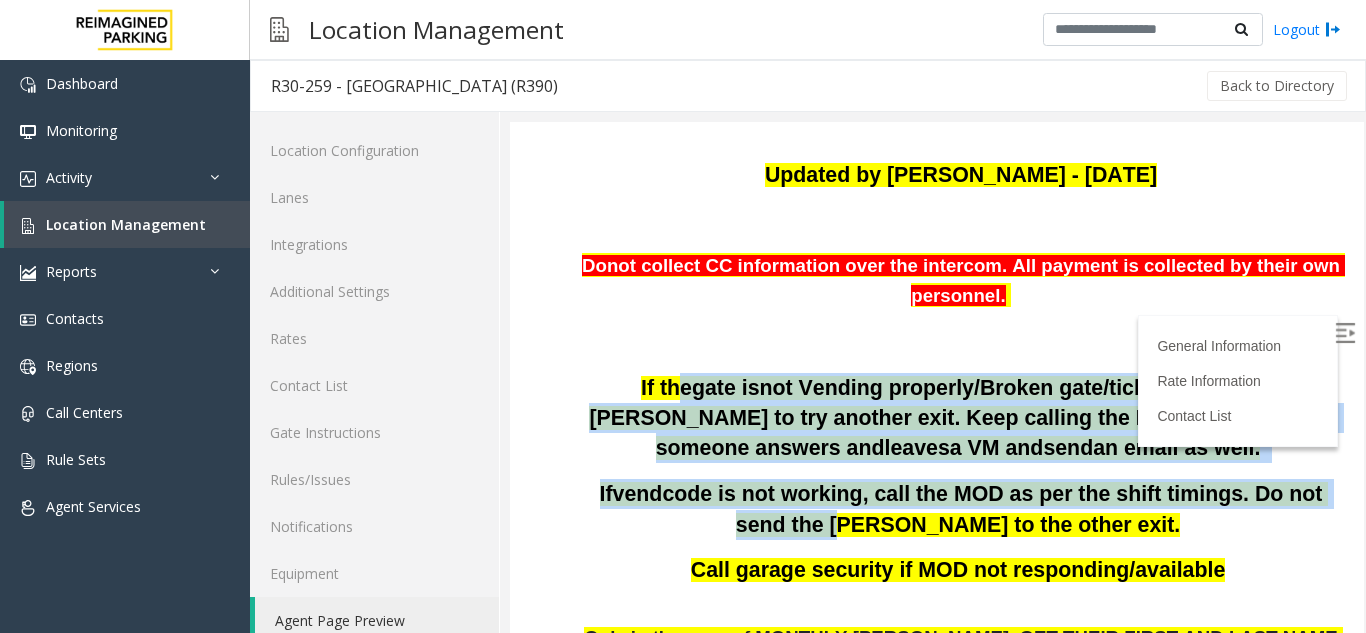 drag, startPoint x: 630, startPoint y: 383, endPoint x: 1313, endPoint y: 484, distance: 690.4274 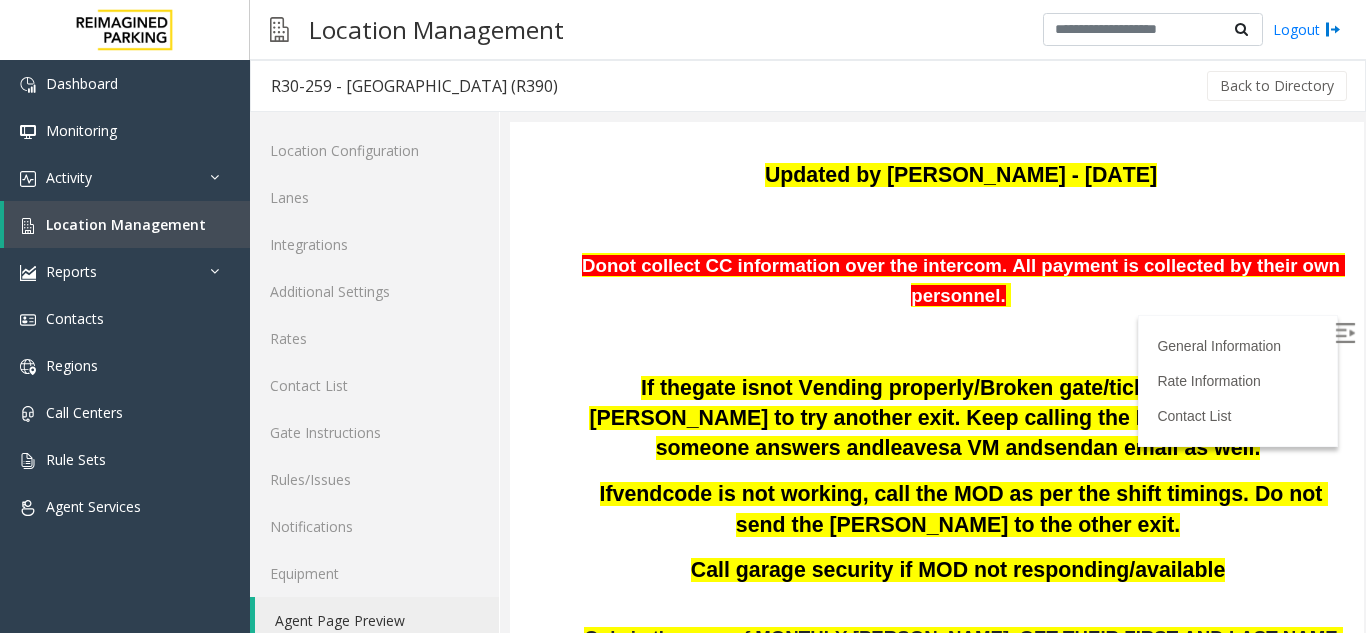 click on "Donot collect CC information over the intercom. All payment is collected by their own personnel." at bounding box center [961, 281] 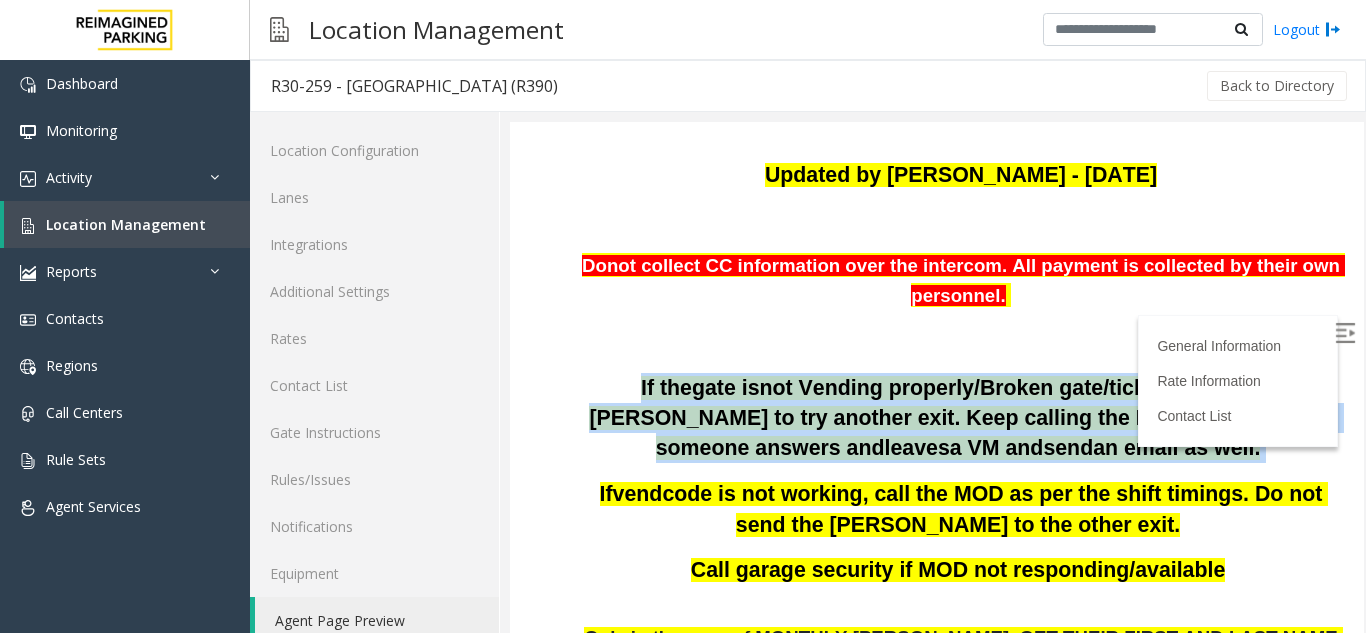 drag, startPoint x: 585, startPoint y: 362, endPoint x: 1221, endPoint y: 461, distance: 643.65906 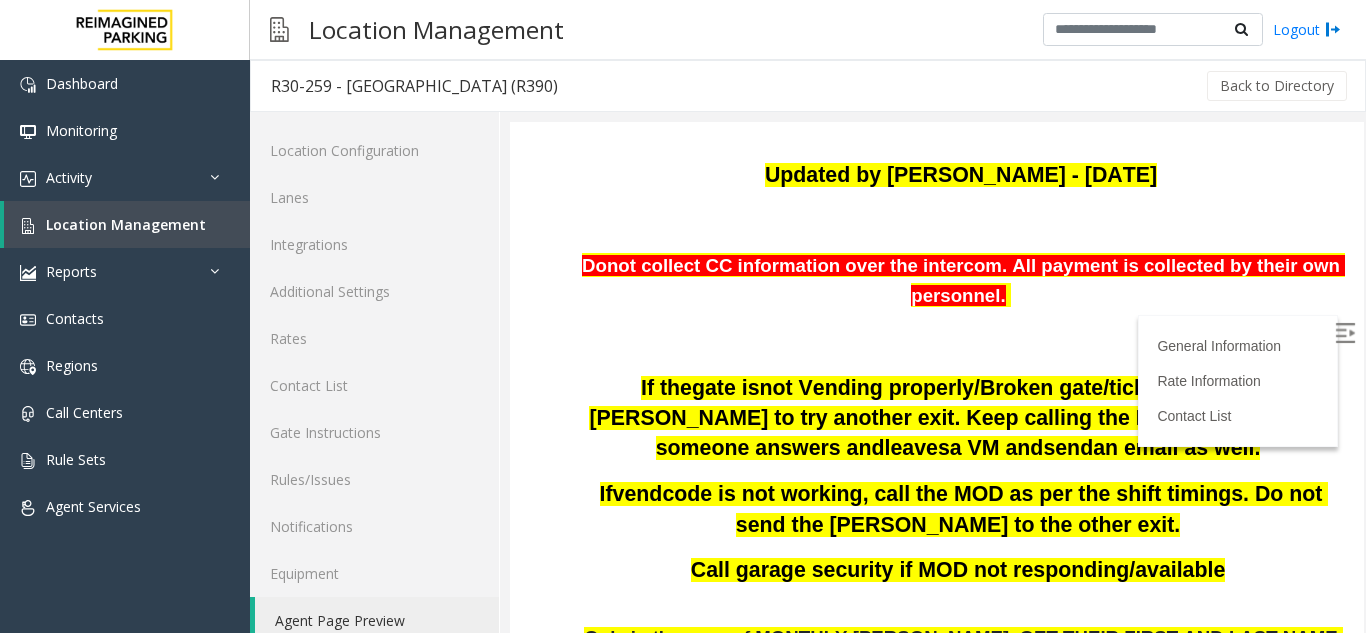 drag, startPoint x: 1073, startPoint y: 463, endPoint x: 553, endPoint y: 409, distance: 522.7963 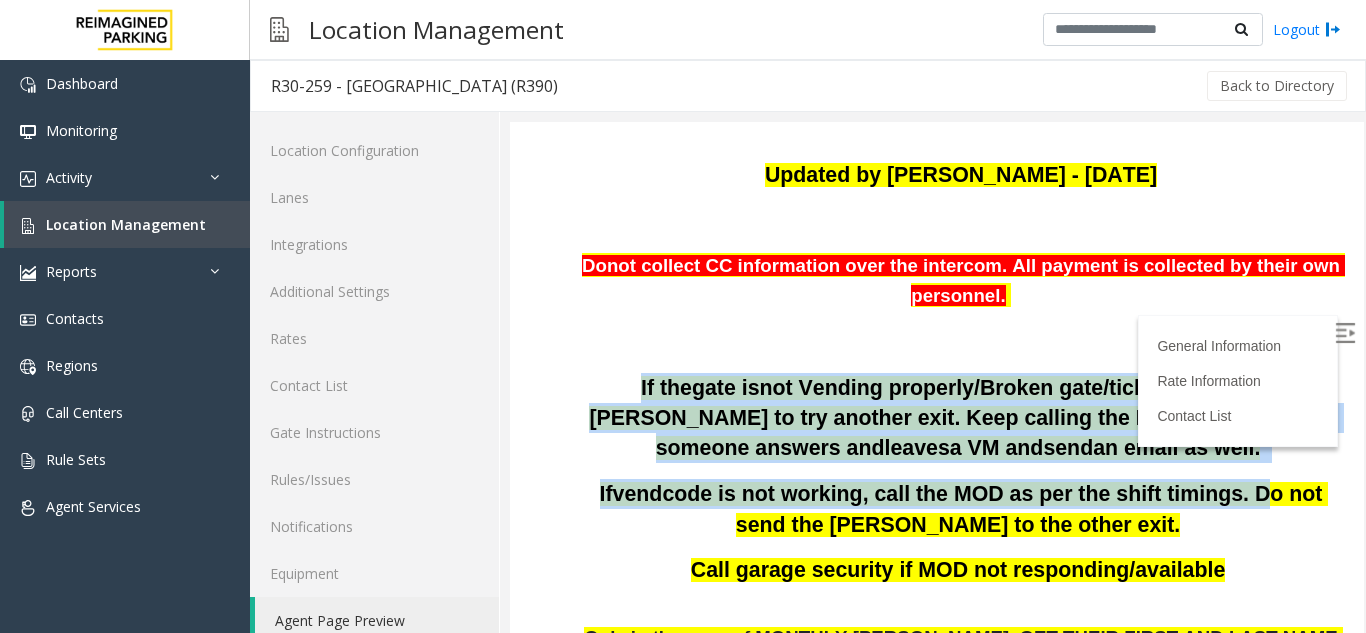 drag, startPoint x: 578, startPoint y: 372, endPoint x: 1167, endPoint y: 509, distance: 604.7231 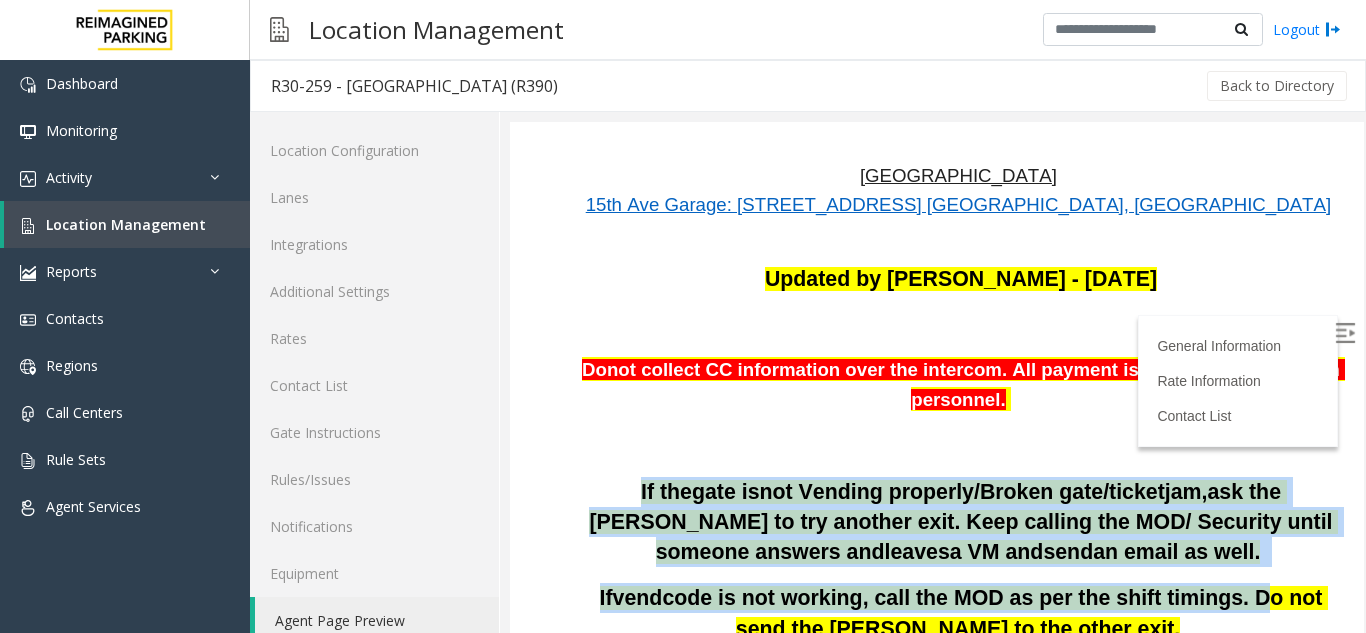 scroll, scrollTop: 200, scrollLeft: 0, axis: vertical 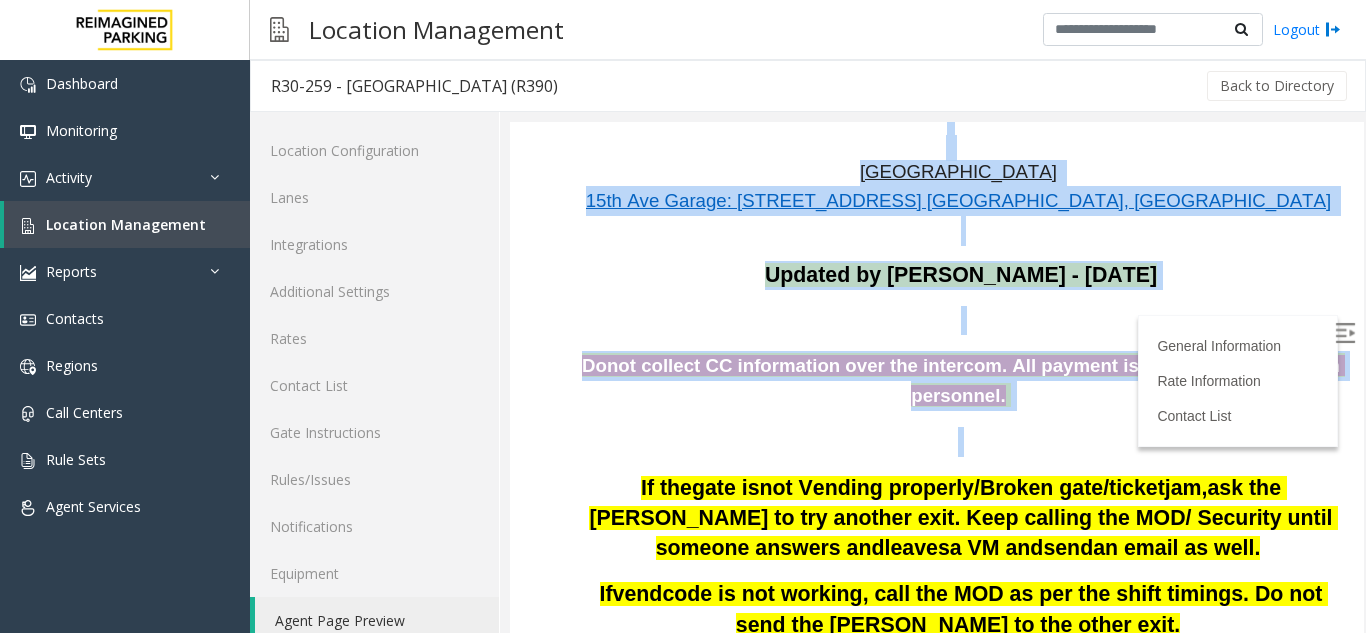 drag, startPoint x: 1037, startPoint y: 419, endPoint x: 375, endPoint y: 328, distance: 668.2253 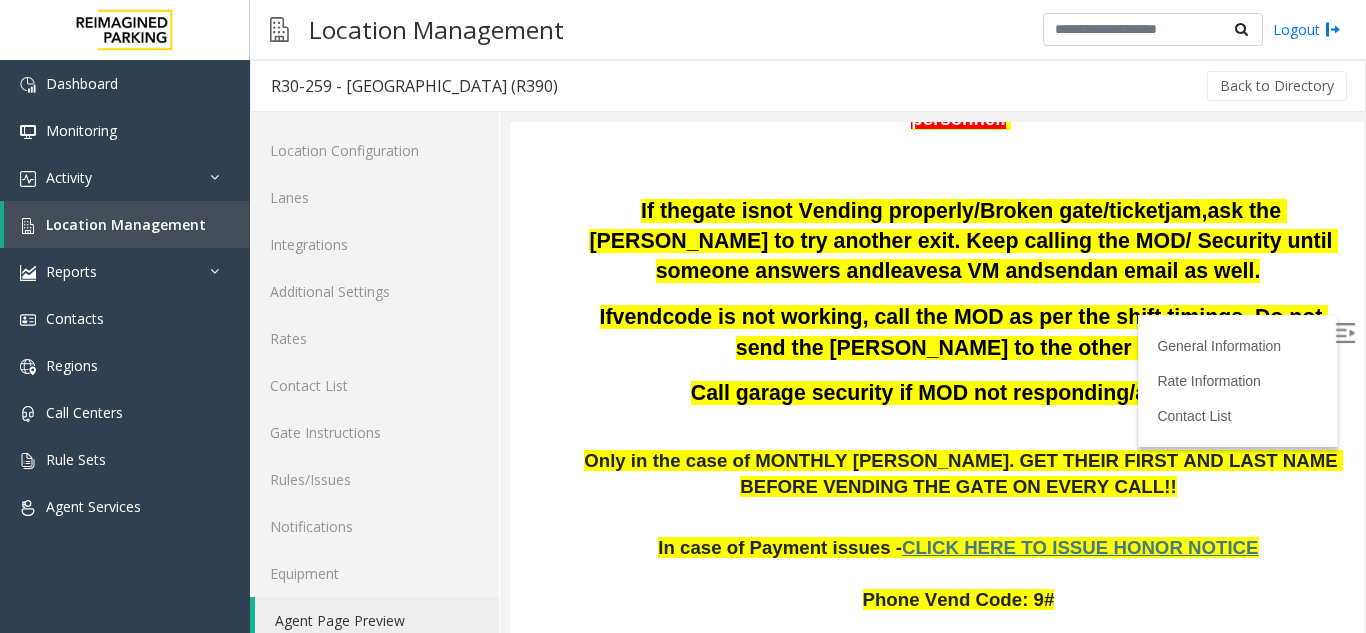 scroll, scrollTop: 300, scrollLeft: 0, axis: vertical 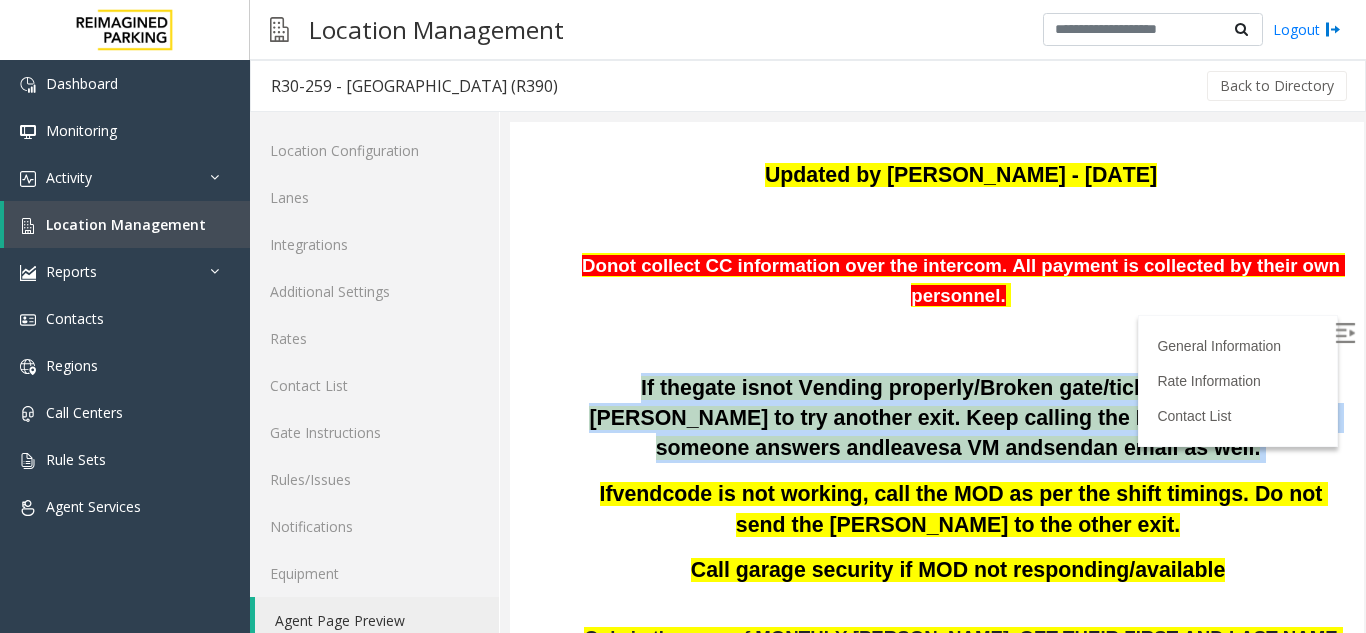 drag, startPoint x: 566, startPoint y: 382, endPoint x: 1085, endPoint y: 451, distance: 523.5666 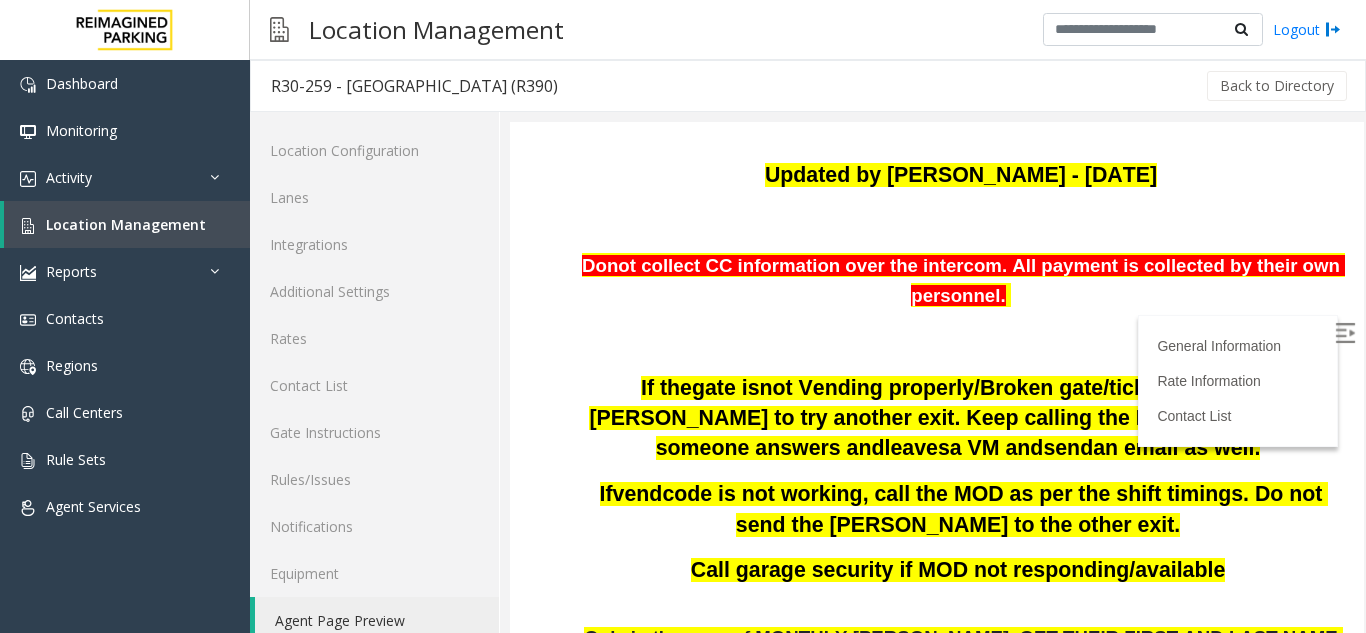 drag, startPoint x: 1183, startPoint y: 341, endPoint x: 1154, endPoint y: 374, distance: 43.931767 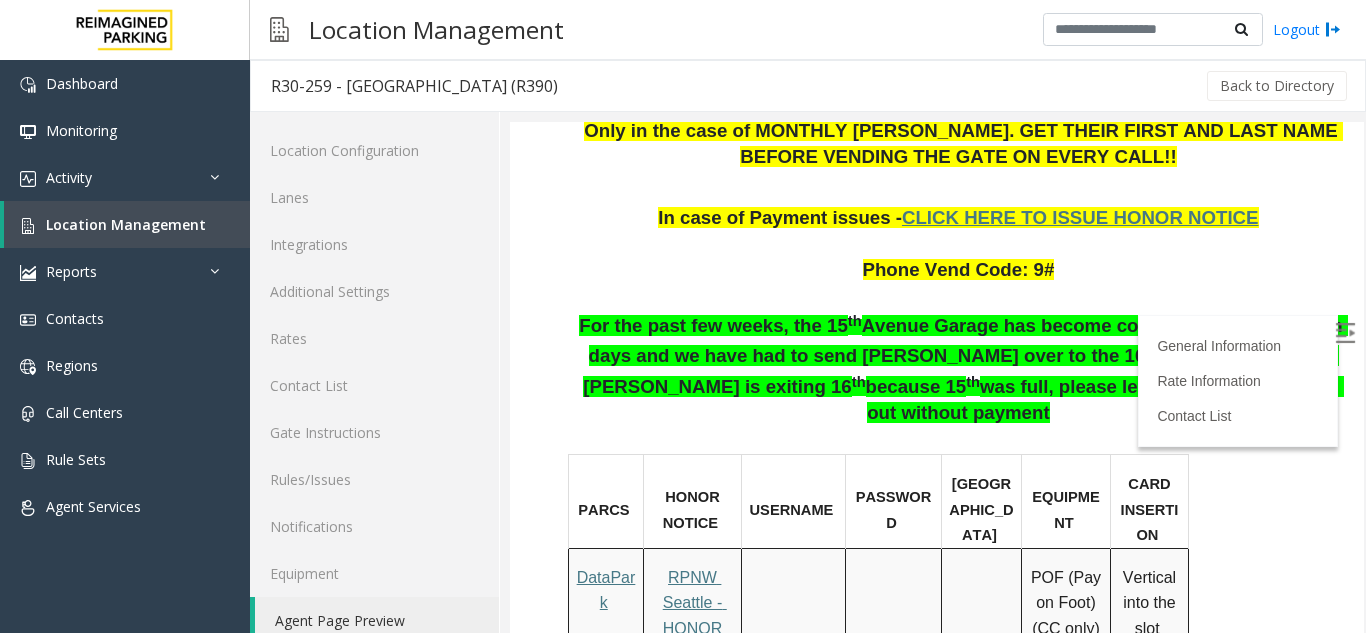 scroll, scrollTop: 363, scrollLeft: 0, axis: vertical 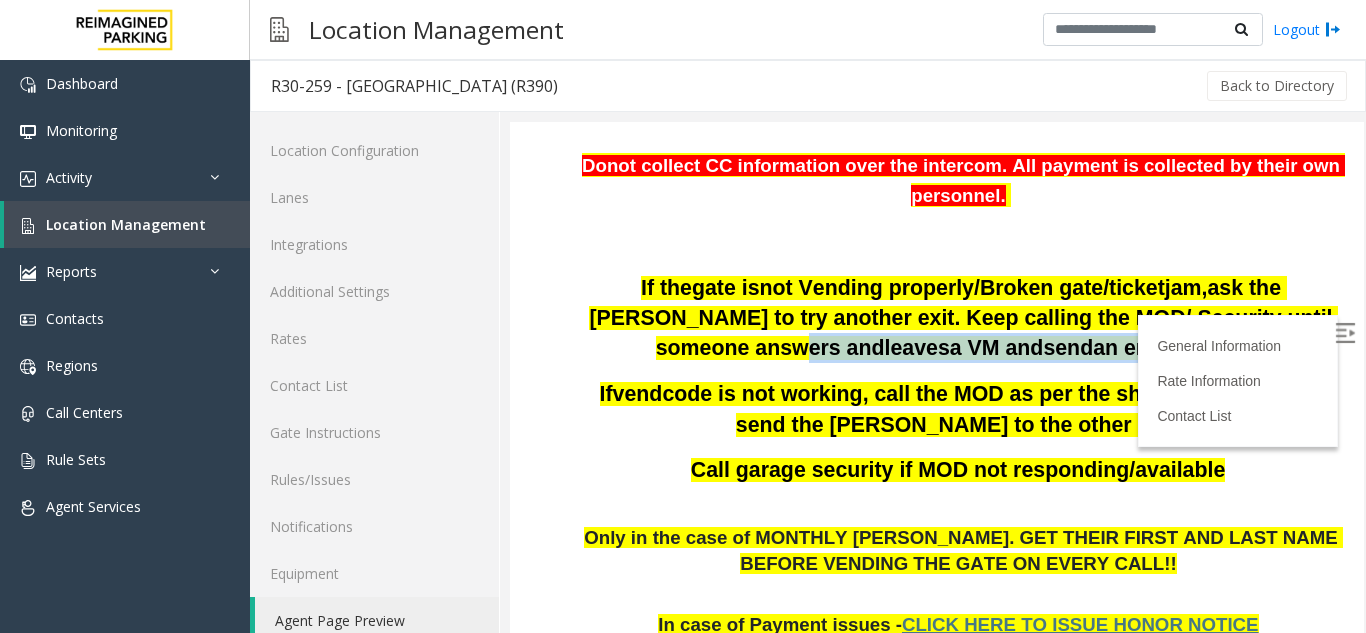 drag, startPoint x: 1214, startPoint y: 319, endPoint x: 1256, endPoint y: 361, distance: 59.39697 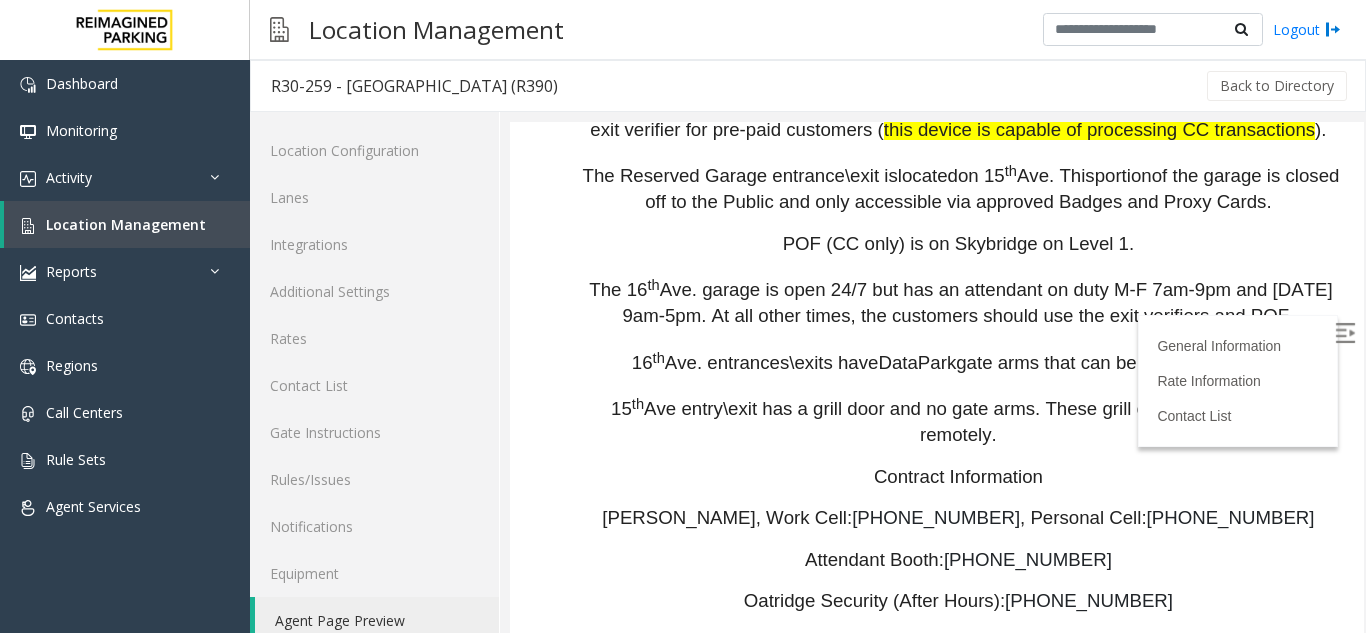 scroll, scrollTop: 3500, scrollLeft: 0, axis: vertical 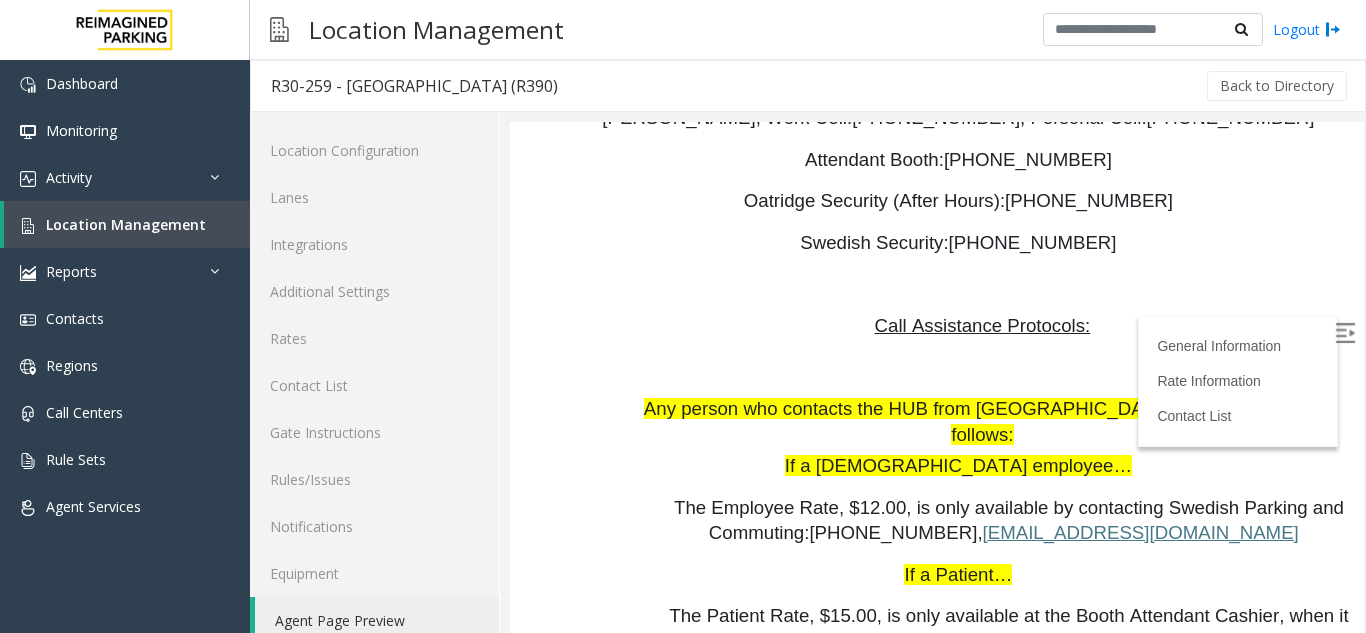click at bounding box center (1345, 333) 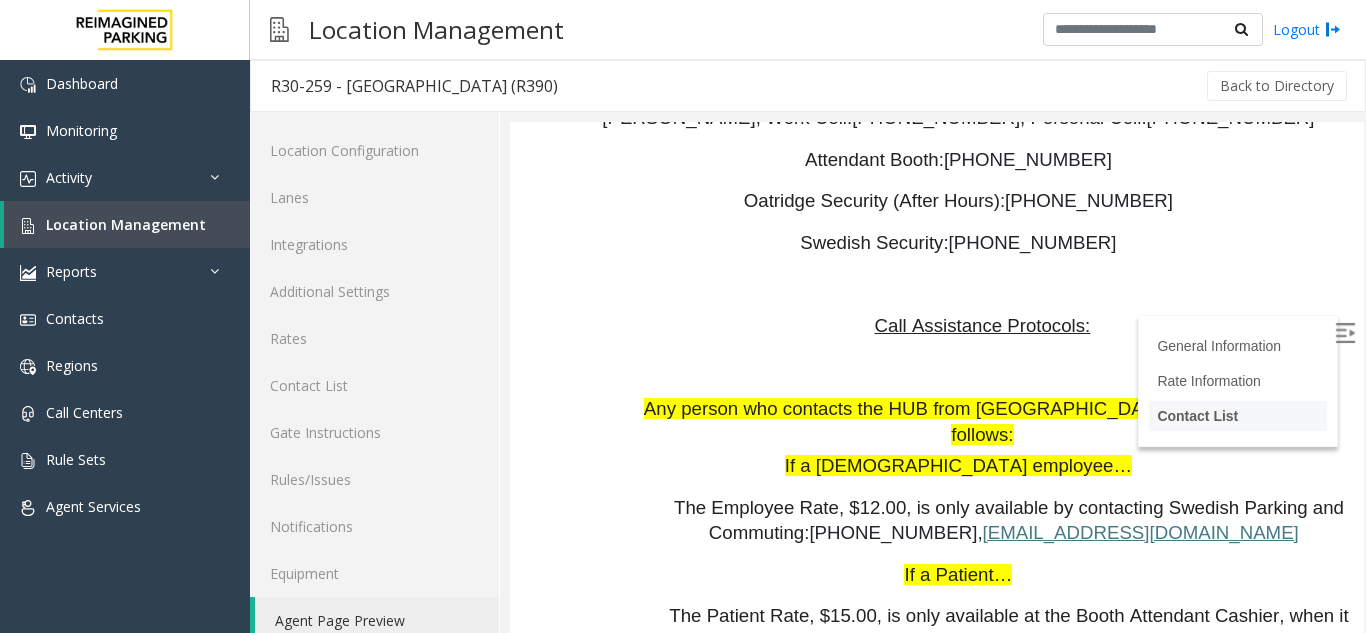click on "Contact List" at bounding box center [1197, 416] 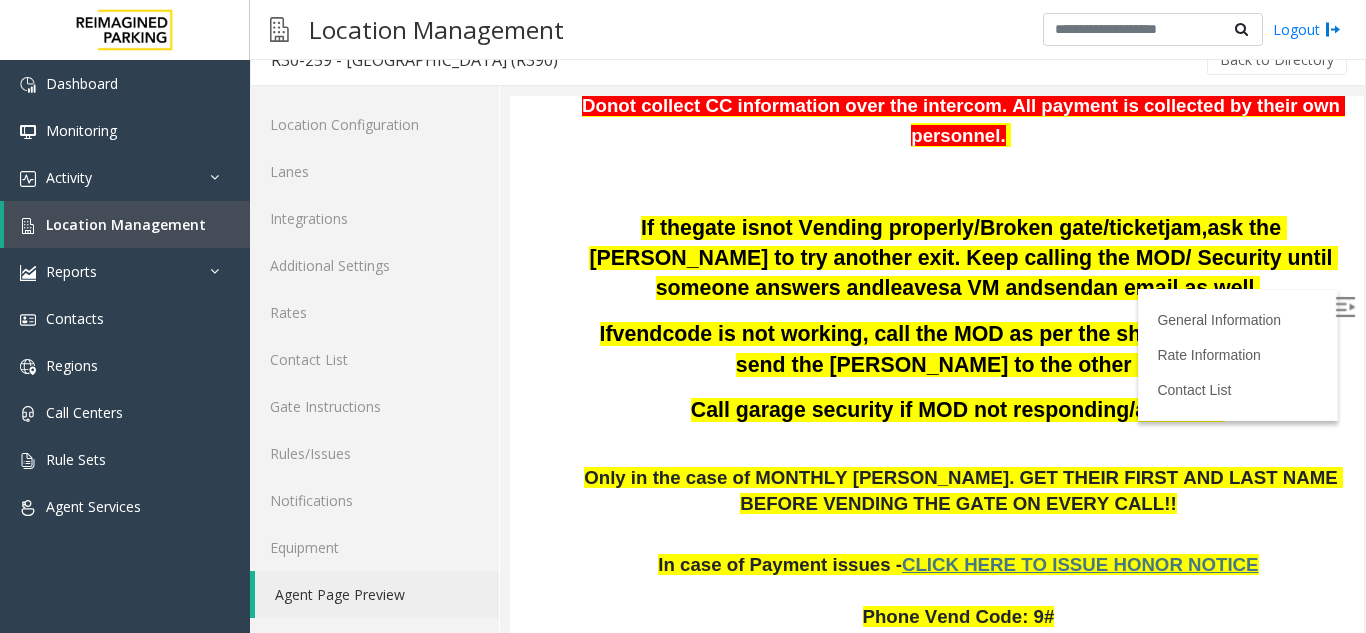 scroll, scrollTop: 421, scrollLeft: 0, axis: vertical 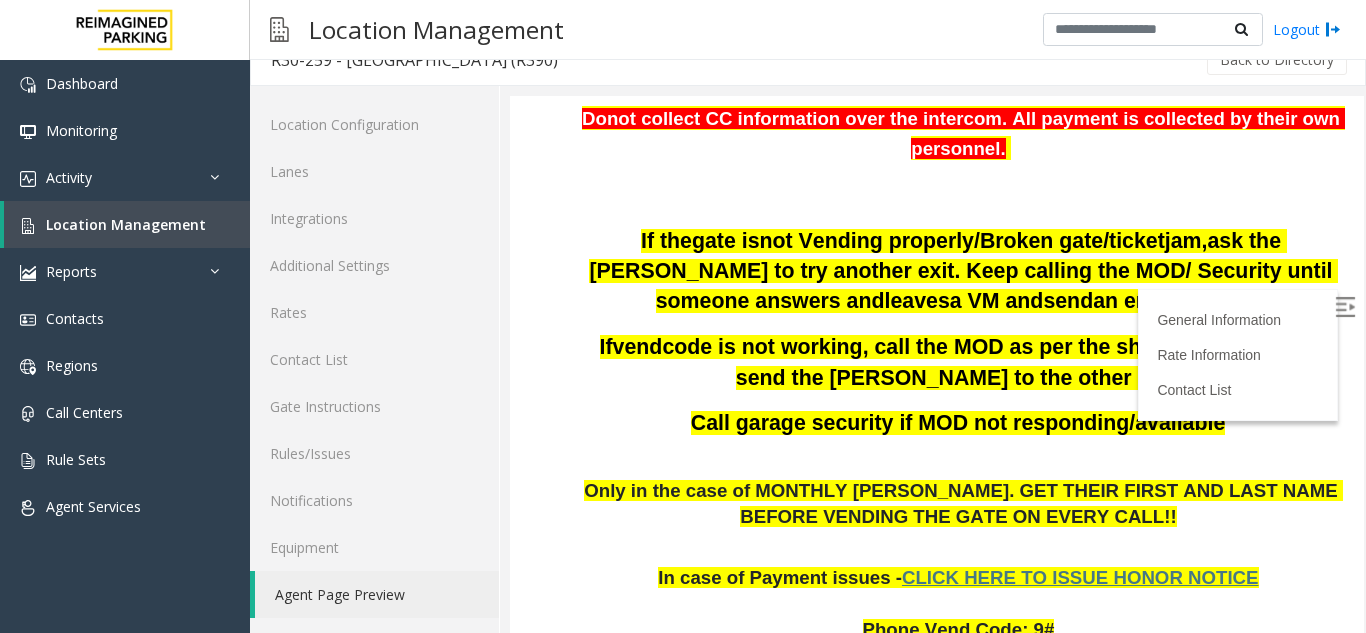 click at bounding box center [1347, 310] 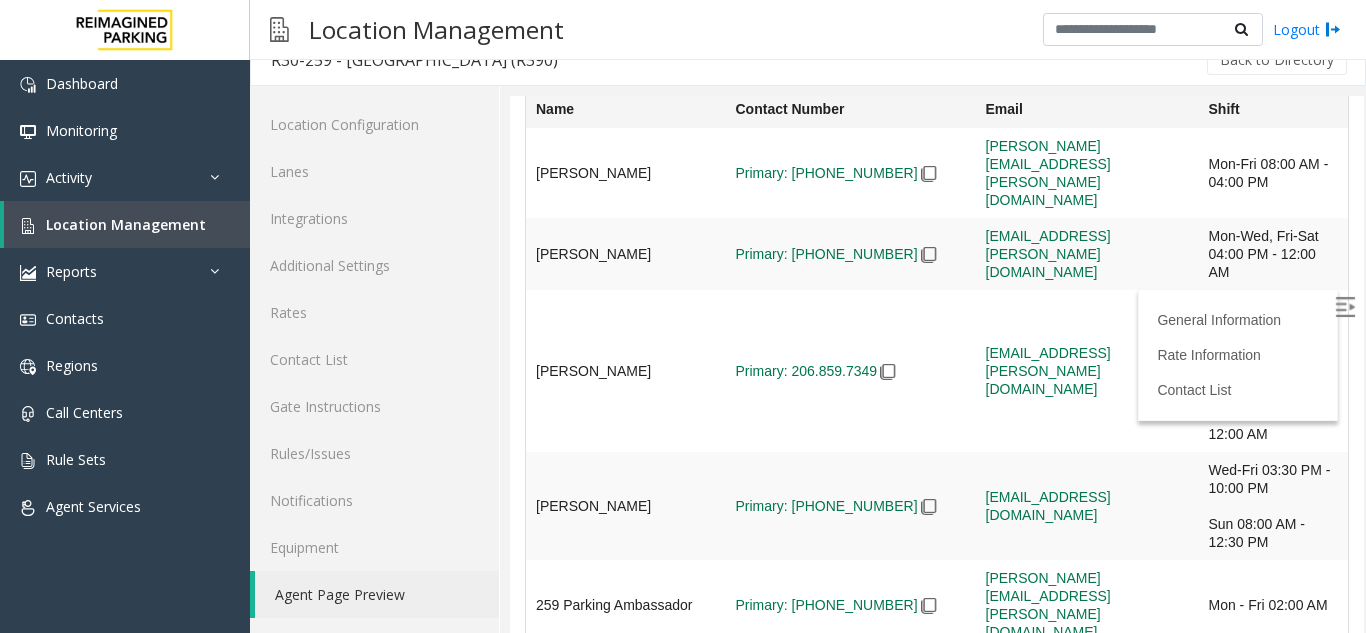 scroll, scrollTop: 8021, scrollLeft: 0, axis: vertical 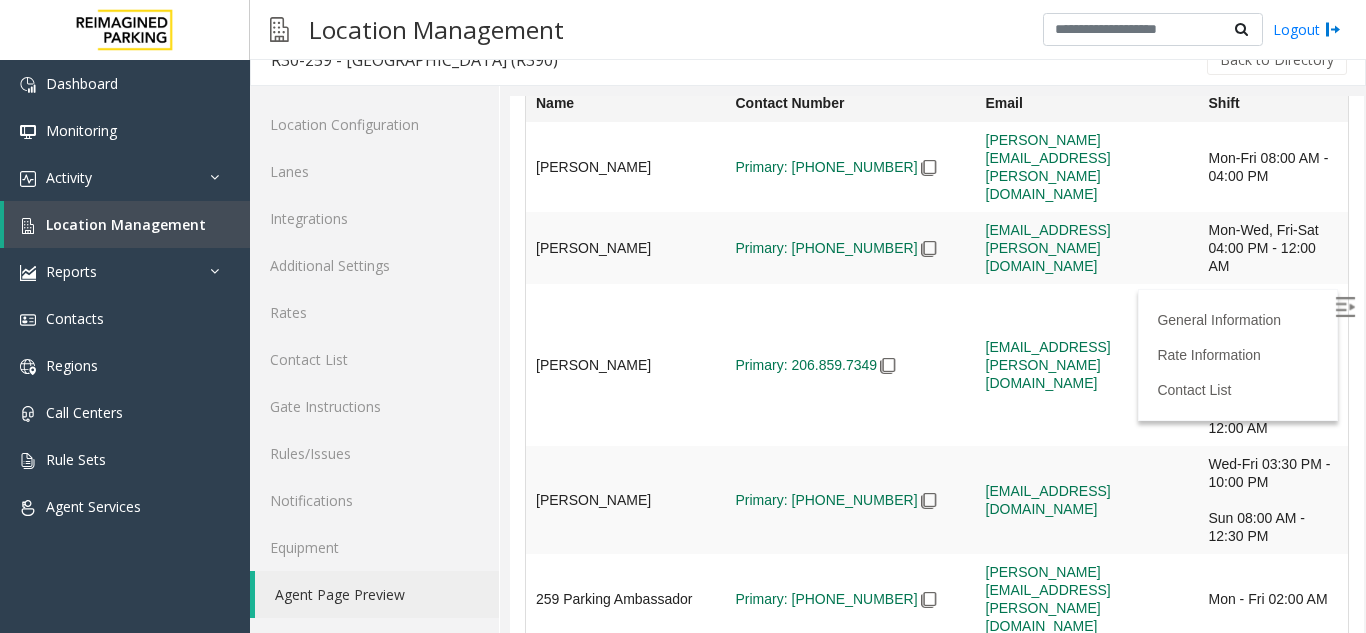 drag, startPoint x: 571, startPoint y: 523, endPoint x: 713, endPoint y: 491, distance: 145.56099 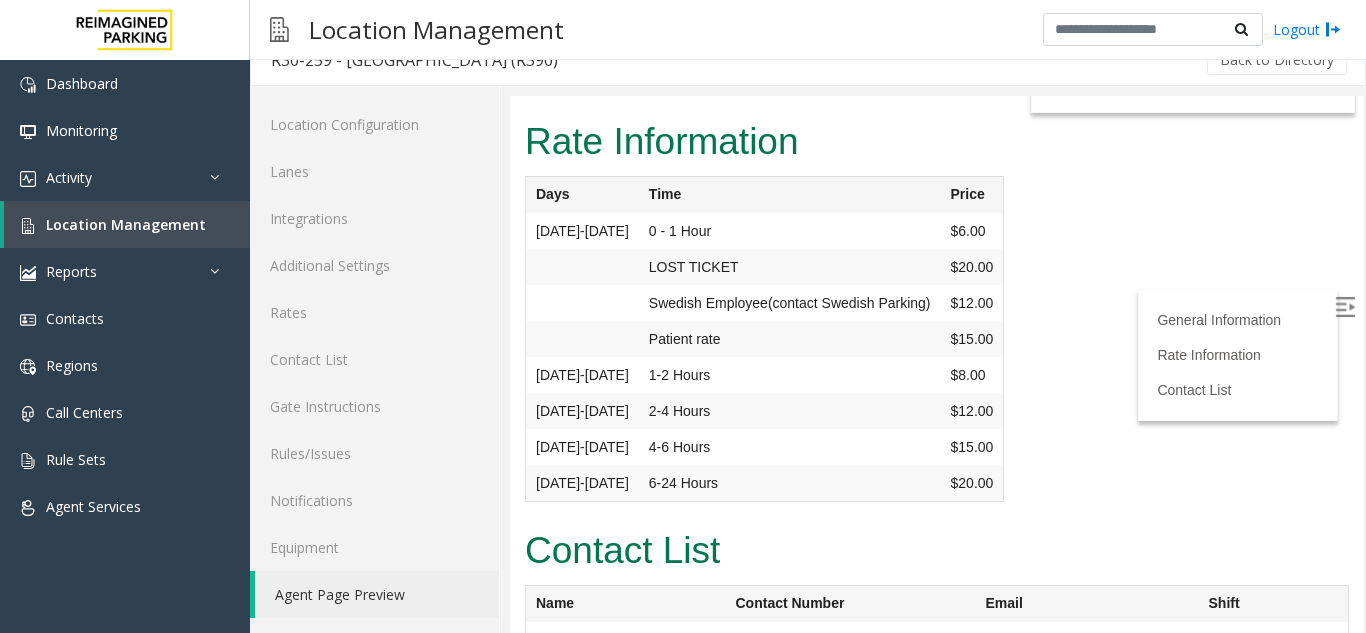 scroll, scrollTop: 7121, scrollLeft: 0, axis: vertical 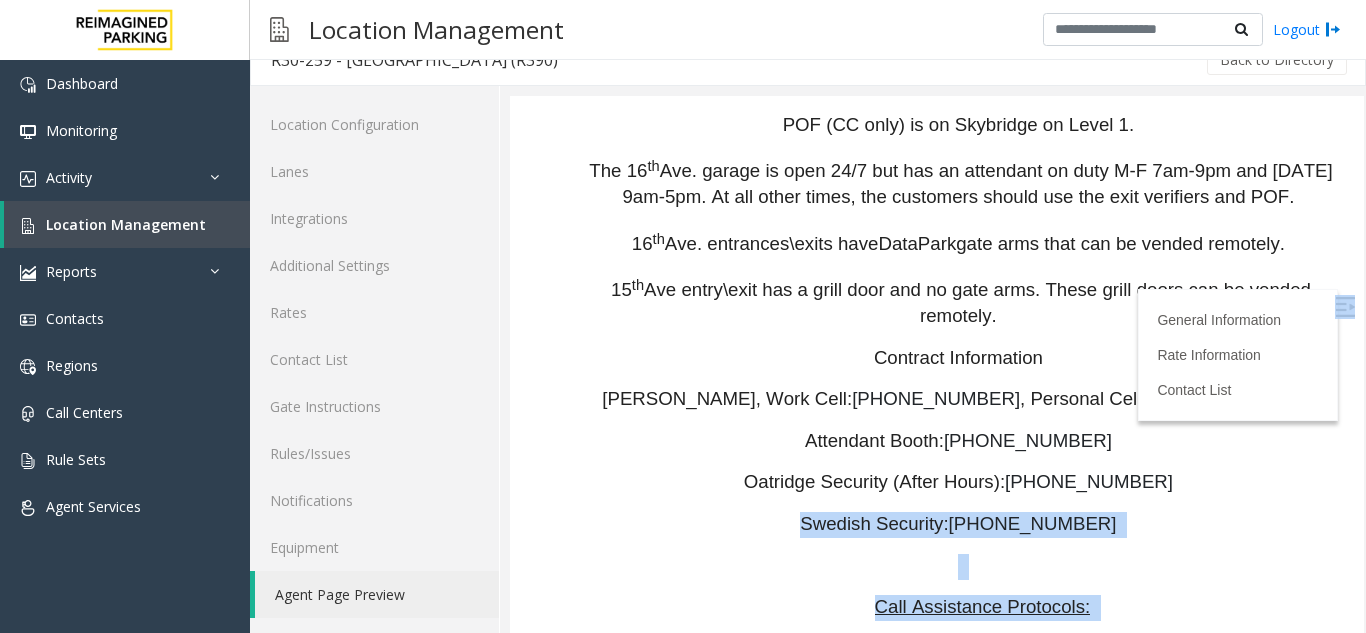 drag, startPoint x: 1329, startPoint y: 317, endPoint x: 1324, endPoint y: 257, distance: 60.207973 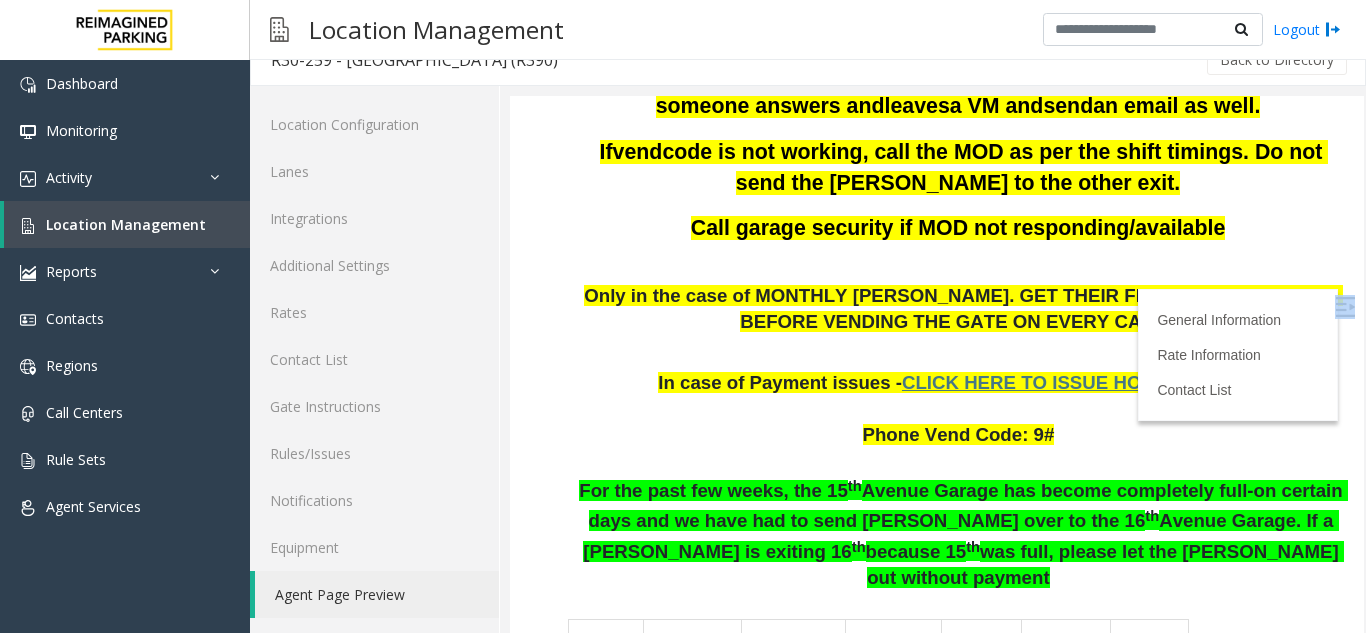 scroll, scrollTop: 514, scrollLeft: 0, axis: vertical 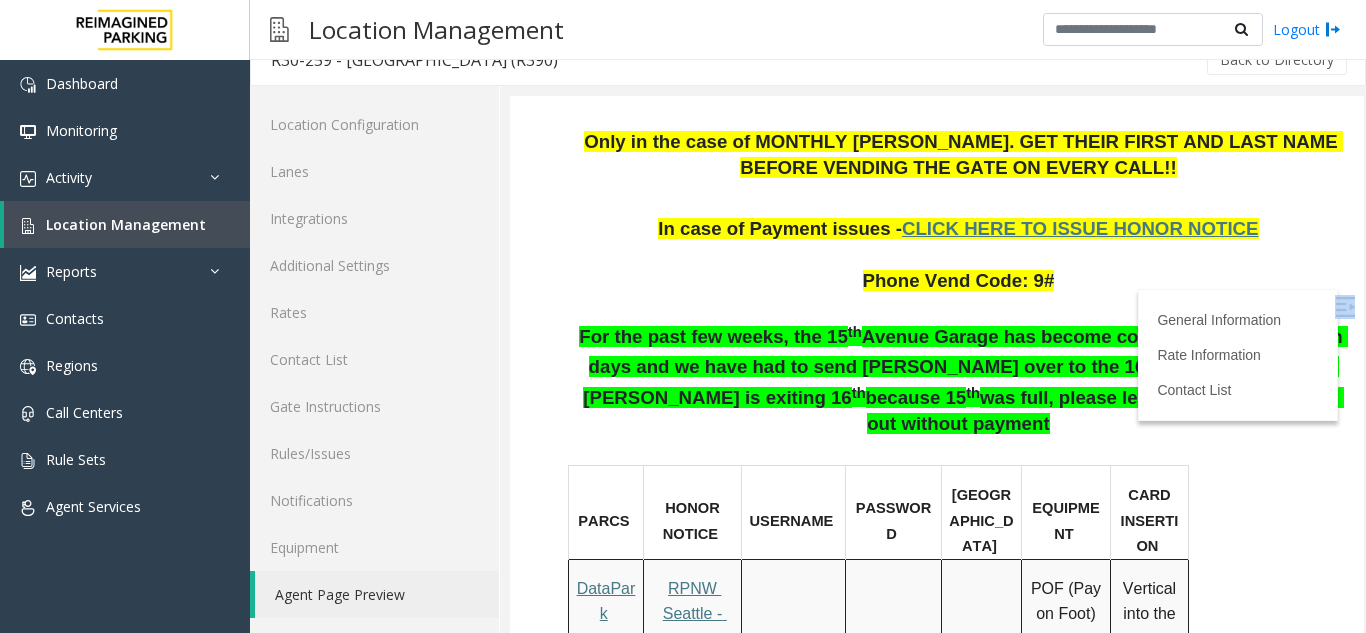 drag, startPoint x: 1338, startPoint y: 162, endPoint x: 1863, endPoint y: 273, distance: 536.606 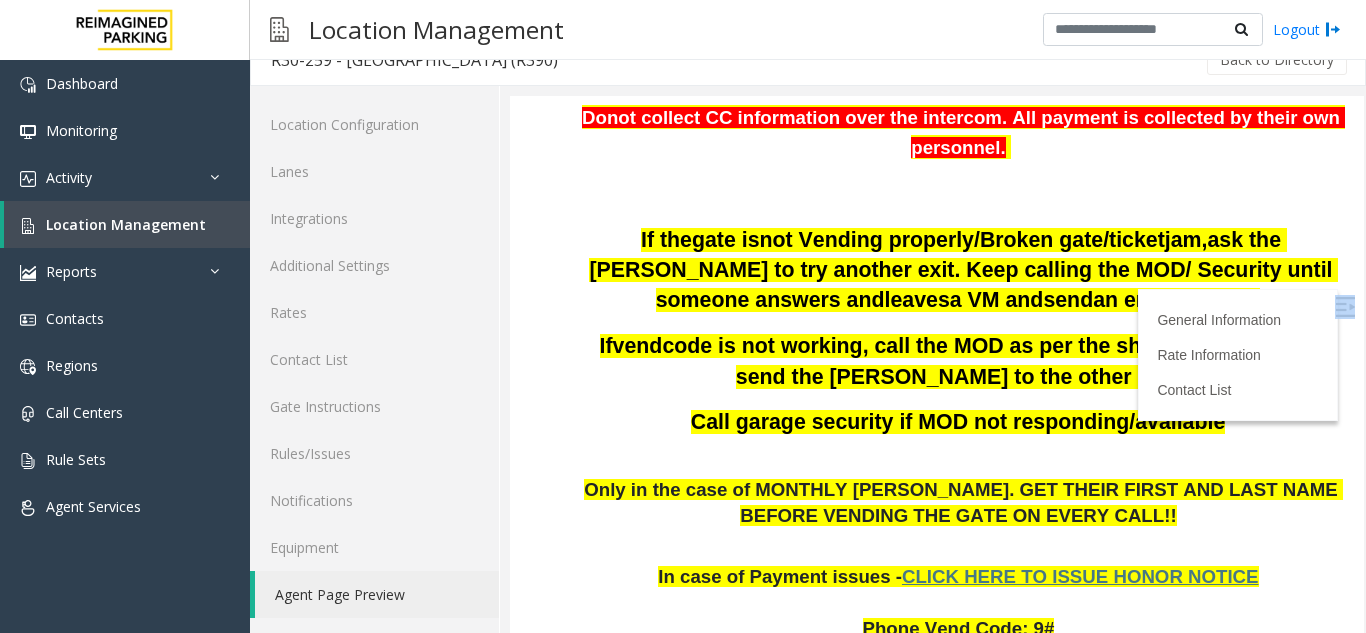 scroll, scrollTop: 370, scrollLeft: 0, axis: vertical 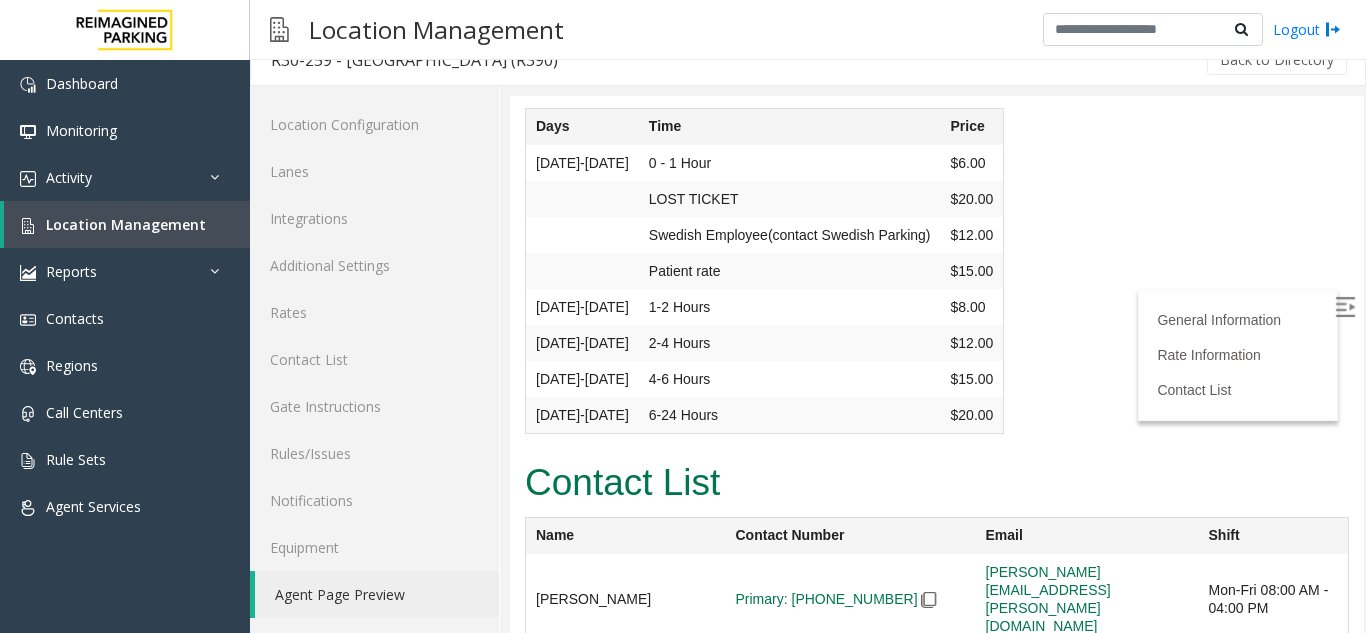 click on "Rate Information
Days
Time
Price
Monday-Sunday
0 - 1 Hour
$6.00
LOST TICKET
$20.00
Swedish Employee(contact Swedish Parking)
$12.00
Patient rate
$15.00
Monday-Sunday" at bounding box center (937, 249) 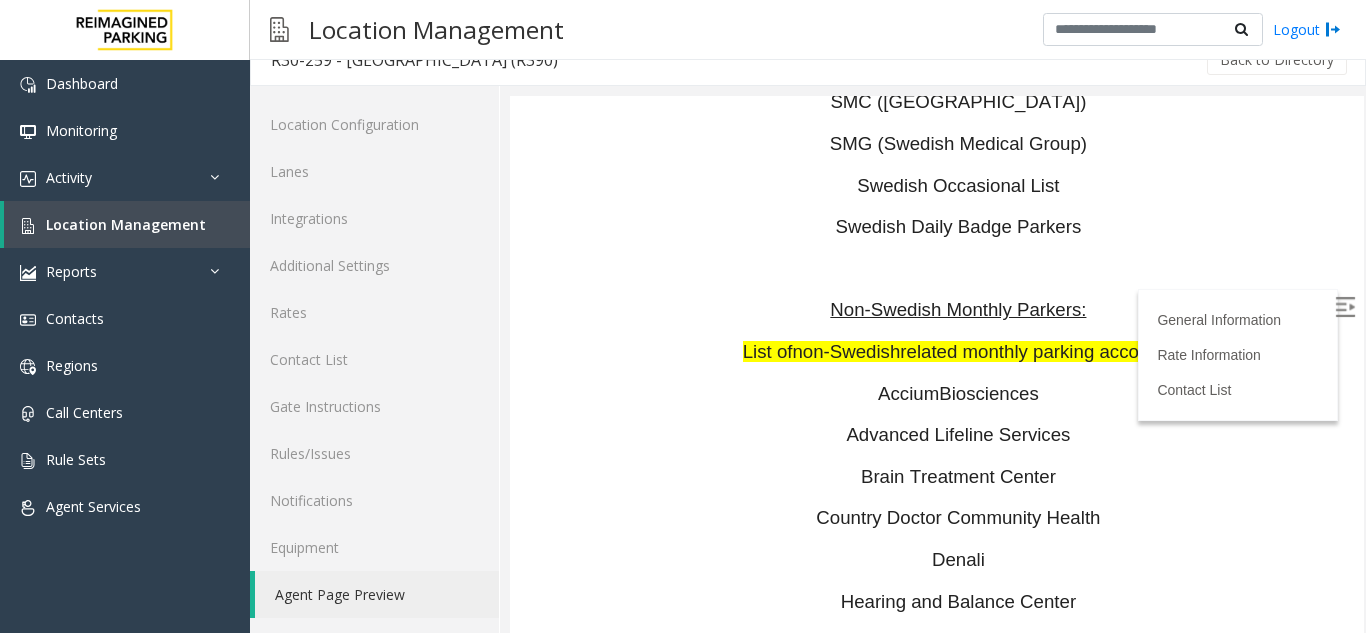 scroll, scrollTop: 4689, scrollLeft: 0, axis: vertical 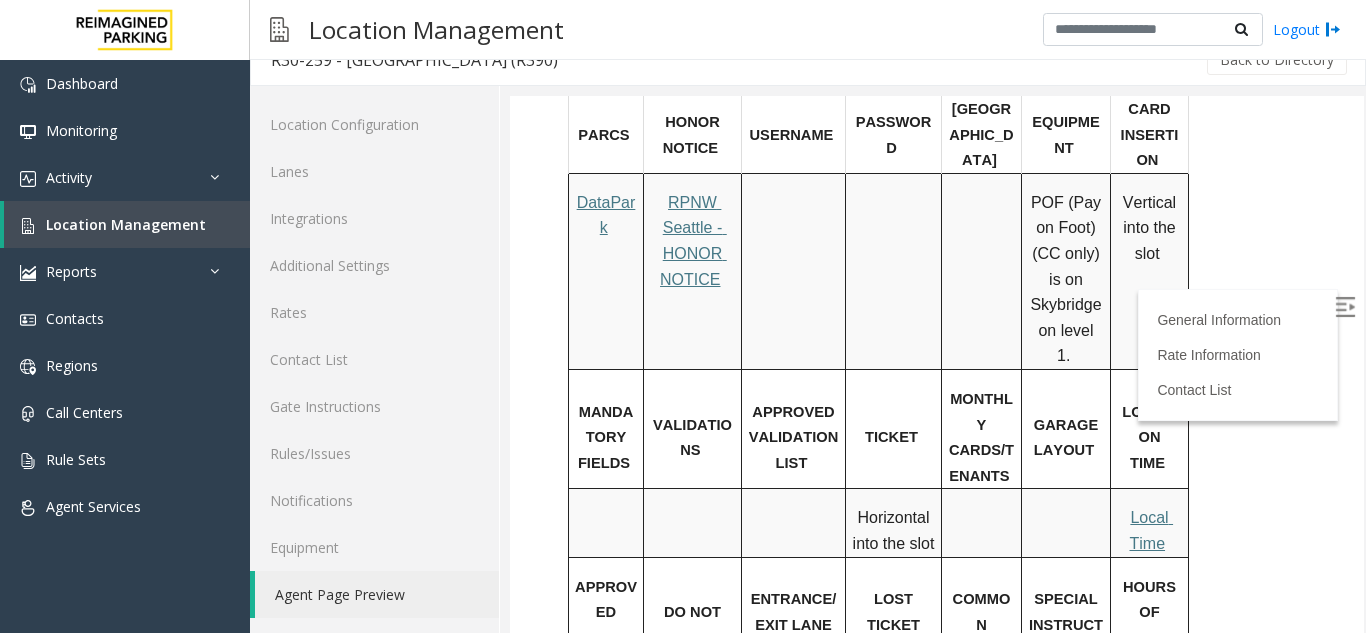 click on "Local Time" at bounding box center [1151, 530] 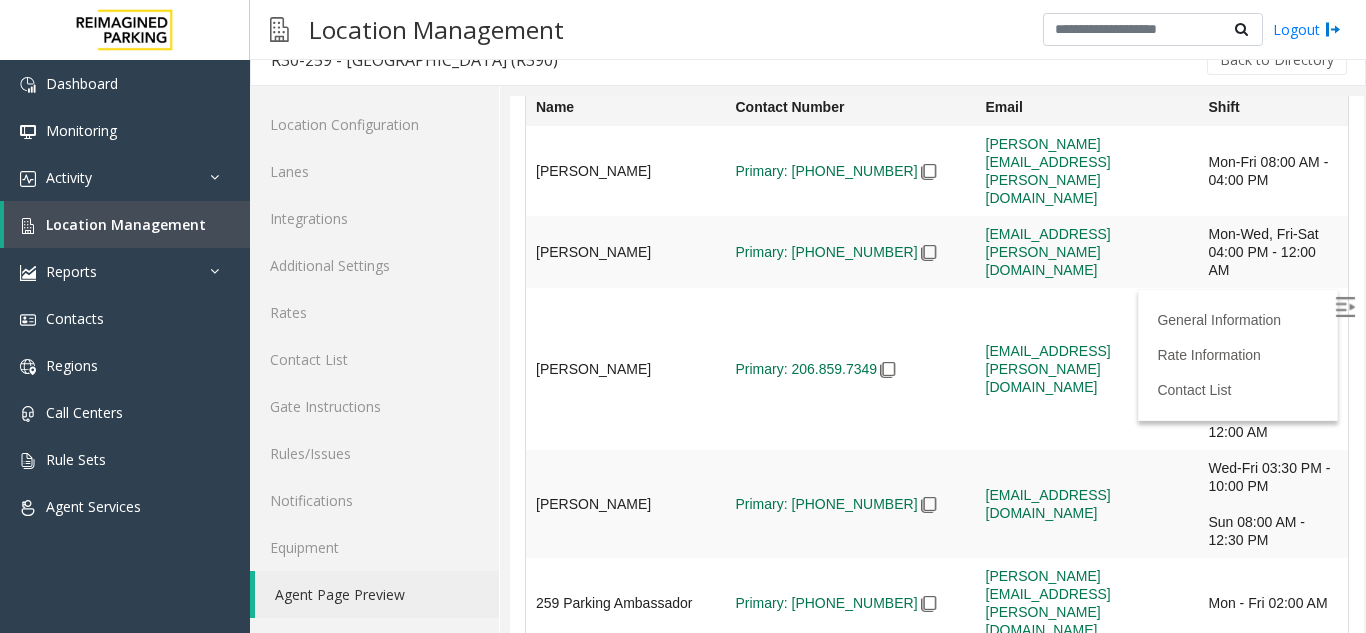 scroll, scrollTop: 8021, scrollLeft: 0, axis: vertical 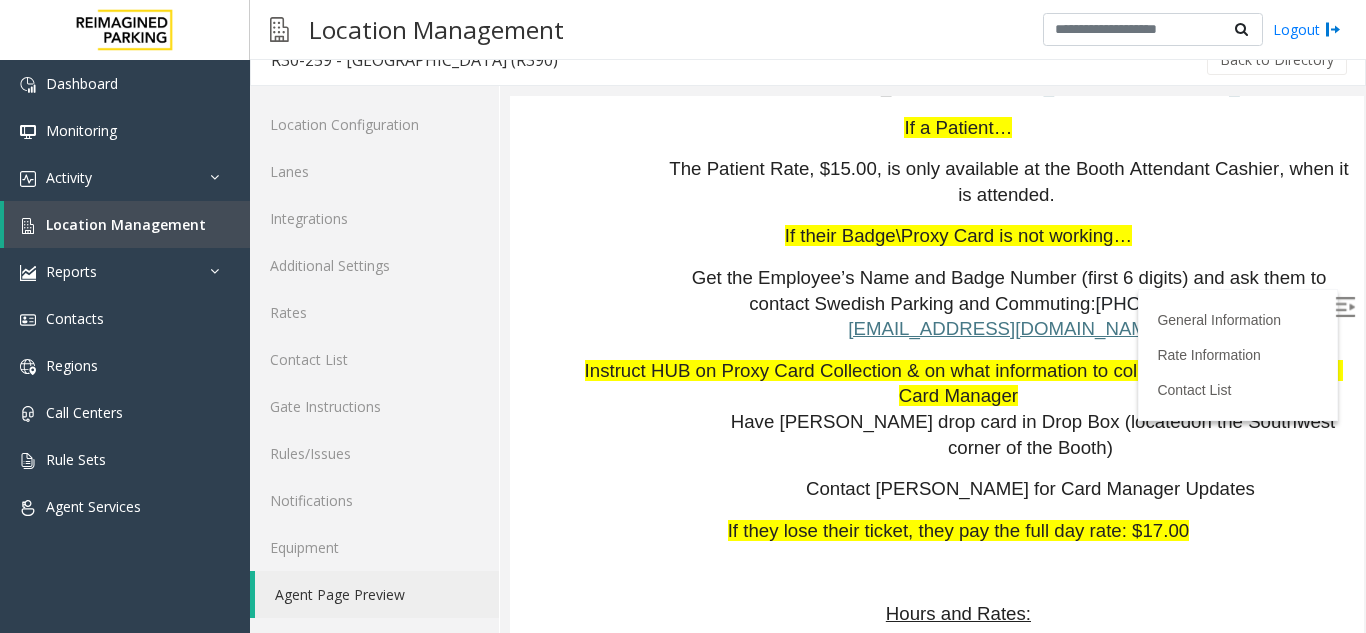 drag, startPoint x: 867, startPoint y: 398, endPoint x: 1126, endPoint y: 462, distance: 266.7902 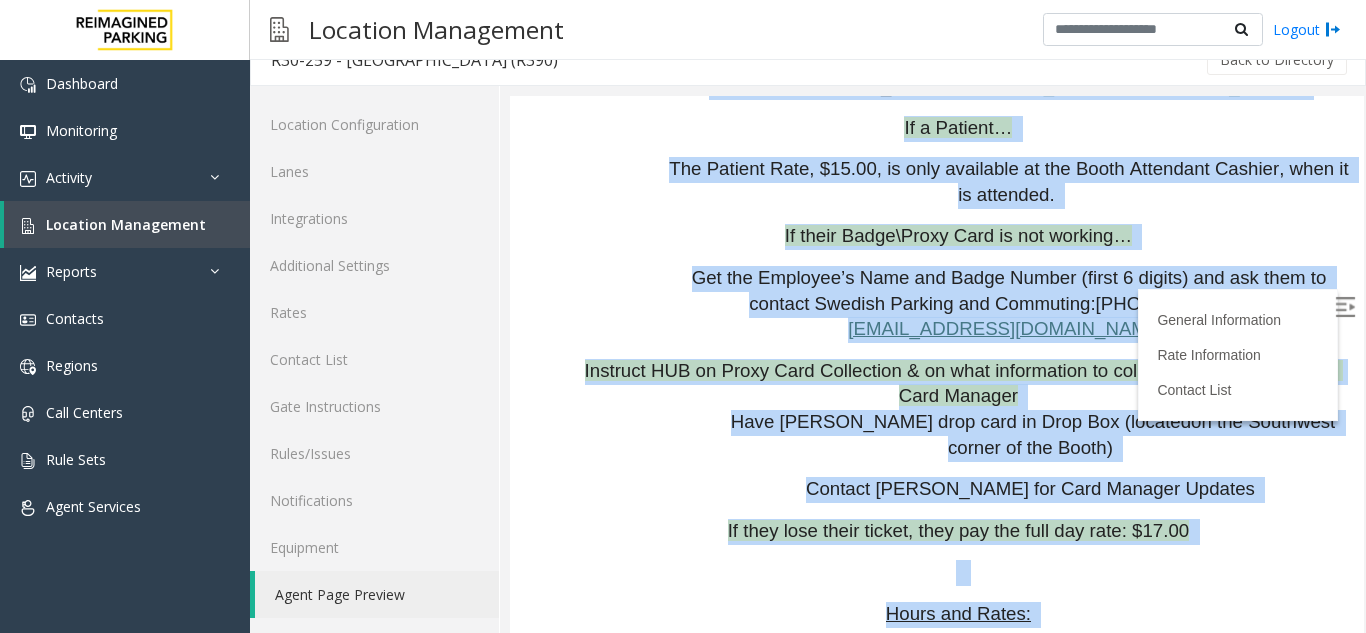 drag, startPoint x: 831, startPoint y: 481, endPoint x: 1416, endPoint y: 565, distance: 591 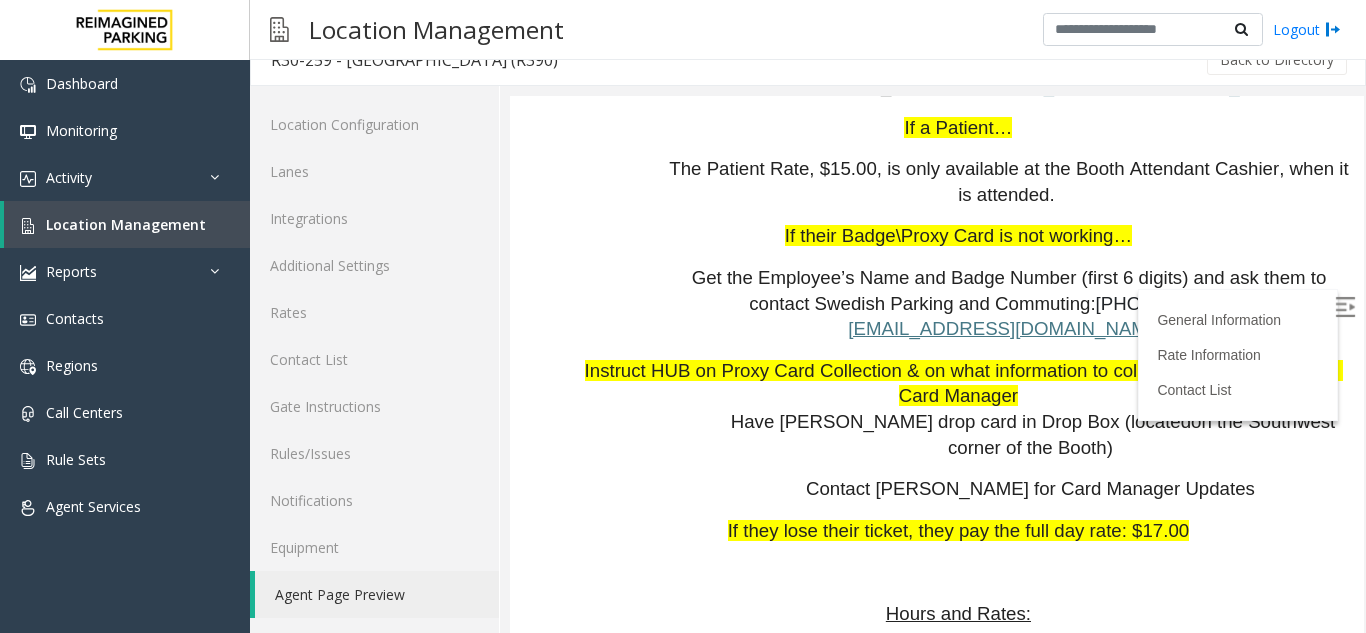 click on "Monday – Friday 7 am – 9 pm" at bounding box center [961, 740] 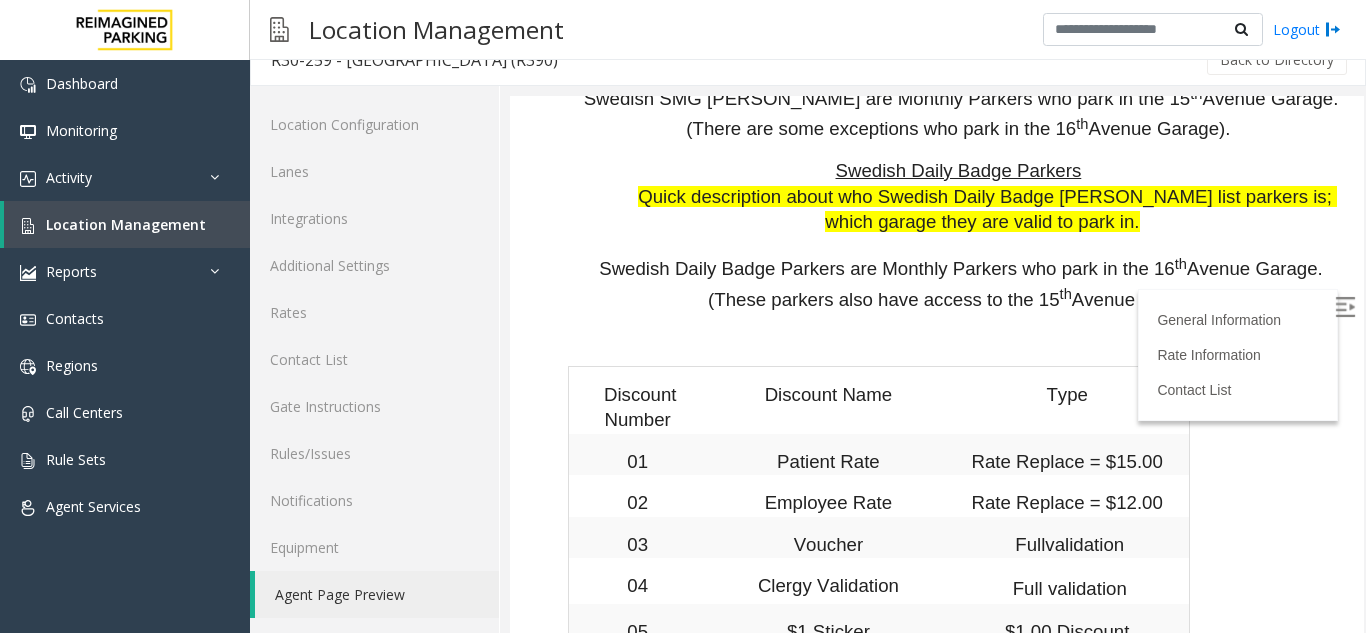 scroll, scrollTop: 6221, scrollLeft: 0, axis: vertical 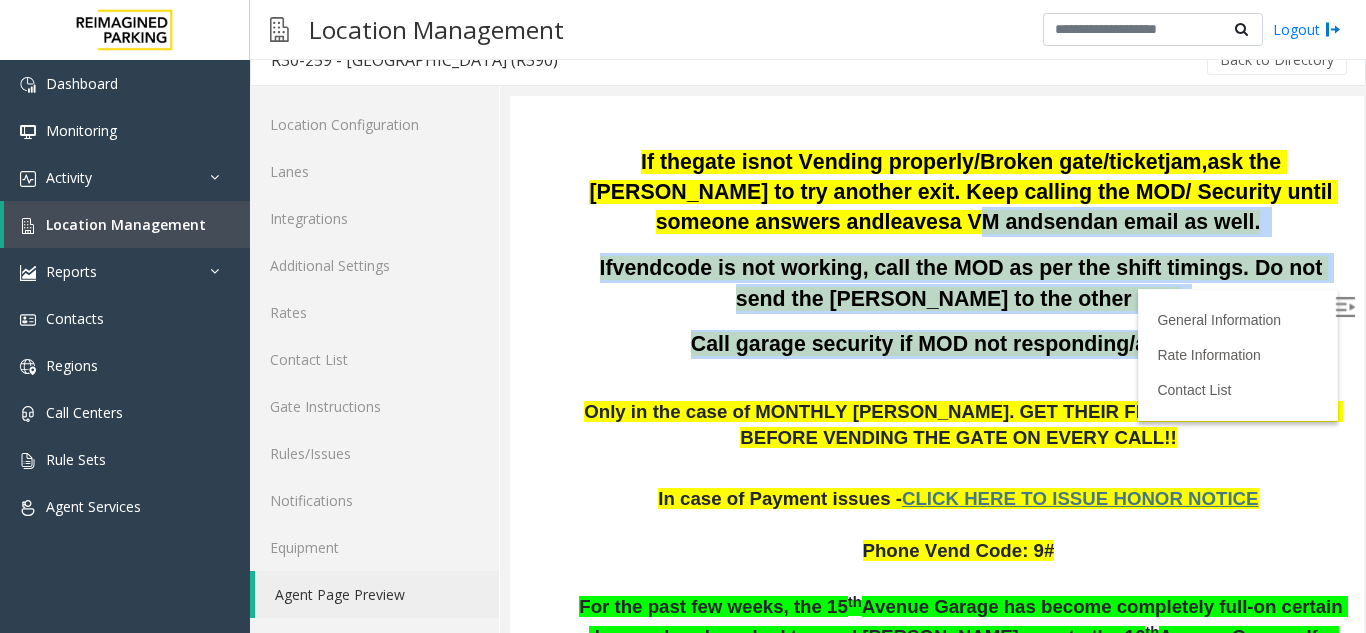 drag, startPoint x: 717, startPoint y: 234, endPoint x: 1329, endPoint y: 328, distance: 619.1769 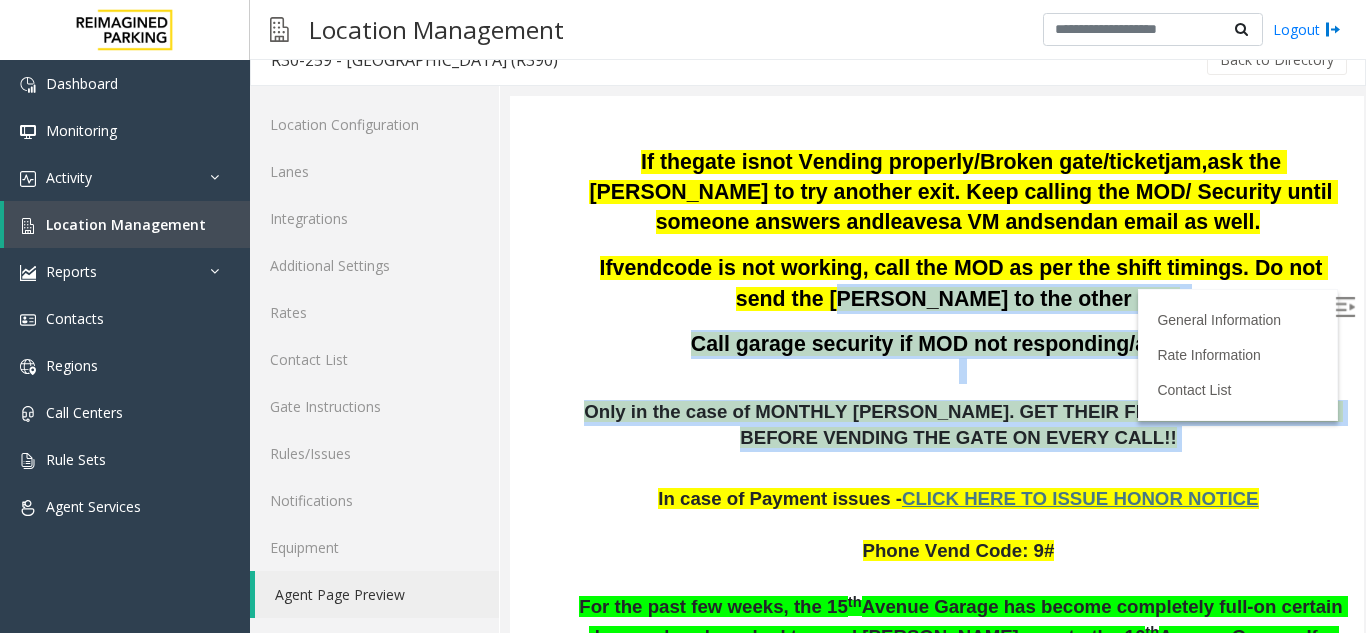 drag, startPoint x: 1036, startPoint y: 442, endPoint x: 744, endPoint y: 302, distance: 323.82712 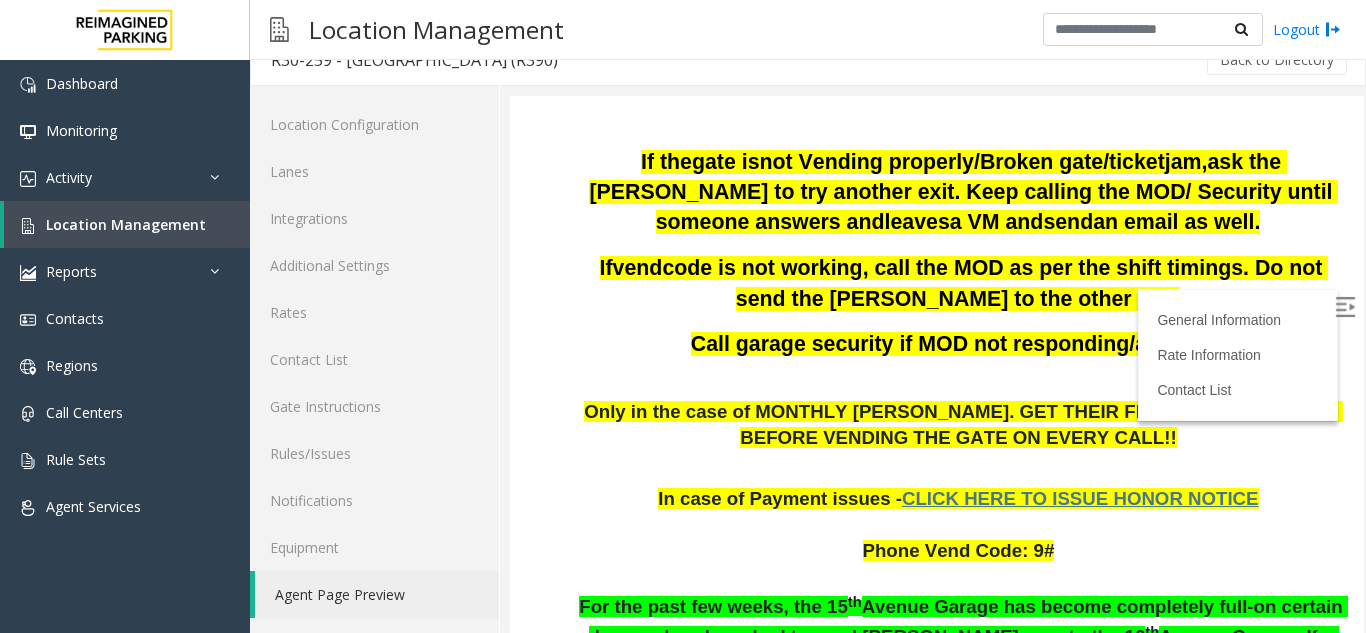 click on "code is not working, call the MOD as per the shift timings. Do not send the parker to the other exit." at bounding box center (995, 283) 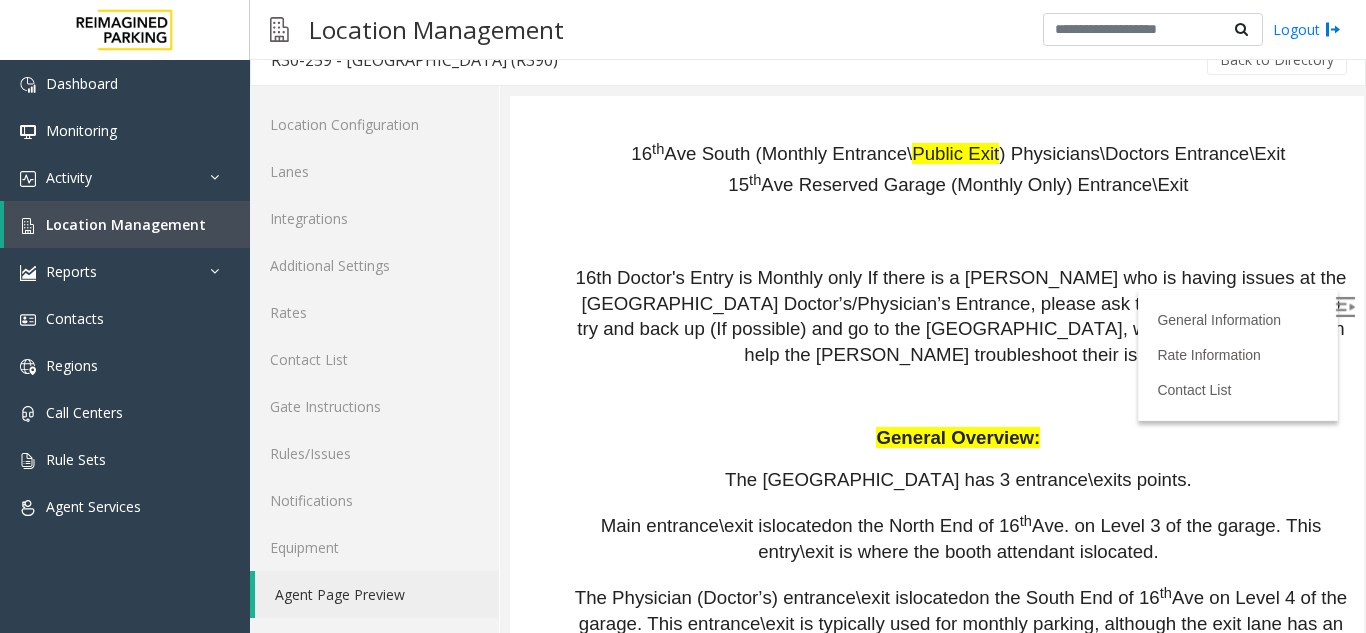 scroll, scrollTop: 2600, scrollLeft: 0, axis: vertical 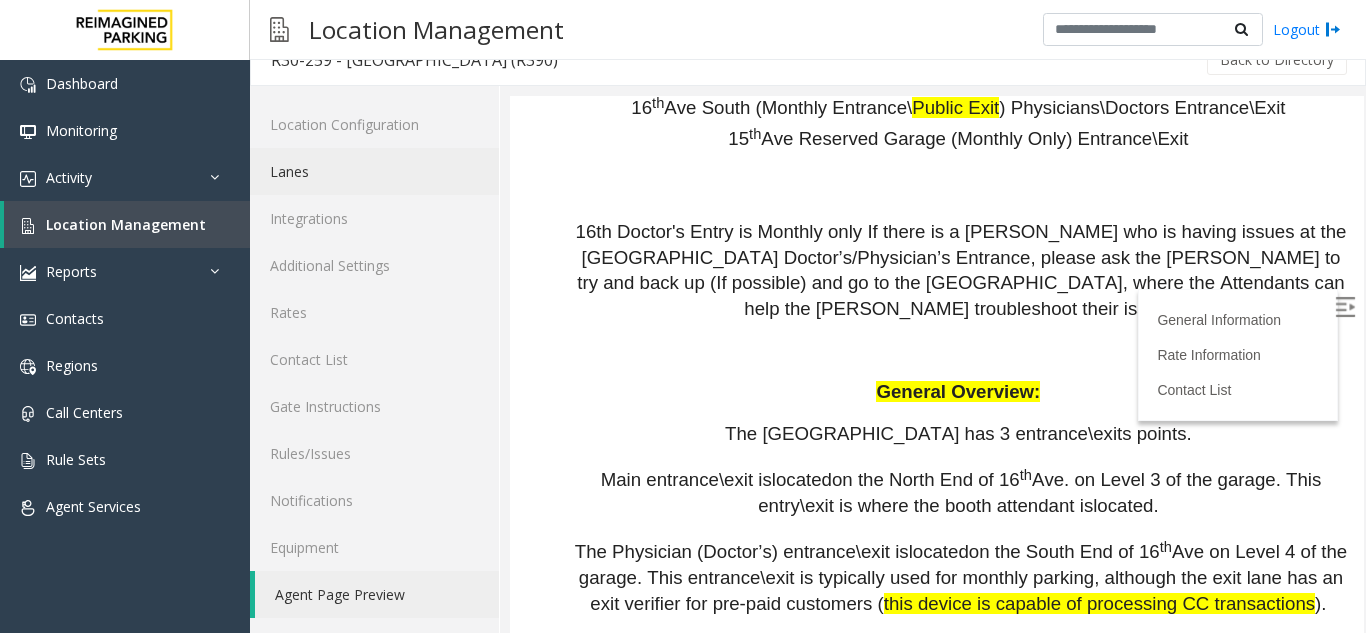 click on "Lanes" 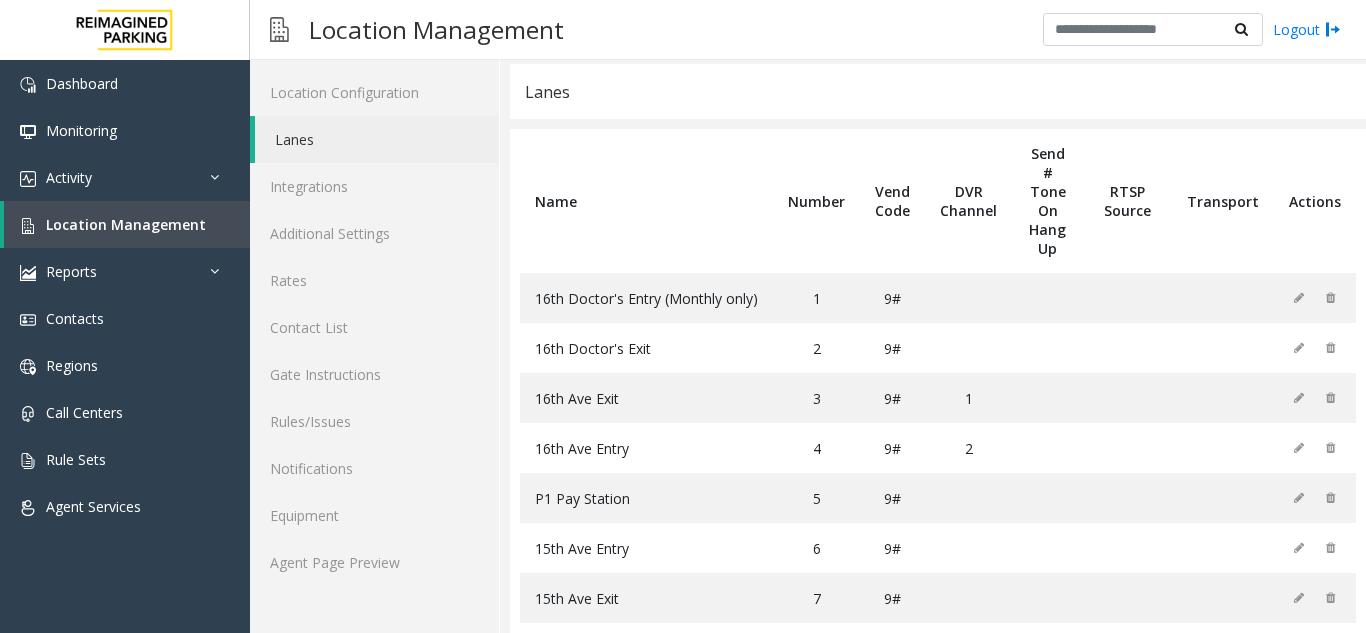scroll, scrollTop: 88, scrollLeft: 0, axis: vertical 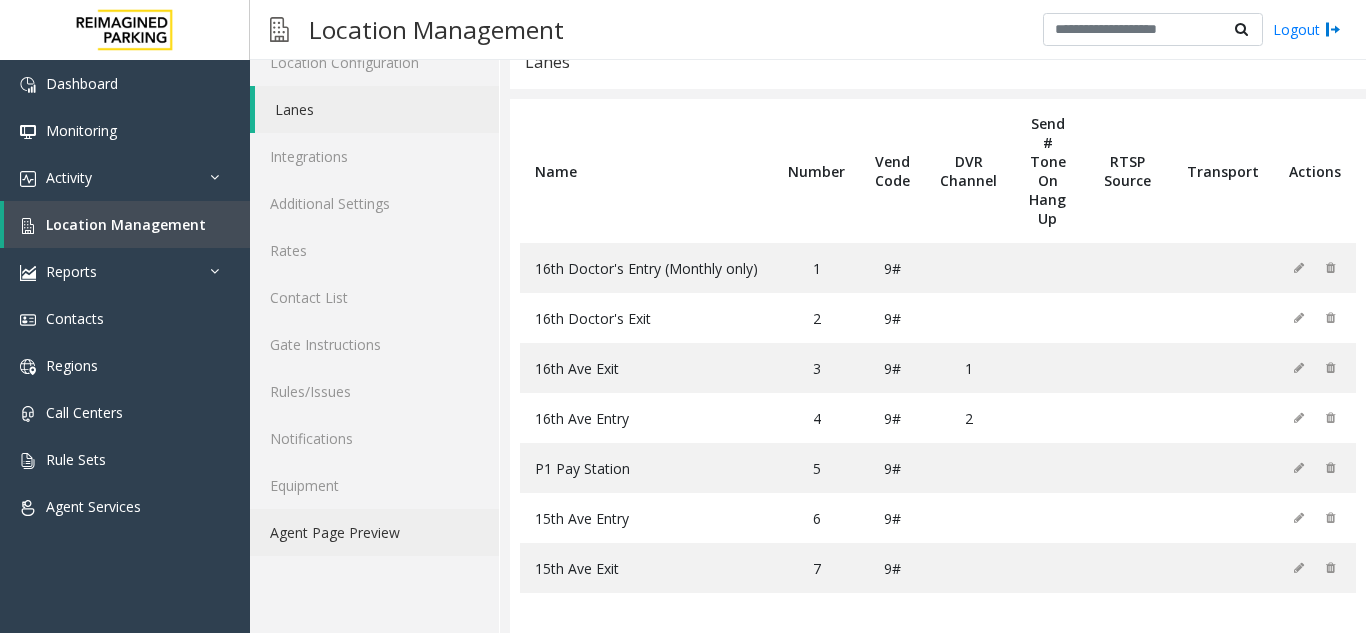 click on "Agent Page Preview" 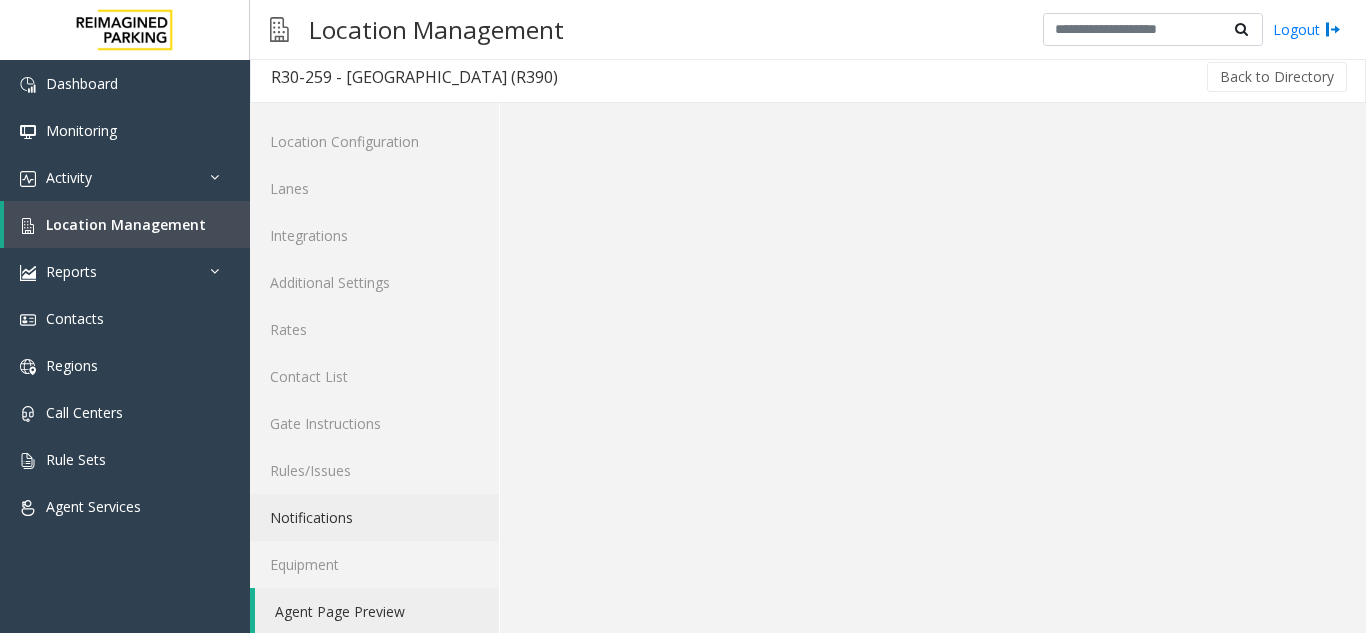 scroll, scrollTop: 0, scrollLeft: 0, axis: both 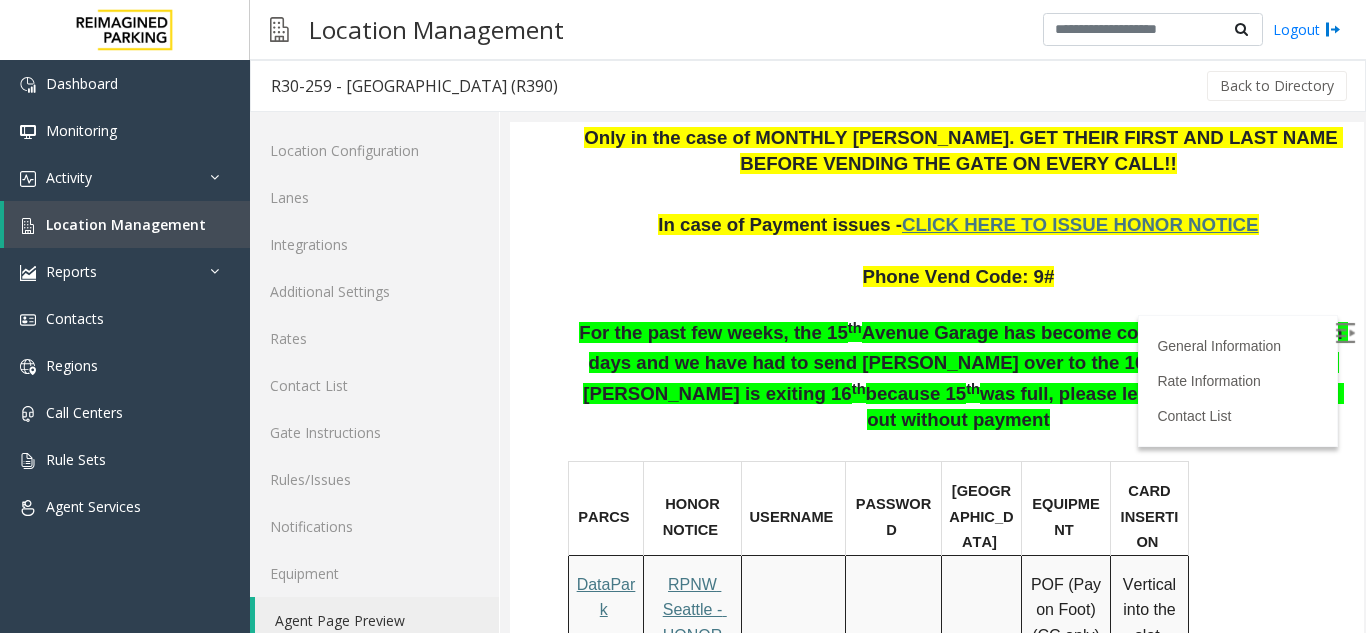 click at bounding box center [1345, 333] 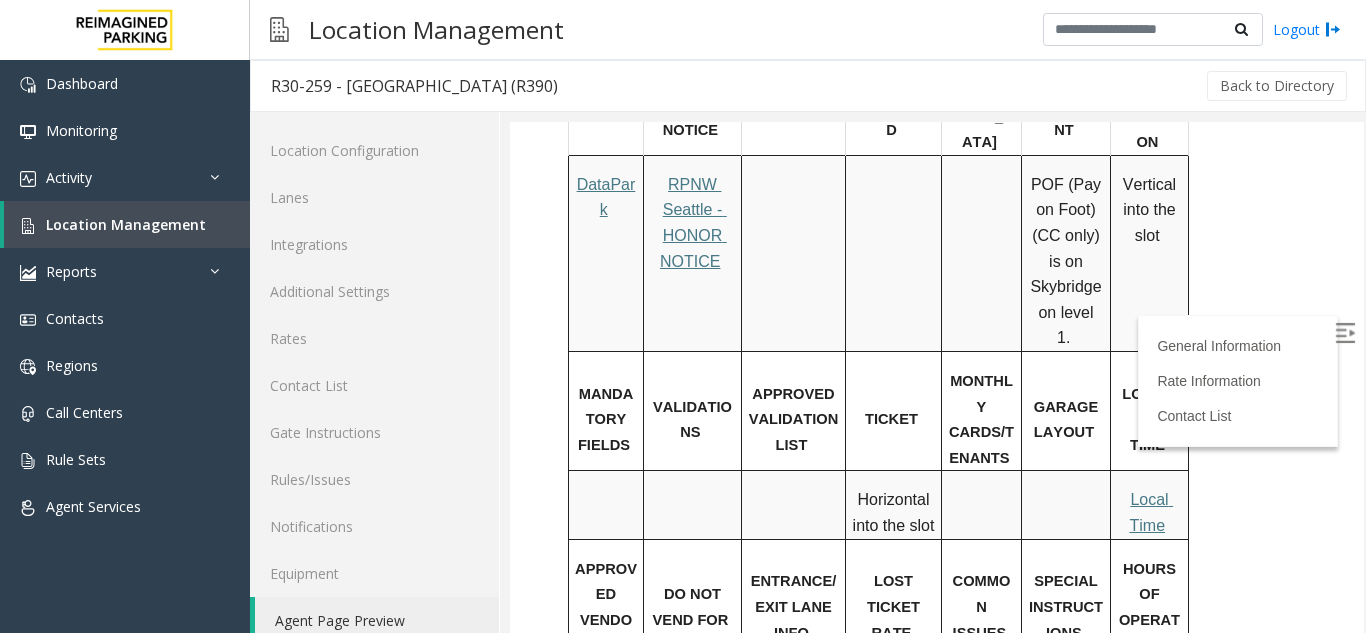 scroll, scrollTop: 1600, scrollLeft: 0, axis: vertical 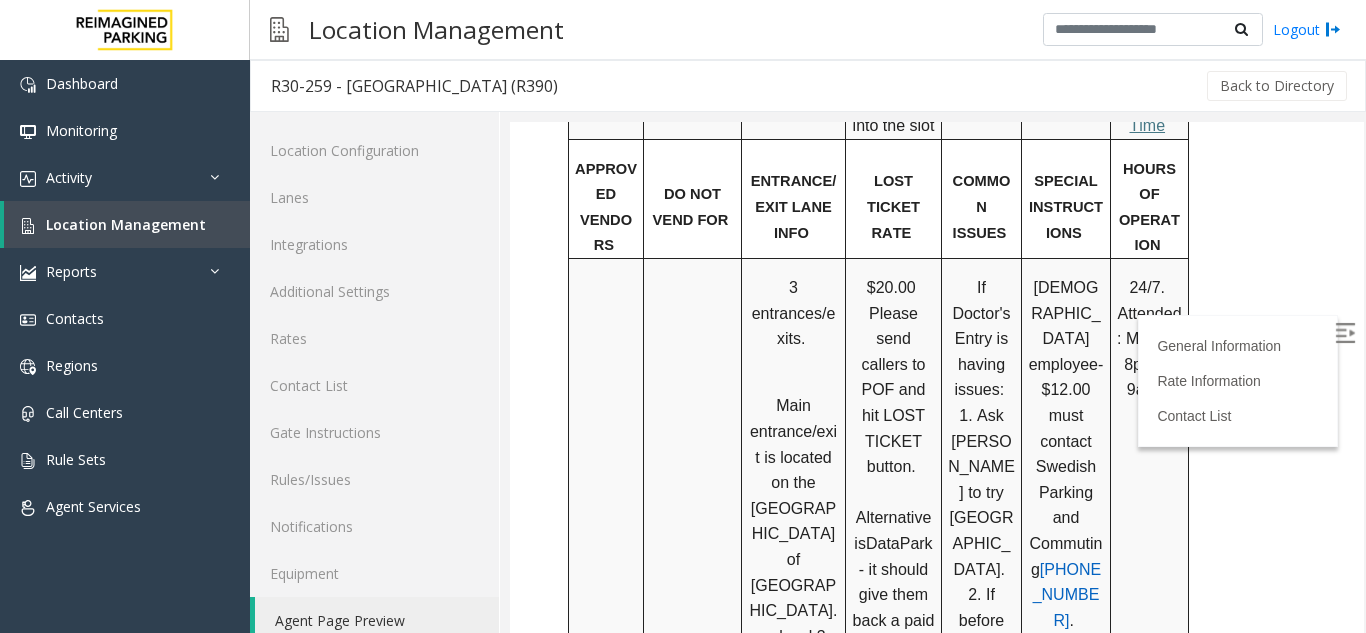 click at bounding box center (1345, 333) 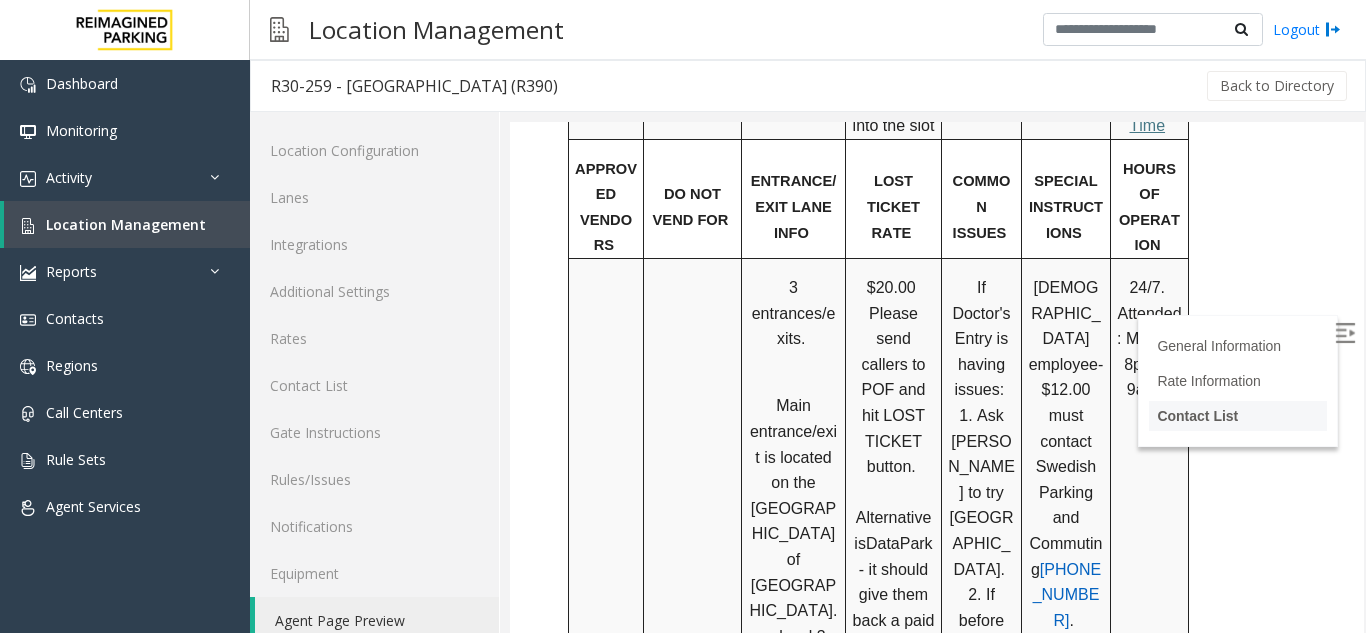 click on "Contact List" at bounding box center (1197, 416) 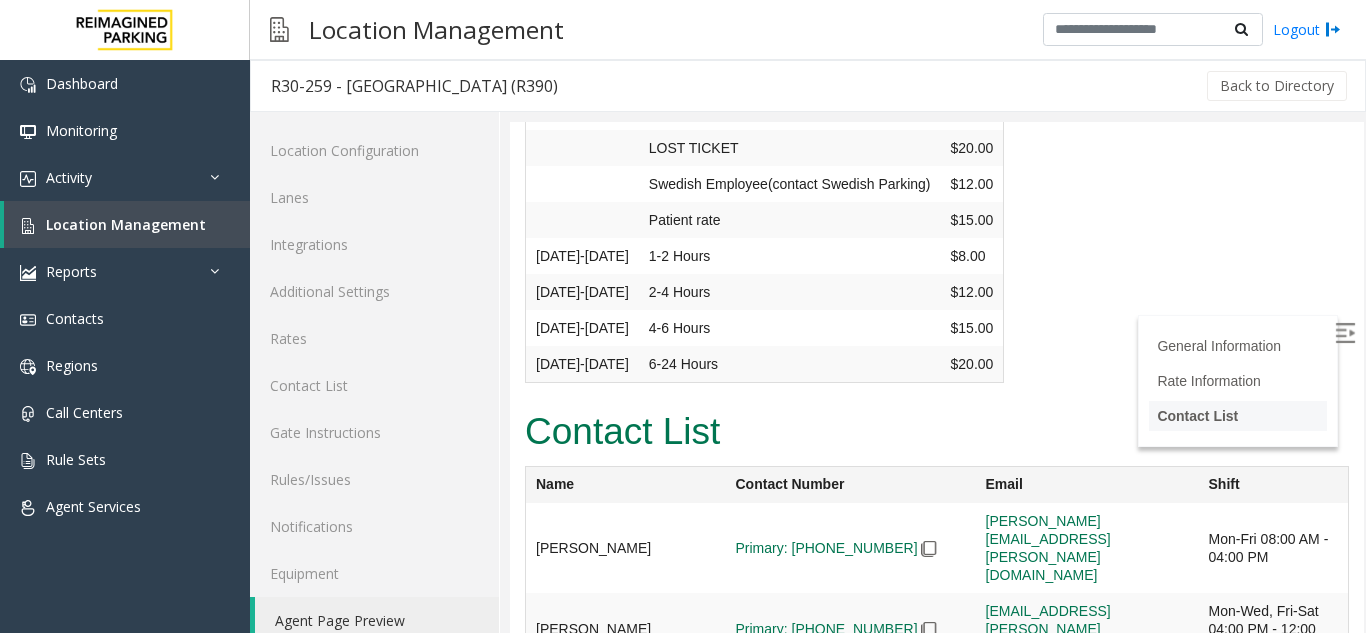 scroll, scrollTop: 26, scrollLeft: 0, axis: vertical 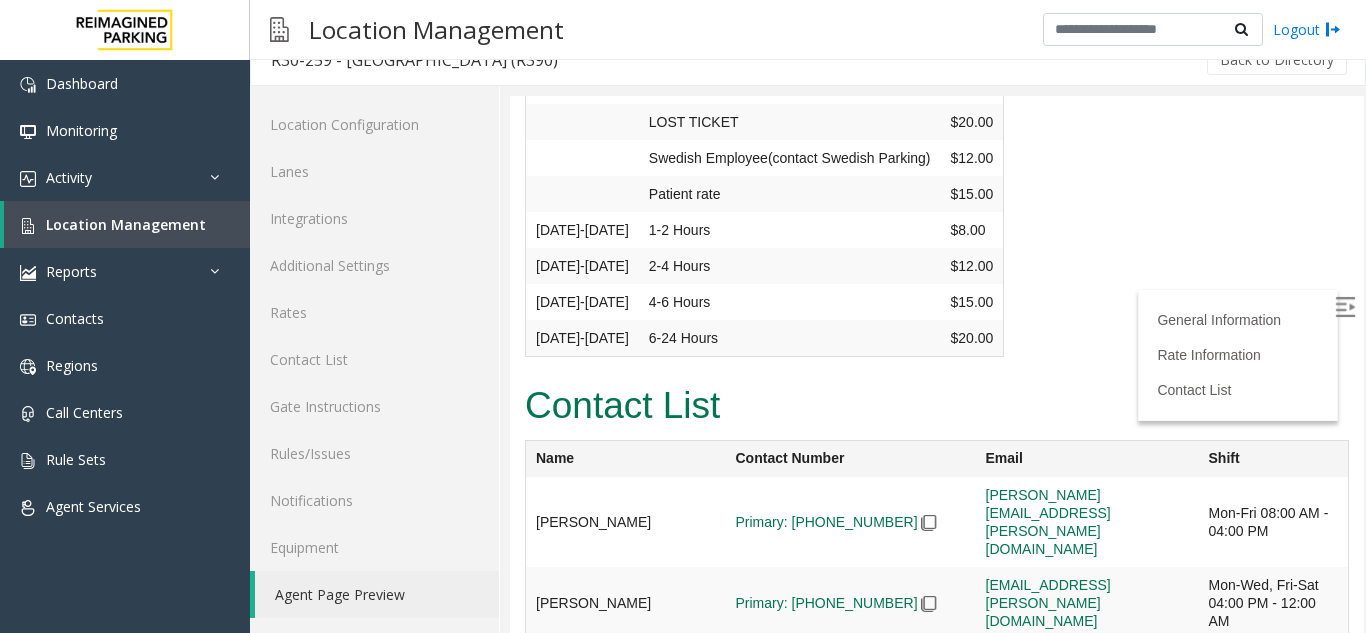 click on "General Information
Rate Information
Contact List" at bounding box center [1238, 355] 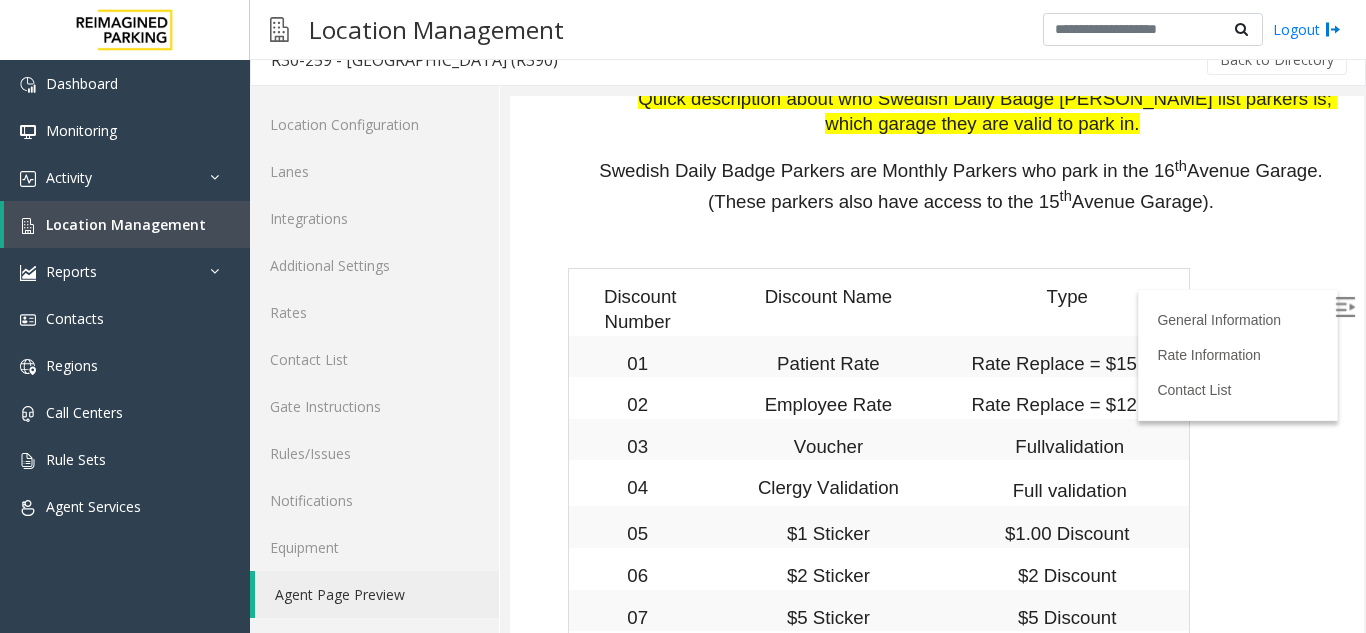 scroll, scrollTop: 6421, scrollLeft: 0, axis: vertical 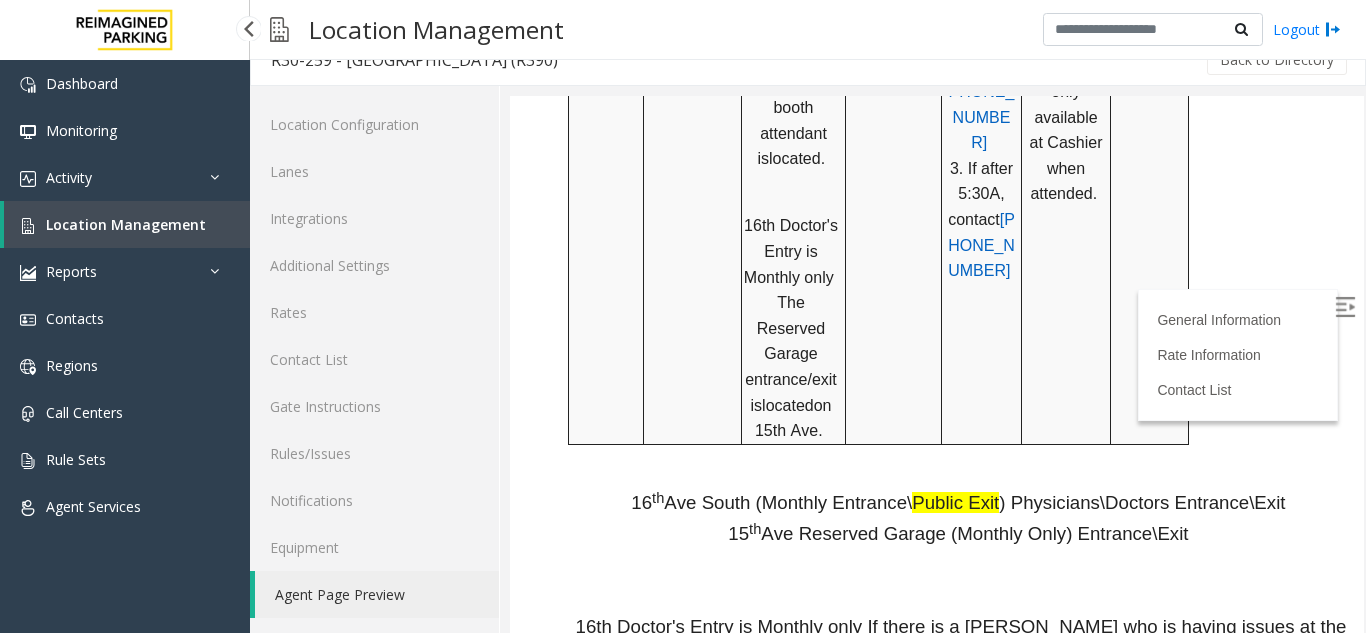 click on "Location Management" at bounding box center (126, 224) 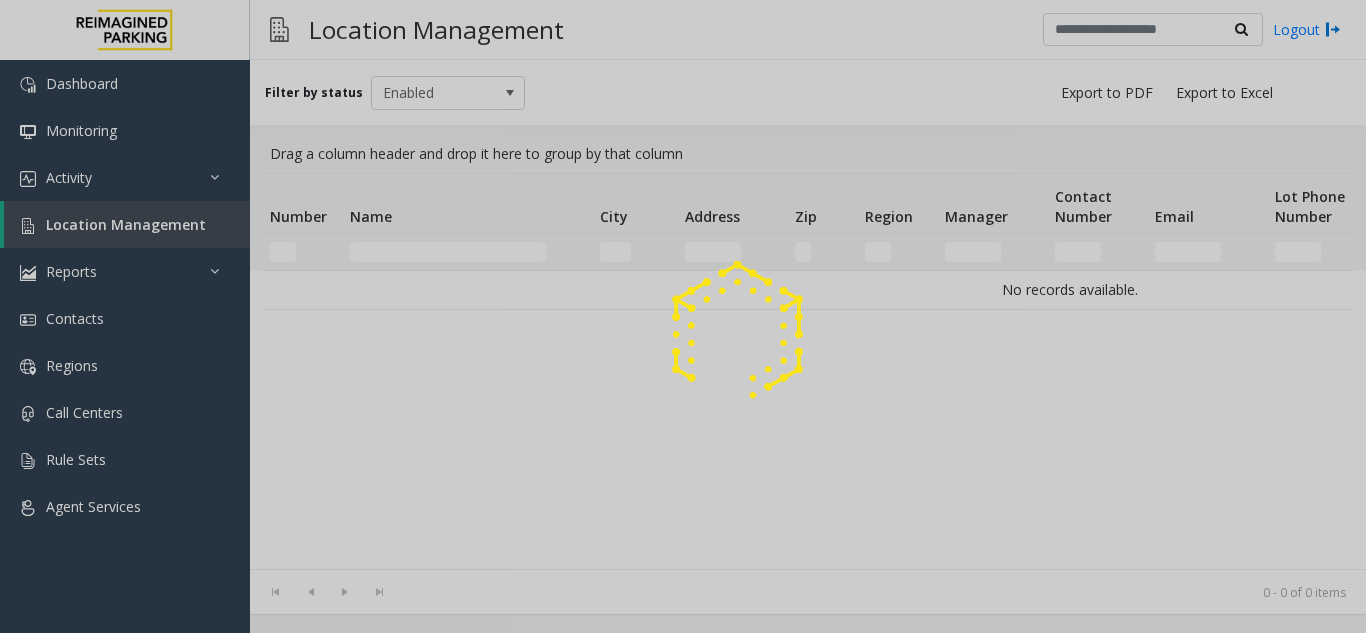 click 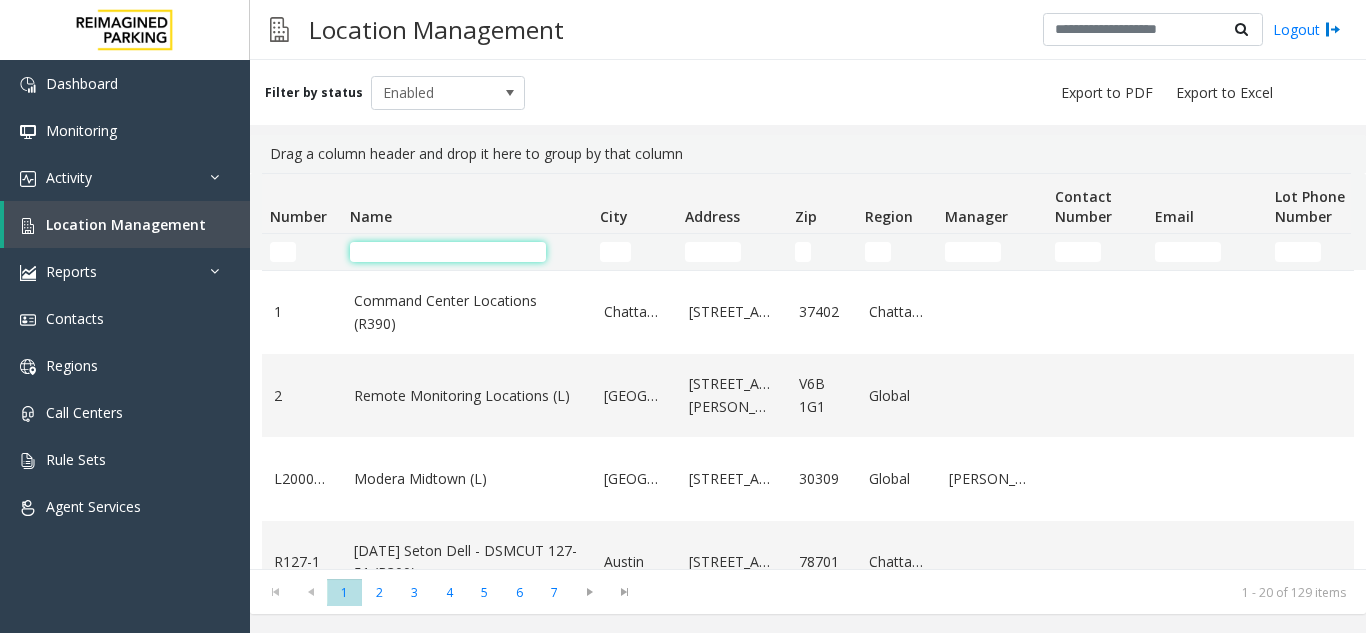click 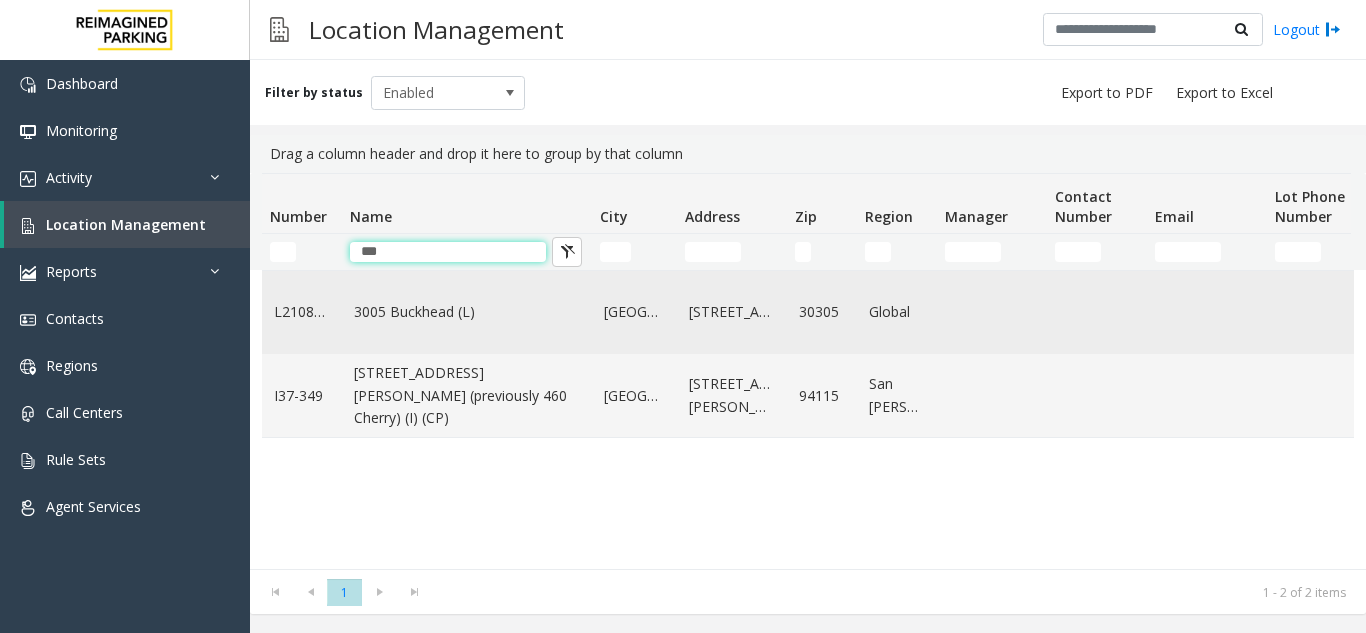 type on "***" 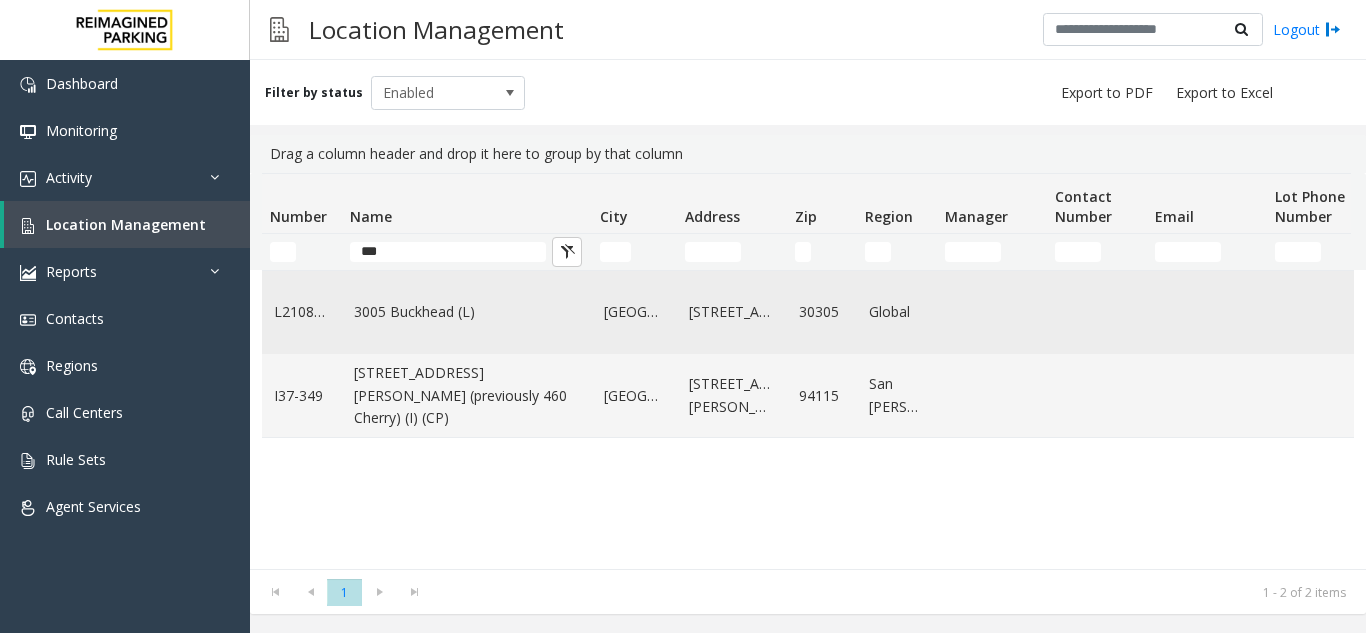 click on "3005 Buckhead (L)" 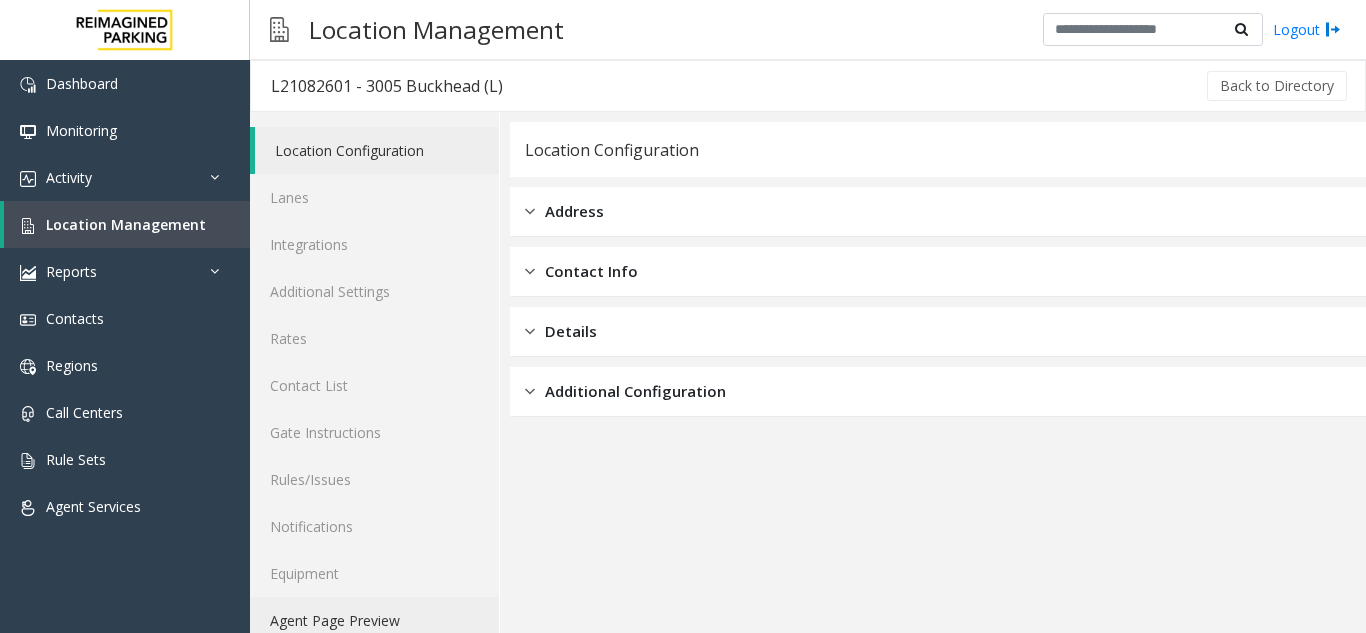 click on "Agent Page Preview" 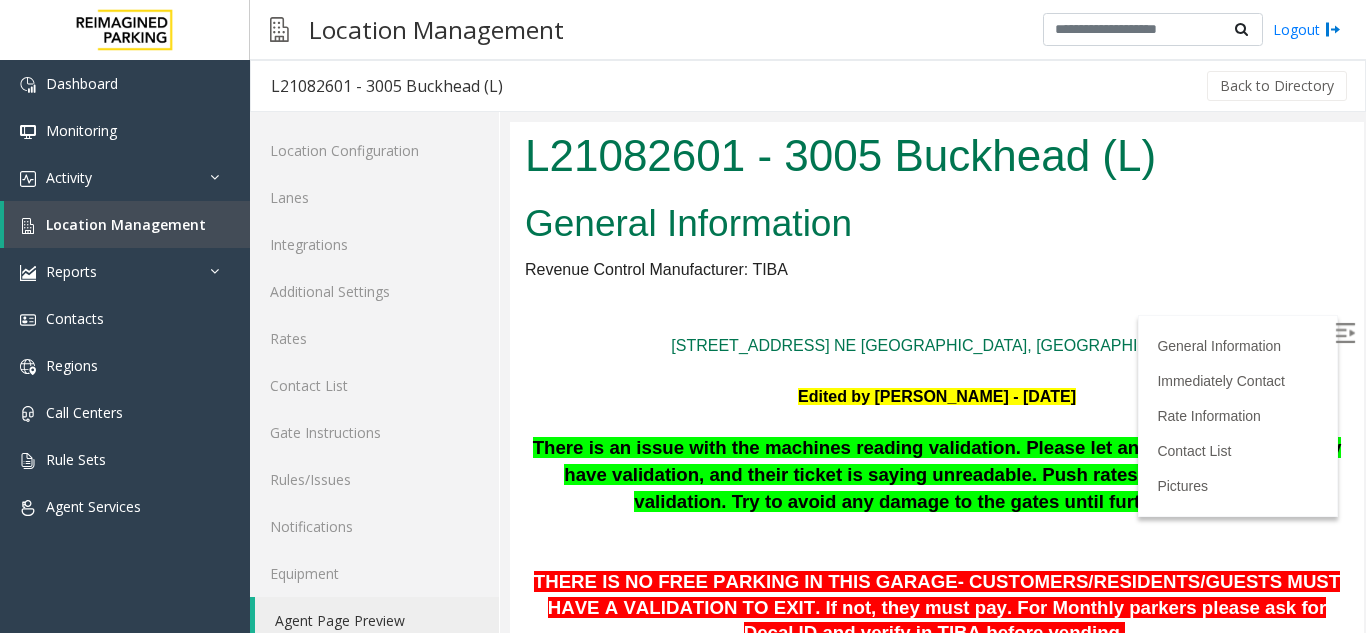 scroll, scrollTop: 0, scrollLeft: 0, axis: both 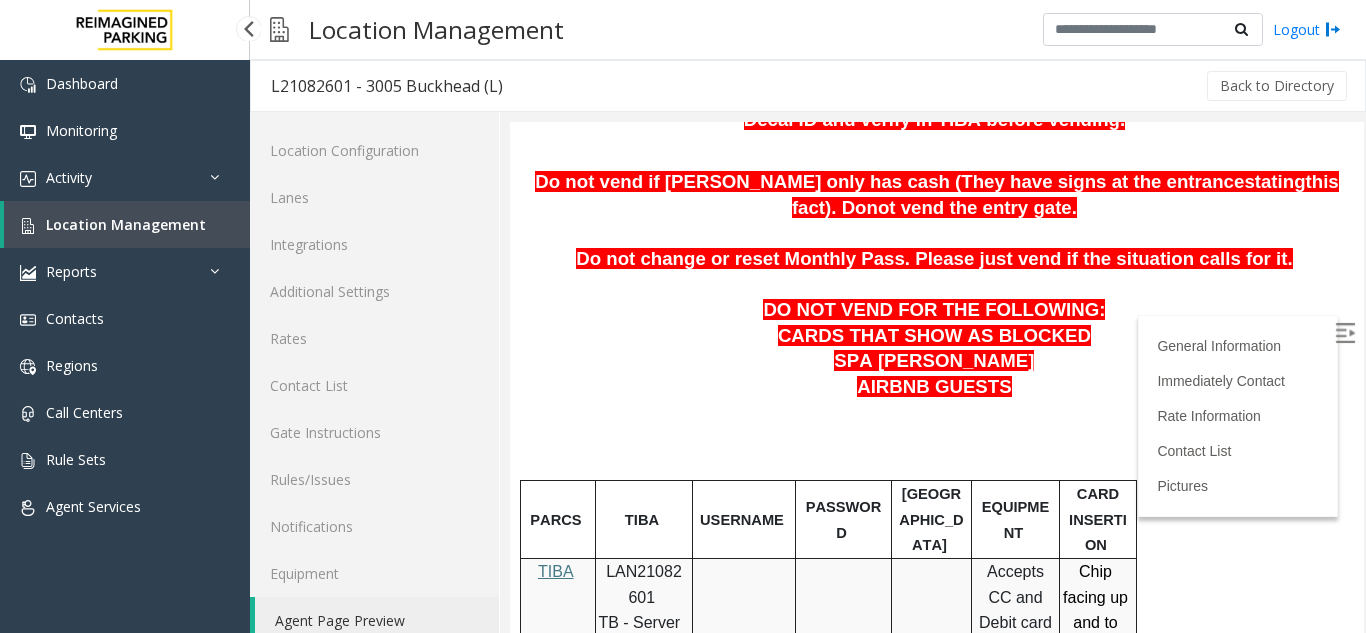 click on "Location Management" at bounding box center [126, 224] 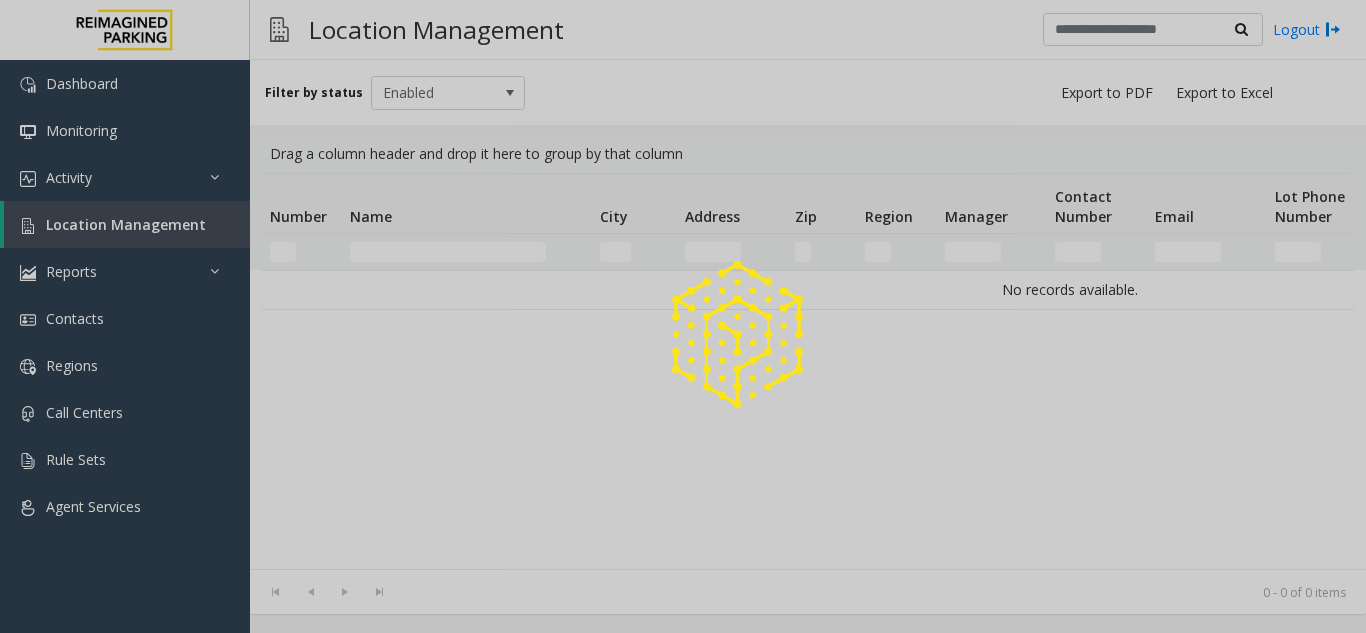 drag, startPoint x: 469, startPoint y: 248, endPoint x: 462, endPoint y: 261, distance: 14.764823 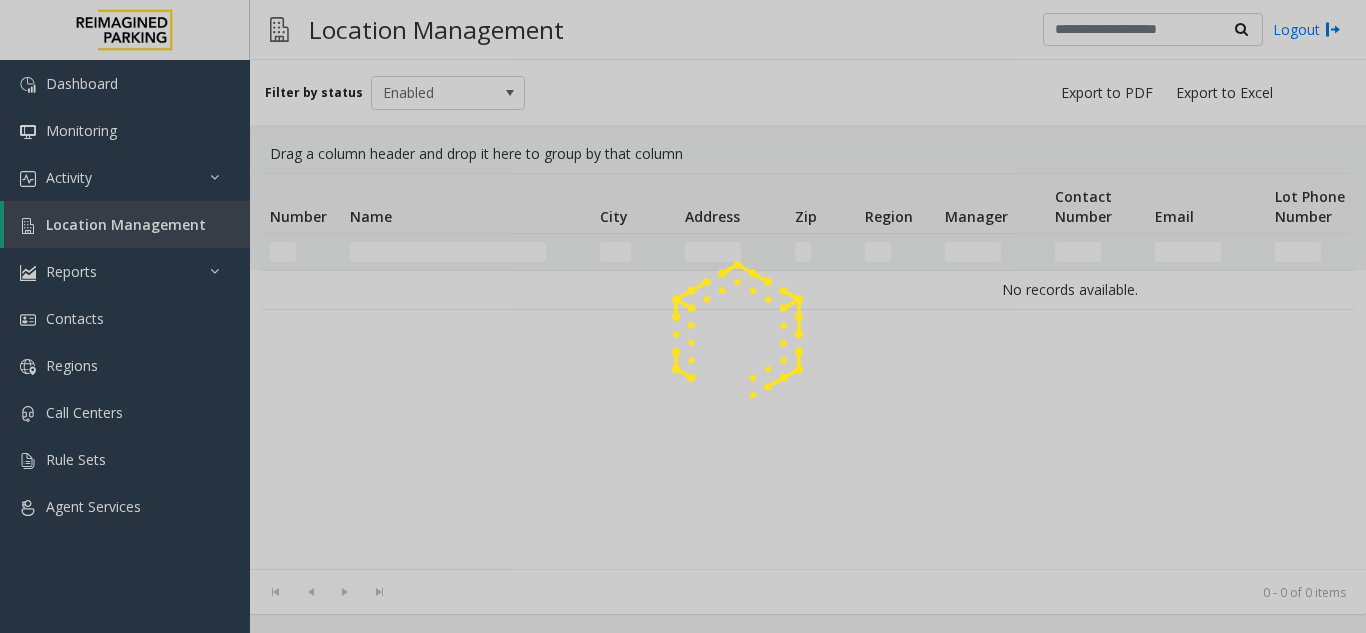 click 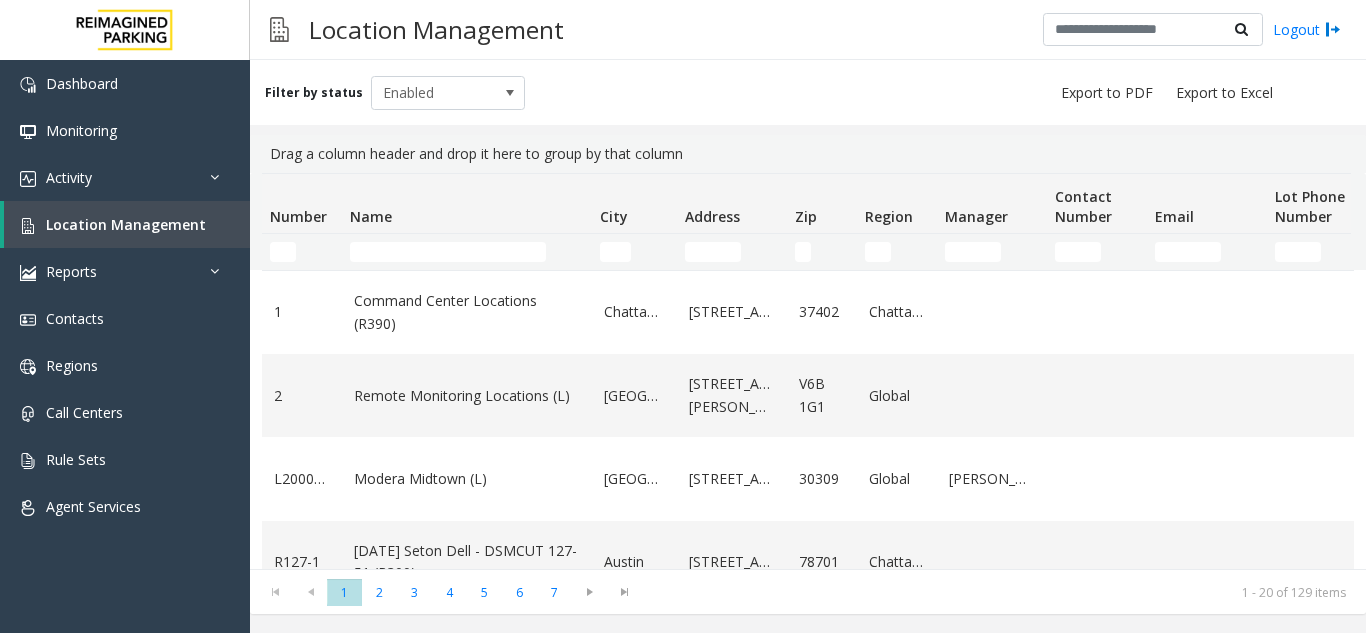 click 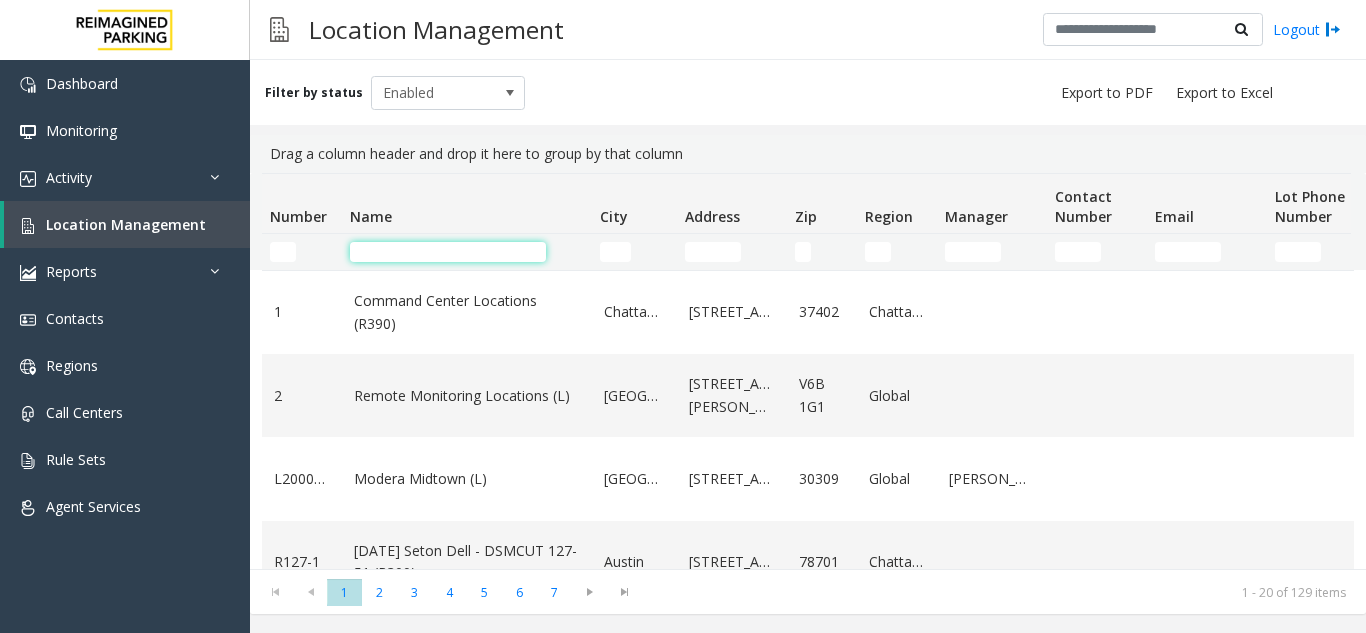 click 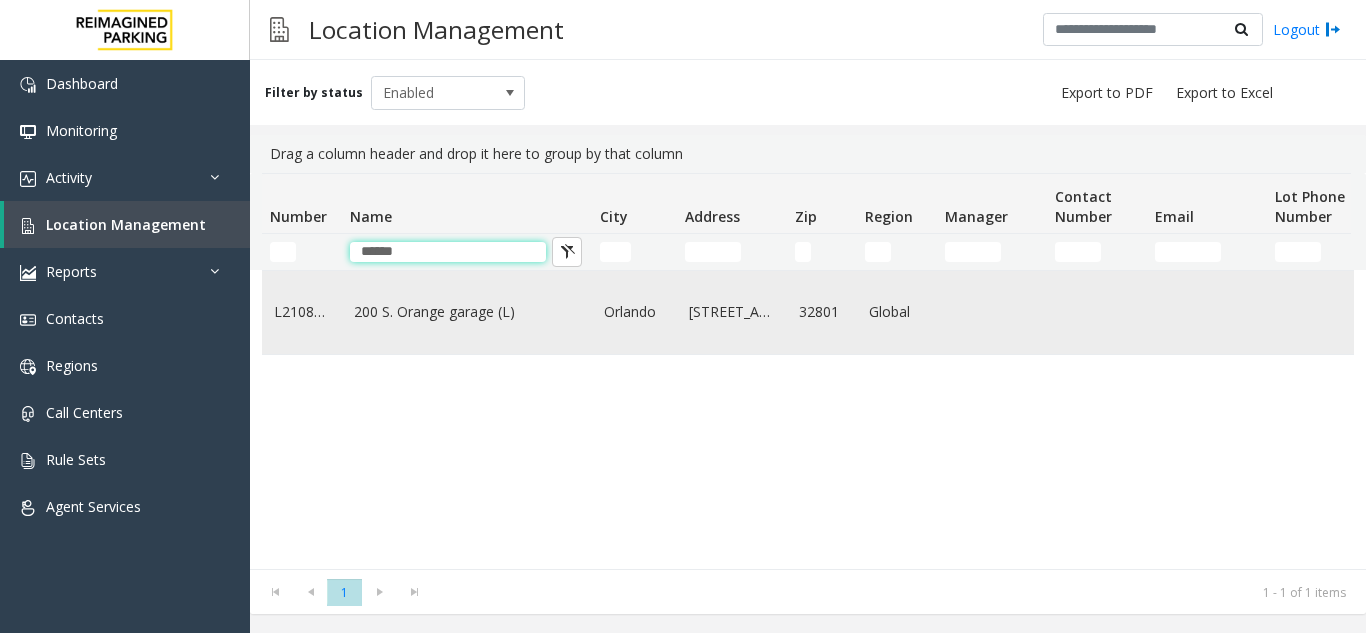 type on "******" 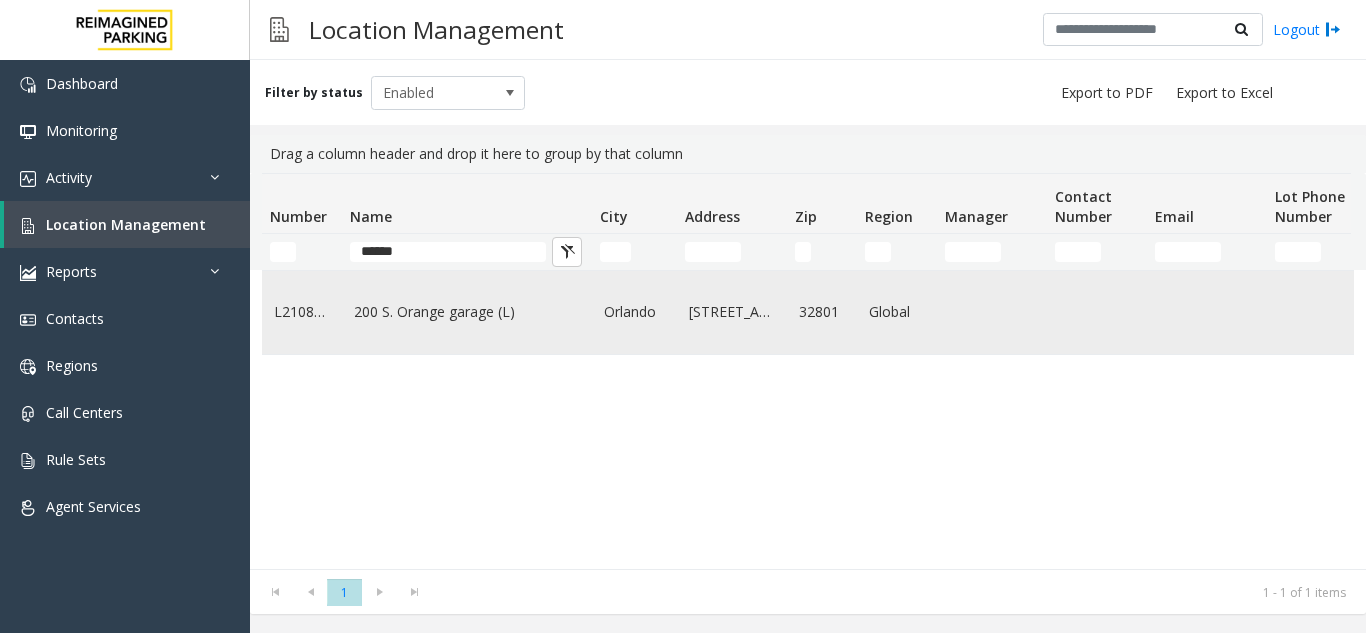 click on "200 S. Orange garage (L)" 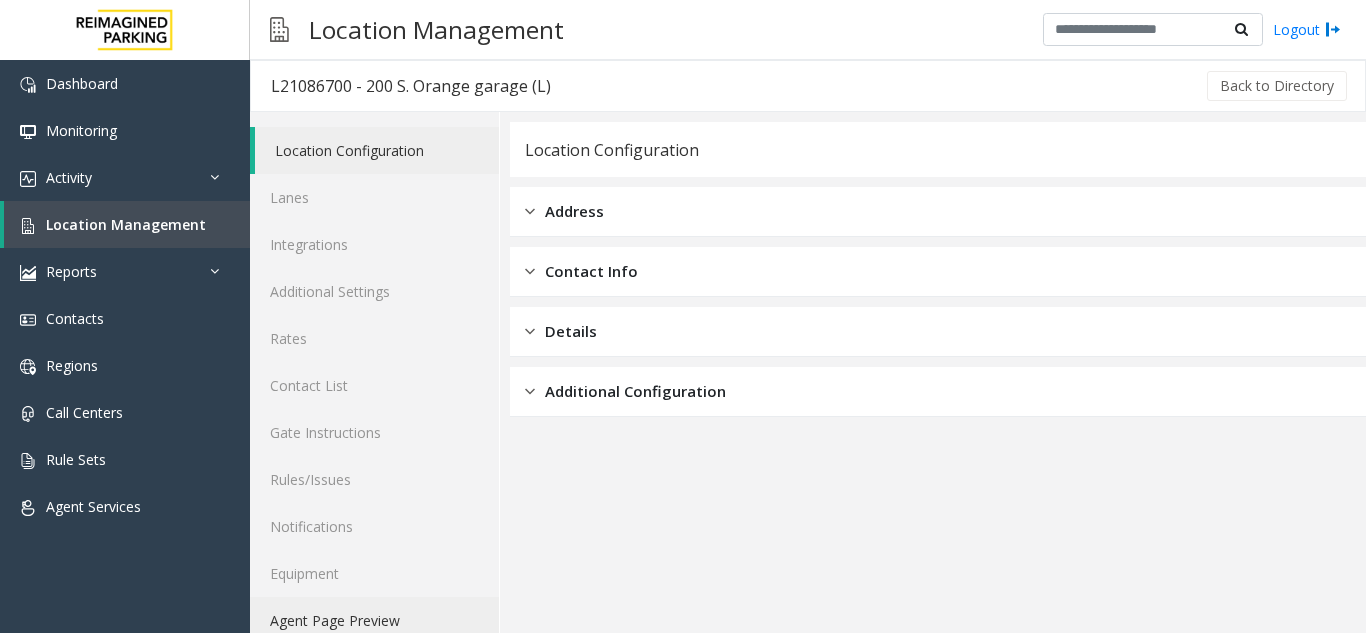 click on "Agent Page Preview" 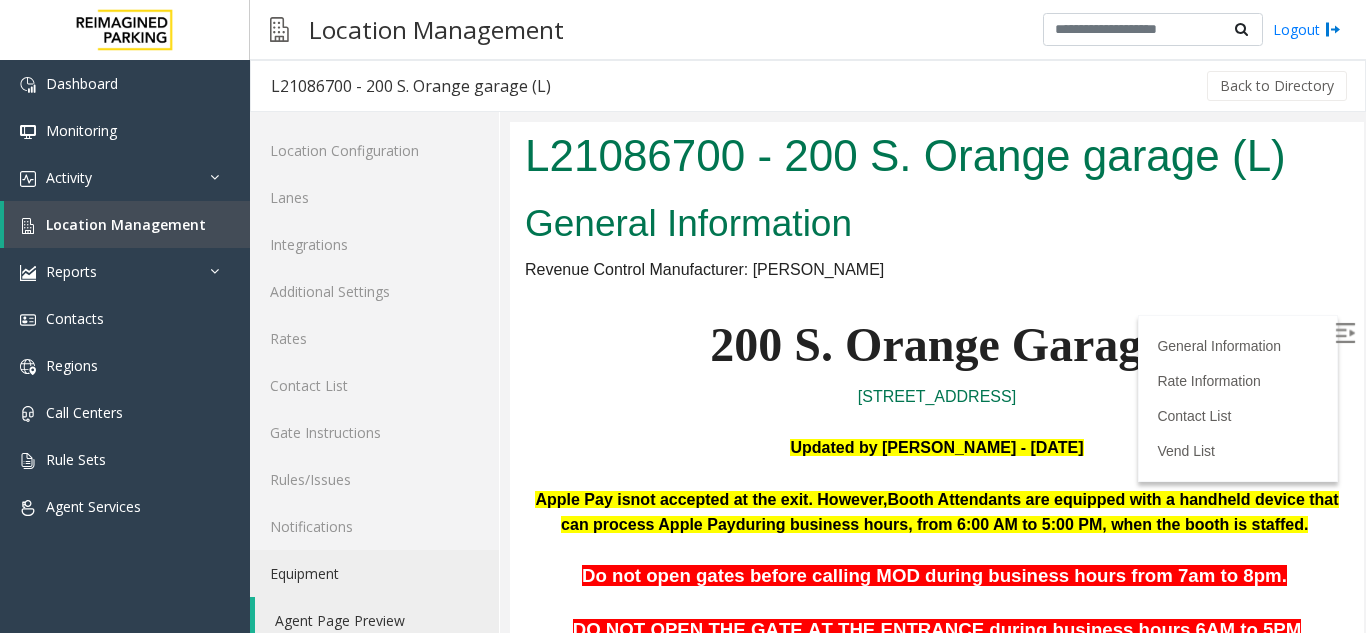 scroll, scrollTop: 0, scrollLeft: 0, axis: both 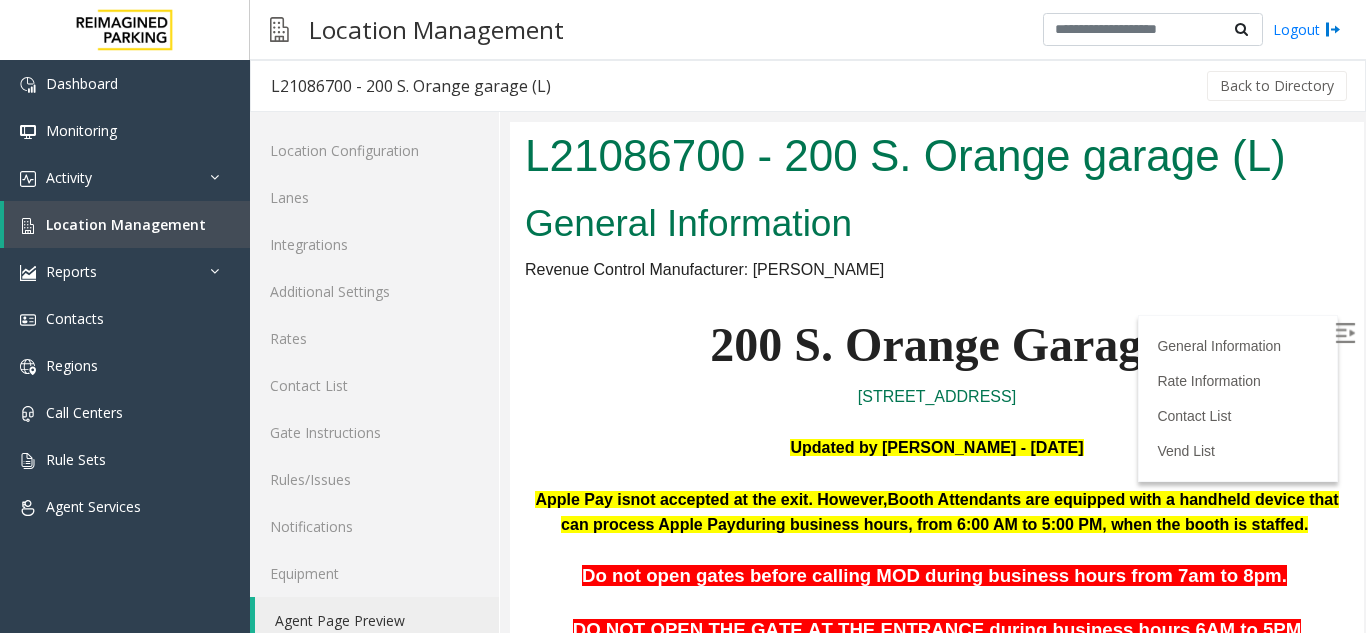 click at bounding box center (1345, 333) 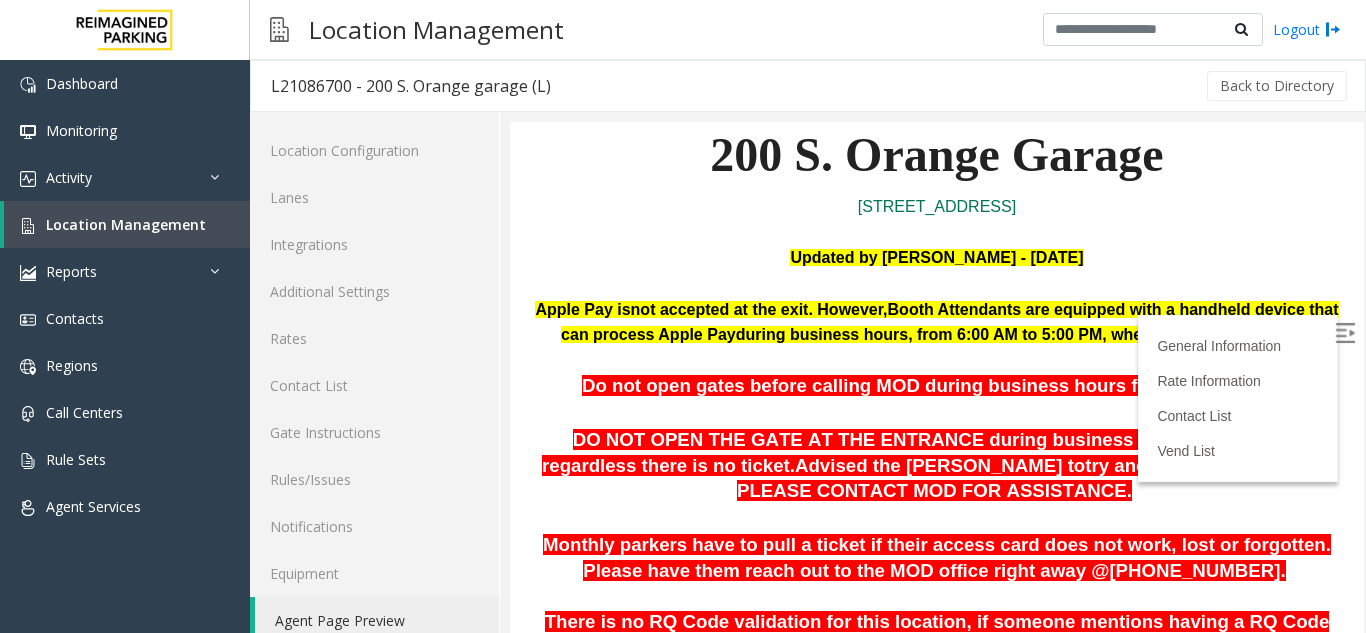 scroll, scrollTop: 300, scrollLeft: 0, axis: vertical 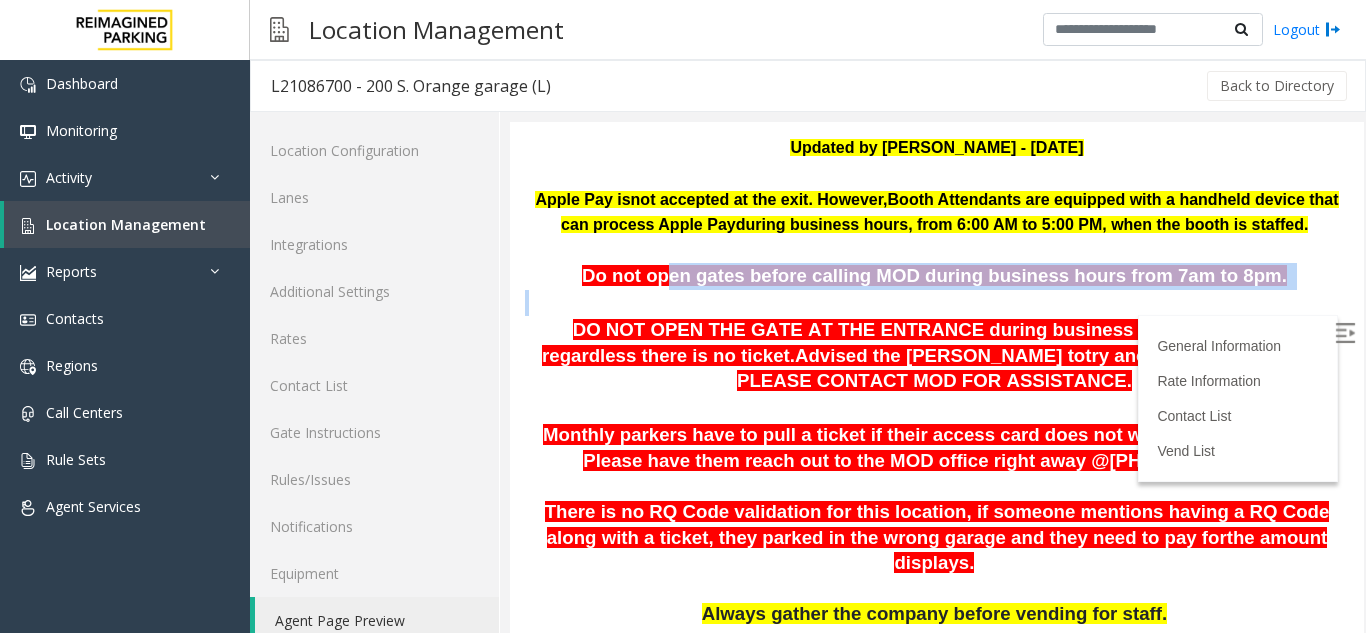 drag, startPoint x: 689, startPoint y: 277, endPoint x: 1198, endPoint y: 290, distance: 509.166 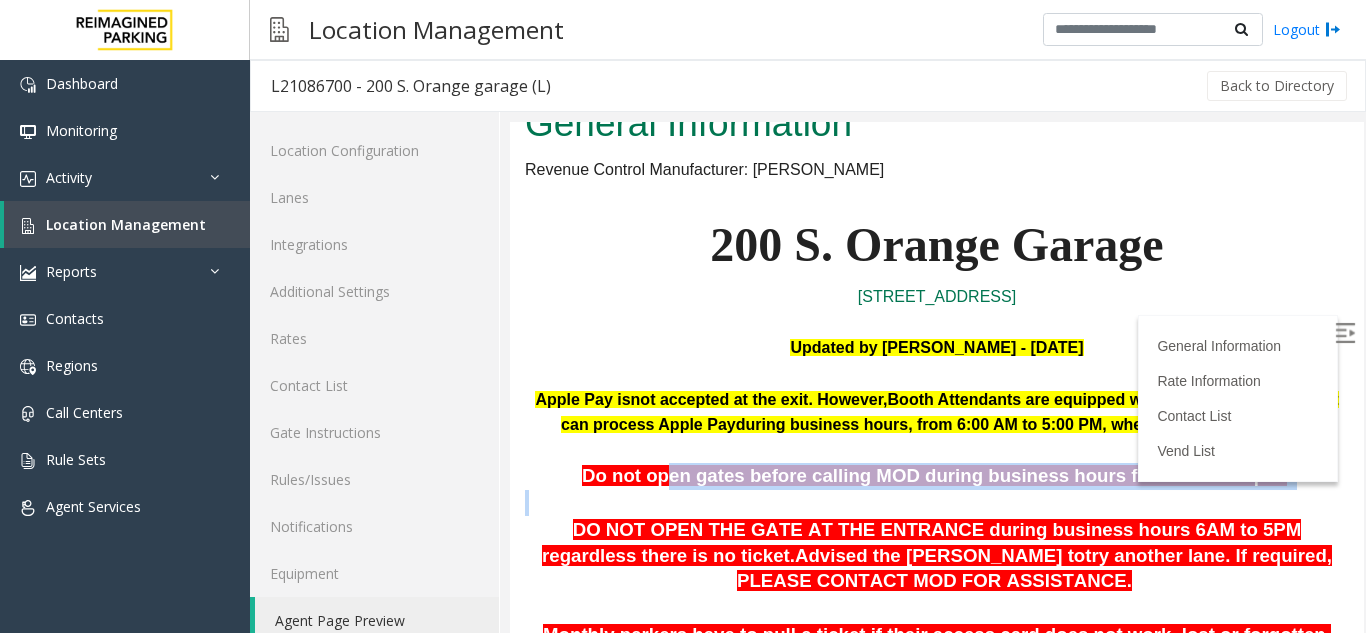 scroll, scrollTop: 200, scrollLeft: 0, axis: vertical 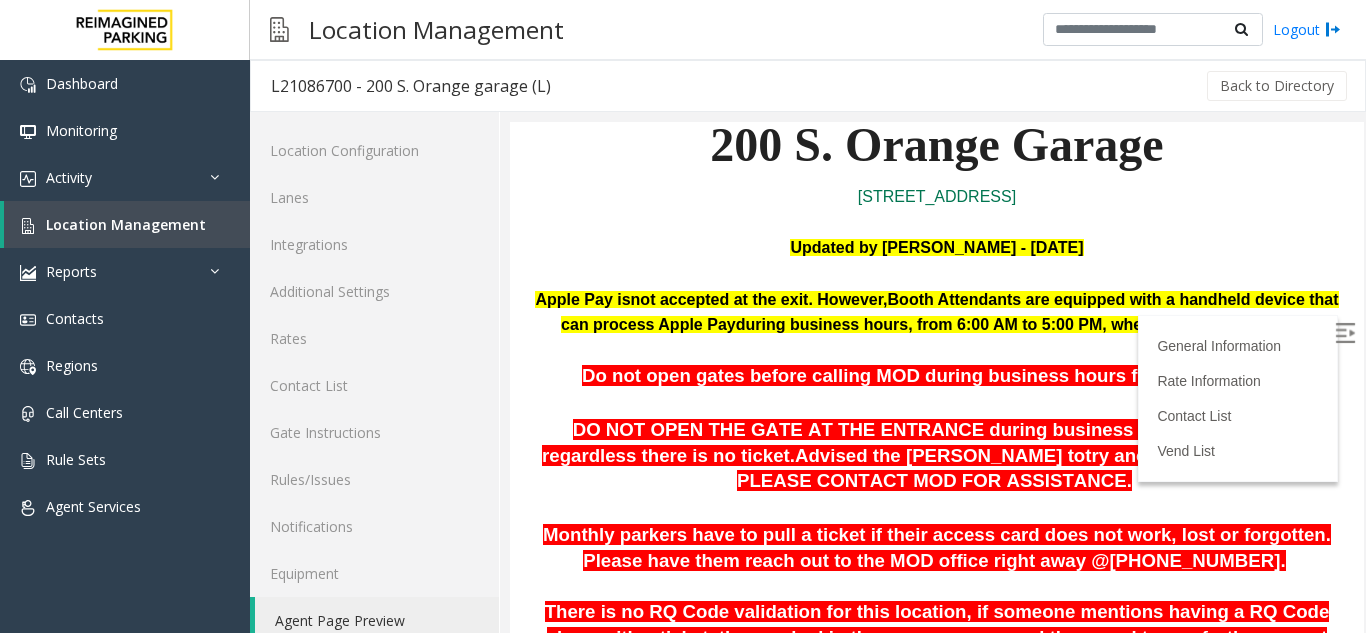 click on "Advised the parker to" at bounding box center [940, 455] 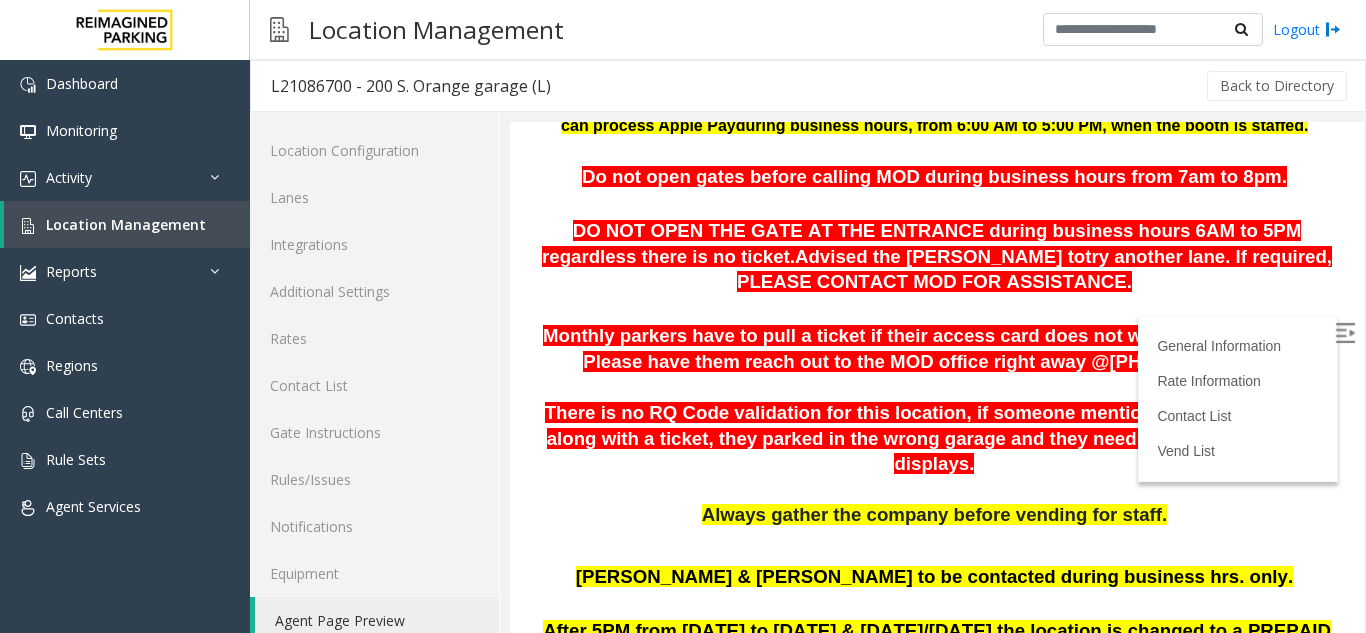 scroll, scrollTop: 400, scrollLeft: 0, axis: vertical 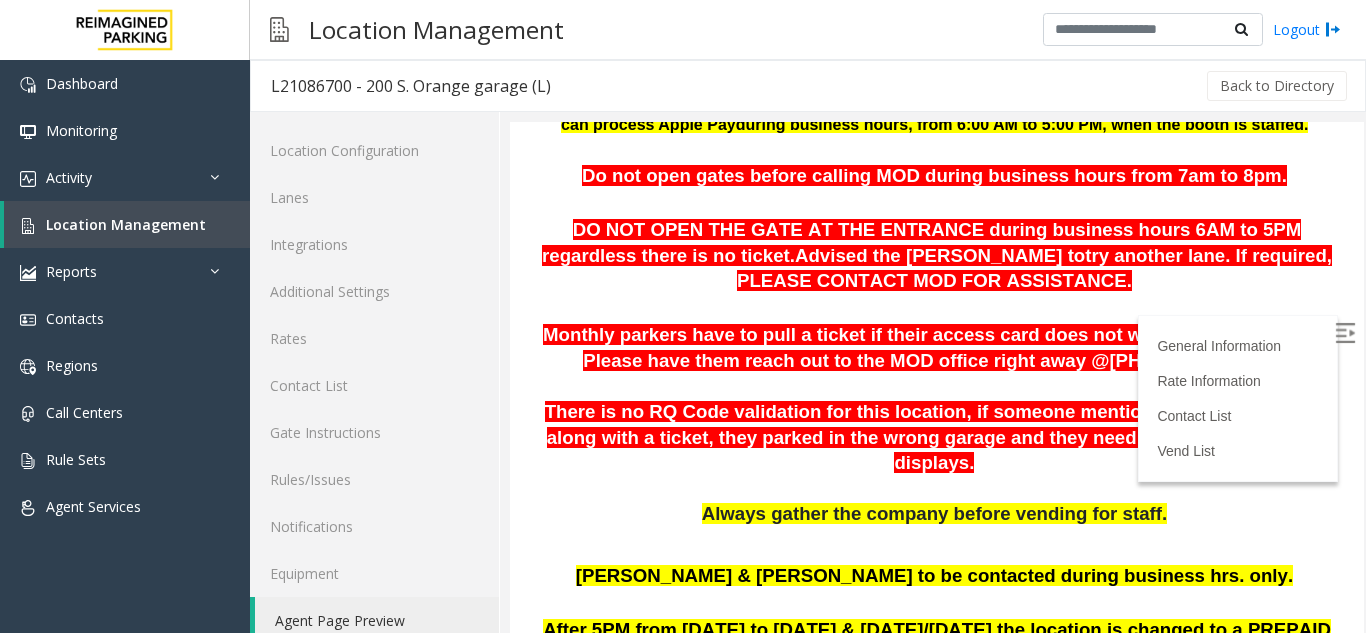 click at bounding box center [1345, 333] 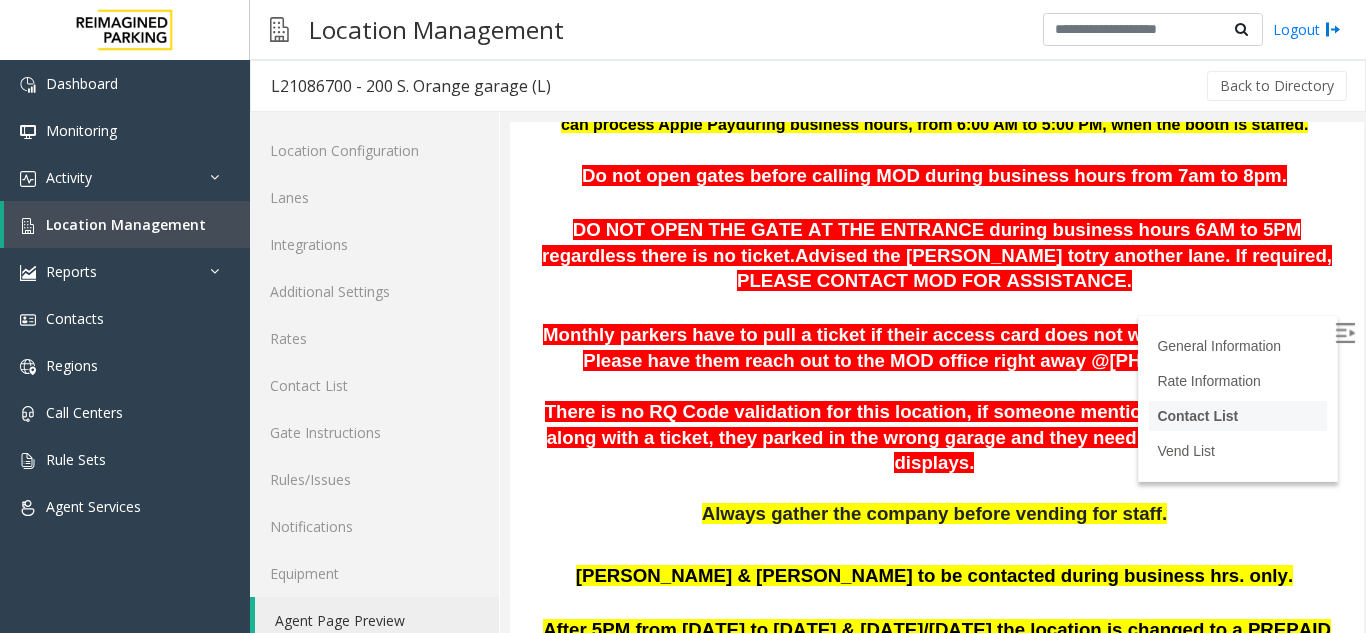 click on "Contact List" at bounding box center (1197, 416) 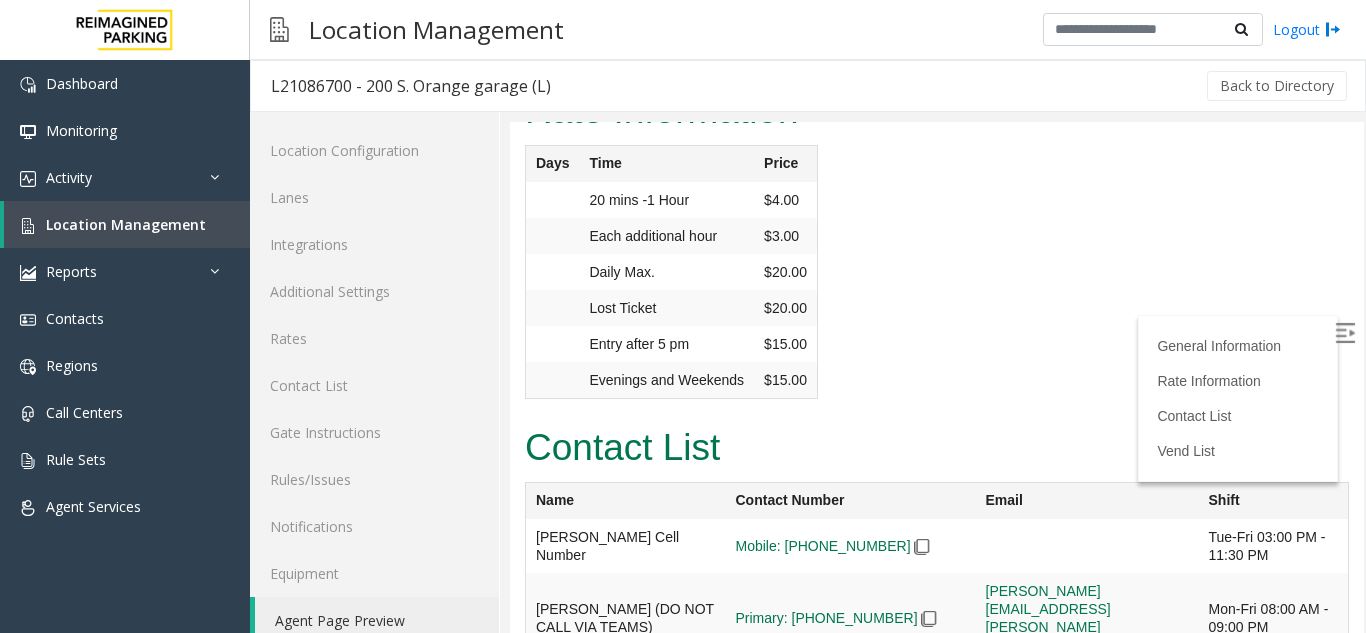 scroll, scrollTop: 26, scrollLeft: 0, axis: vertical 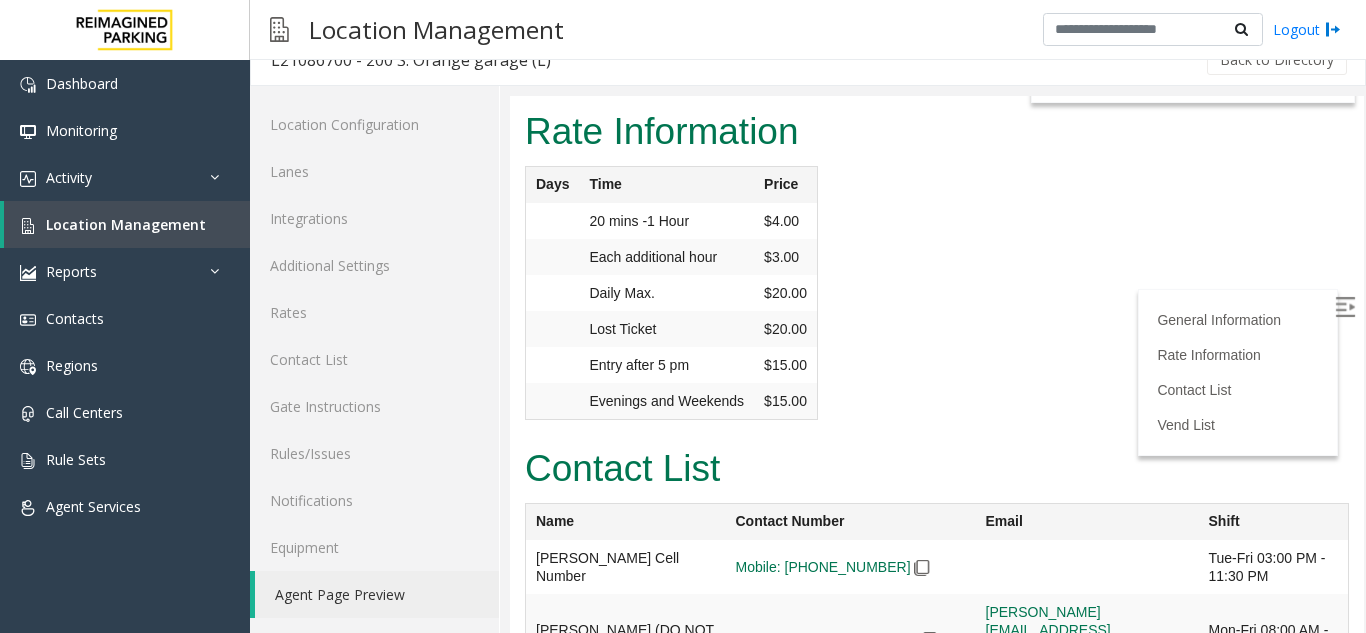 click at bounding box center [1347, 310] 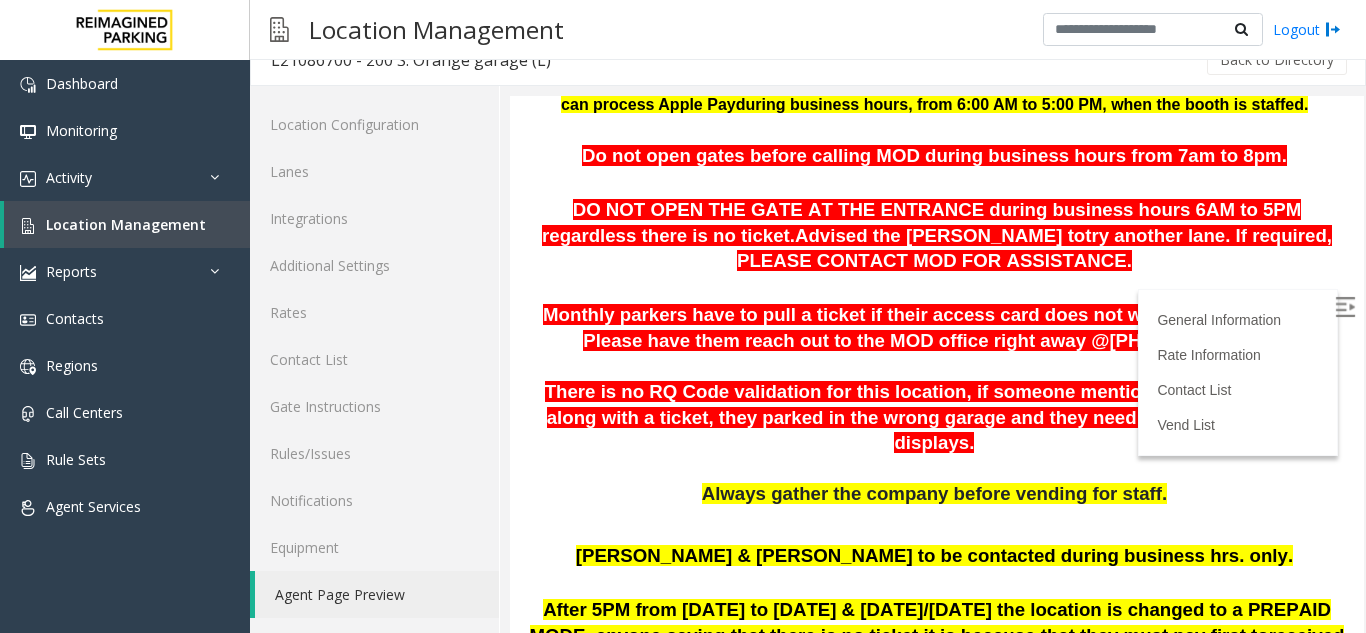 scroll, scrollTop: 385, scrollLeft: 0, axis: vertical 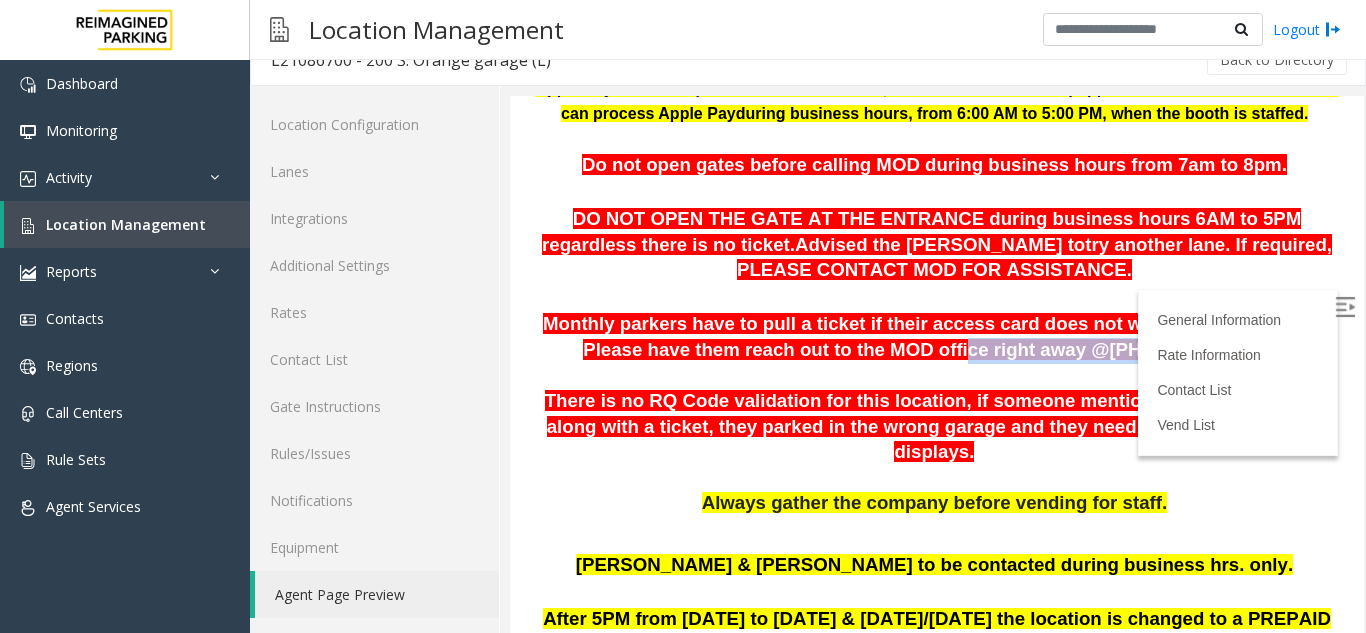 drag, startPoint x: 756, startPoint y: 349, endPoint x: 924, endPoint y: 335, distance: 168.58232 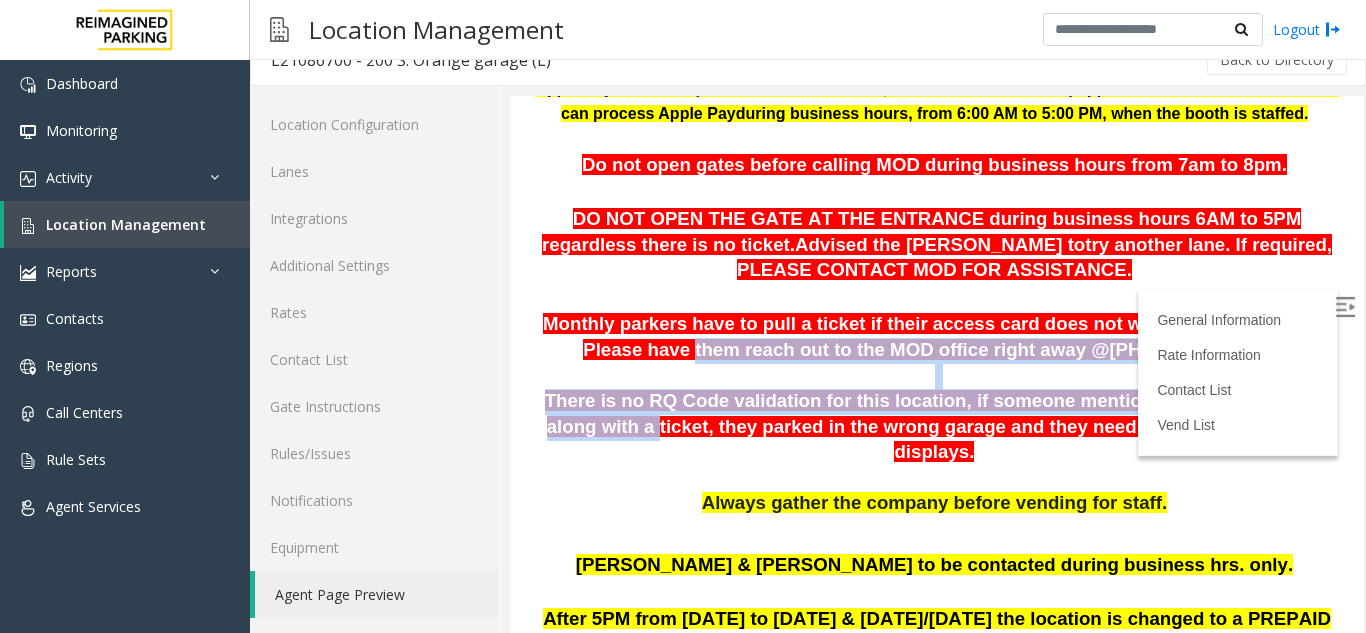 drag, startPoint x: 626, startPoint y: 321, endPoint x: 1373, endPoint y: 370, distance: 748.60535 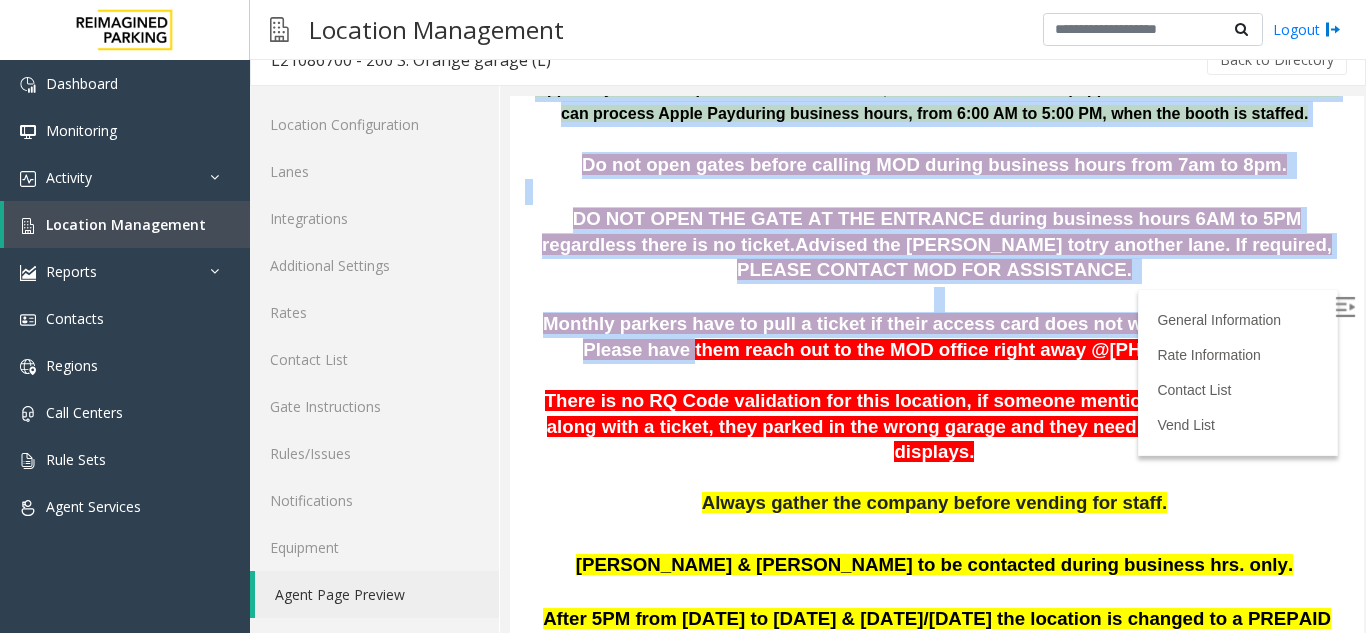 click on "Monthly parkers have to pull a ticket if their access card does not work, lost or forgotten. Please have them reach out to the MOD office right away @407-423-4927." at bounding box center (937, 325) 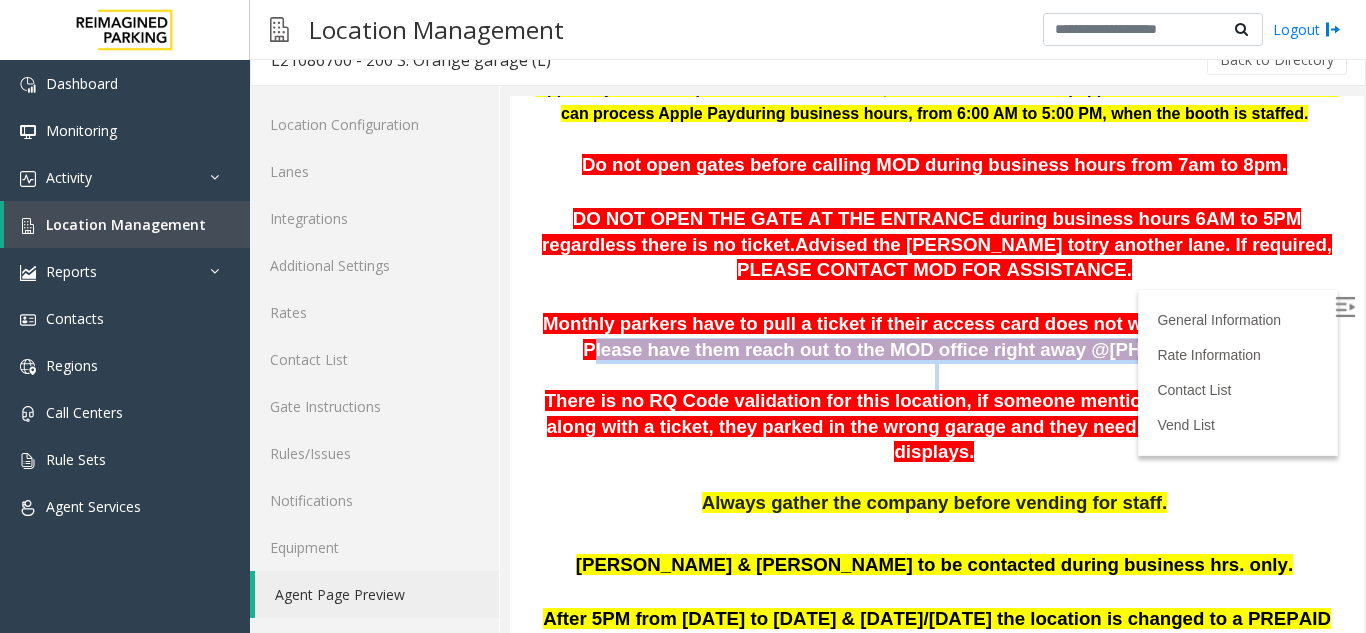 drag, startPoint x: 1233, startPoint y: 295, endPoint x: 1263, endPoint y: 339, distance: 53.25411 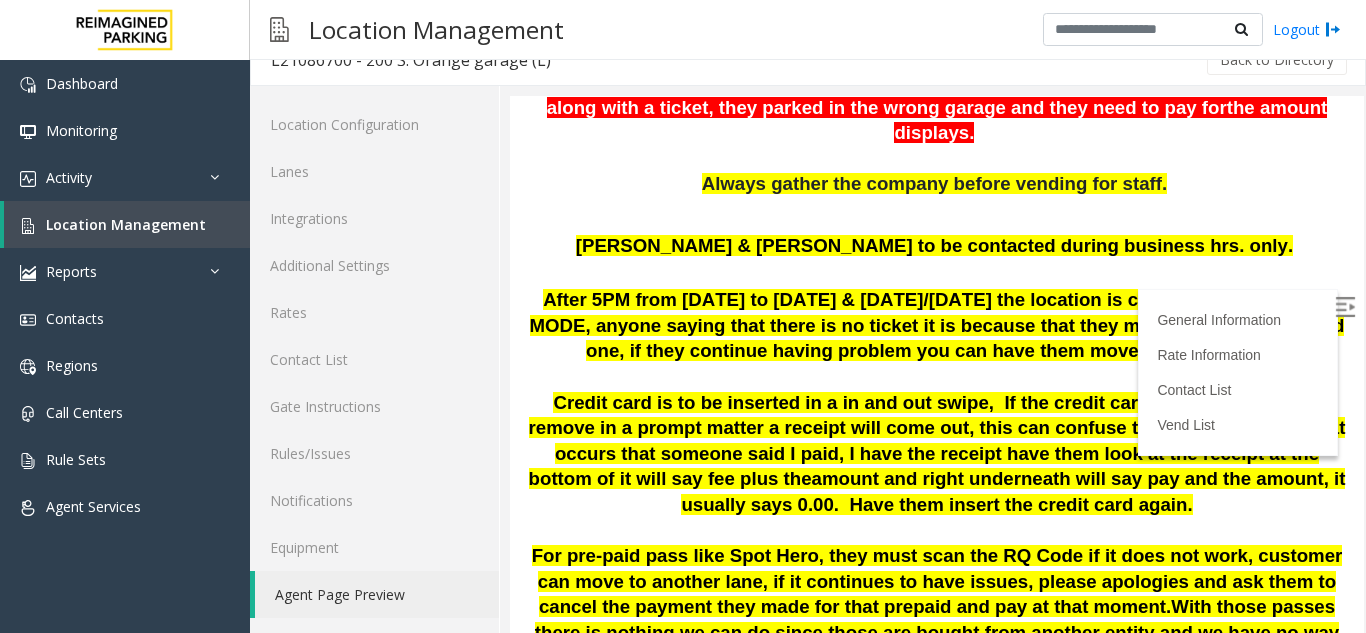 scroll, scrollTop: 582, scrollLeft: 0, axis: vertical 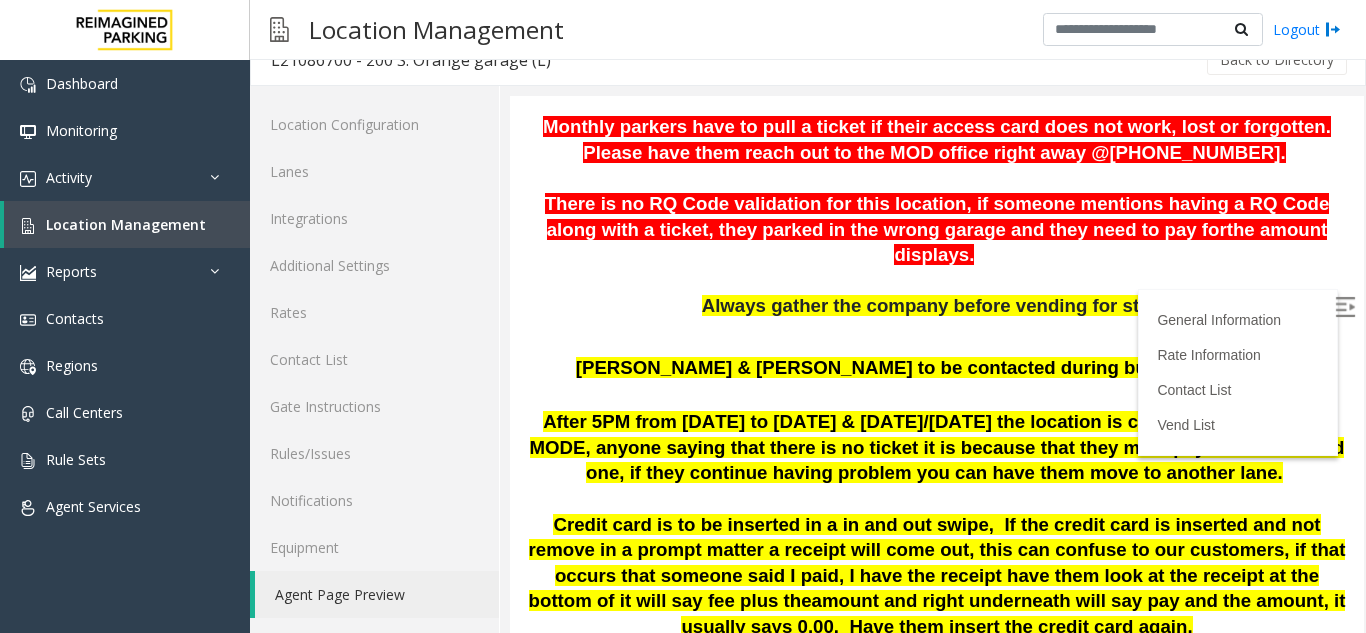 drag, startPoint x: 1342, startPoint y: 401, endPoint x: 1864, endPoint y: 302, distance: 531.305 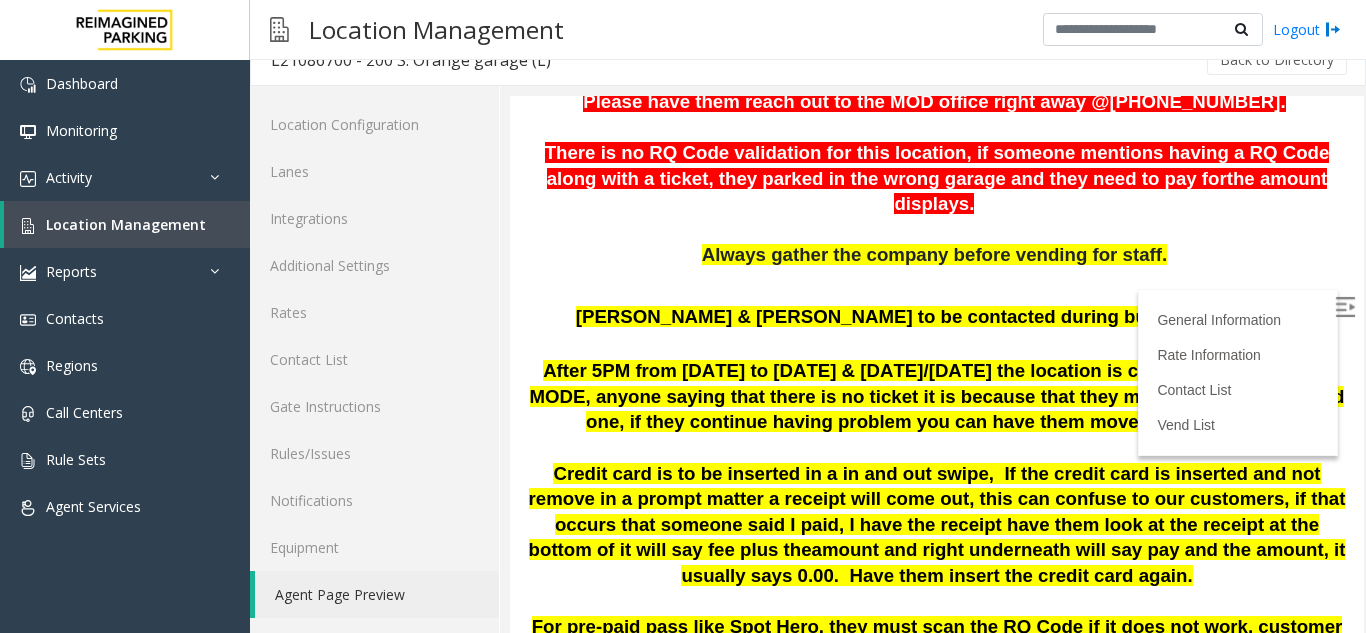 scroll, scrollTop: 682, scrollLeft: 0, axis: vertical 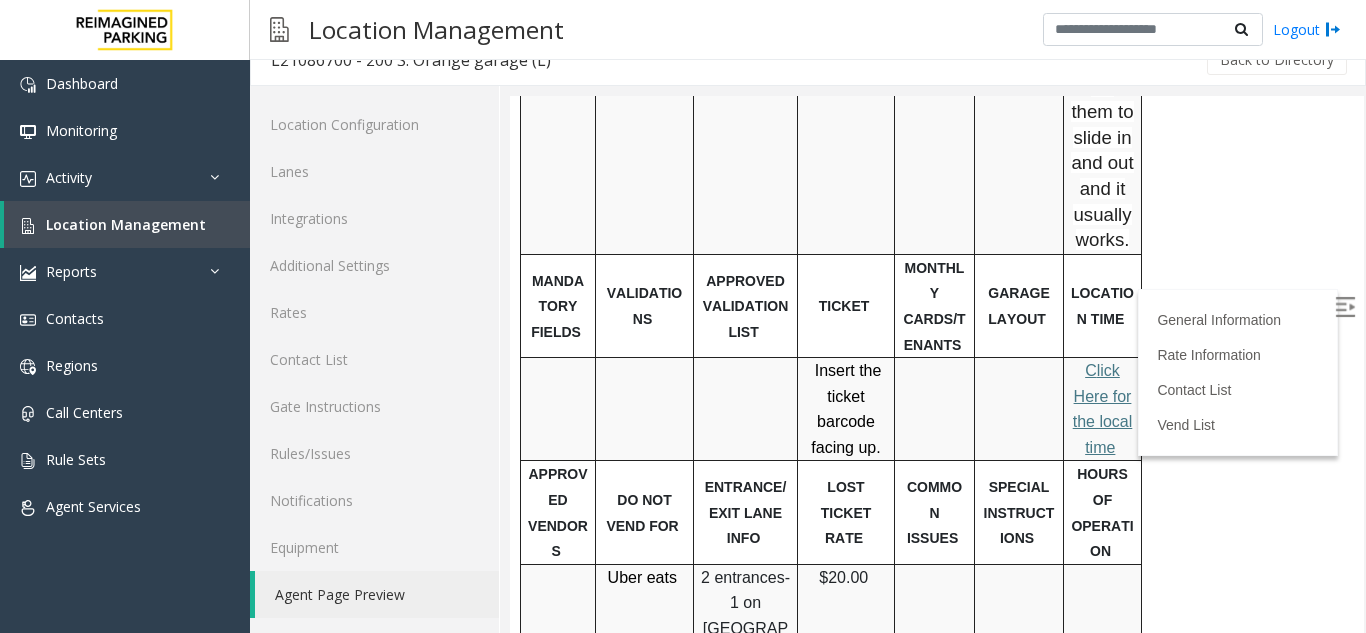 click on "lick Here for the local time" at bounding box center (1103, 409) 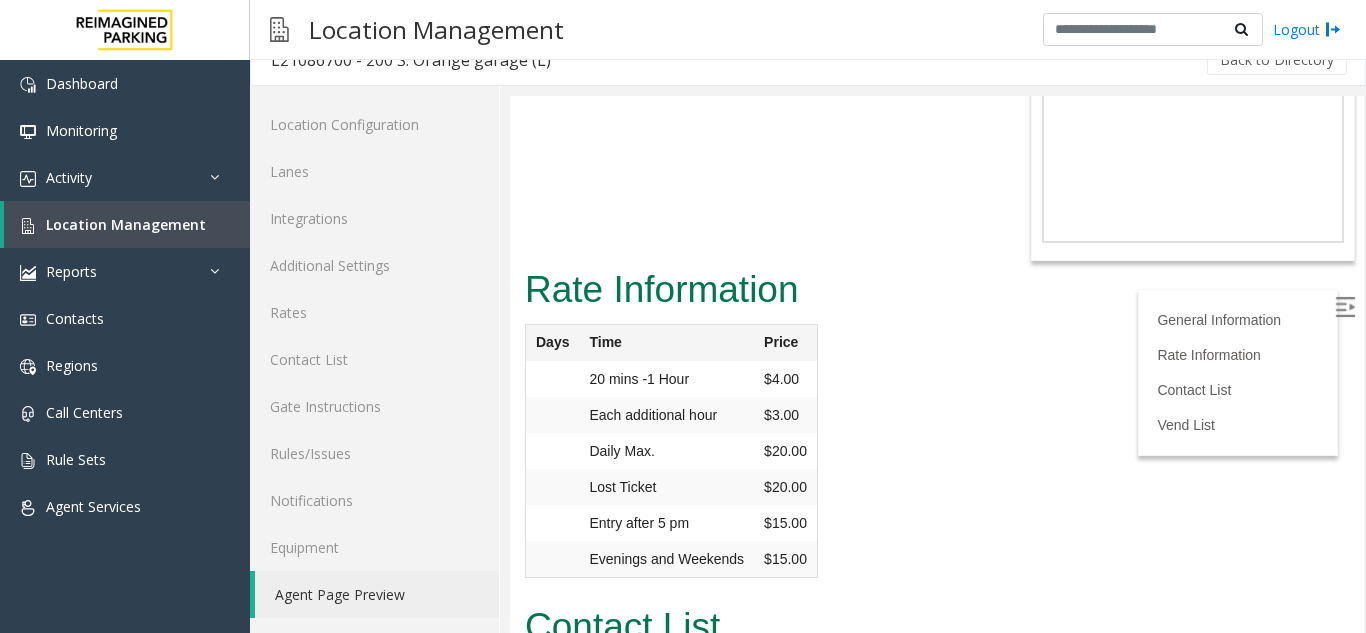 scroll, scrollTop: 3484, scrollLeft: 0, axis: vertical 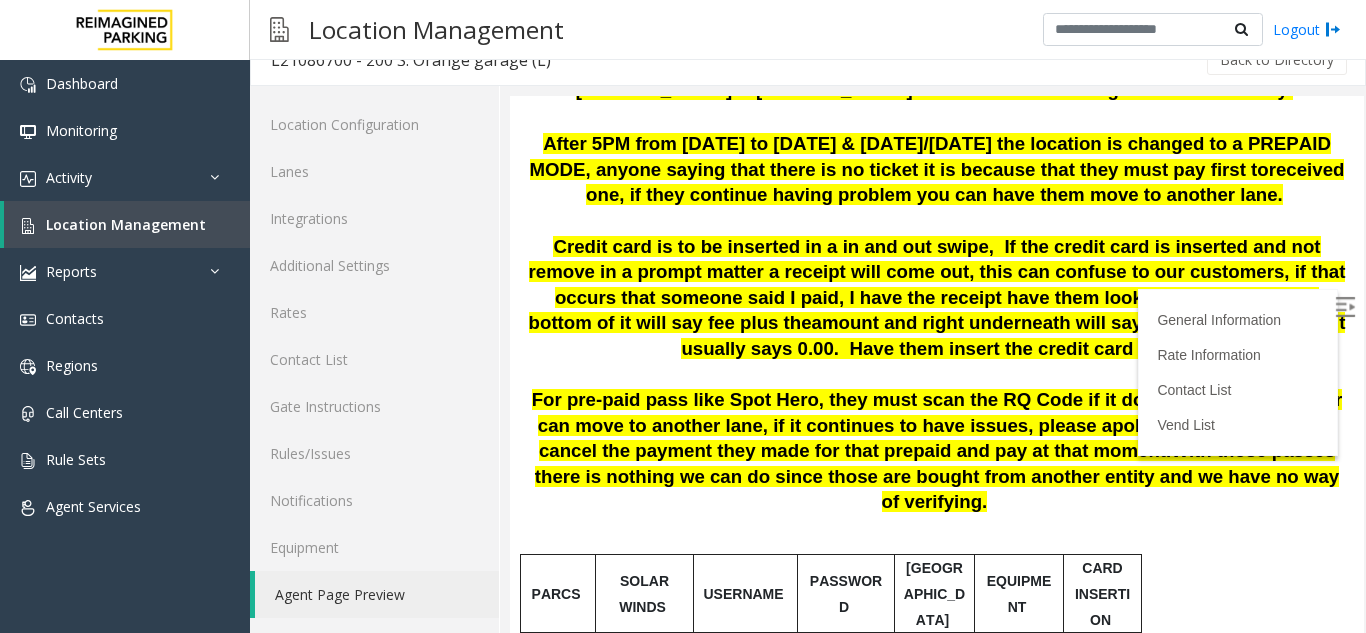 drag, startPoint x: 755, startPoint y: 453, endPoint x: 1217, endPoint y: 476, distance: 462.57214 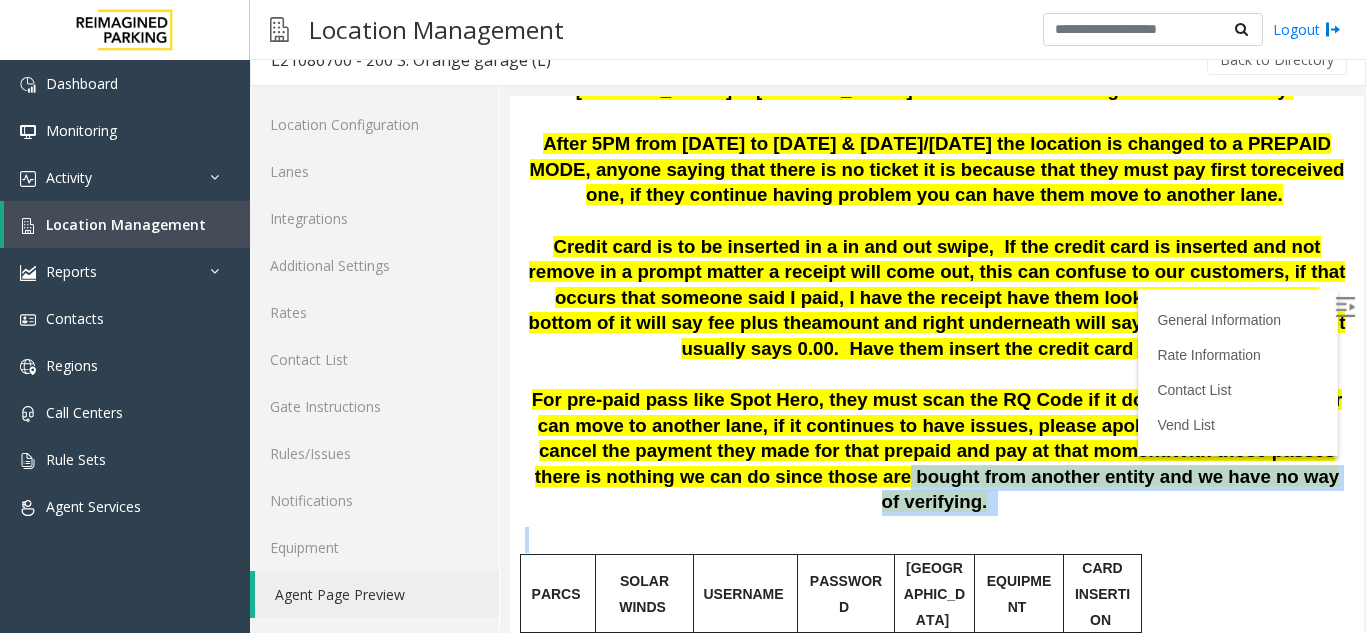 drag, startPoint x: 1231, startPoint y: 450, endPoint x: 736, endPoint y: 430, distance: 495.40387 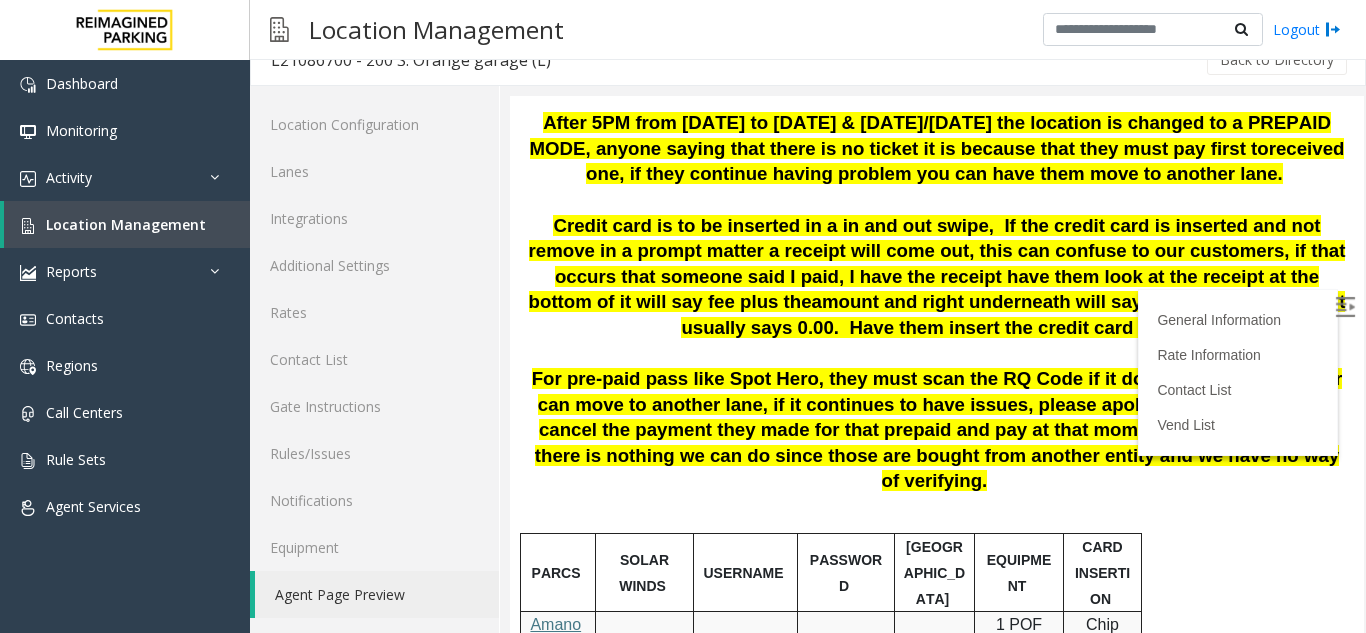scroll, scrollTop: 860, scrollLeft: 0, axis: vertical 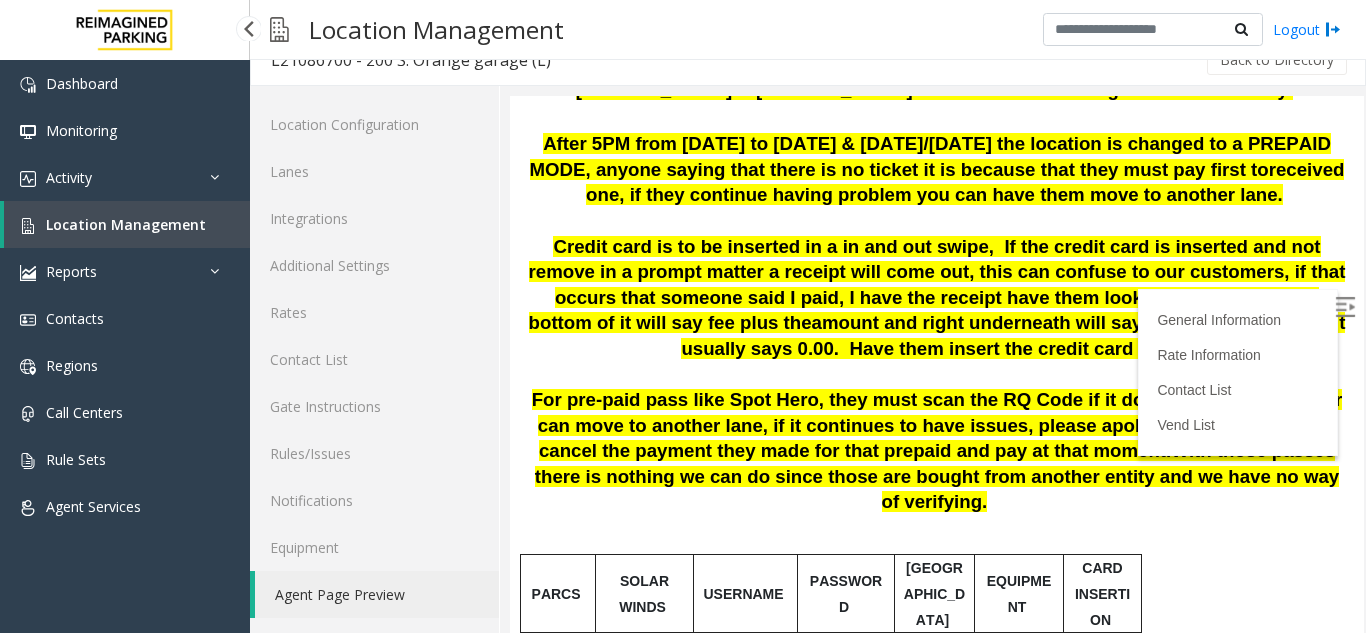 click on "Location Management" at bounding box center [126, 224] 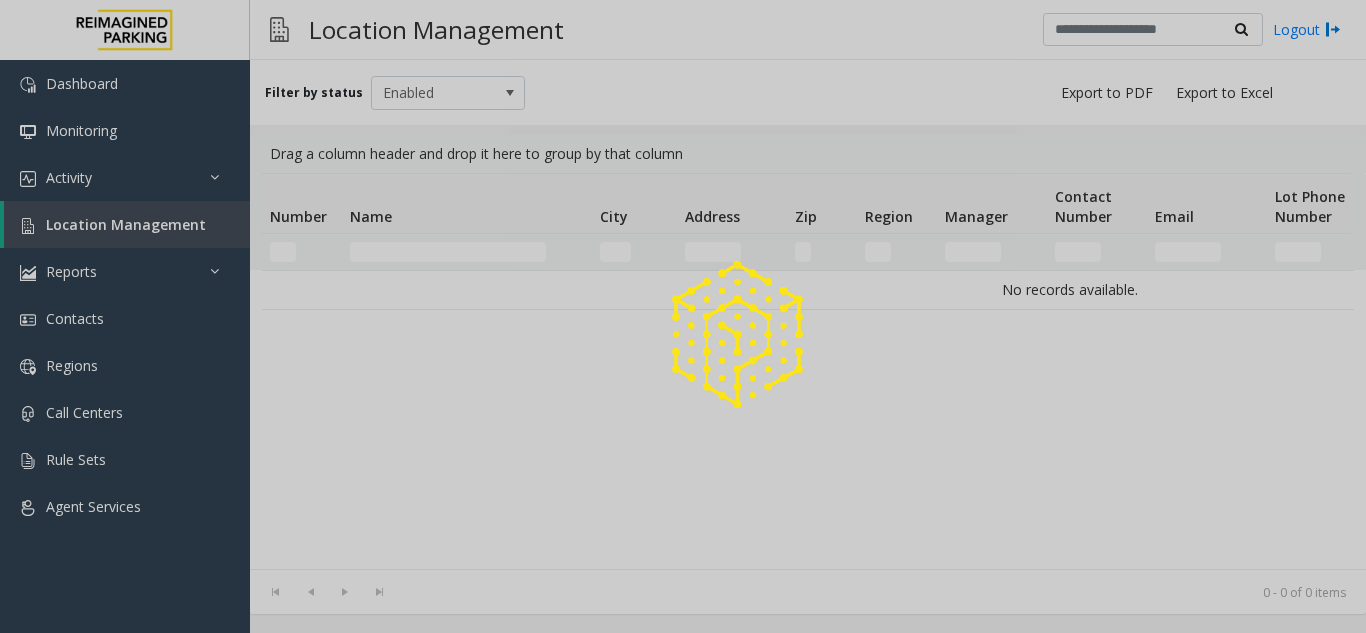 scroll, scrollTop: 0, scrollLeft: 0, axis: both 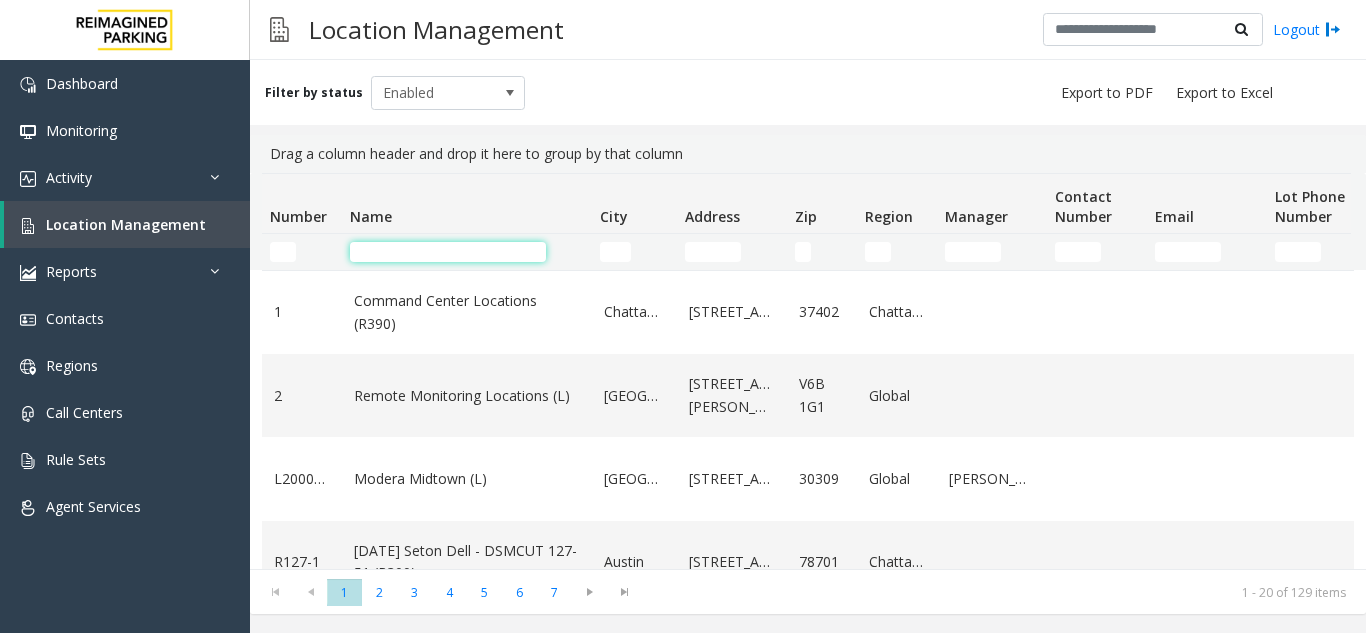 click 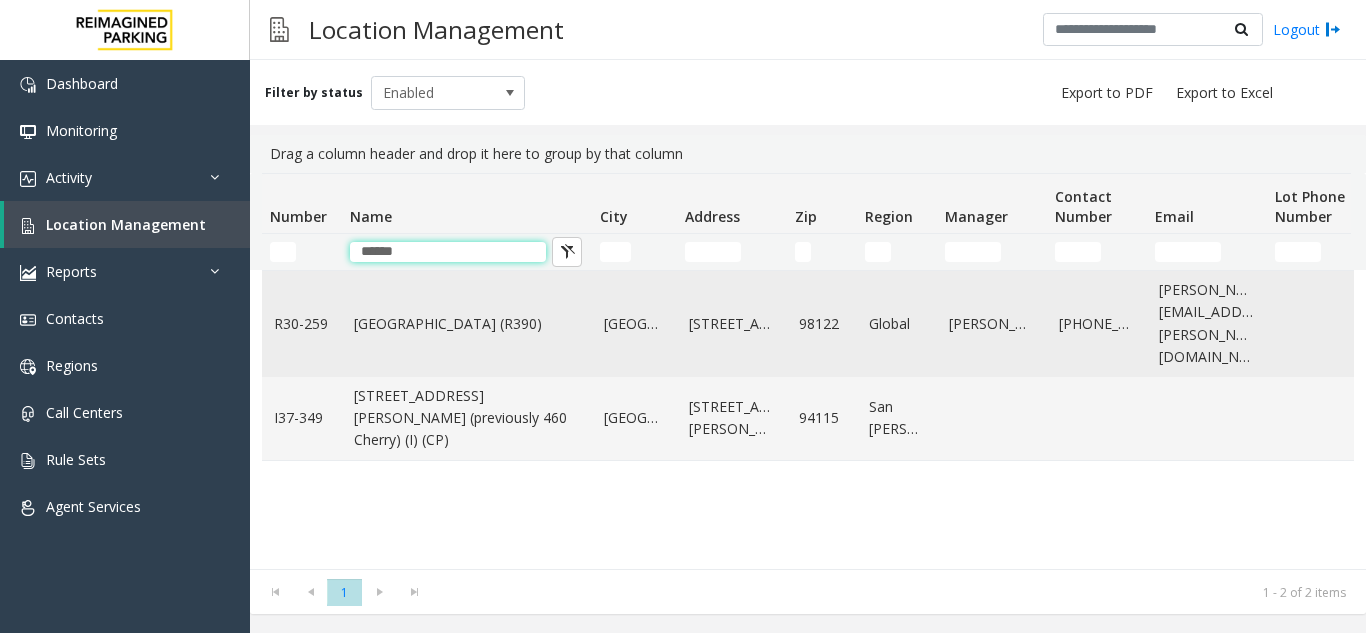 type on "******" 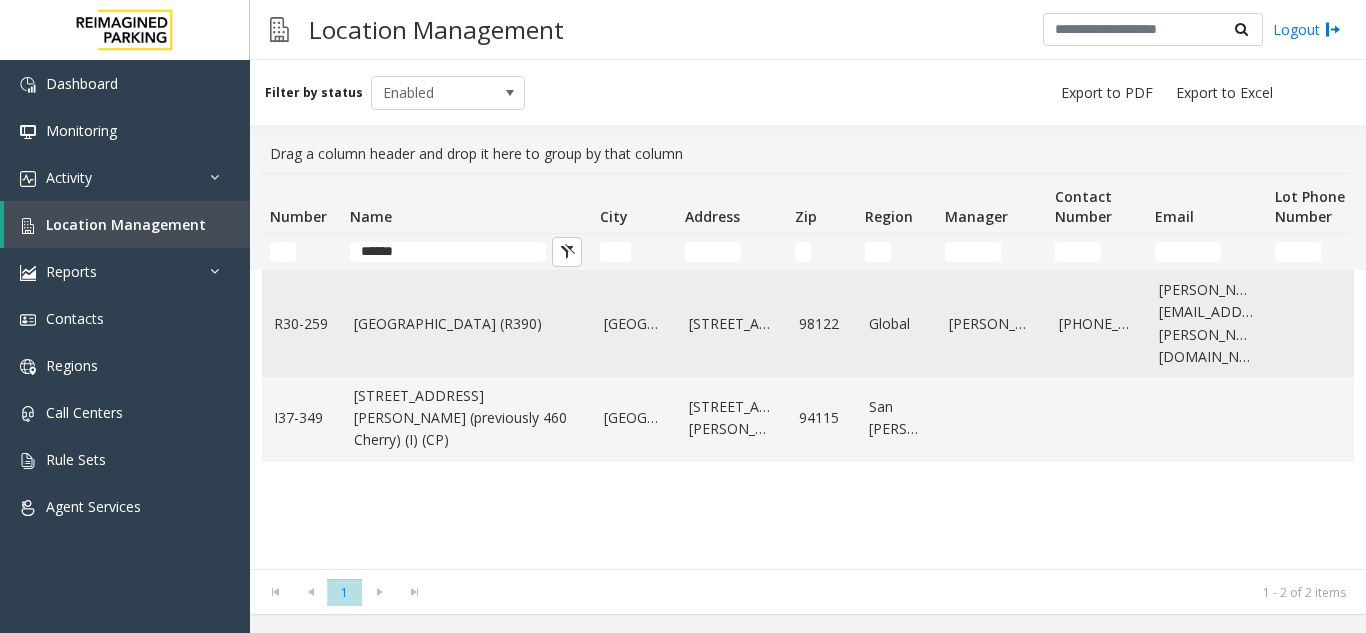click on "Cherry Hill (R390)" 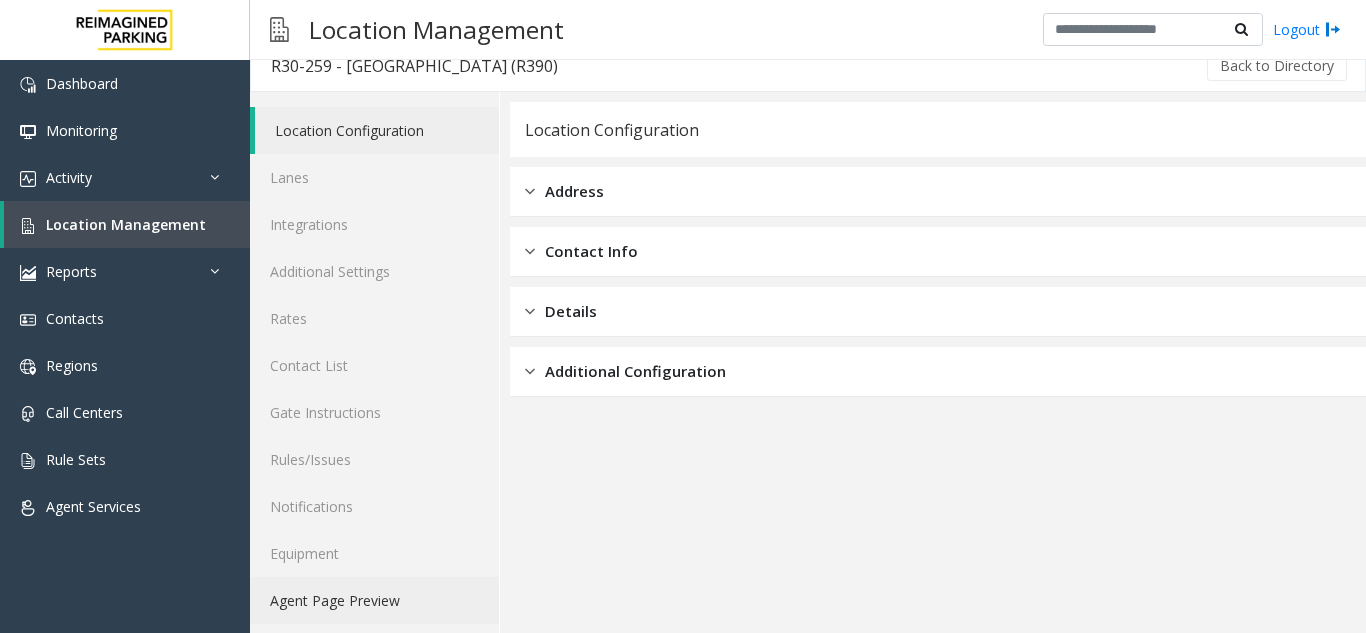 scroll, scrollTop: 26, scrollLeft: 0, axis: vertical 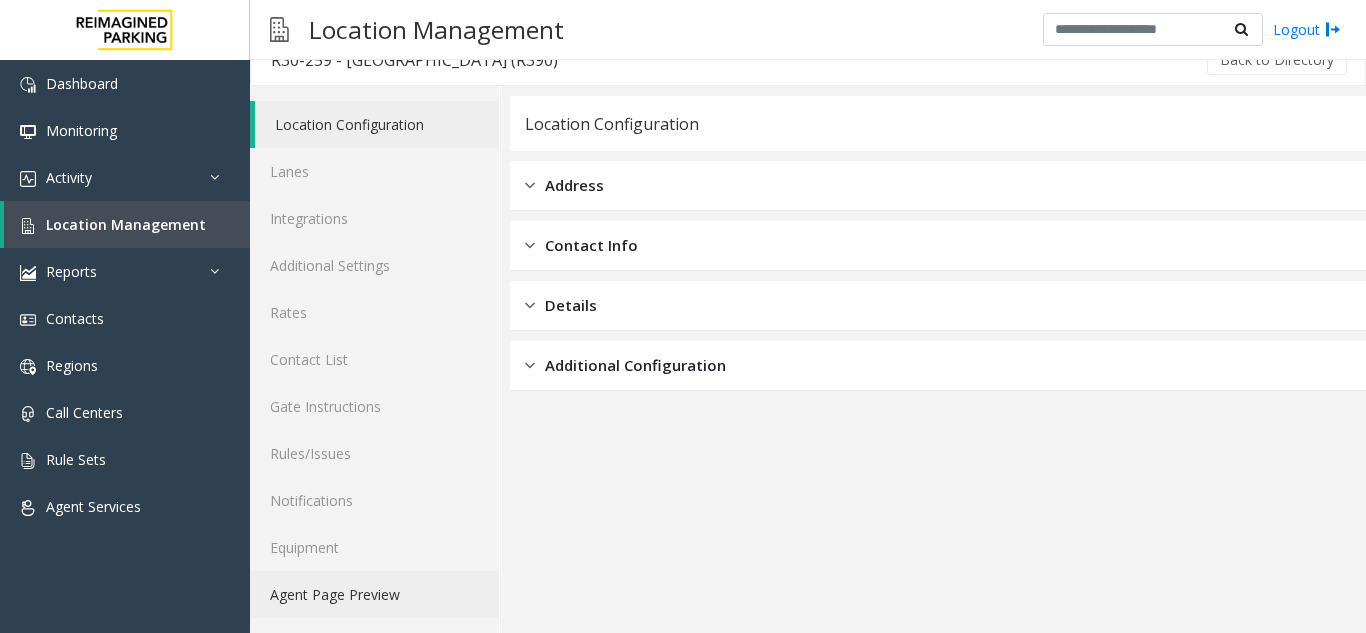 click on "Agent Page Preview" 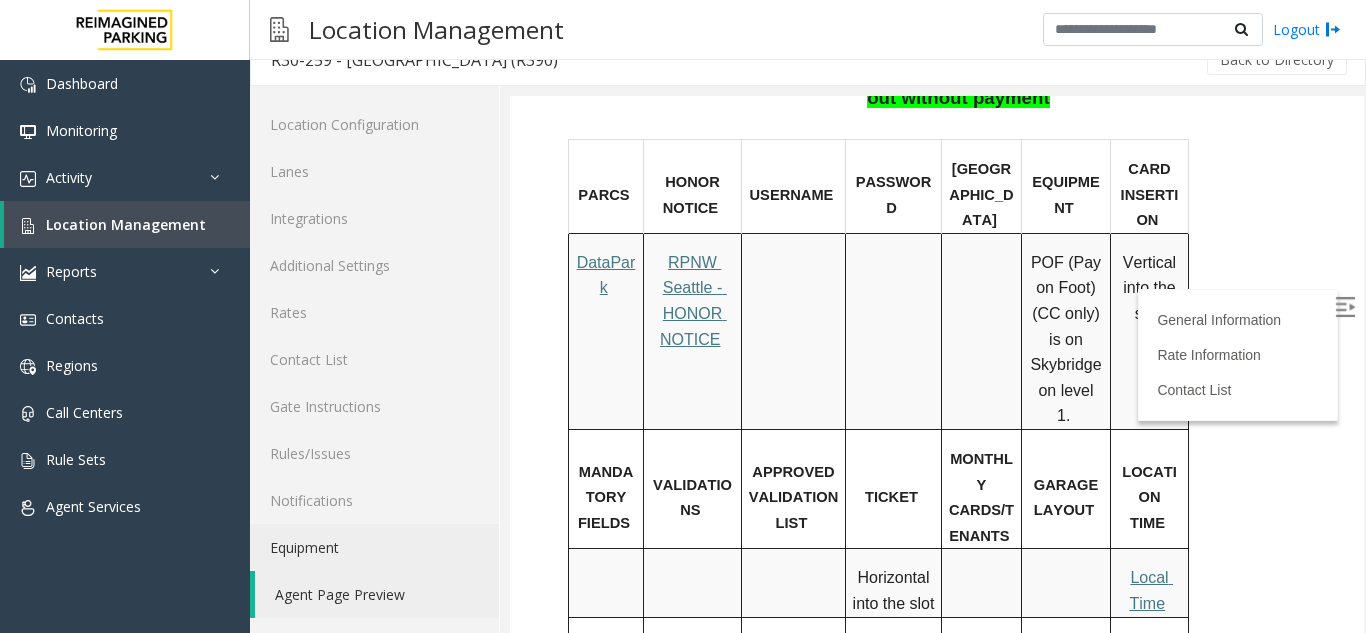 scroll, scrollTop: 1100, scrollLeft: 0, axis: vertical 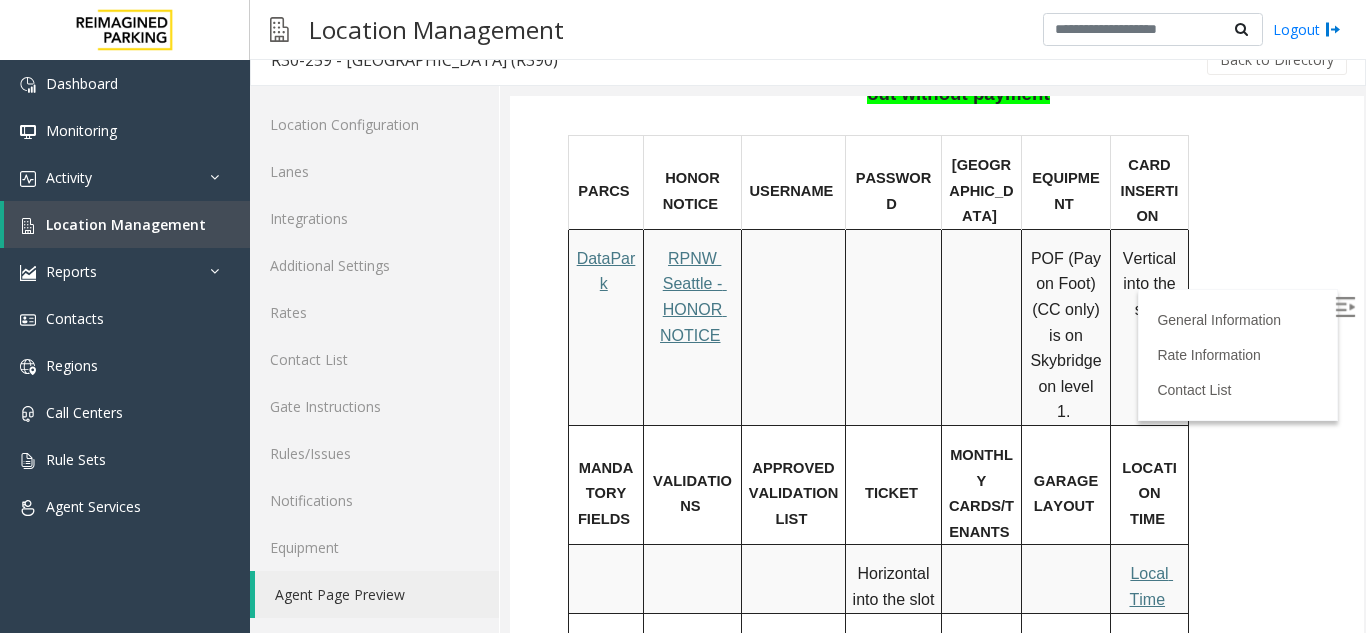 click at bounding box center (1347, 310) 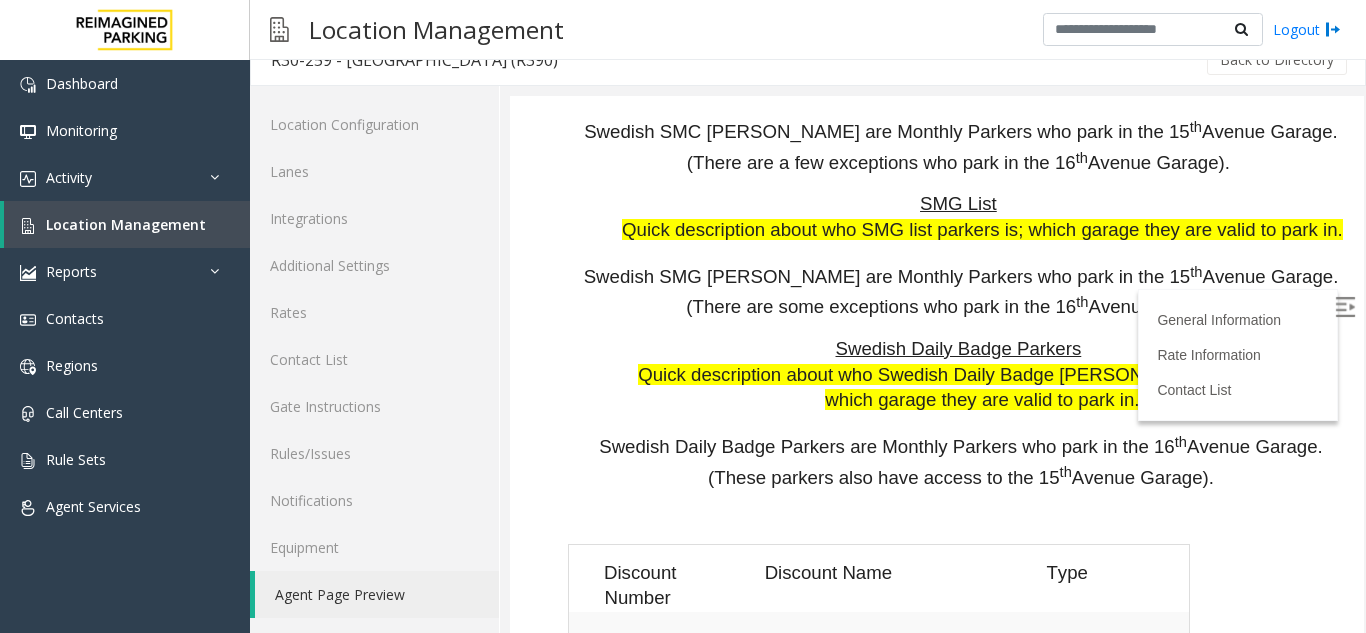 scroll, scrollTop: 6145, scrollLeft: 0, axis: vertical 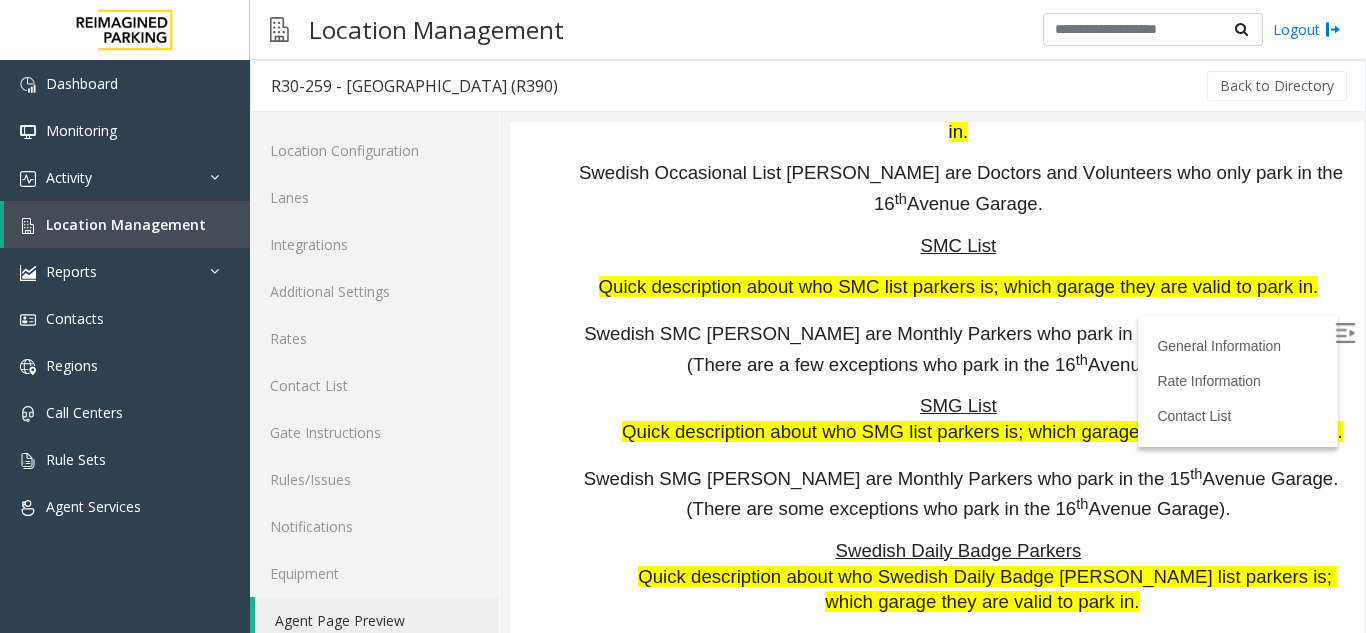 click on "If the  gate is  not Vending properly/Broken gate/ticket  jam,  ask the parker to try another exit. Keep calling the MOD/ Security until someone answers and  leaves  a VM and  send  an email as well.    If  vend  code is not working, call the MOD as per the shift timings. Do not send the parker to the other exit.   Call garage security if MOD not responding/available     Only in the case of MONTHLY PARKER. GET THEIR FIRST AND LAST NAME BEFORE VENDING THE GATE ON EVERY CALL!!     In case of Payment issues -  CLICK HERE TO ISSUE HONOR NOTICE     Phone Vend Code: 9#     For the past few weeks, the 15 th  Avenue Garage has become completely full-on certain days and we have had to send parkers over to the 16 th  Avenue Garage. If a parker is exiting 16 th  because 15 th  was full, please let the parker out without payment     PARCS   HONOR NOTICE   USERNAME   PASSWORD   PARIS   EQUIPMENT   CARD INSERTION   DataPark   RPNW Seattle - HONOR NOTICE           Vertical into the slot" at bounding box center (961, -2300) 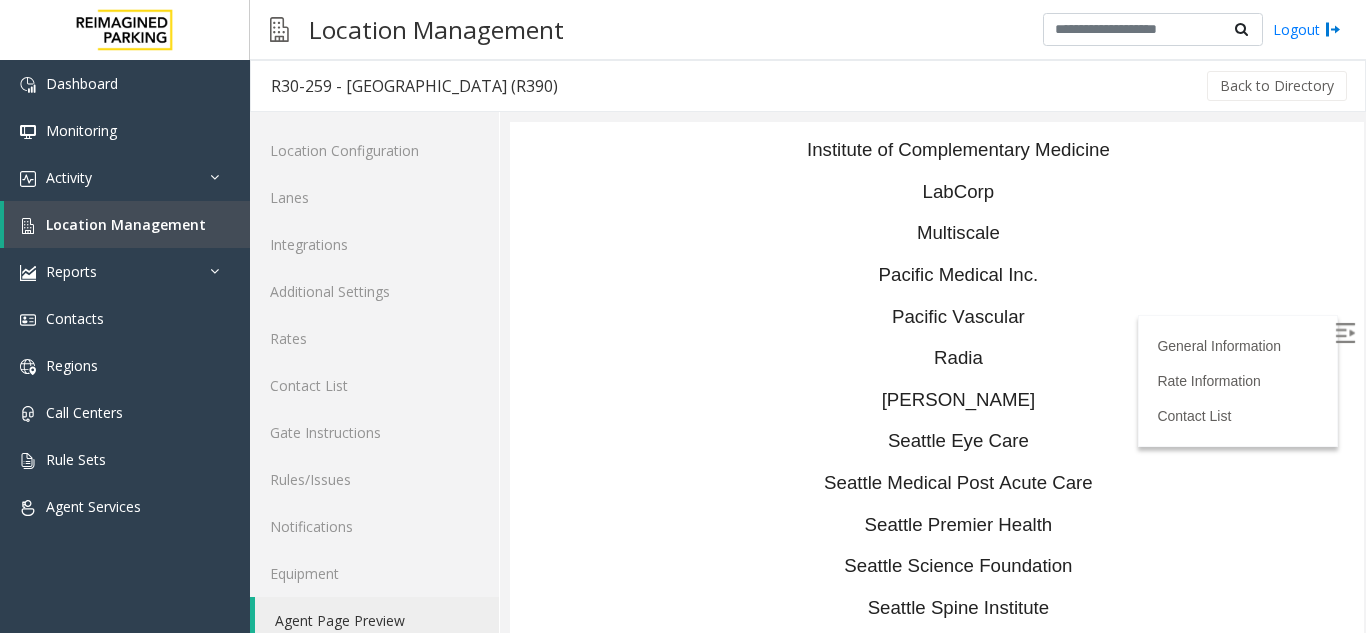 scroll, scrollTop: 5199, scrollLeft: 0, axis: vertical 